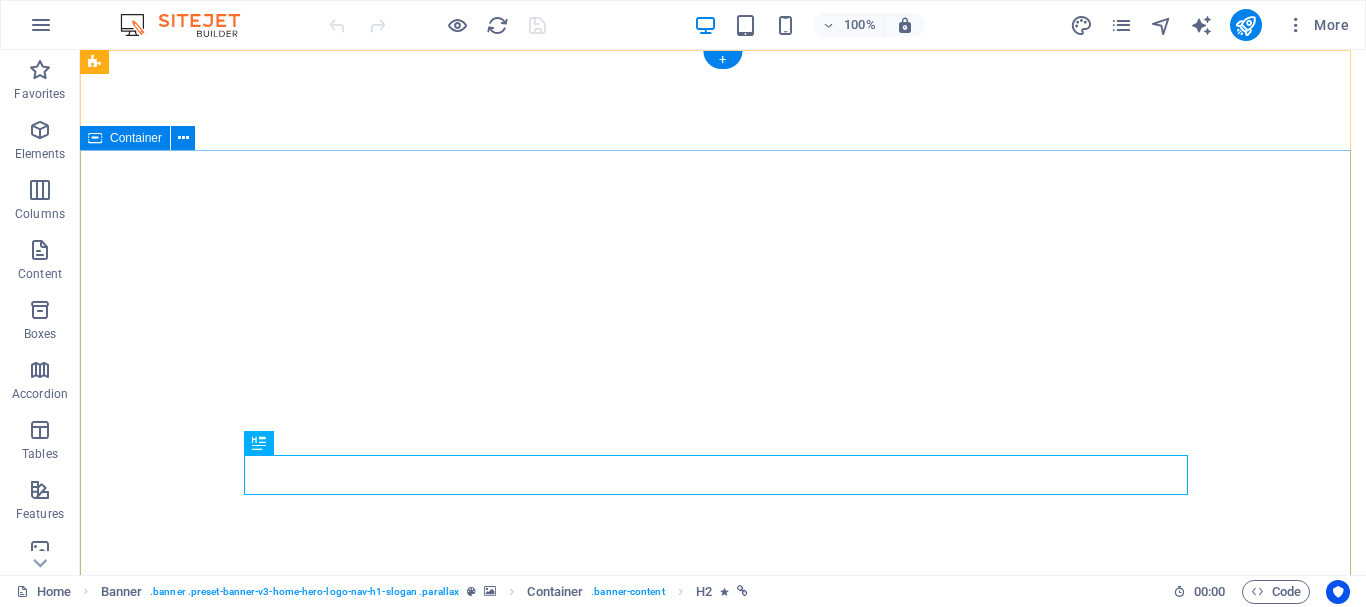 scroll, scrollTop: 0, scrollLeft: 0, axis: both 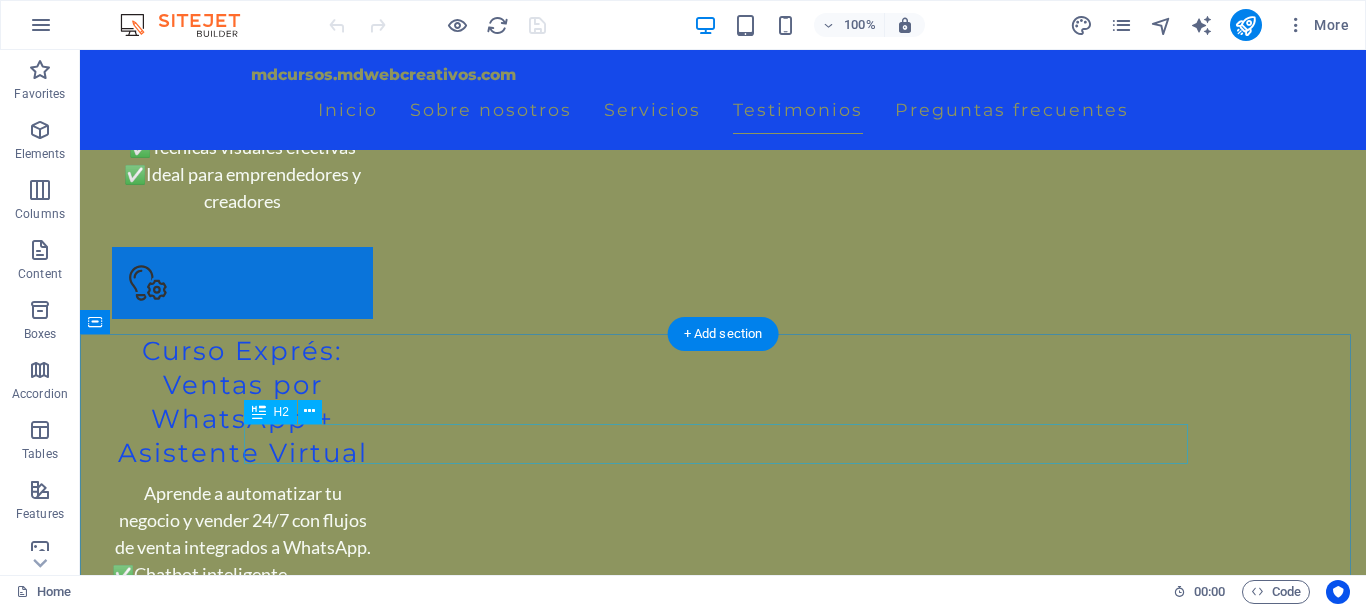 click on "Testimonios" at bounding box center (723, 4111) 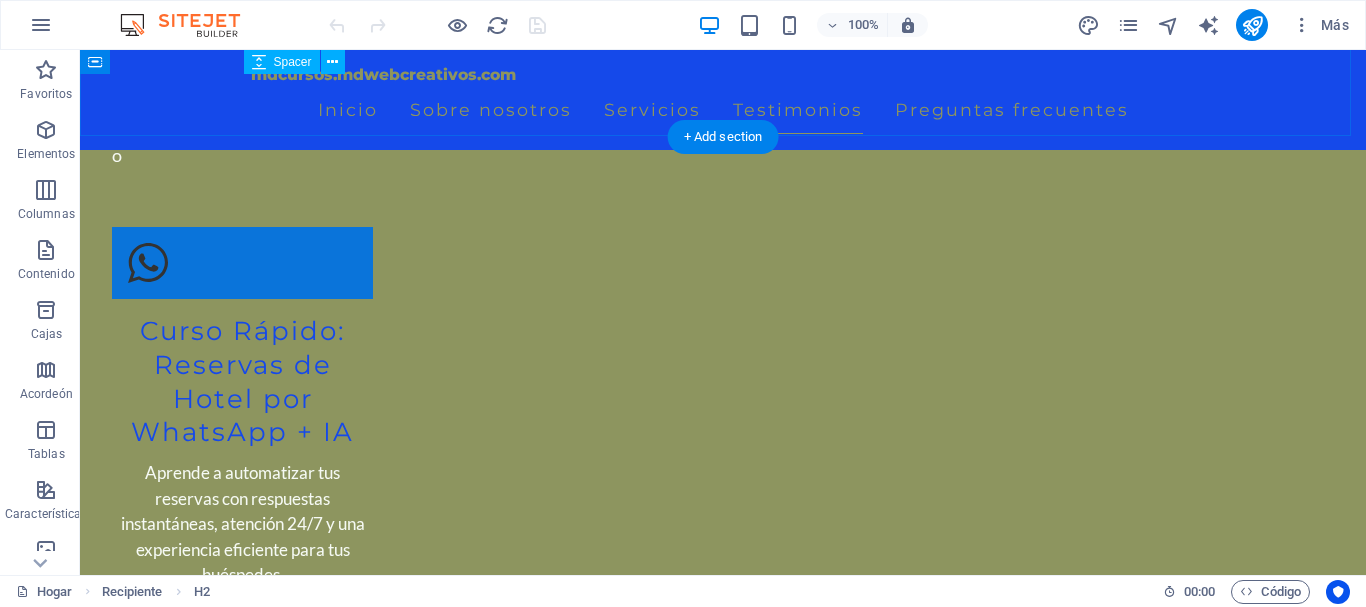 scroll, scrollTop: 7300, scrollLeft: 0, axis: vertical 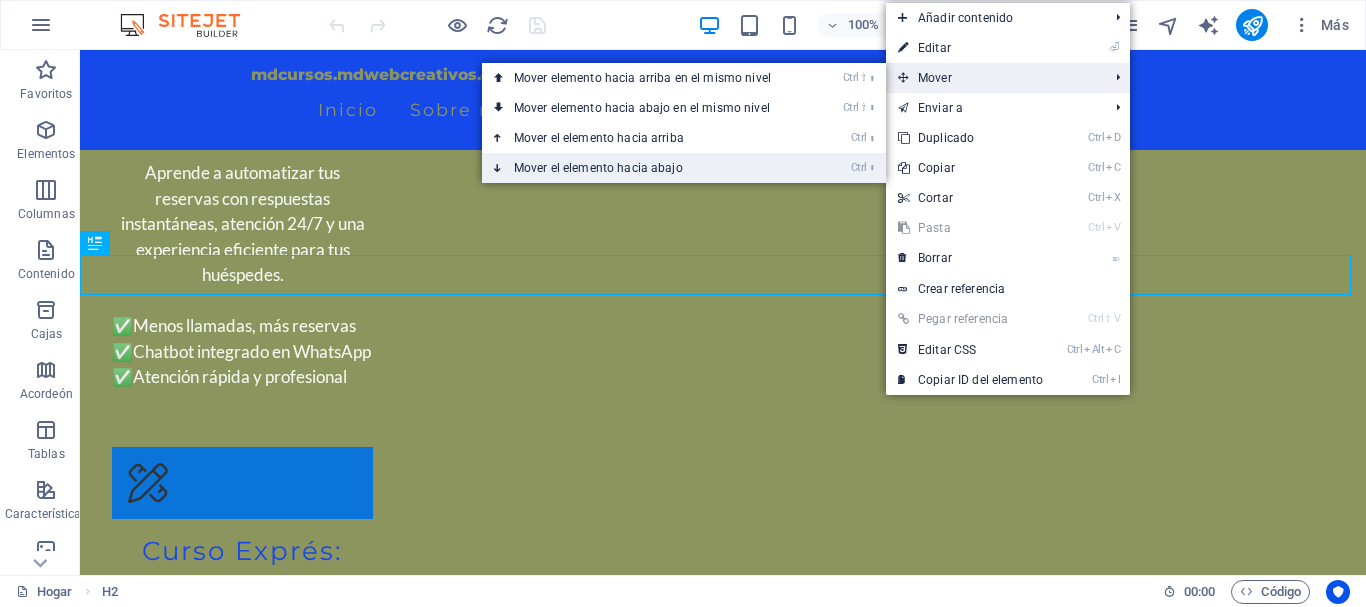 click on "Mover el elemento hacia abajo" at bounding box center [598, 168] 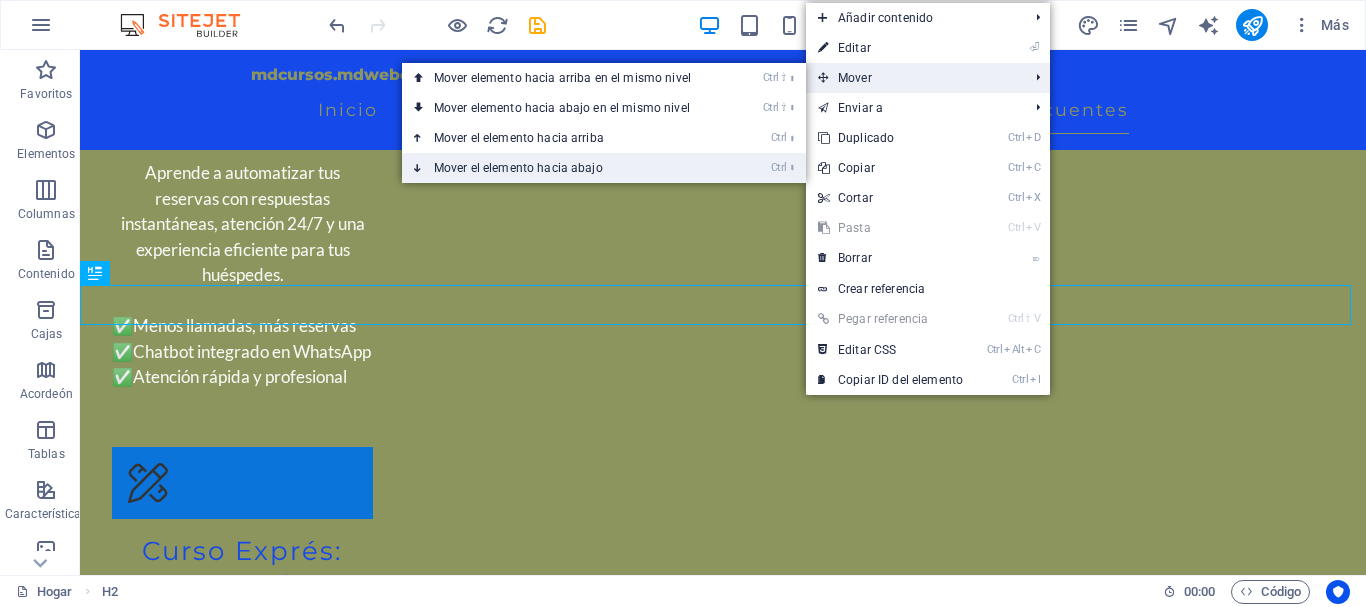 click on "Mover el elemento hacia abajo" at bounding box center [518, 168] 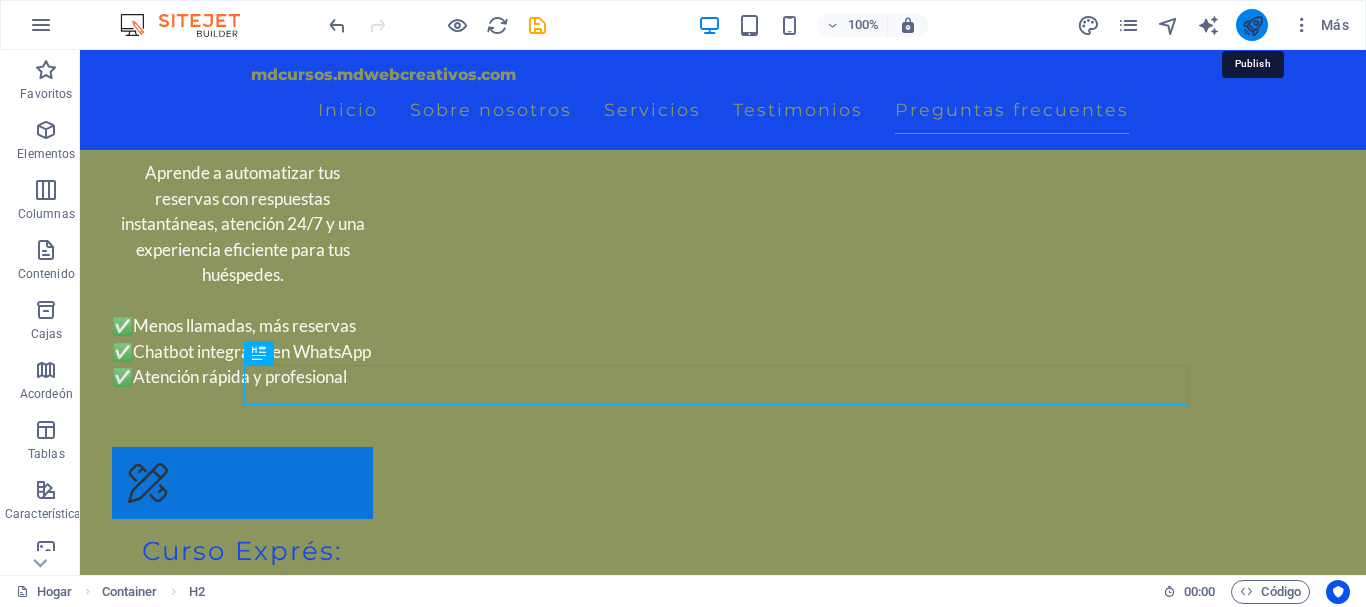 click at bounding box center [1252, 25] 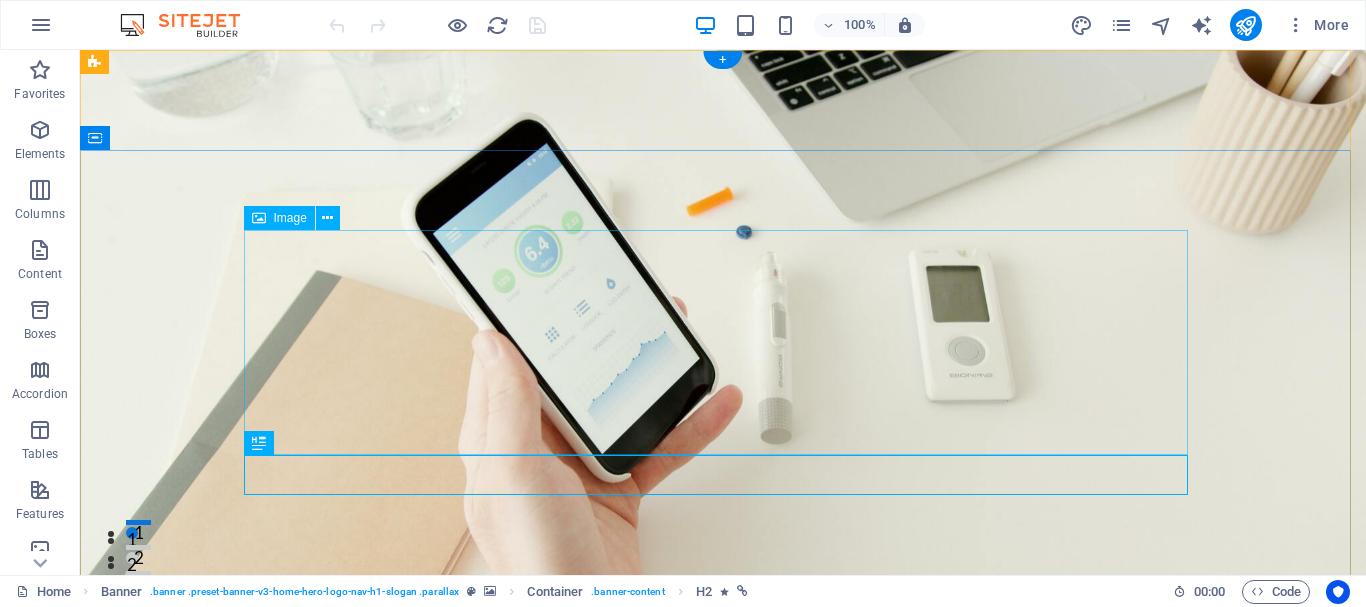 scroll, scrollTop: 0, scrollLeft: 0, axis: both 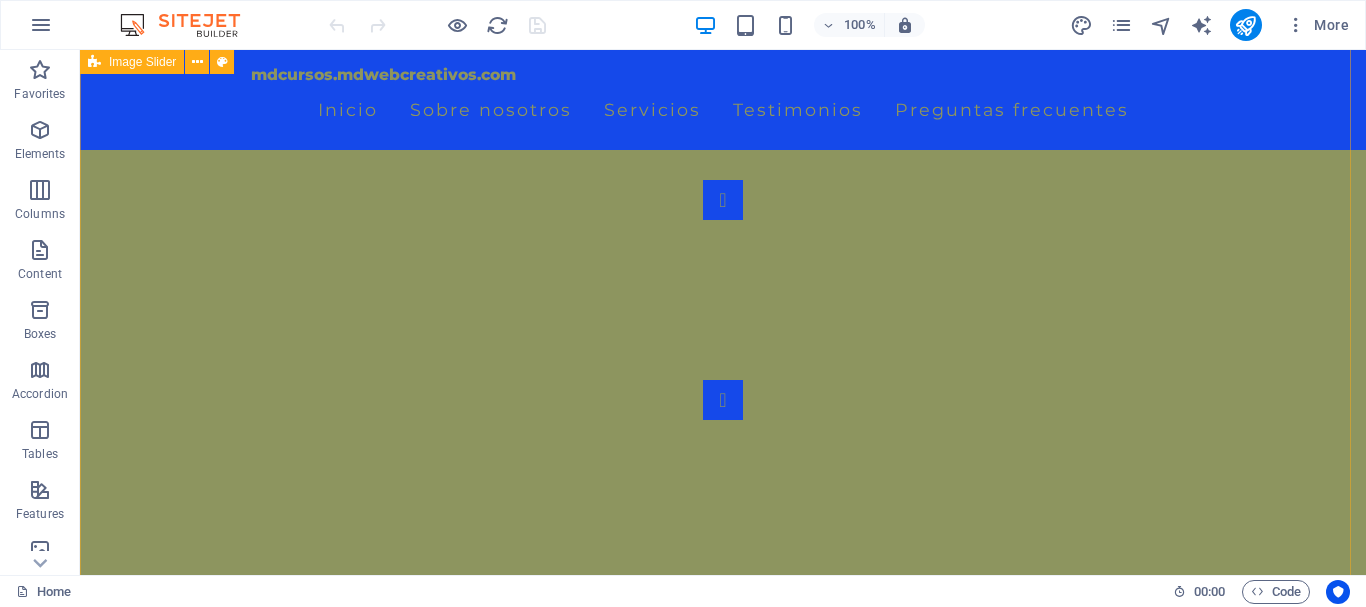 drag, startPoint x: 1262, startPoint y: 306, endPoint x: 163, endPoint y: 89, distance: 1120.2188 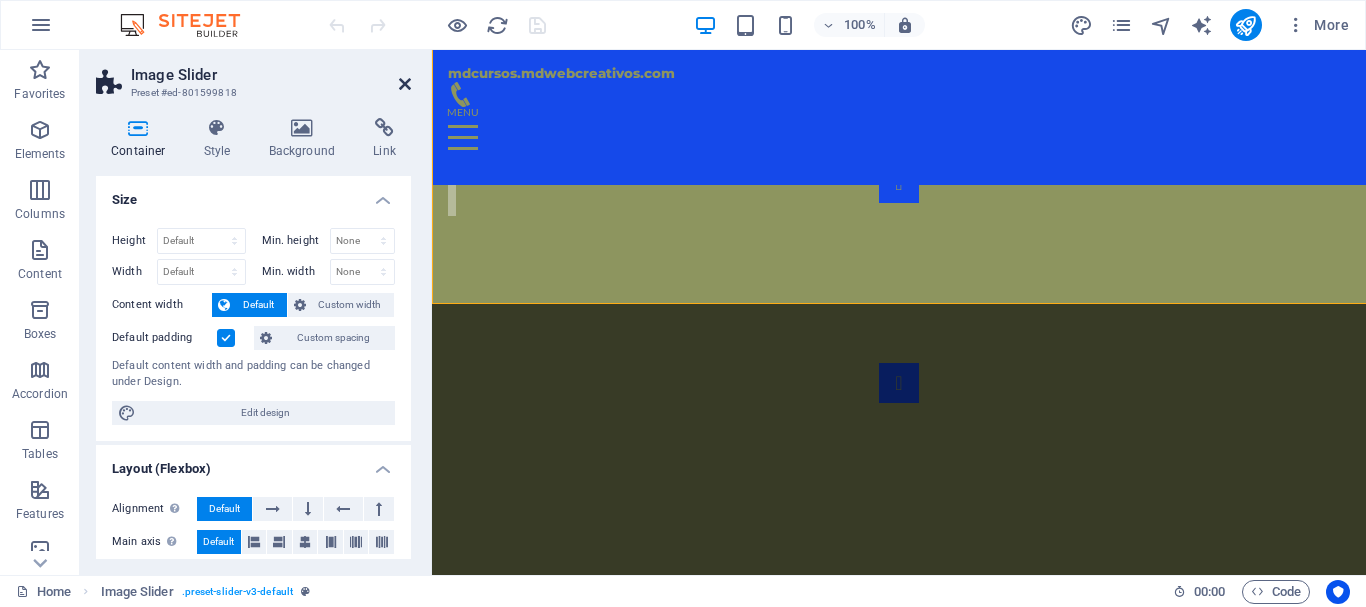 click at bounding box center [405, 84] 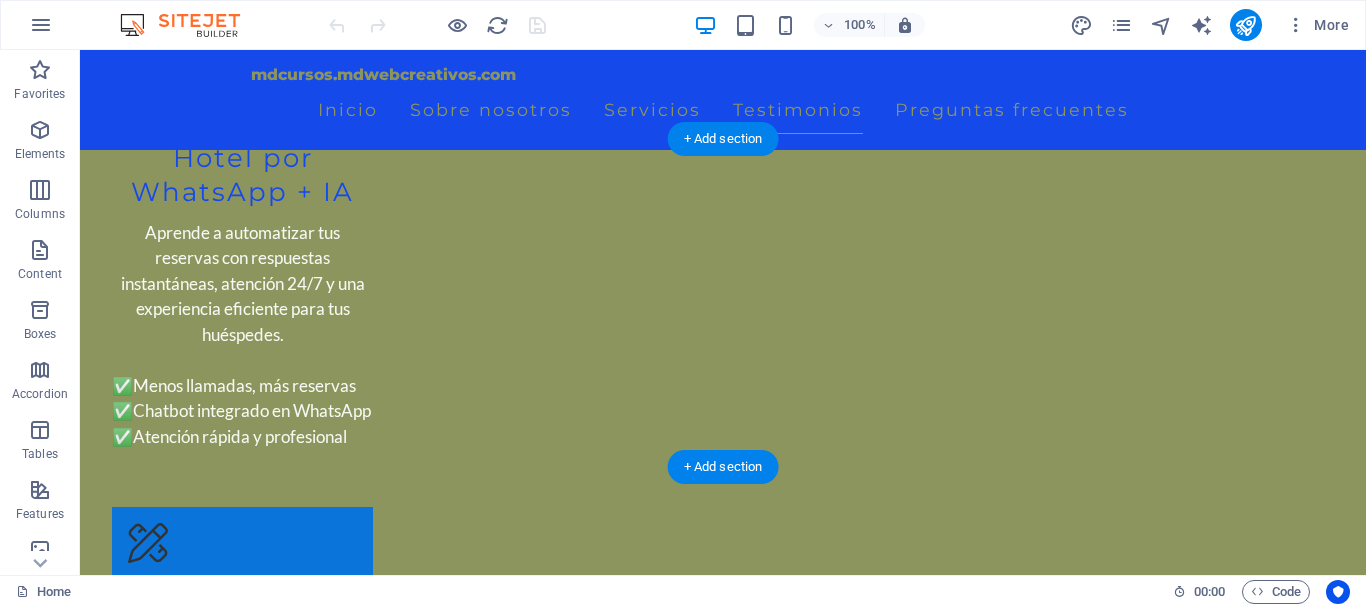 scroll, scrollTop: 7018, scrollLeft: 0, axis: vertical 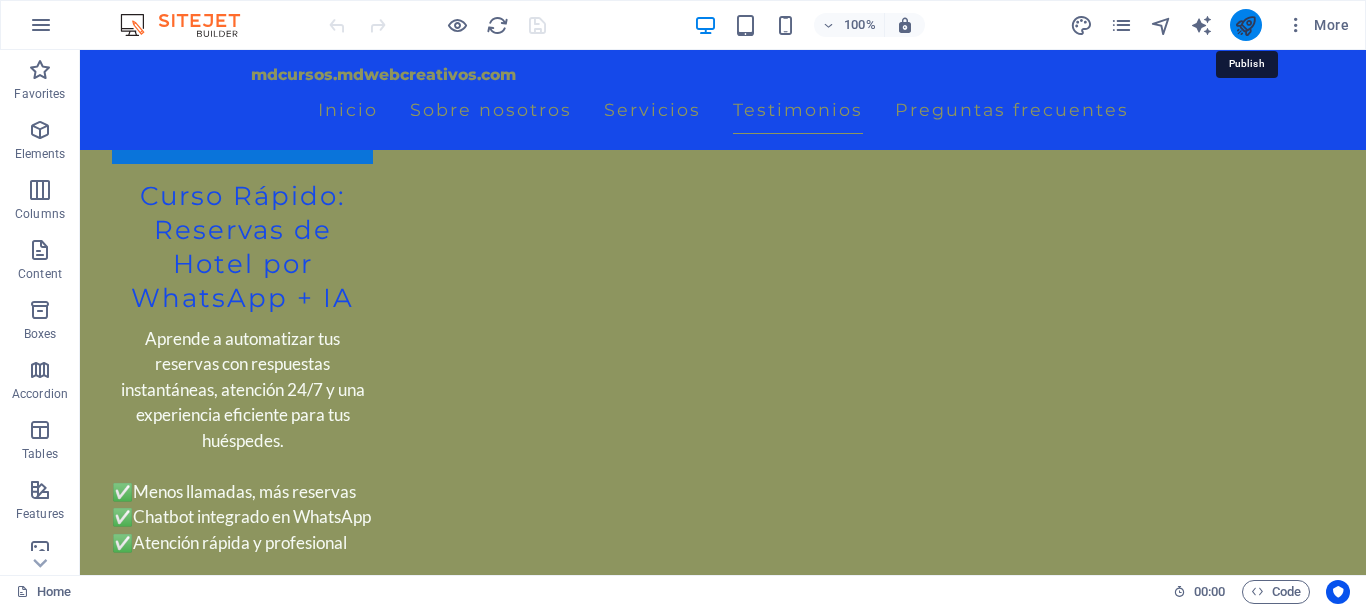 click at bounding box center (1245, 25) 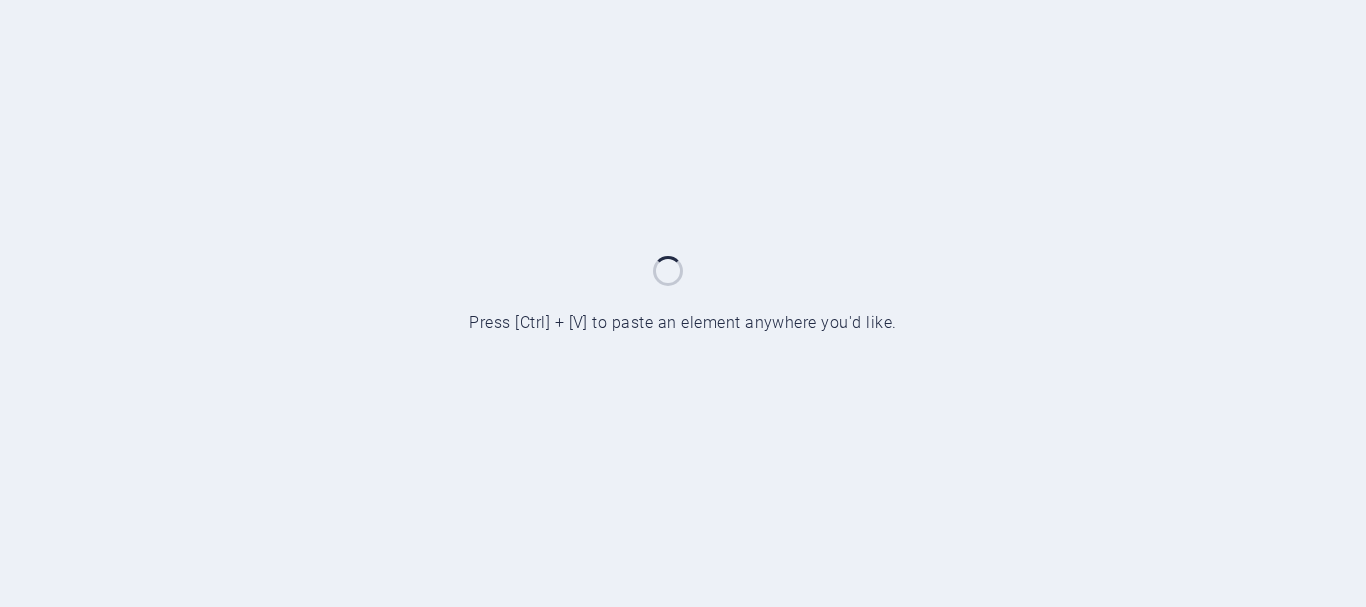 scroll, scrollTop: 0, scrollLeft: 0, axis: both 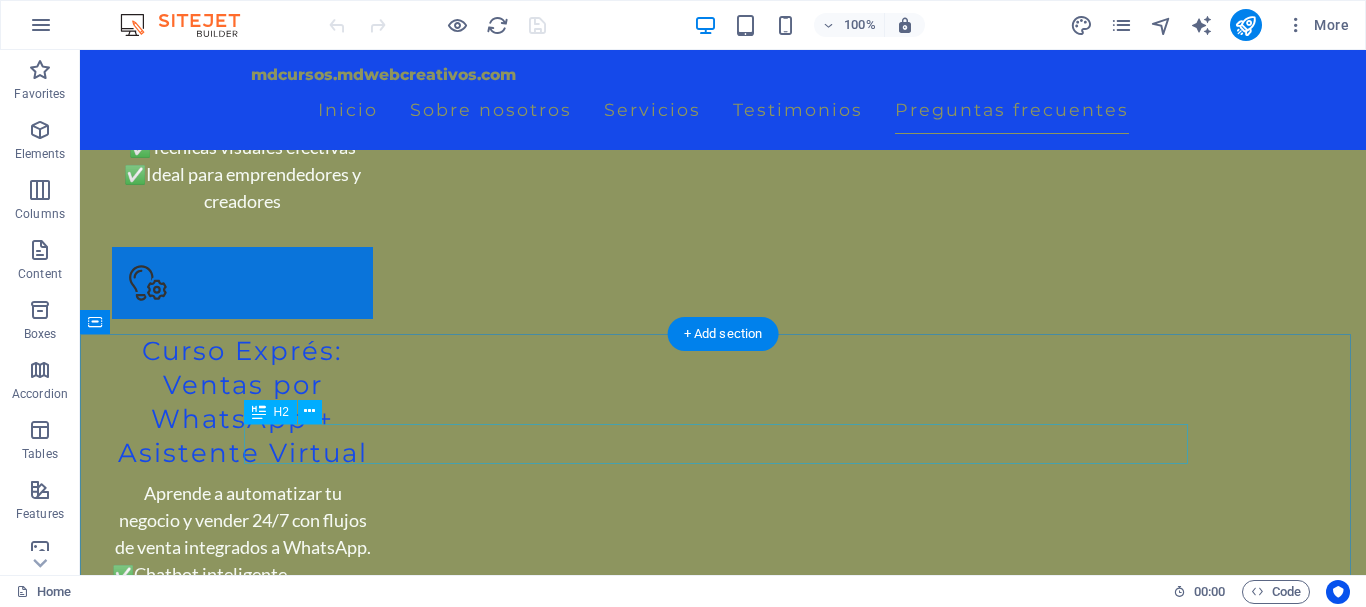 click on "Testimonios" at bounding box center [723, 4111] 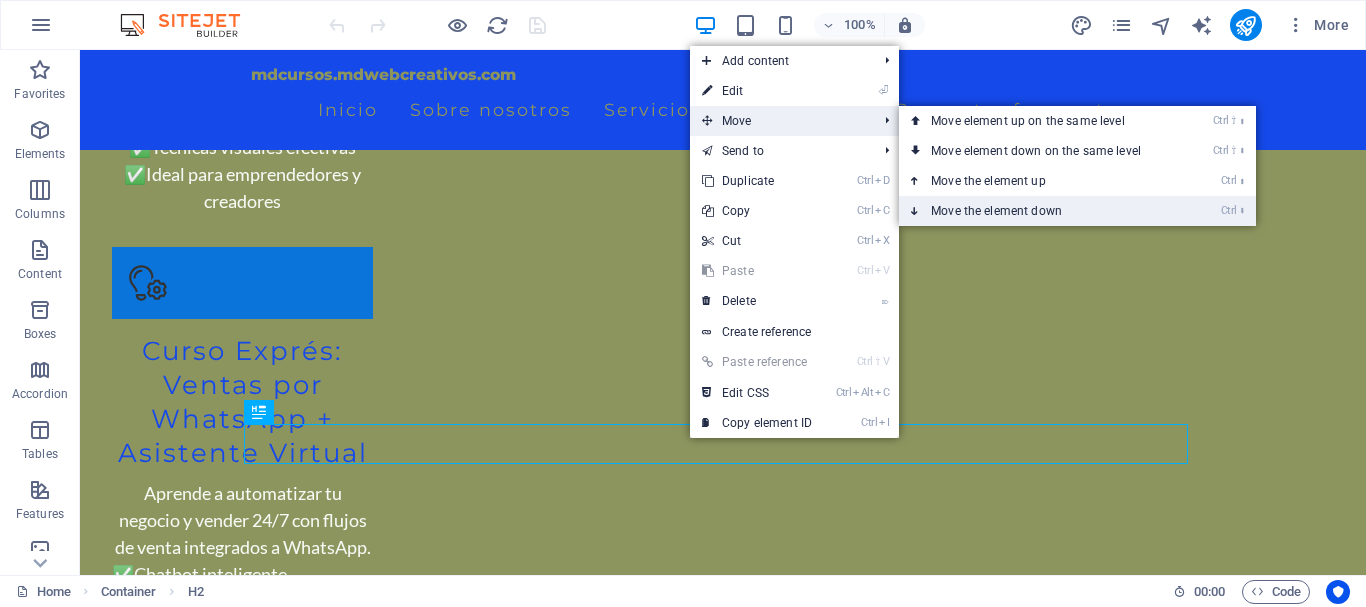 click on "Ctrl ⬇  Move the element down" at bounding box center [1040, 211] 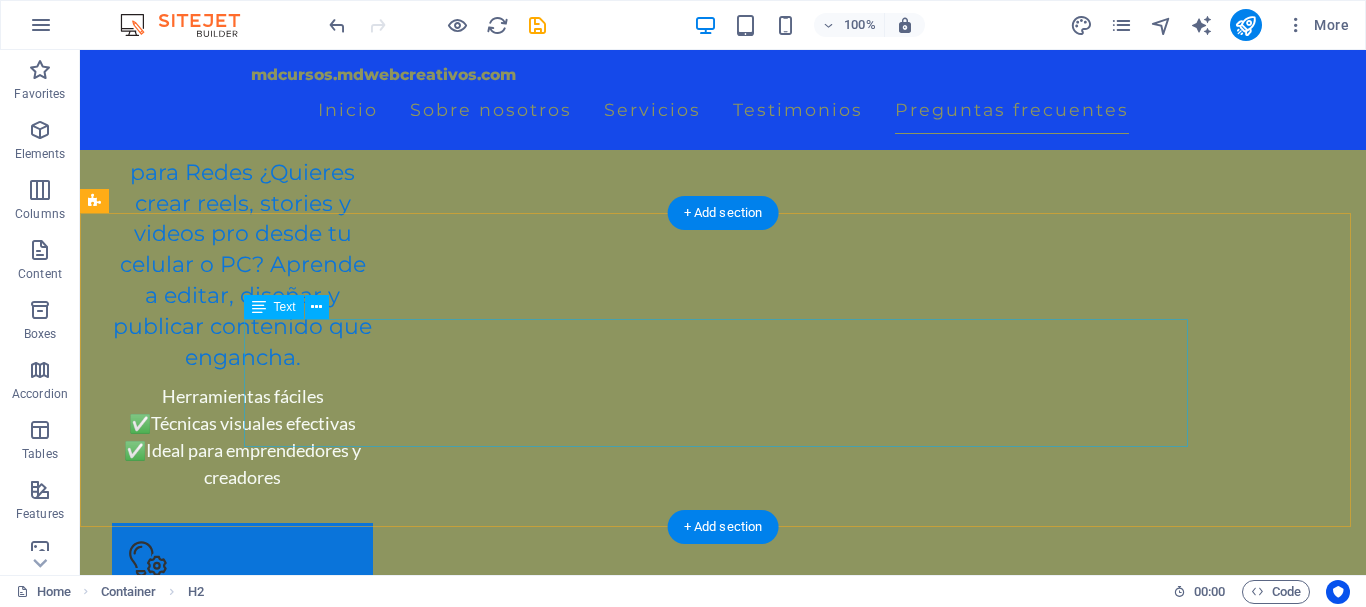 scroll, scrollTop: 6200, scrollLeft: 0, axis: vertical 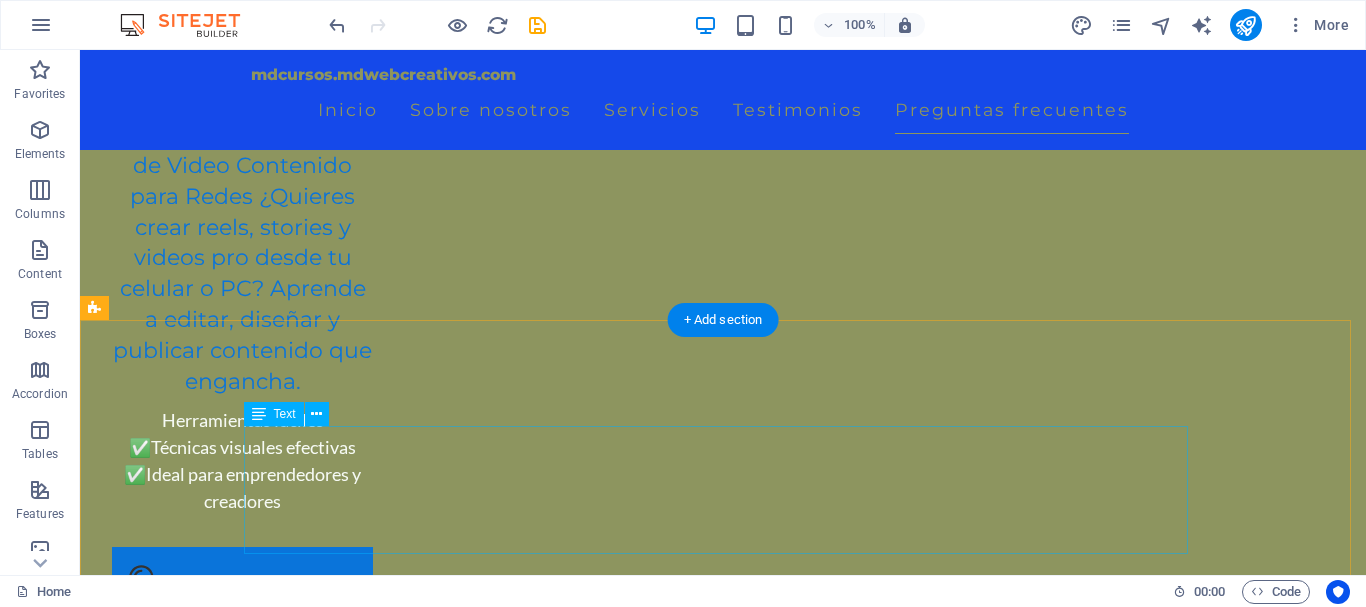 click on "Oferta de Cursos de WhatsApp Integrados a un Flujo de Ventas con Asistente Virtual: ¡Aprovecha nuestra oferta exclusiva! Aprende a crear flujos de ventas efectivos utilizando WhatsApp y asistente virtual. Nuestros cursos están diseñados para enseñarte a integrar un chatbot automatizado que interactúa con tus clientes las 24 horas del día, los 7 días de la semana. Mejora la comunicación, incrementa tus ventas y brinda una experiencia de usuario excepcional con nuestras herramientas y técnicas probadas." at bounding box center (723, 4157) 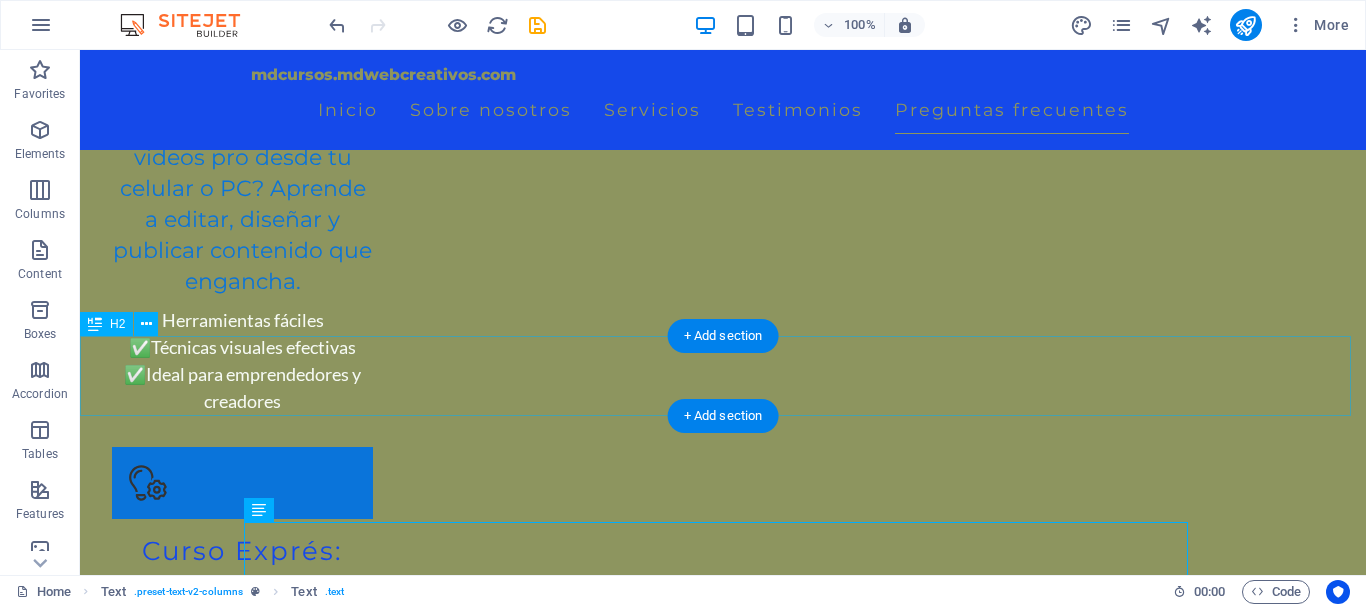 scroll, scrollTop: 6100, scrollLeft: 0, axis: vertical 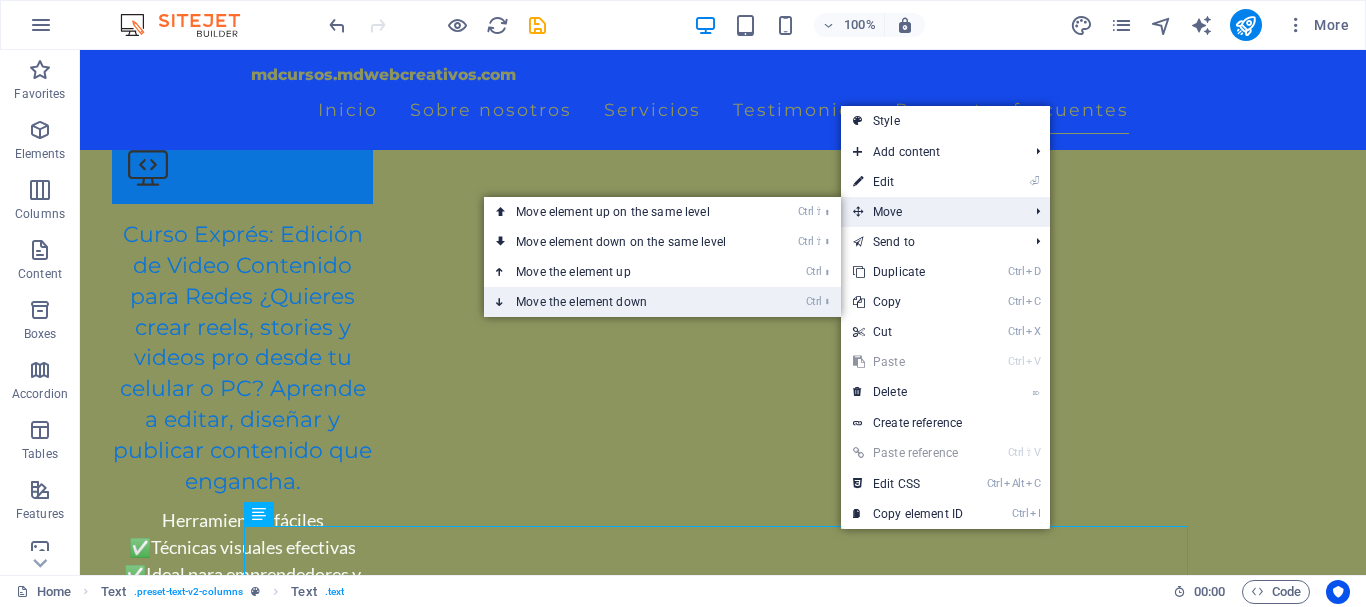 click on "Ctrl ⬇  Move the element down" at bounding box center (625, 302) 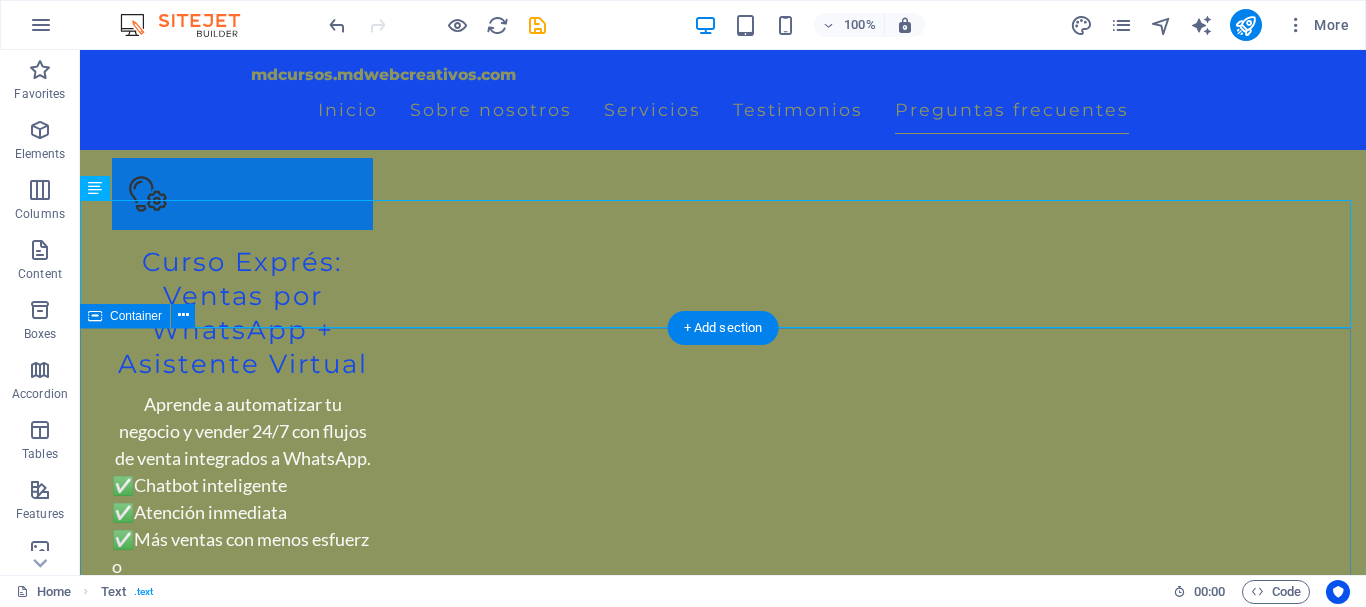 scroll, scrollTop: 6358, scrollLeft: 0, axis: vertical 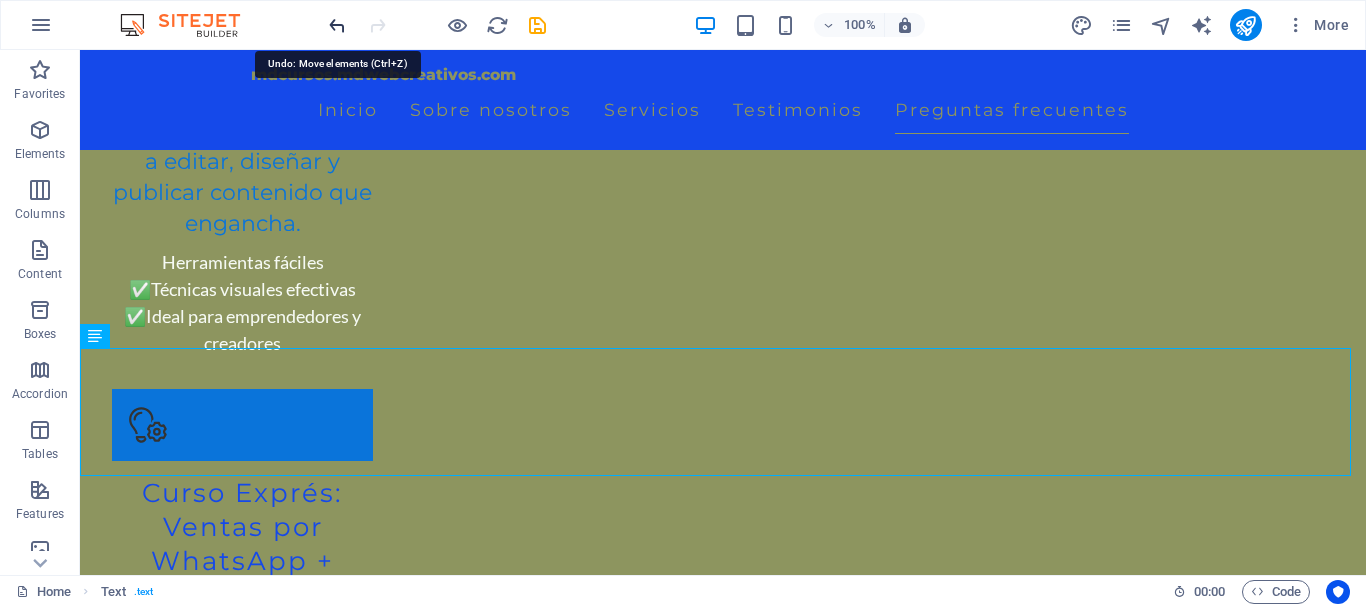 click at bounding box center (337, 25) 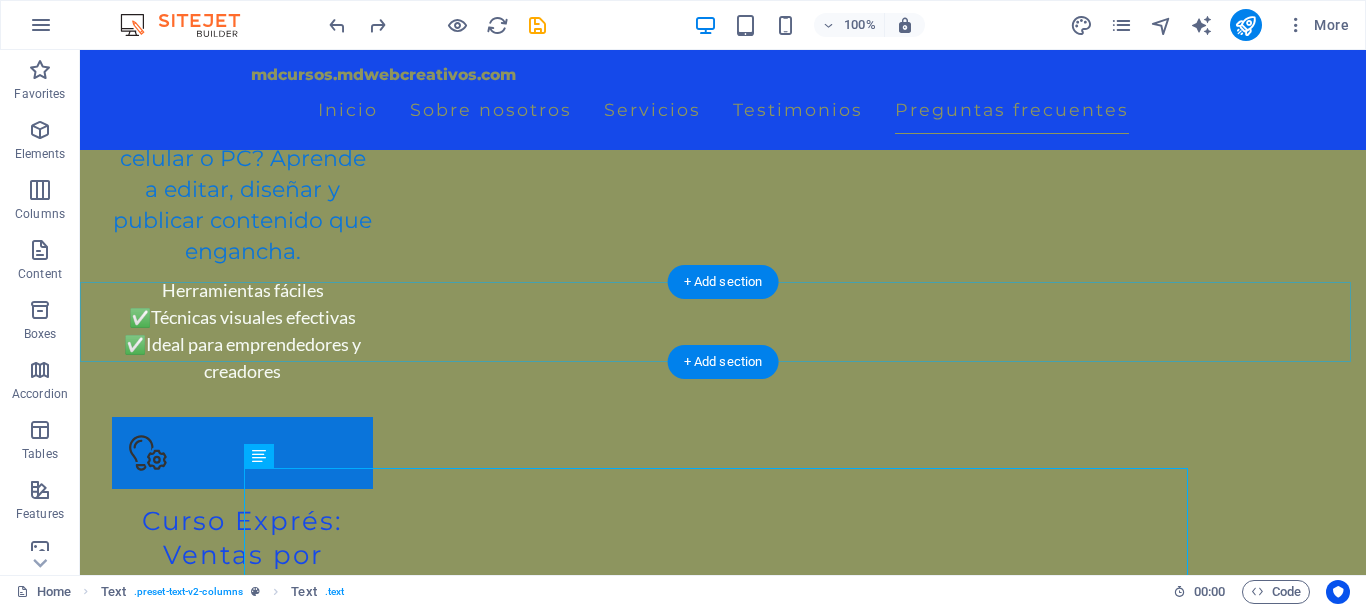 scroll, scrollTop: 6158, scrollLeft: 0, axis: vertical 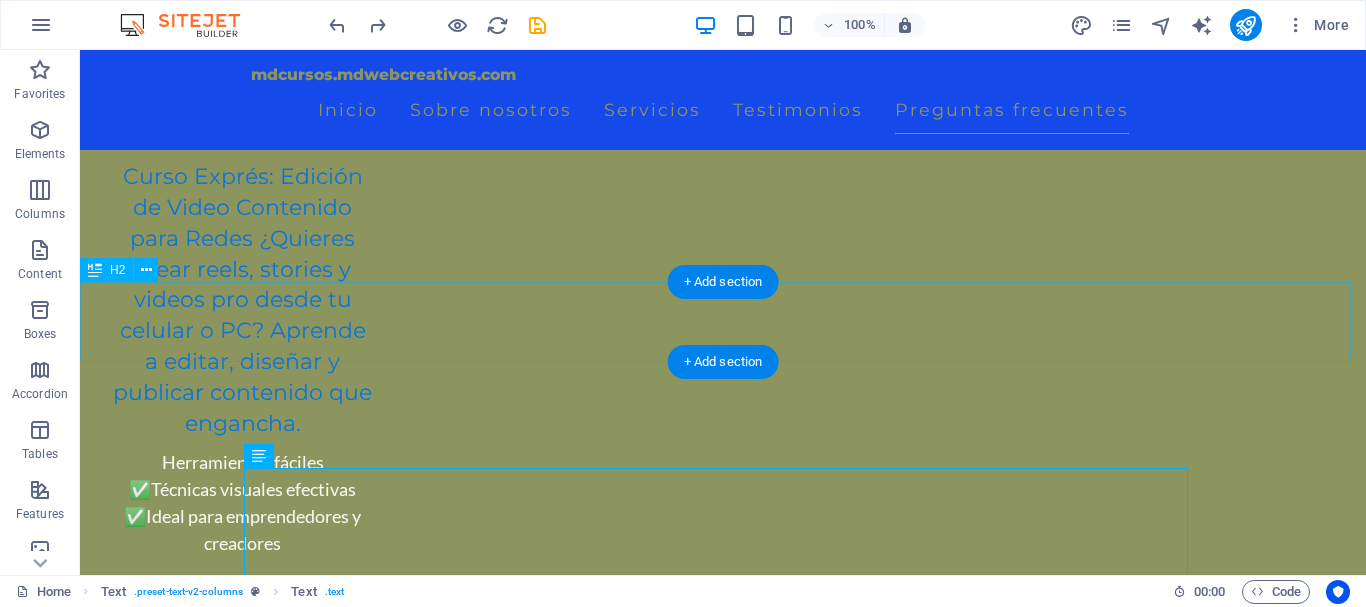 click on "Oferta Titular de Cursos de WhatsApp Integrados a un Flujo de Ventas con Asistente Virtual" at bounding box center [723, 3989] 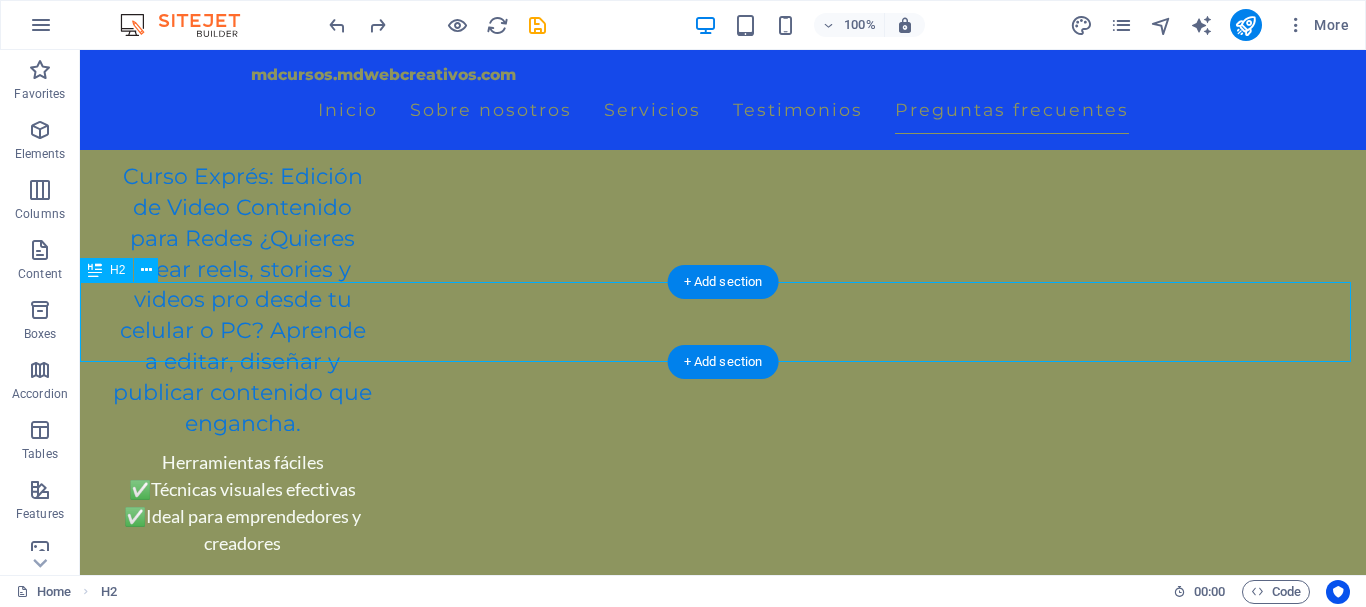 click on "Oferta Titular de Cursos de WhatsApp Integrados a un Flujo de Ventas con Asistente Virtual" at bounding box center [723, 3989] 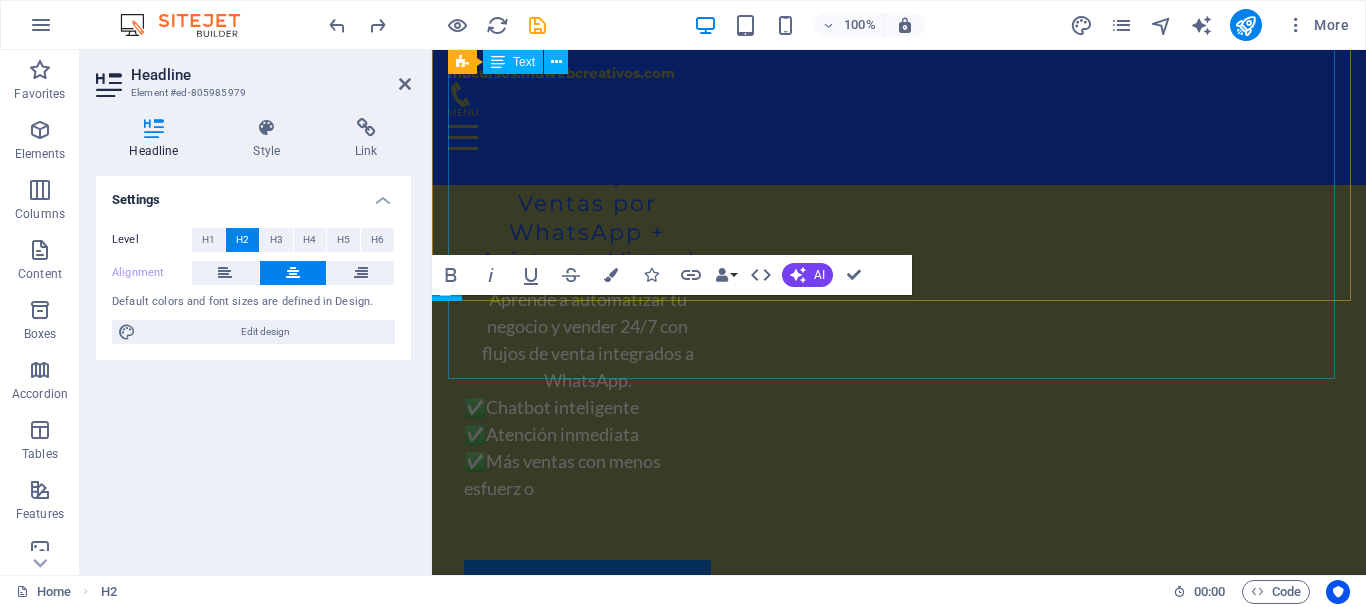 scroll, scrollTop: 5511, scrollLeft: 0, axis: vertical 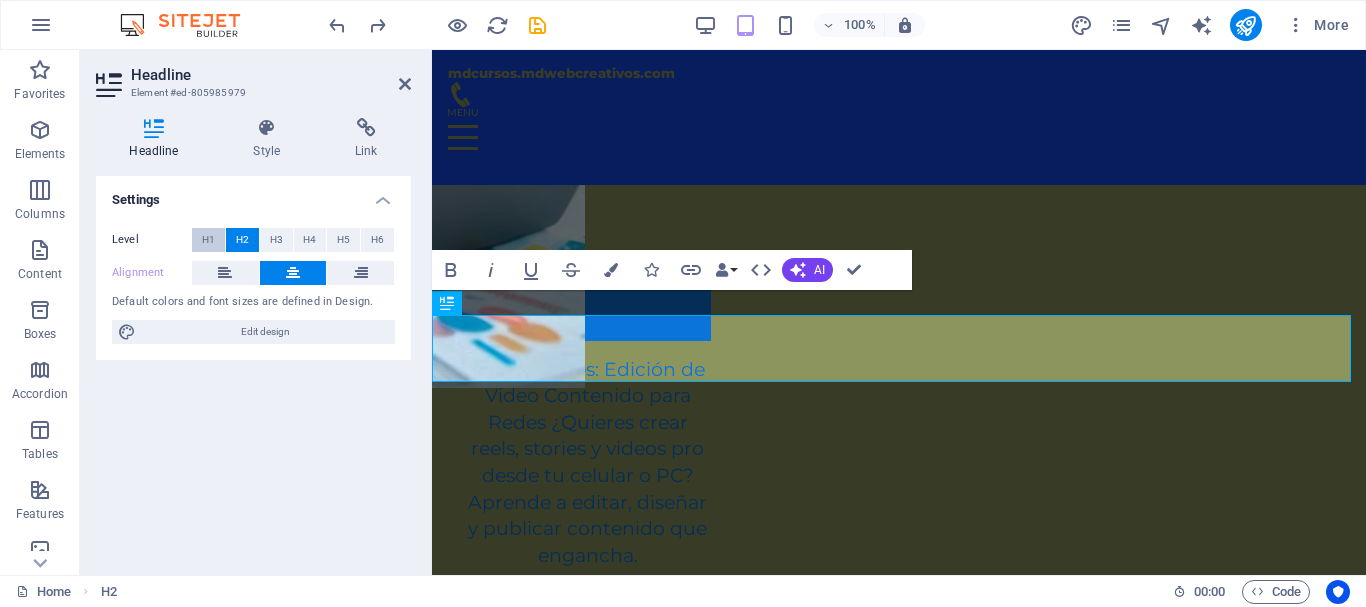 click on "H1" at bounding box center (208, 240) 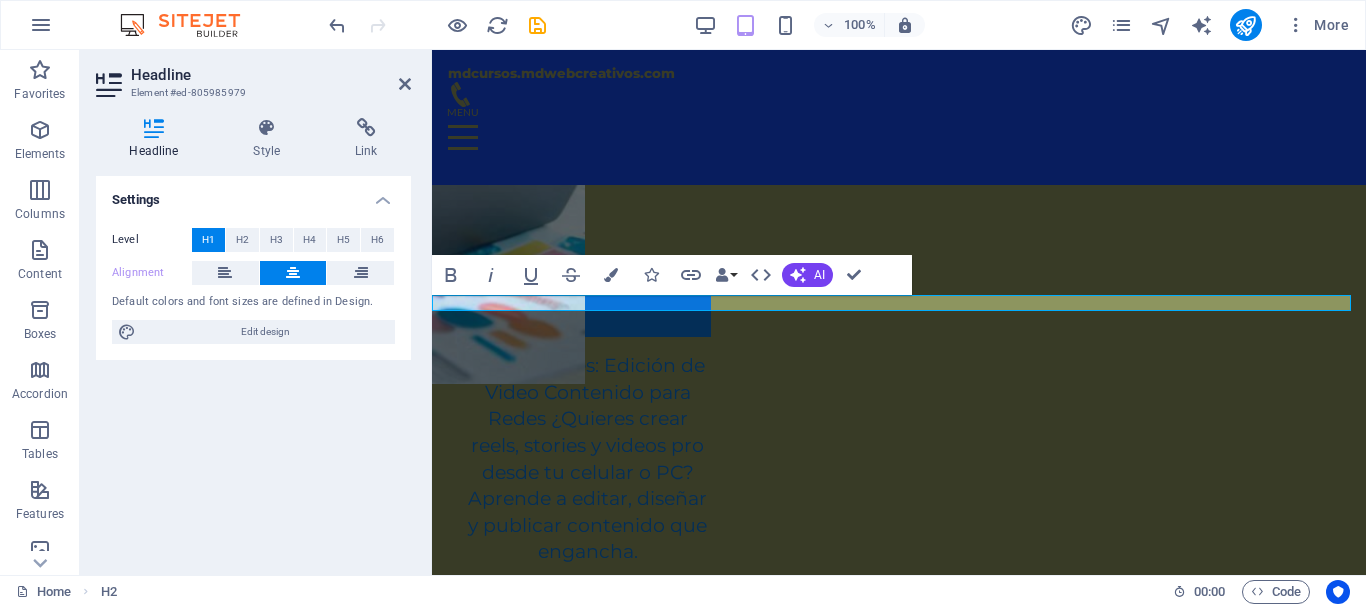 scroll, scrollTop: 5425, scrollLeft: 0, axis: vertical 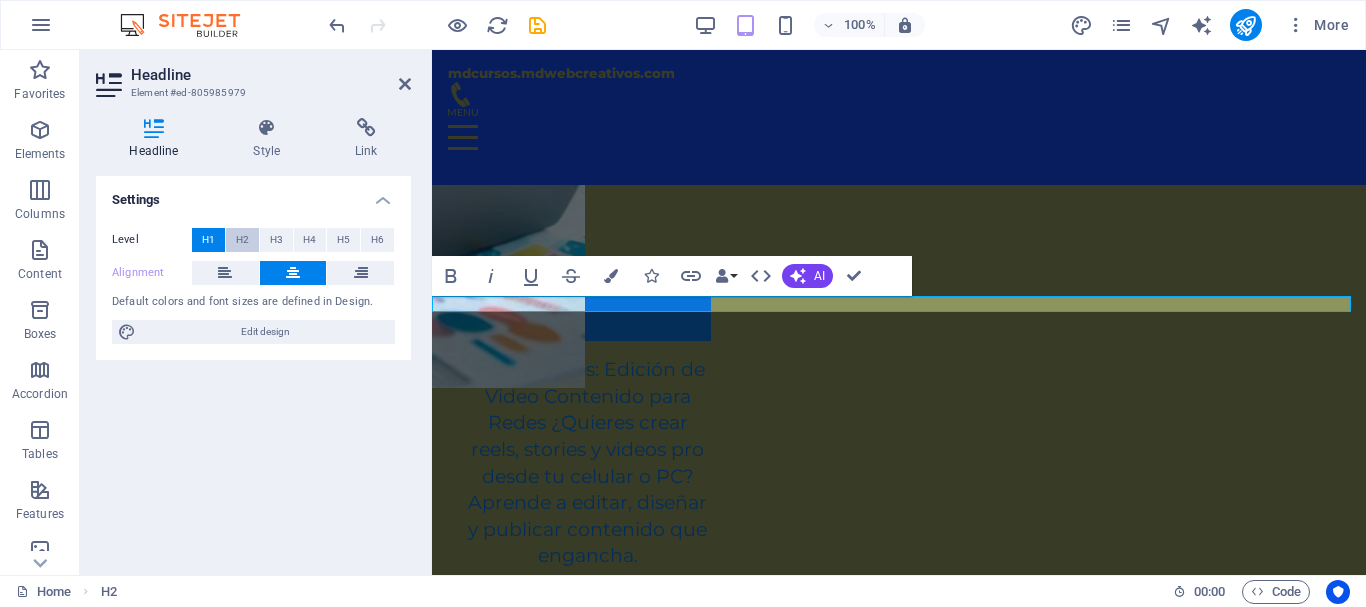 click on "H2" at bounding box center [242, 240] 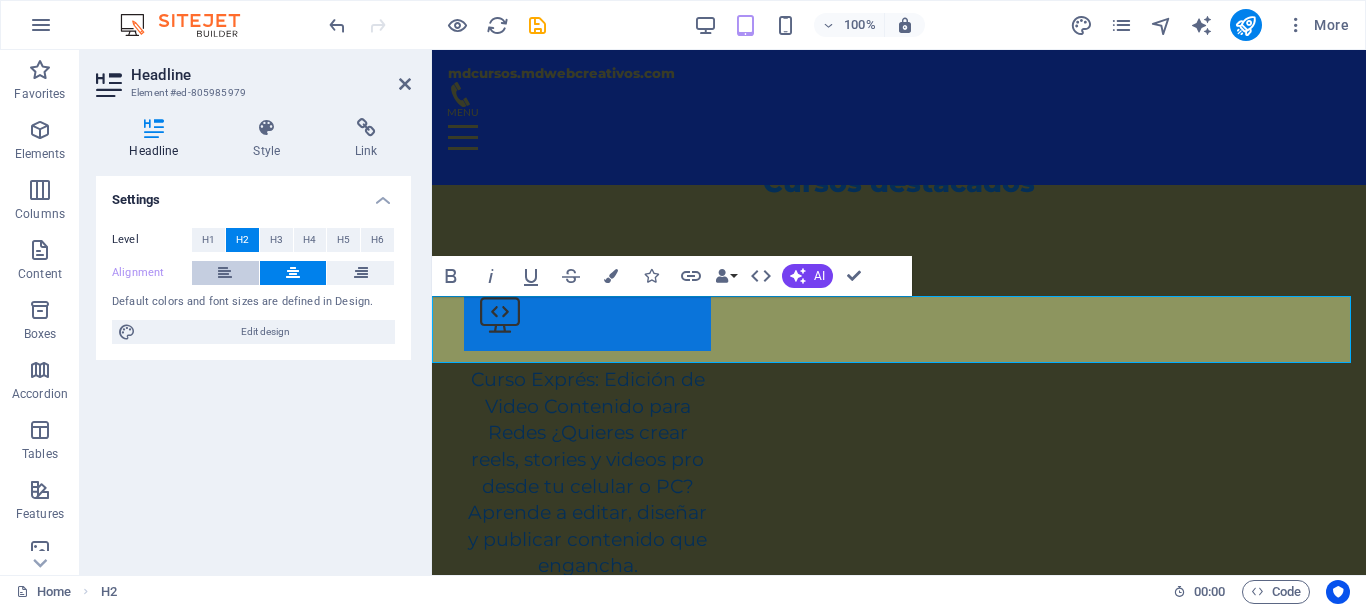 scroll, scrollTop: 5509, scrollLeft: 0, axis: vertical 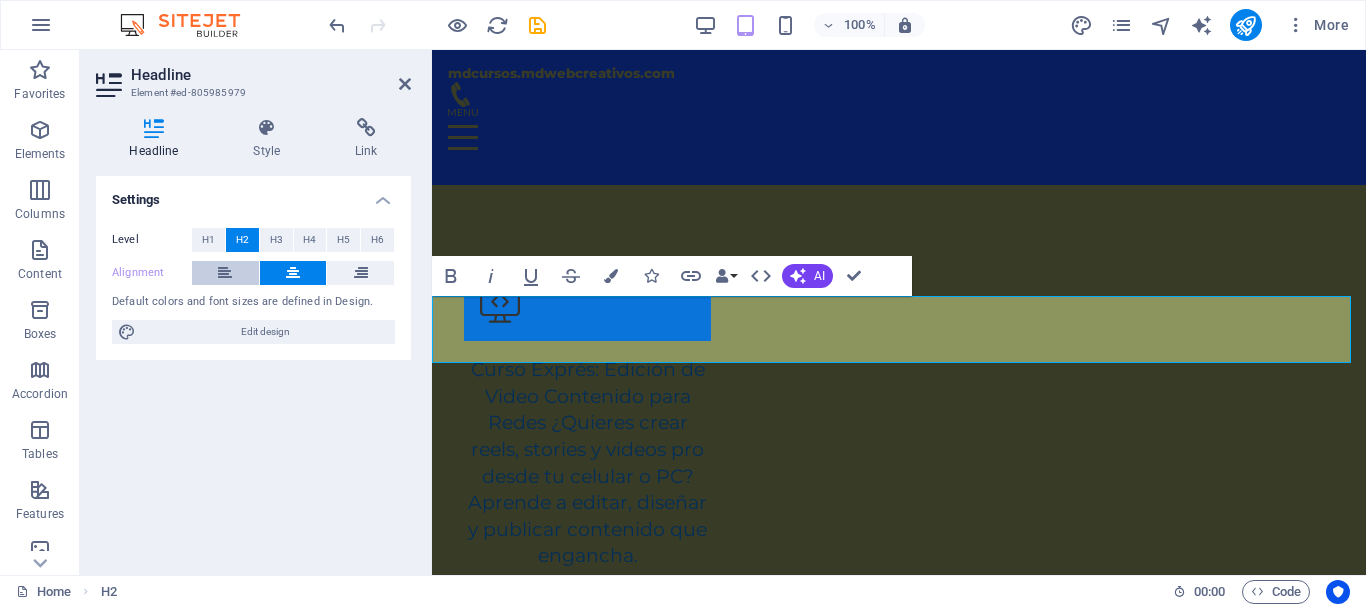 click at bounding box center [225, 273] 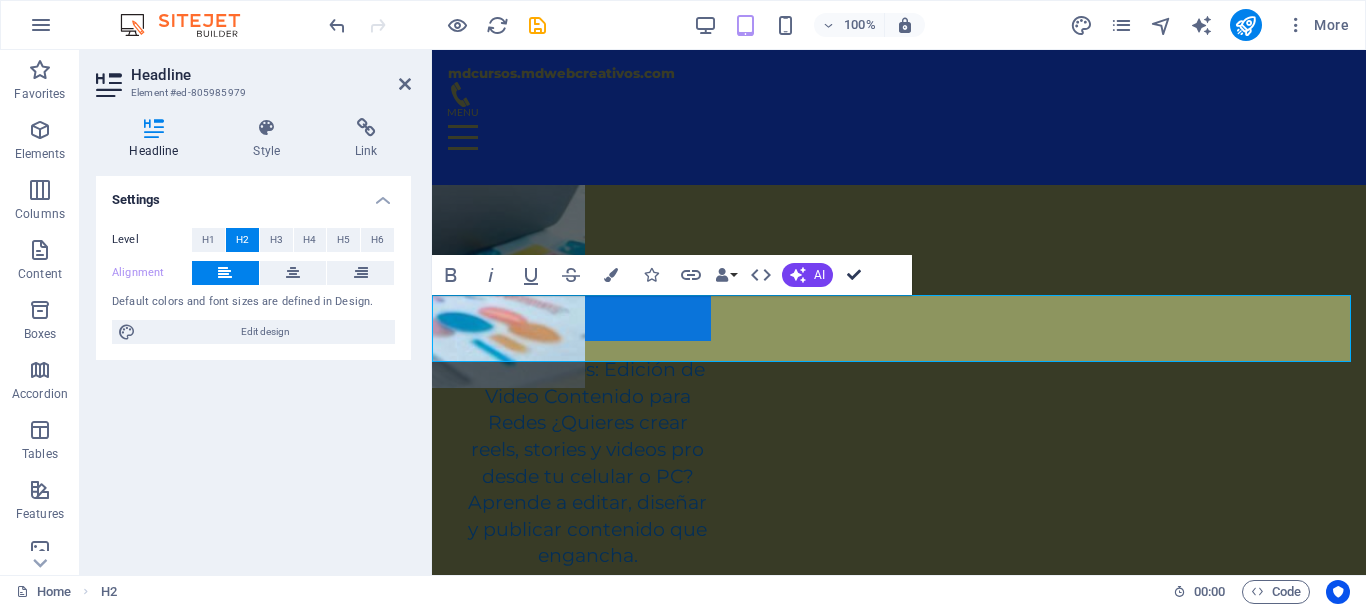 scroll, scrollTop: 5510, scrollLeft: 0, axis: vertical 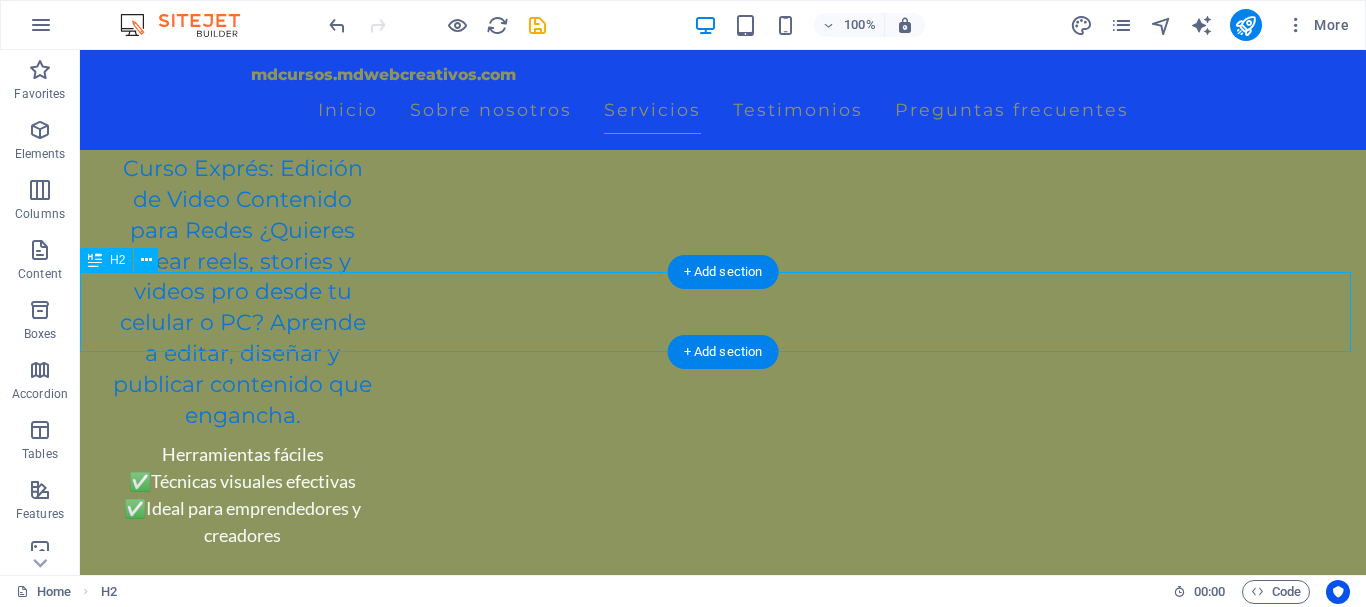 click on "Oferta Titular de Cursos de WhatsApp Integrados a un Flujo de Ventas con Asistente Virtual" at bounding box center (723, 3981) 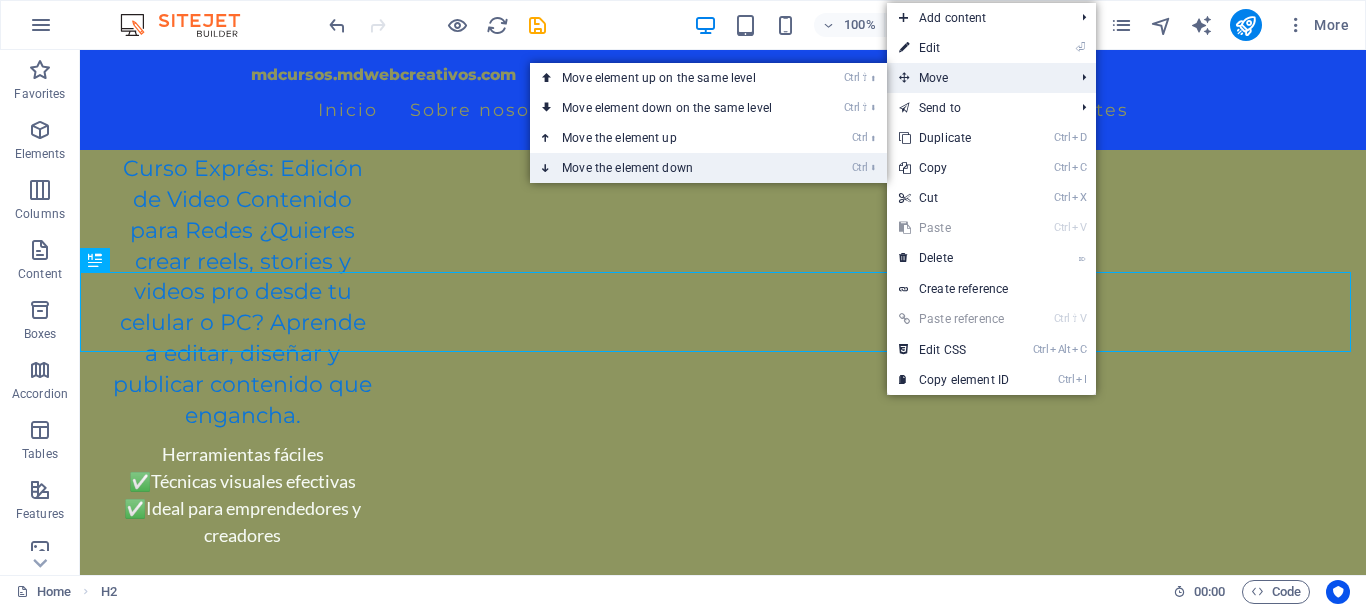 click on "Ctrl ⬇  Move the element down" at bounding box center (671, 168) 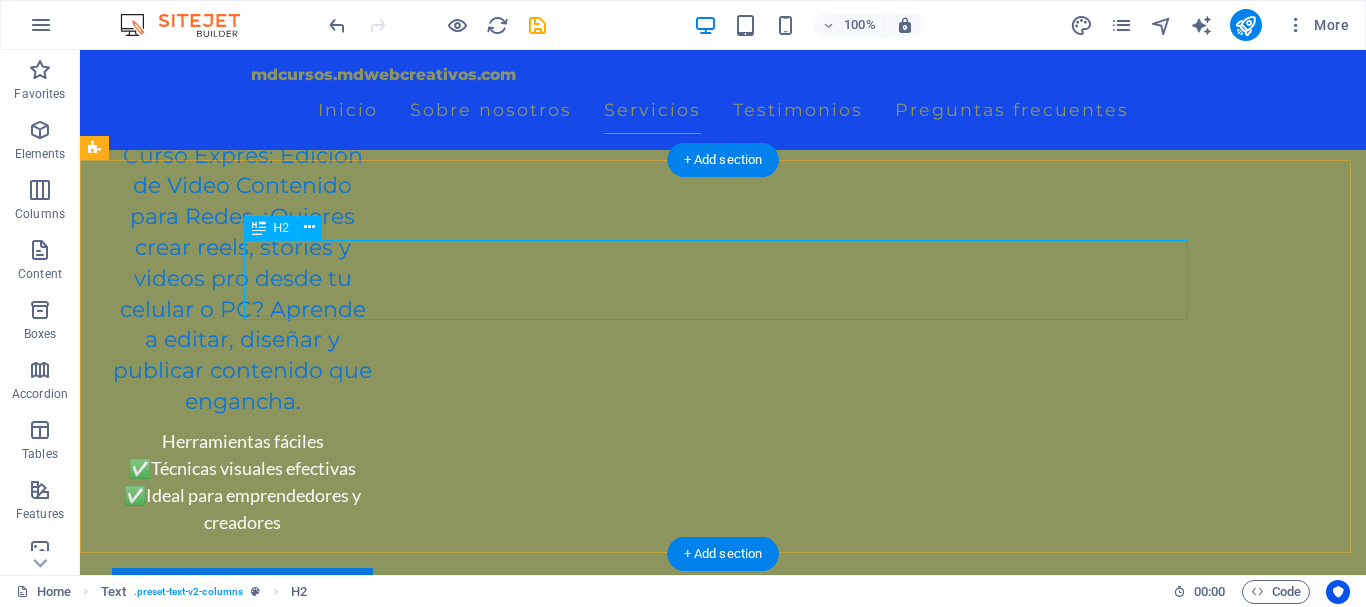 scroll, scrollTop: 6167, scrollLeft: 0, axis: vertical 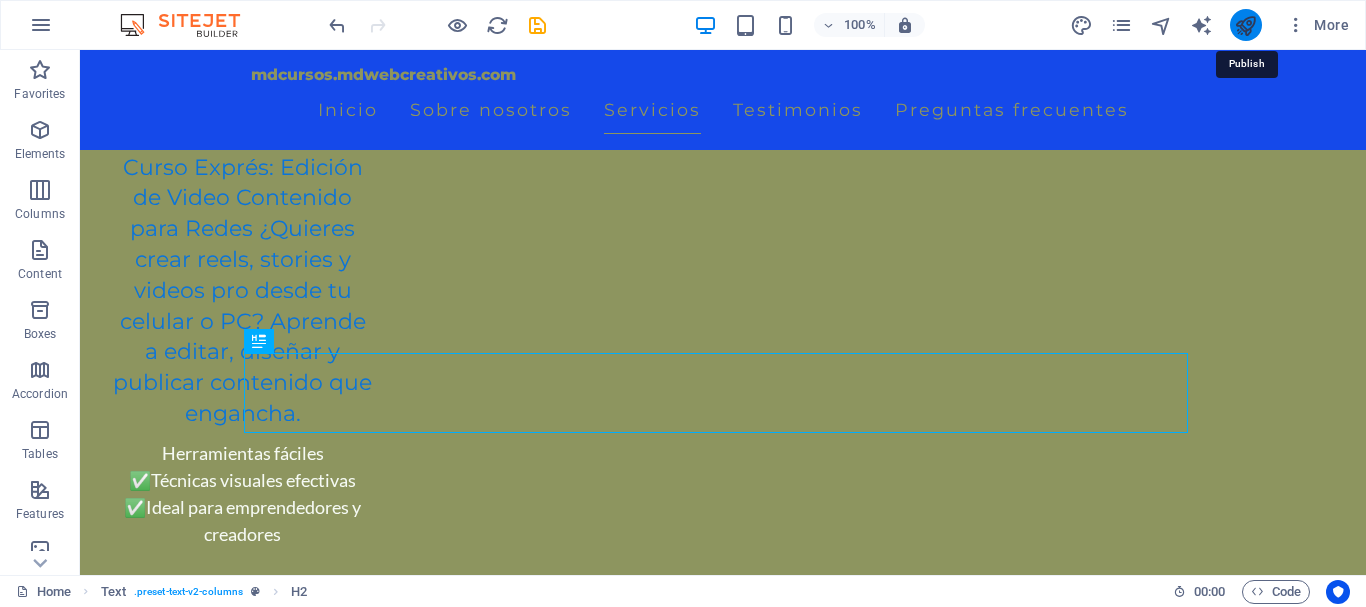 click at bounding box center (1245, 25) 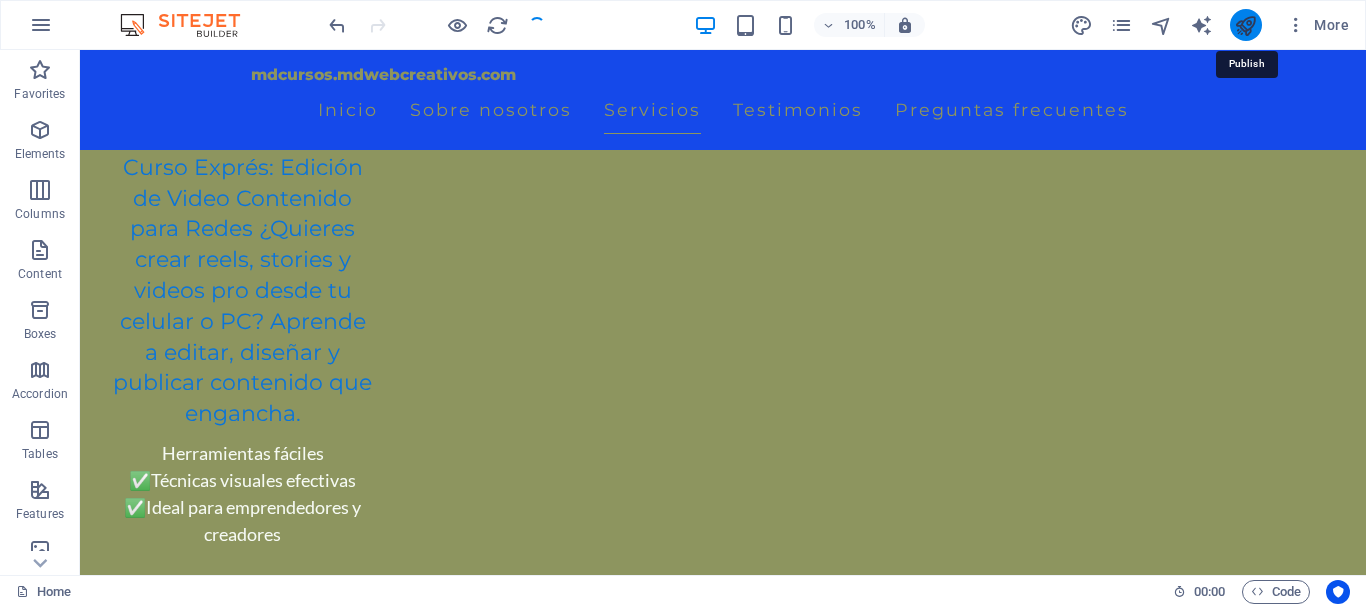 scroll, scrollTop: 6168, scrollLeft: 0, axis: vertical 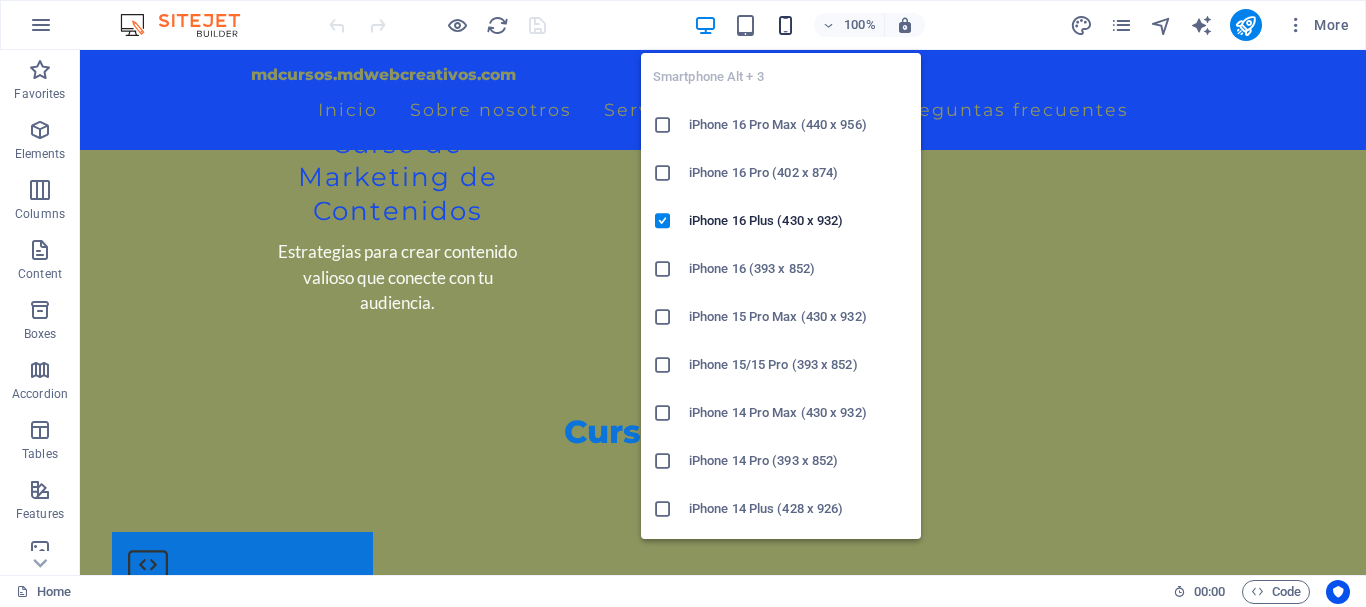click at bounding box center [785, 25] 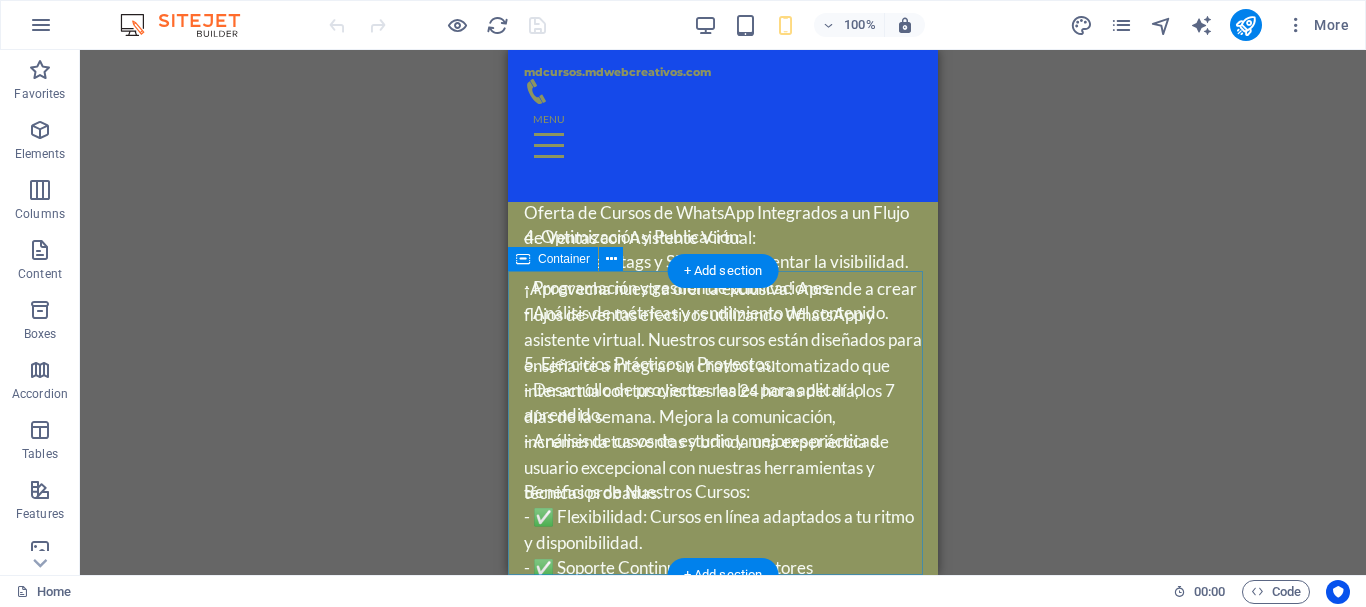 scroll, scrollTop: 7821, scrollLeft: 0, axis: vertical 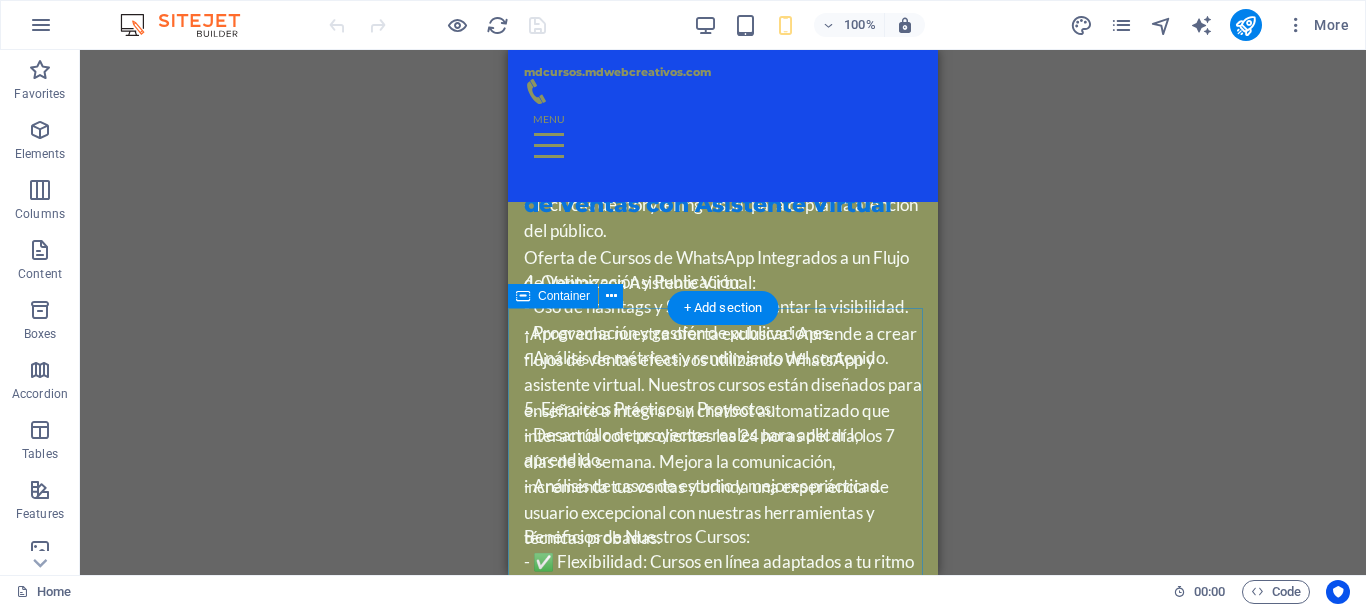 click on "Testimonios "Las certificaciones son un gran plus. Ahora puedo demostrar mis habilidades ante futuros compañeros." Lo que Dicen Nuestros Estudiantes "Los cursos de mdCursos me han ayudado a obtener el conocimiento que necesitaba para comenzar mi carrera en marketing digital. ¡Recomendados!" "La calidad del contenido y la atención al cliente son excepcionales. Decidí inscribirme en varios cursos y no me arrepiento en absoluto." "Las certificaciones son un gran plus. Ahora puedo demostrar mis habilidades ante futuros compañeros." Lo que Dicen Nuestros Estudiantes "Los cursos de mdCursos me han ayudado a obtener el conocimiento que necesitaba para comenzar mi carrera en marketing digital. ¡Recomendados!" 1 2 3" at bounding box center (723, 767) 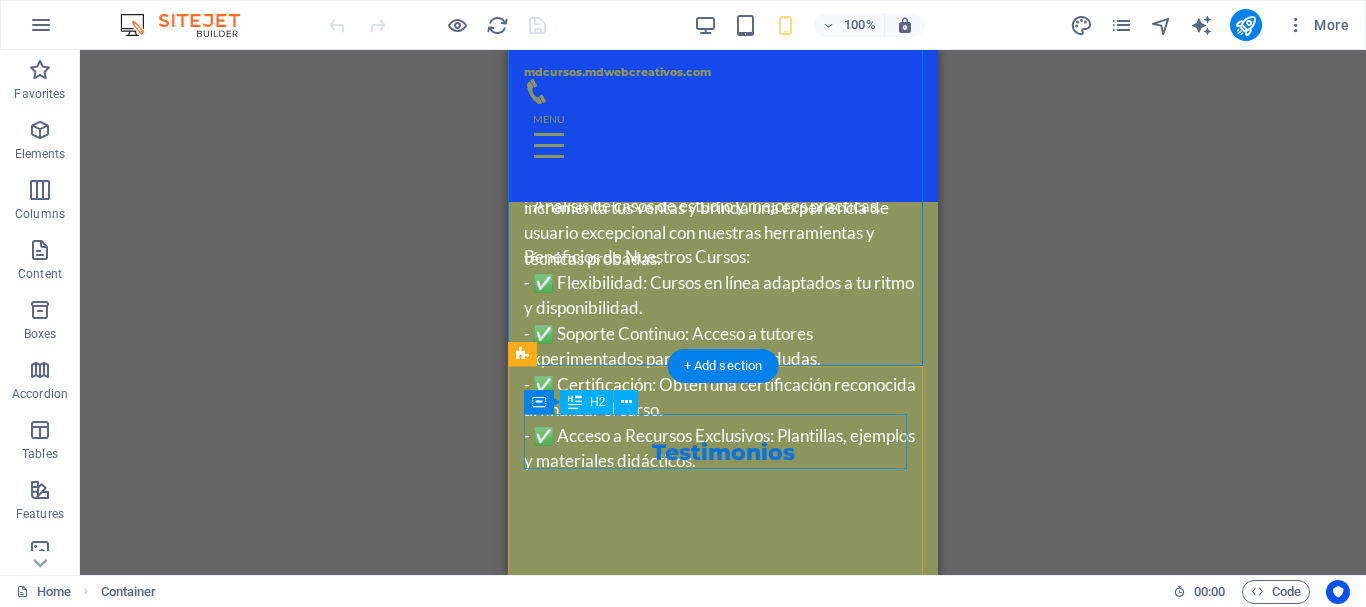 scroll, scrollTop: 8194, scrollLeft: 0, axis: vertical 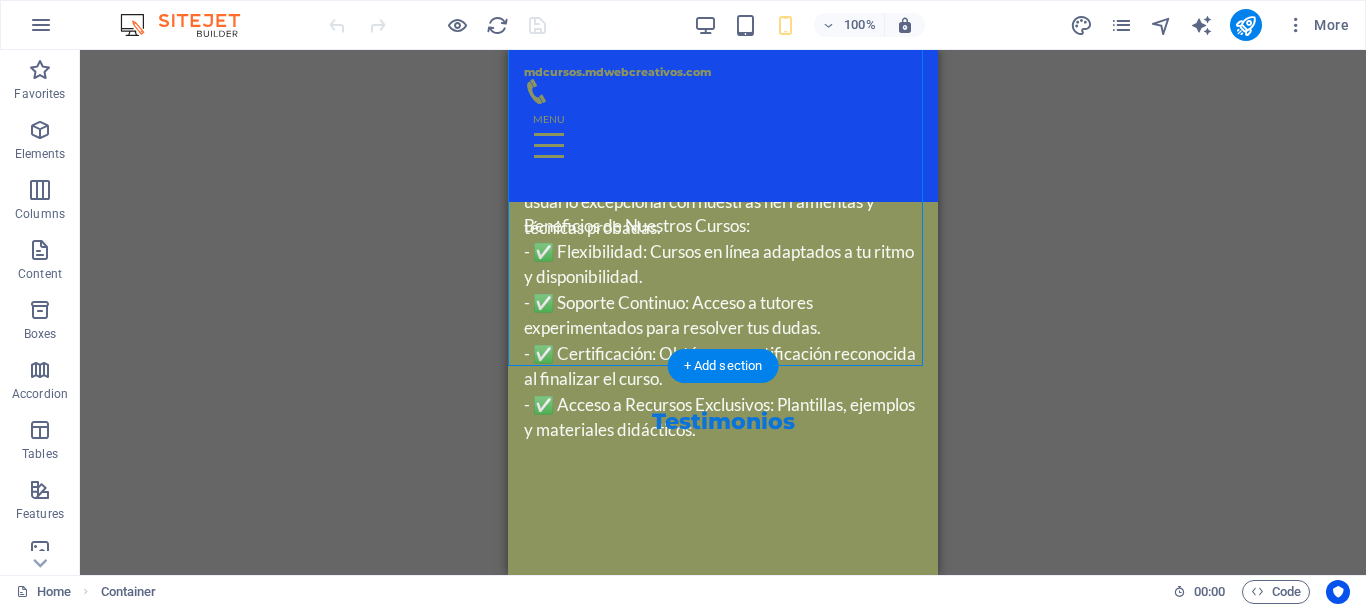click at bounding box center [723, 888] 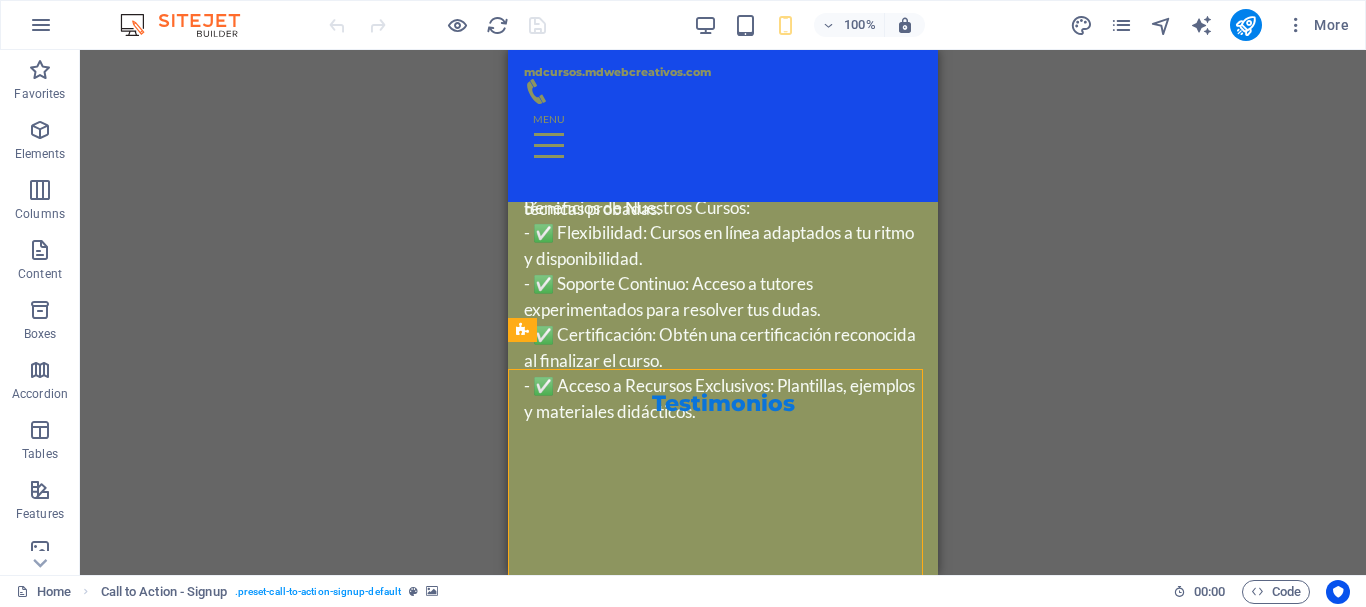 scroll, scrollTop: 8111, scrollLeft: 0, axis: vertical 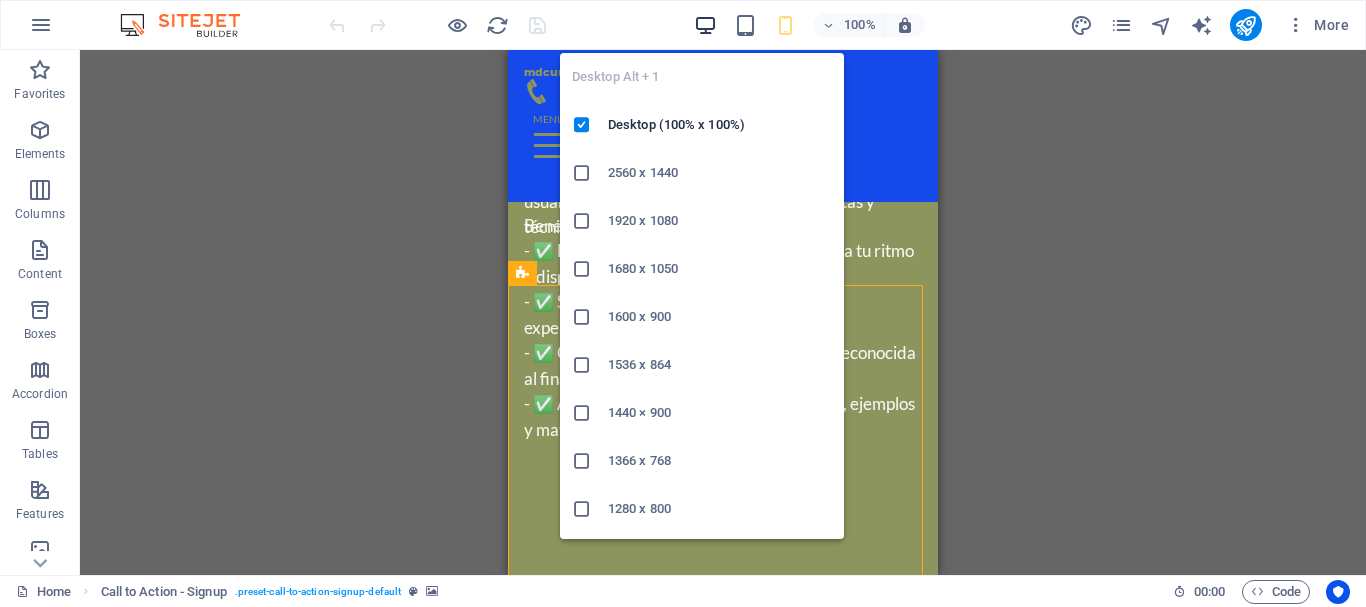 click at bounding box center (705, 25) 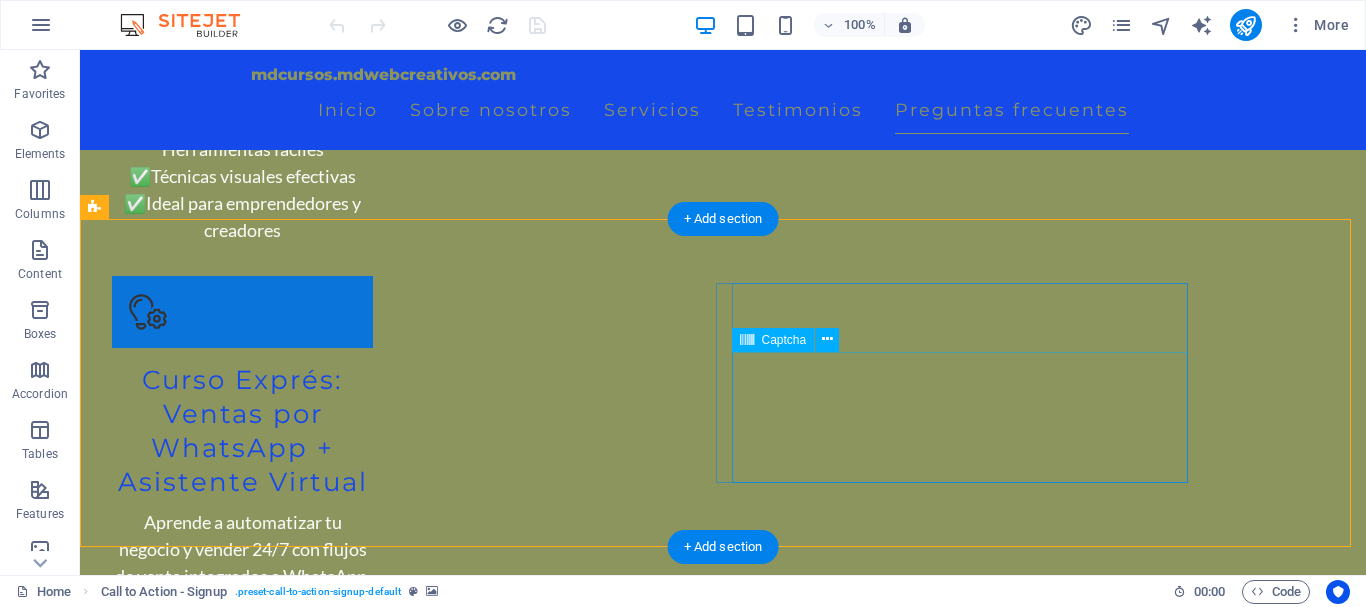 scroll, scrollTop: 7034, scrollLeft: 0, axis: vertical 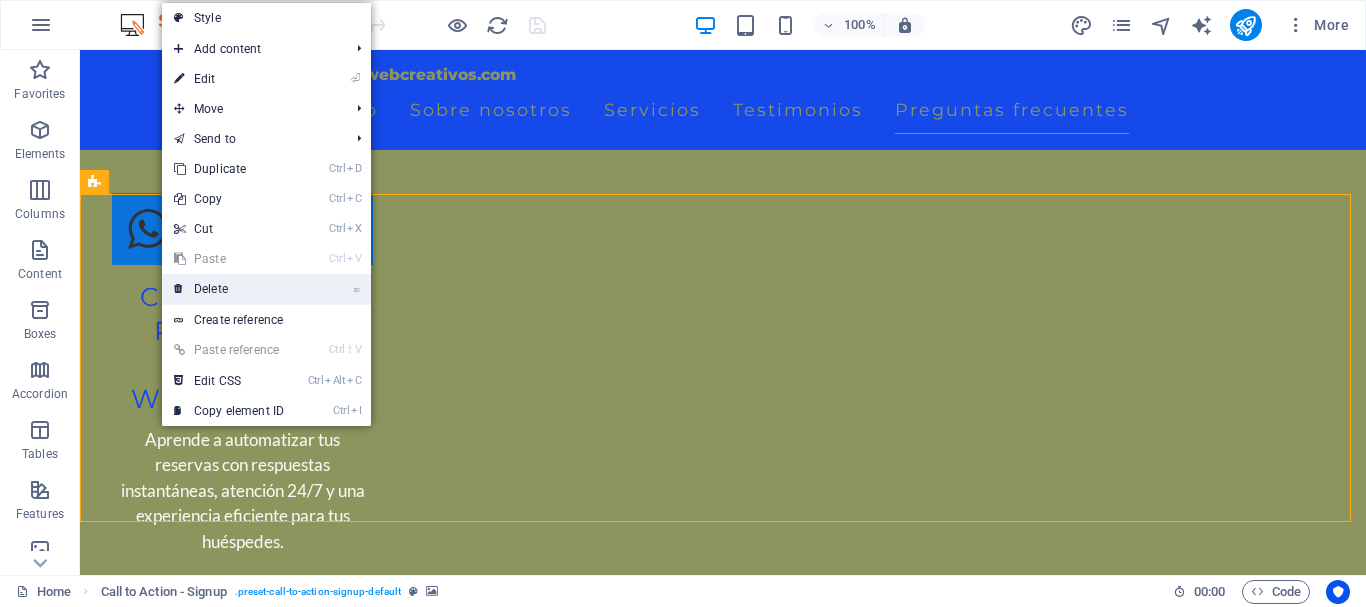 click on "⌦  Delete" at bounding box center [229, 289] 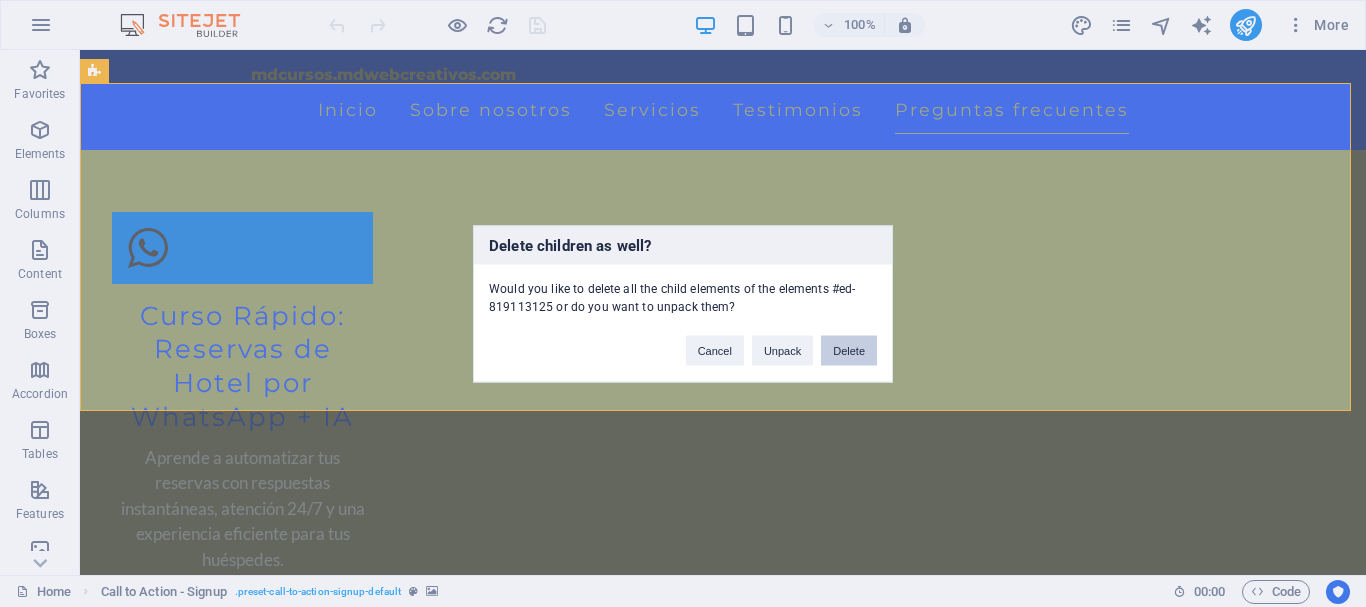 scroll, scrollTop: 7033, scrollLeft: 0, axis: vertical 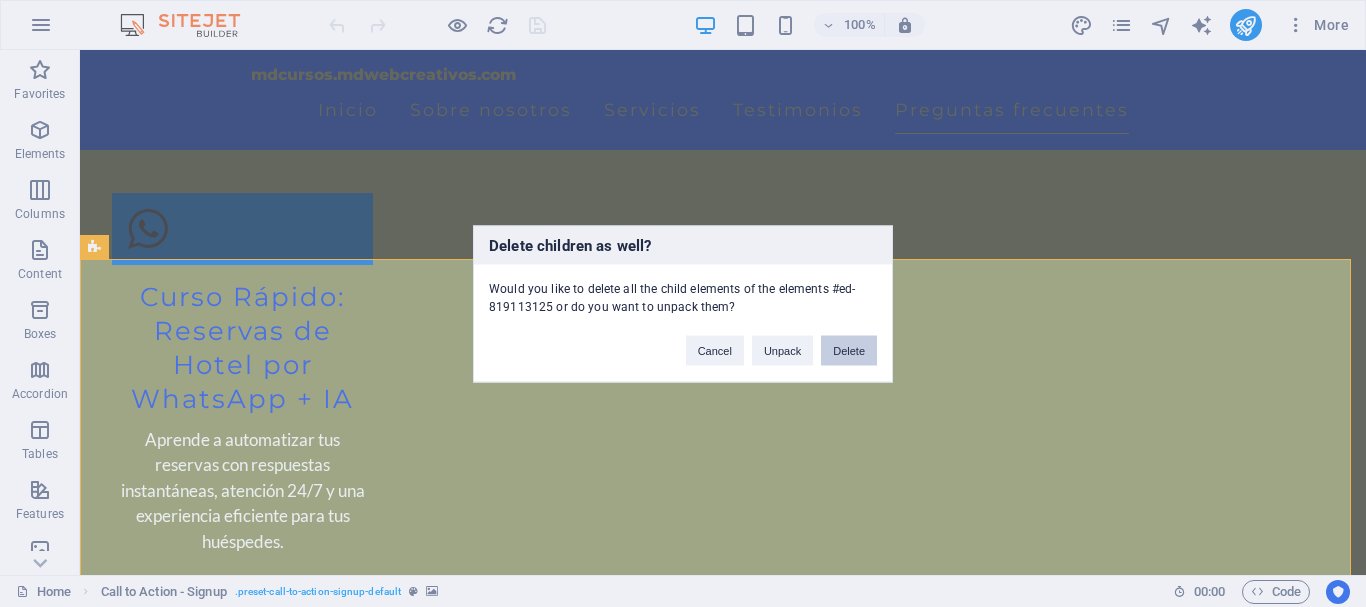 click on "Delete" at bounding box center [849, 350] 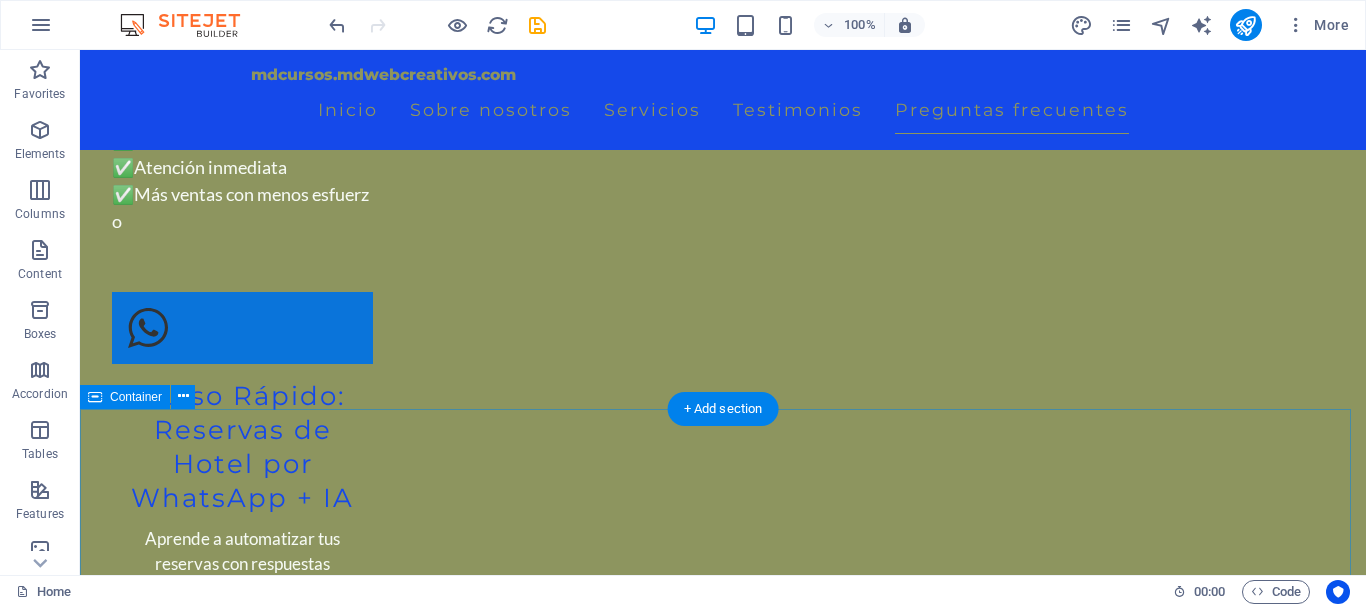 scroll, scrollTop: 6817, scrollLeft: 0, axis: vertical 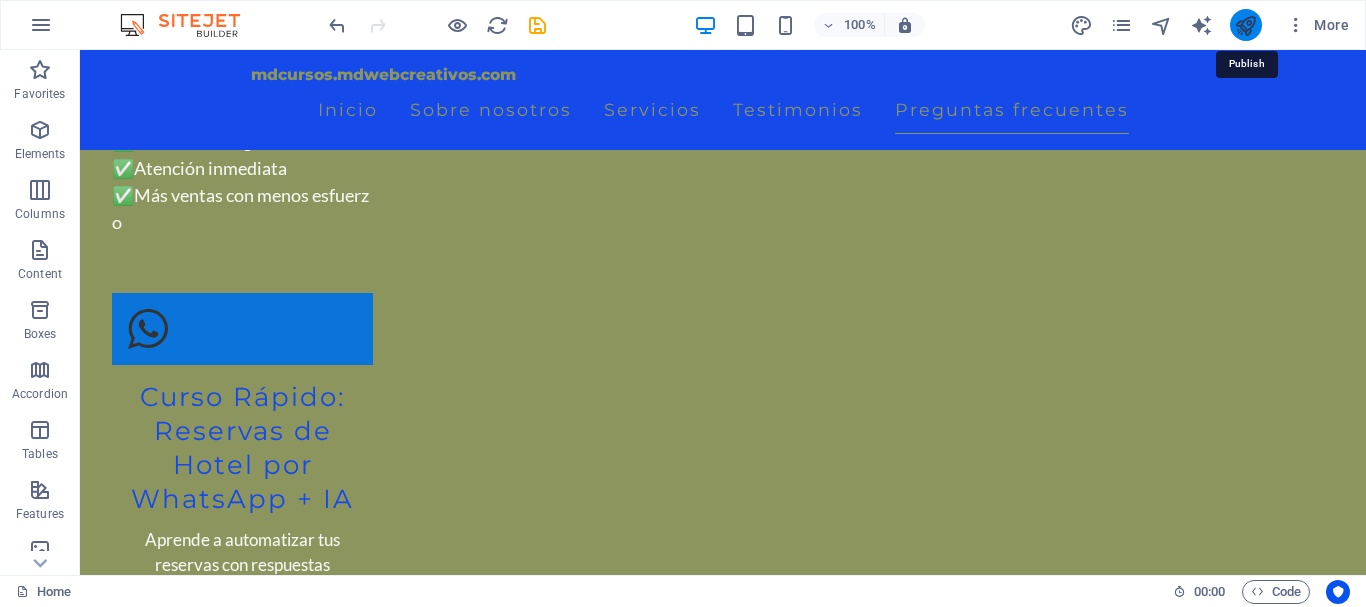 click at bounding box center [1245, 25] 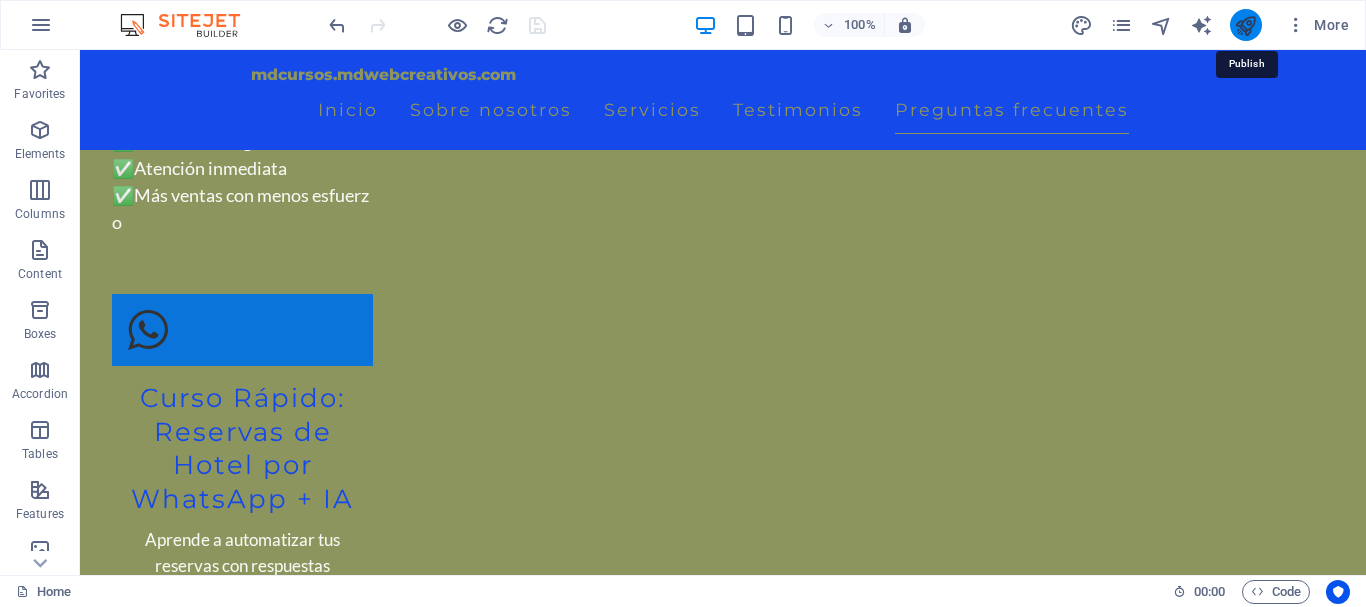 scroll, scrollTop: 6934, scrollLeft: 0, axis: vertical 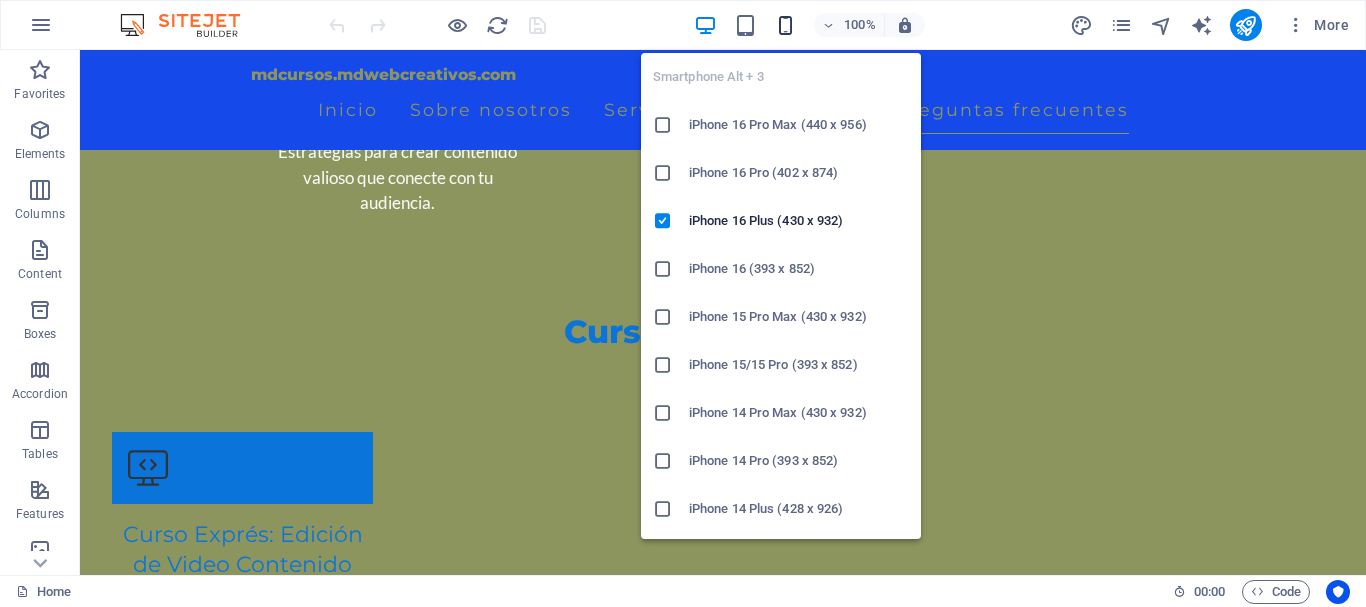 click at bounding box center [785, 25] 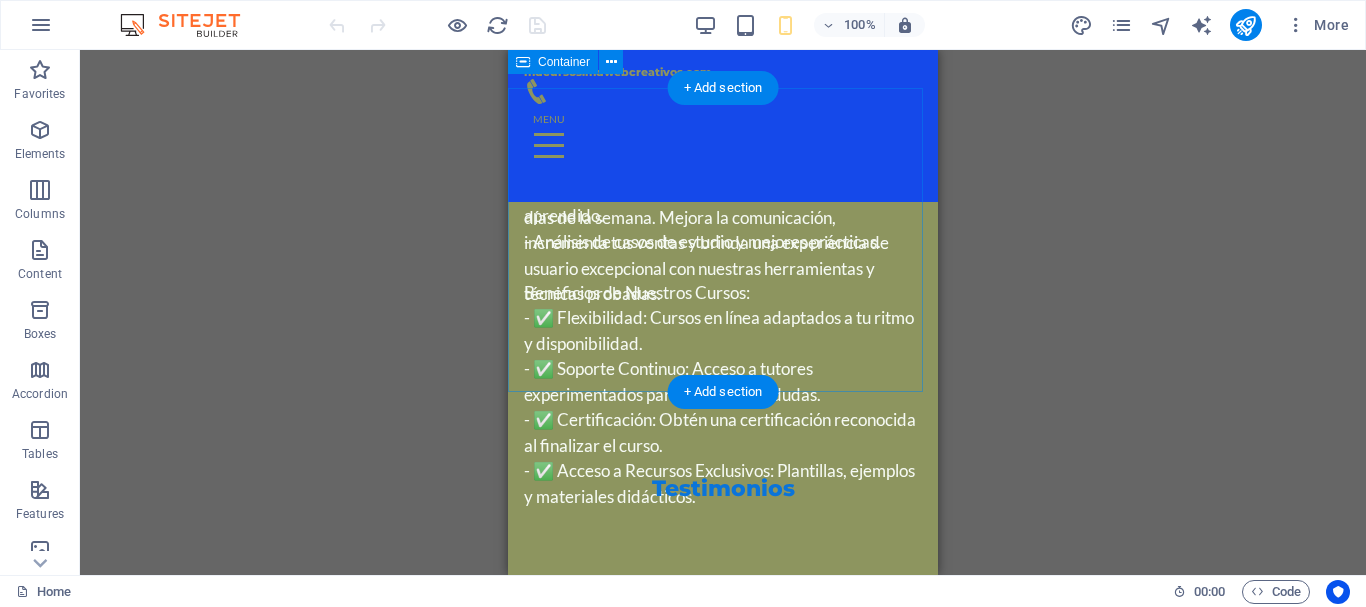 scroll, scrollTop: 7819, scrollLeft: 0, axis: vertical 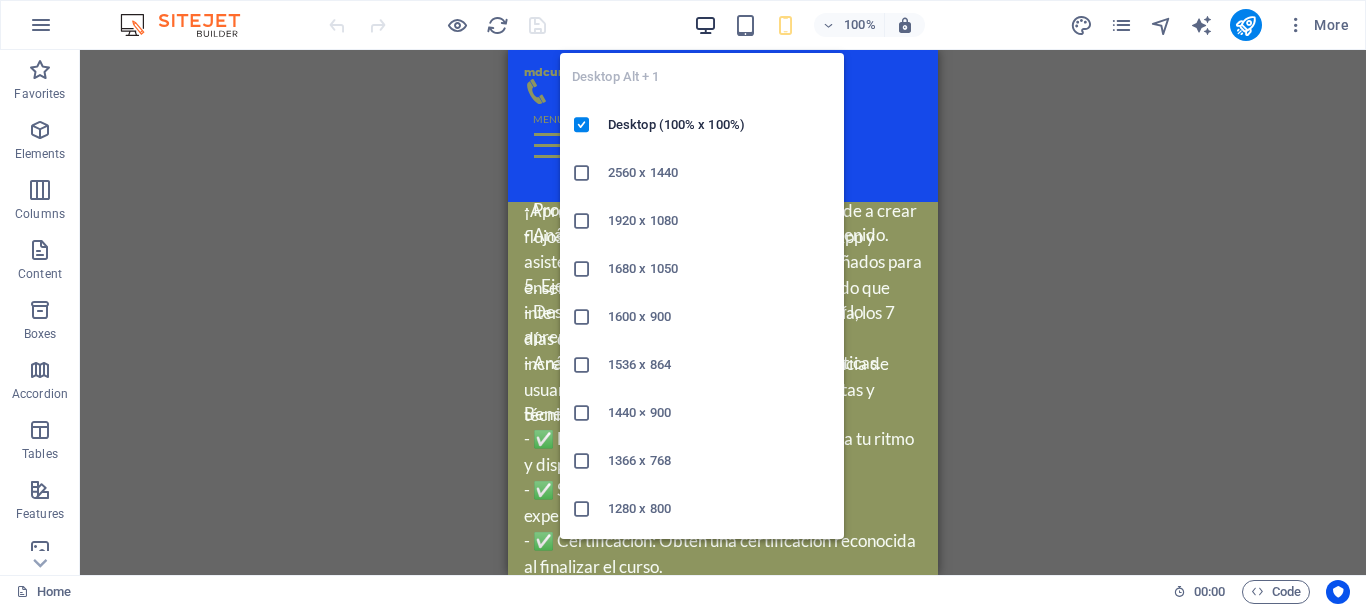 click at bounding box center (705, 25) 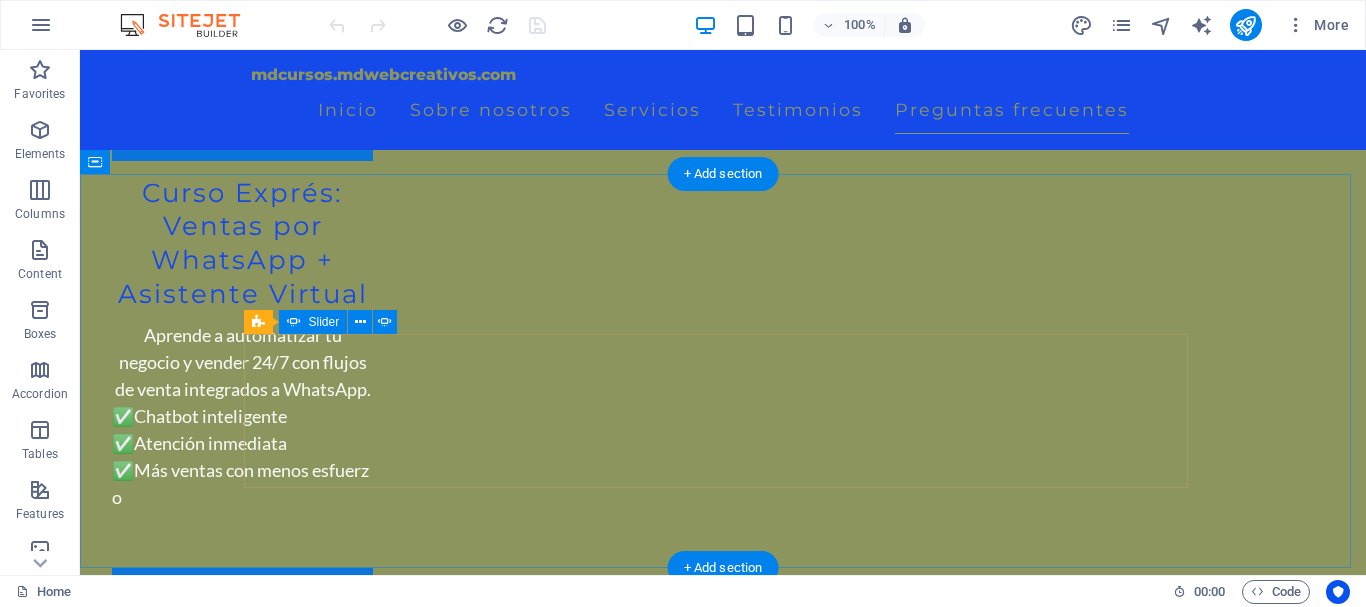 scroll, scrollTop: 6659, scrollLeft: 0, axis: vertical 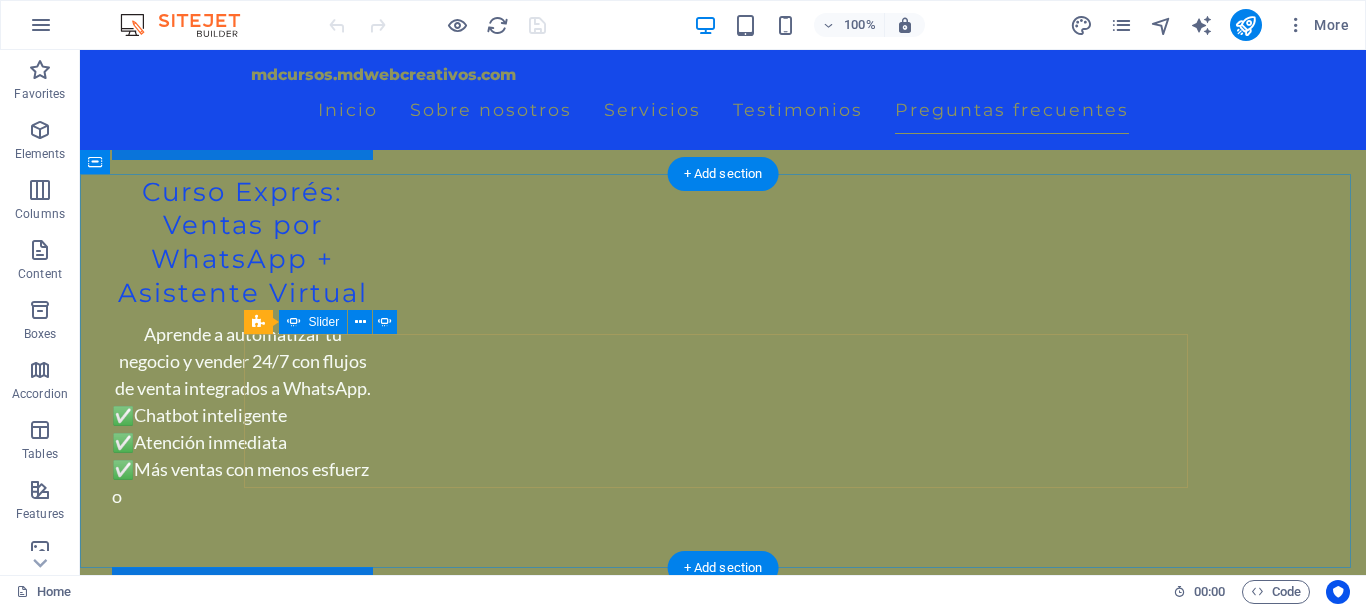 click on ""Las certificaciones son un gran plus. Ahora puedo demostrar mis habilidades ante futuros compañeros." Lo que Dicen Nuestros Estudiantes "Los cursos de mdCursos me han ayudado a obtener el conocimiento que necesitaba para comenzar mi carrera en marketing digital. ¡Recomendados!" "La calidad del contenido y la atención al cliente son excepcionales. Decidí inscribirme en varios cursos y no me arrepiento en absoluto." "Las certificaciones son un gran plus. Ahora puedo demostrar mis habilidades ante futuros compañeros." Lo que Dicen Nuestros Estudiantes "Los cursos de mdCursos me han ayudado a obtener el conocimiento que necesitaba para comenzar mi carrera en marketing digital. ¡Recomendados!" 1 2 3" at bounding box center (723, 4118) 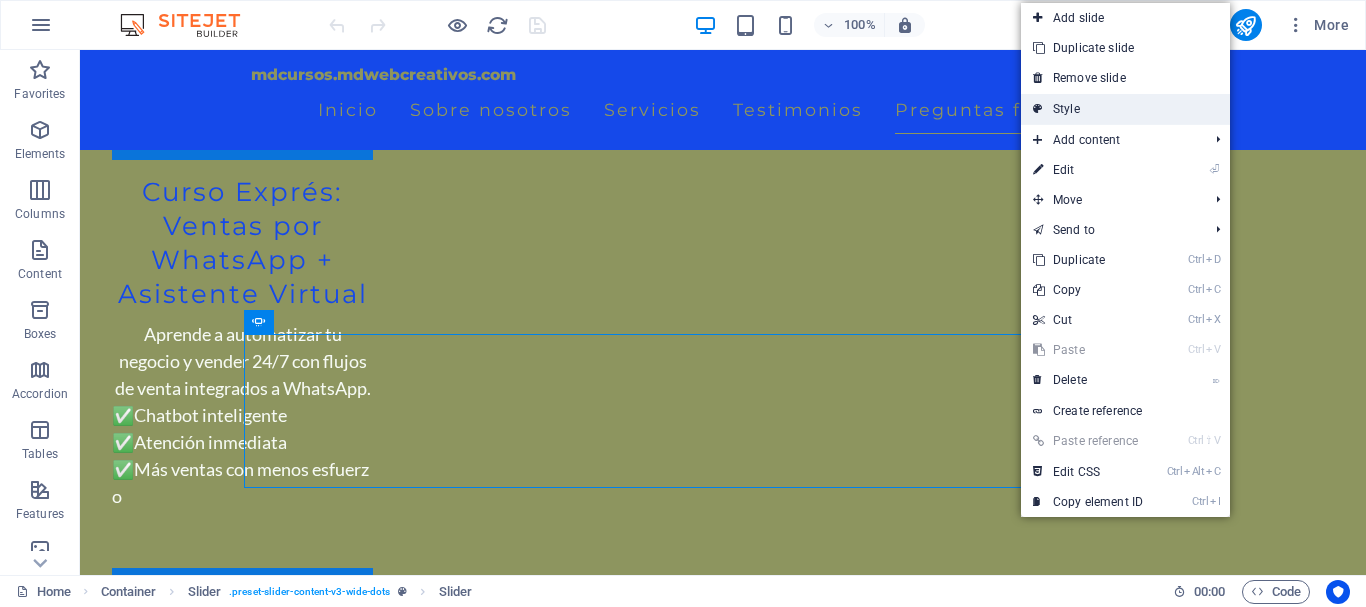 scroll, scrollTop: 6660, scrollLeft: 0, axis: vertical 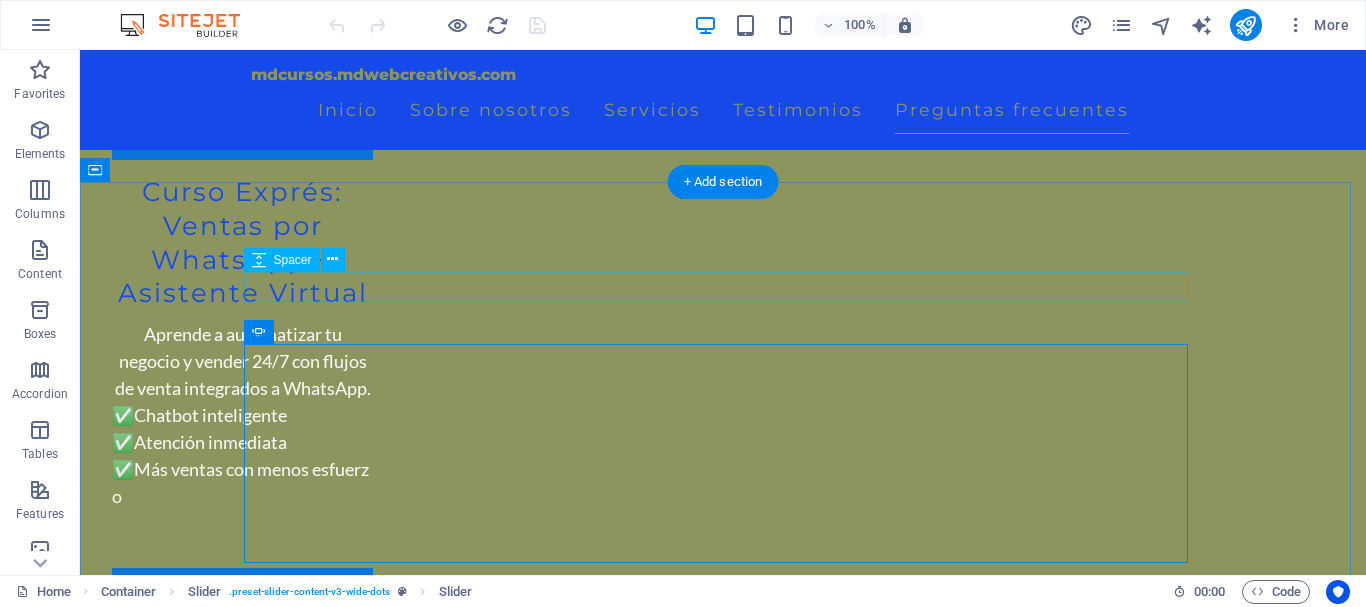 click at bounding box center [723, 3946] 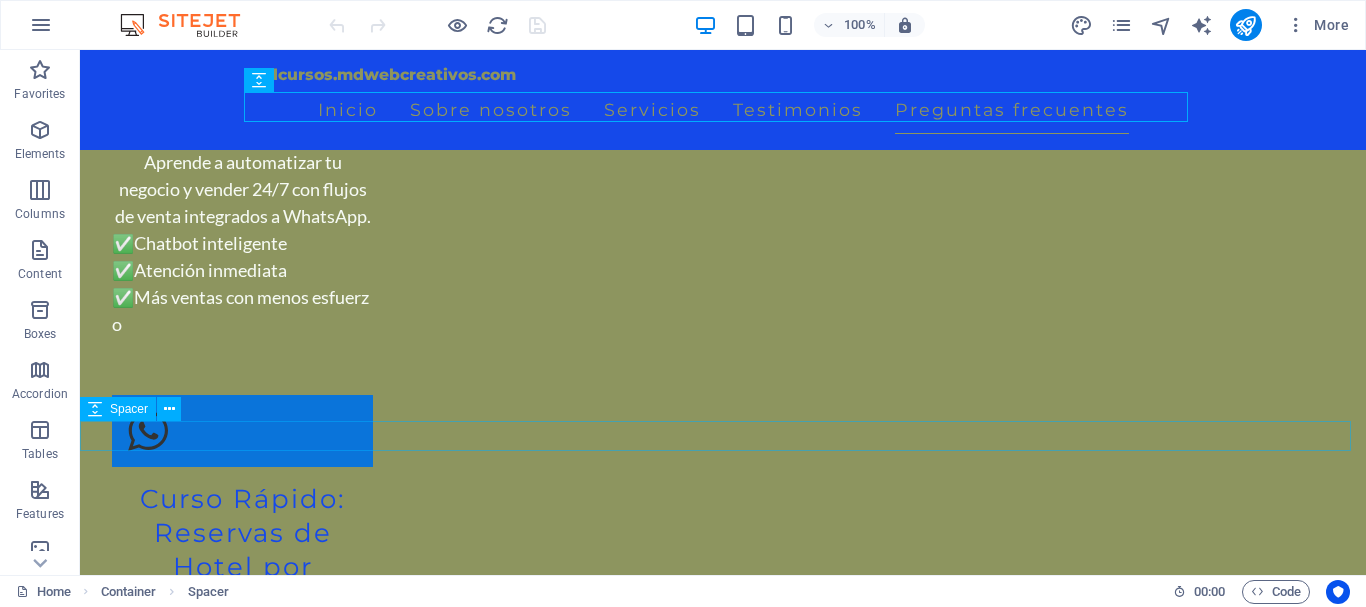 scroll, scrollTop: 6743, scrollLeft: 0, axis: vertical 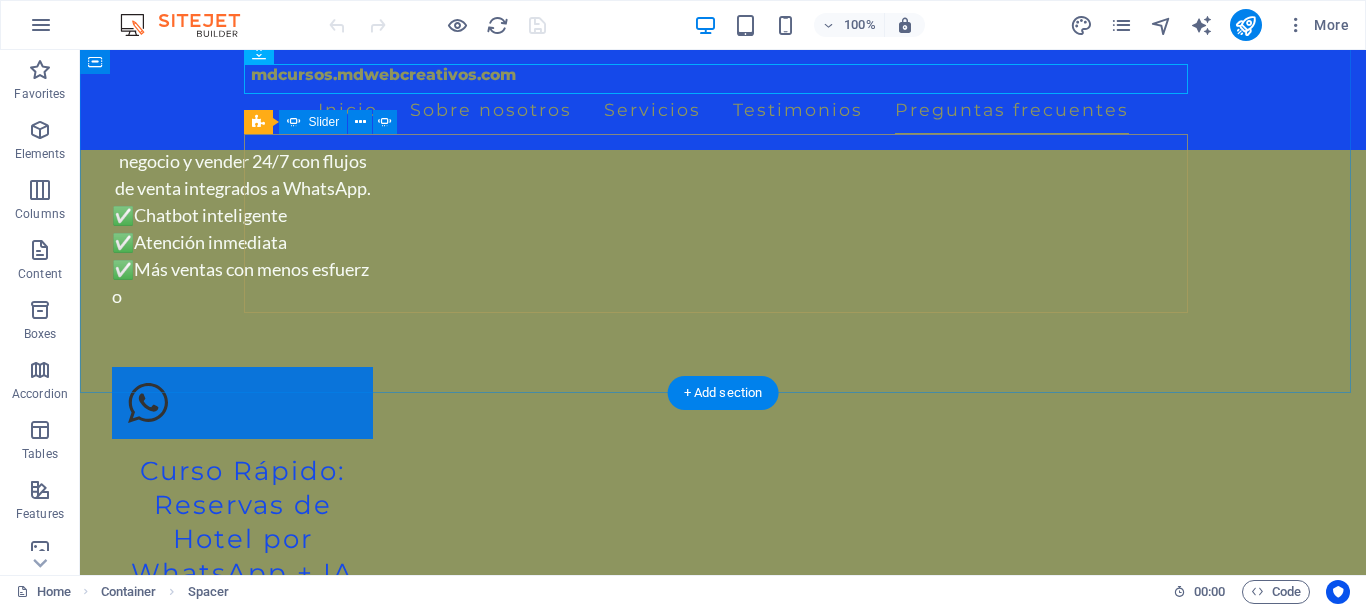 click on ""Las certificaciones son un gran plus. Ahora puedo demostrar mis habilidades ante futuros compañeros." Lo que Dicen Nuestros Estudiantes "Los cursos de mdCursos me han ayudado a obtener el conocimiento que necesitaba para comenzar mi carrera en marketing digital. ¡Recomendados!" "La calidad del contenido y la atención al cliente son excepcionales. Decidí inscribirme en varios cursos y no me arrepiento en absoluto." "Las certificaciones son un gran plus. Ahora puedo demostrar mis habilidades ante futuros compañeros." Lo que Dicen Nuestros Estudiantes "Los cursos de mdCursos me han ayudado a obtener el conocimiento que necesitaba para comenzar mi carrera en marketing digital. ¡Recomendados!" 1 2 3" at bounding box center (723, 3930) 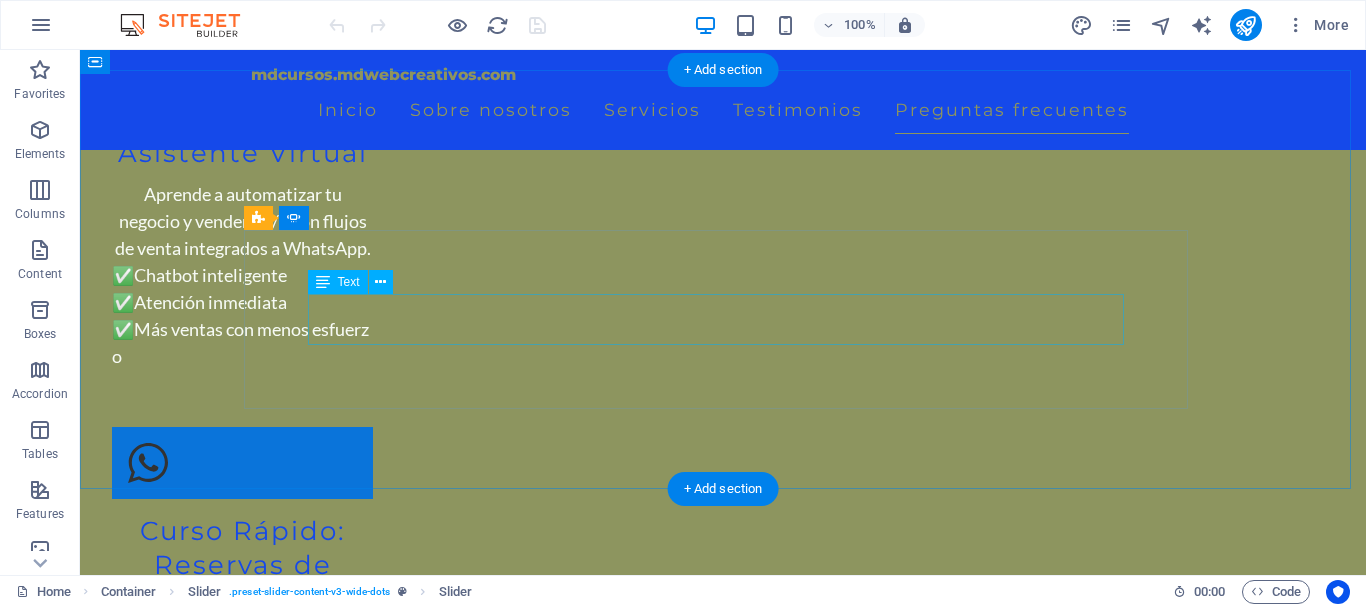 scroll, scrollTop: 6659, scrollLeft: 0, axis: vertical 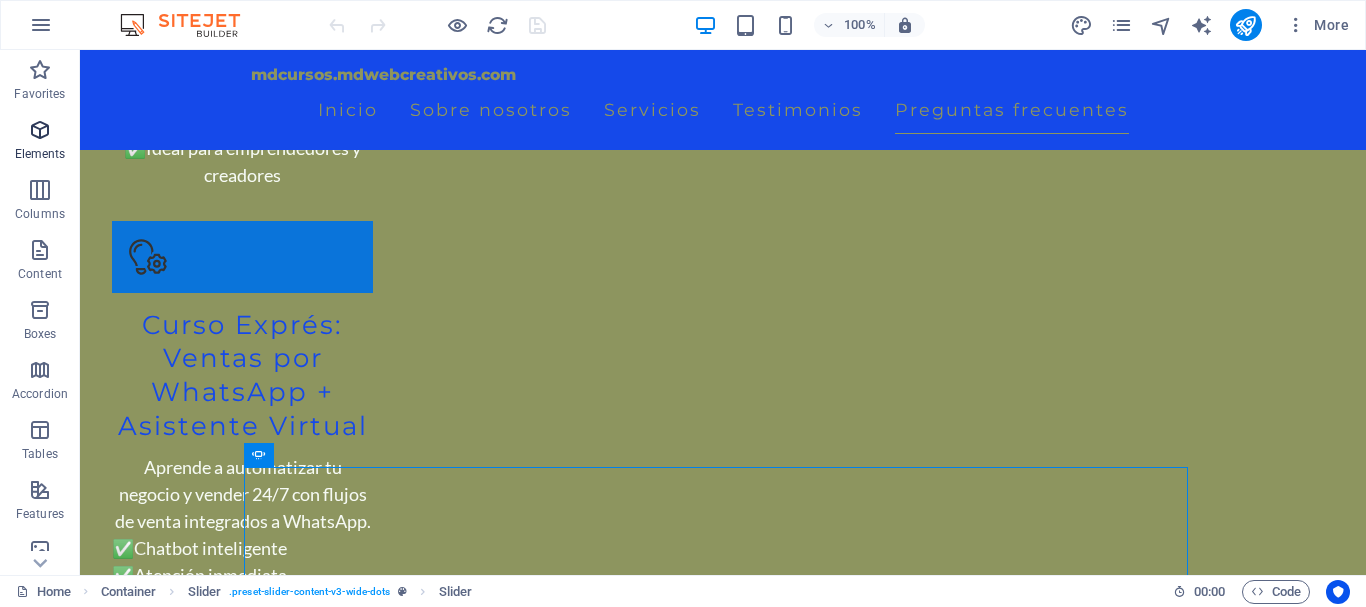 click at bounding box center [40, 130] 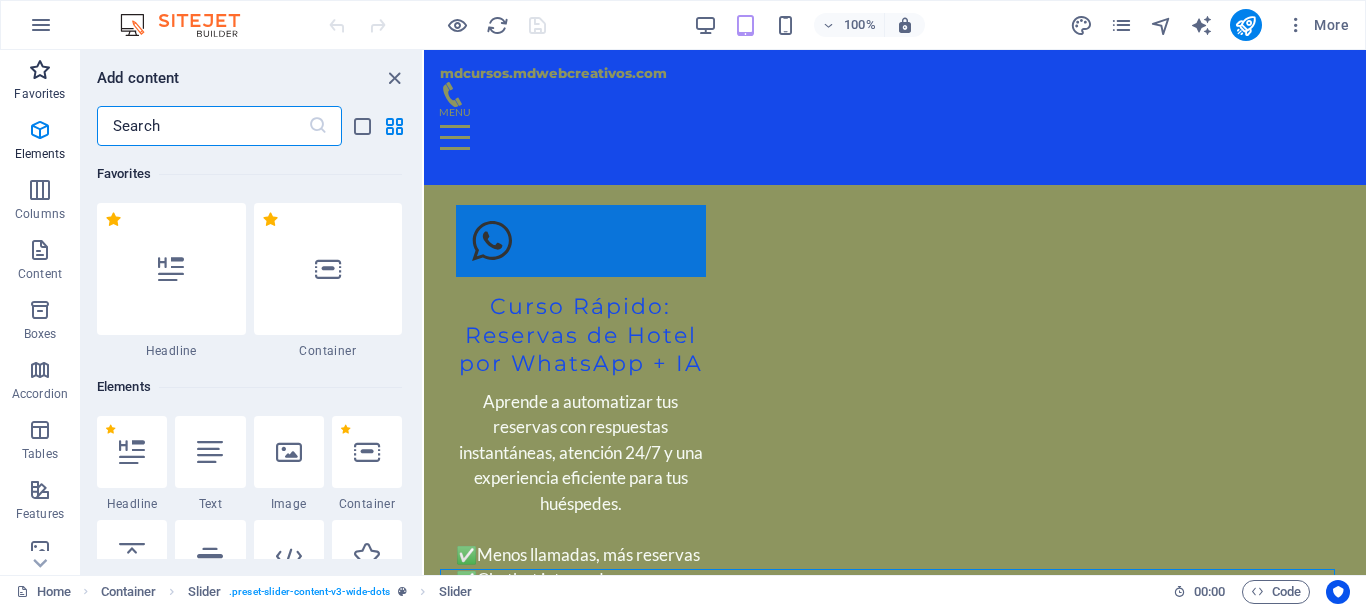 click at bounding box center (40, 70) 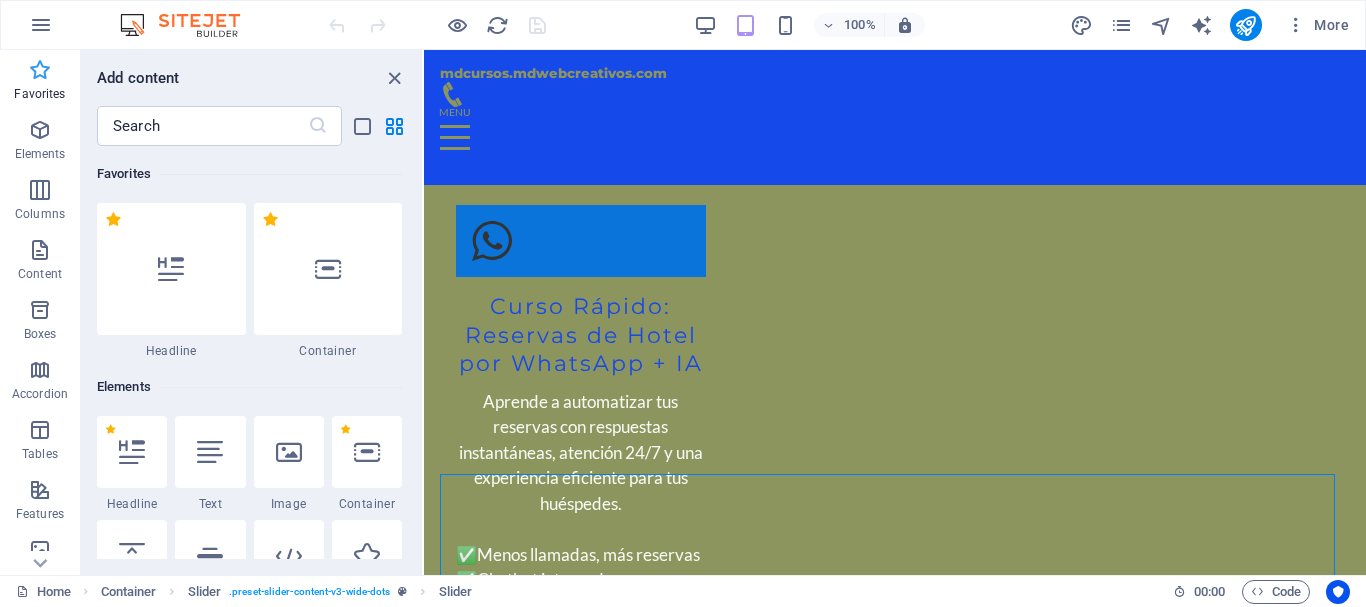 scroll, scrollTop: 5880, scrollLeft: 0, axis: vertical 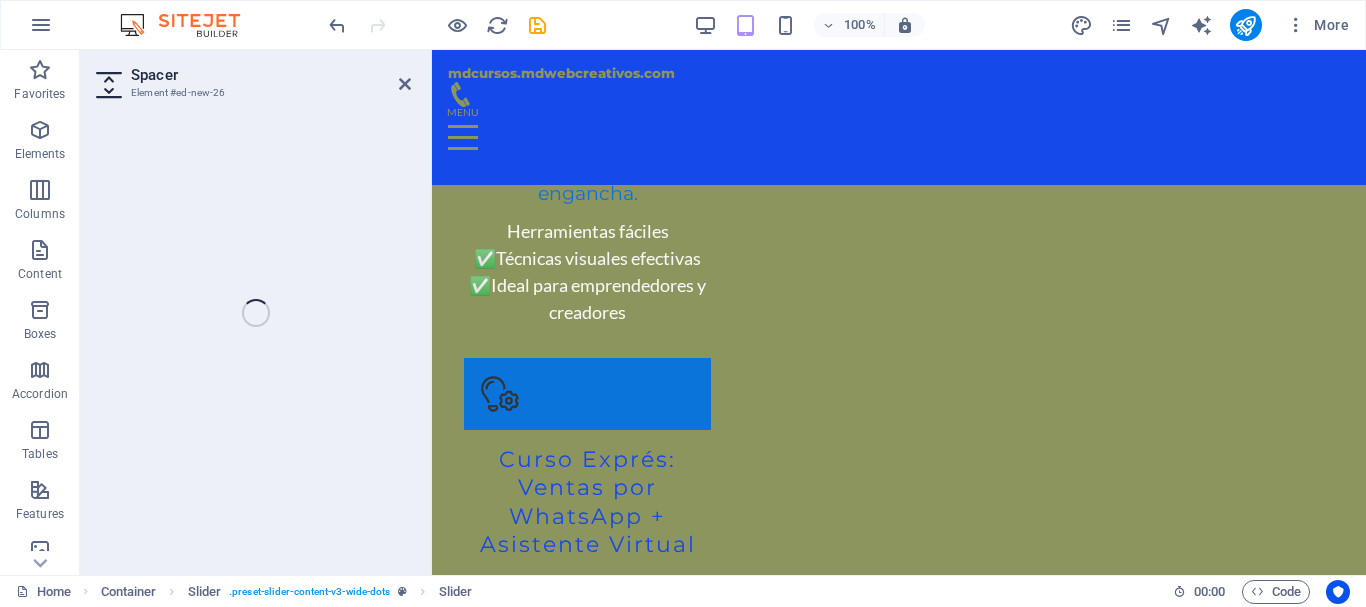 select on "px" 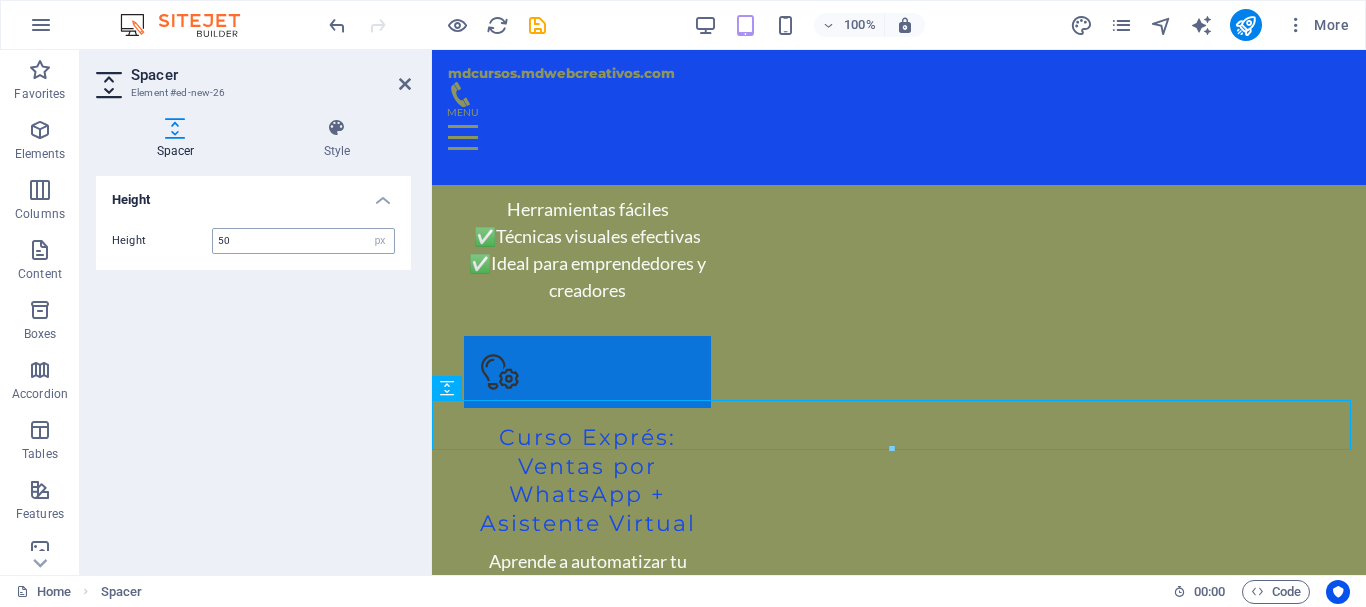 scroll, scrollTop: 5807, scrollLeft: 0, axis: vertical 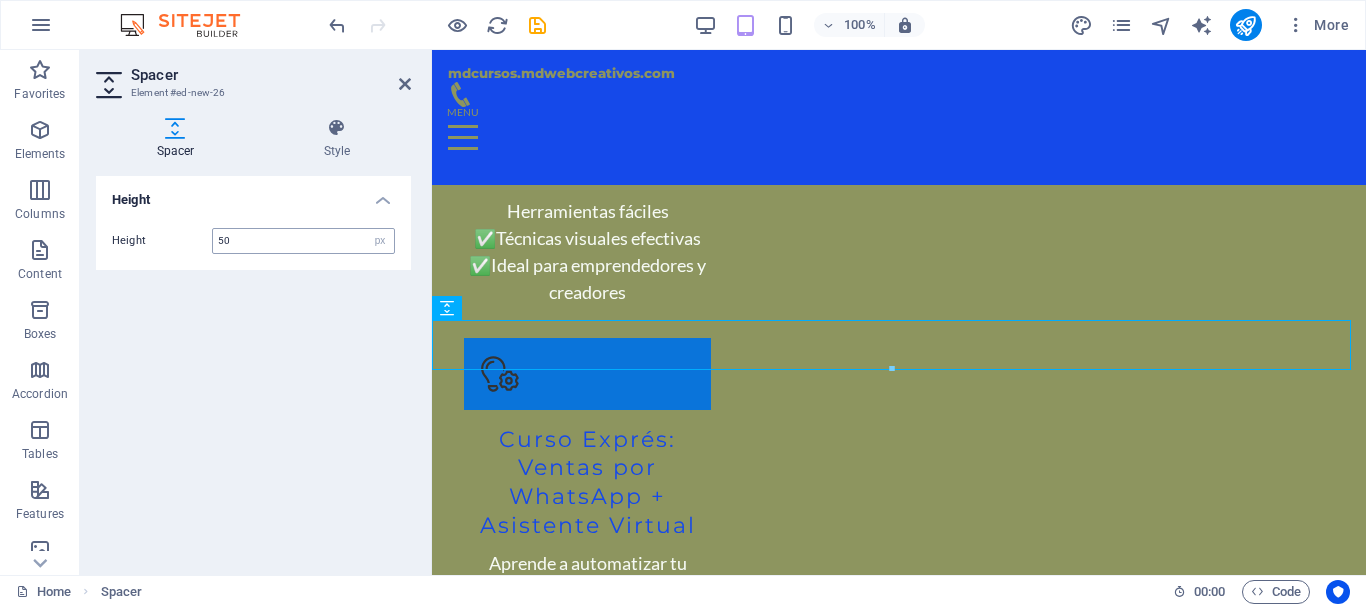 click on "50" at bounding box center (303, 241) 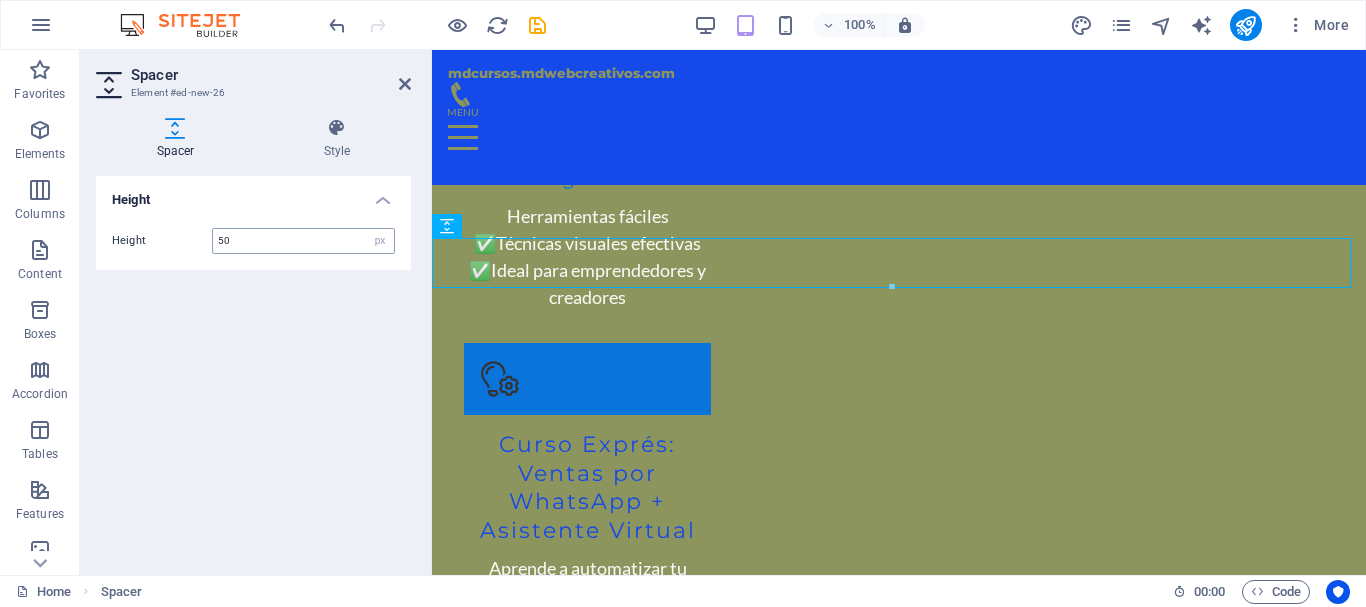 scroll, scrollTop: 5891, scrollLeft: 0, axis: vertical 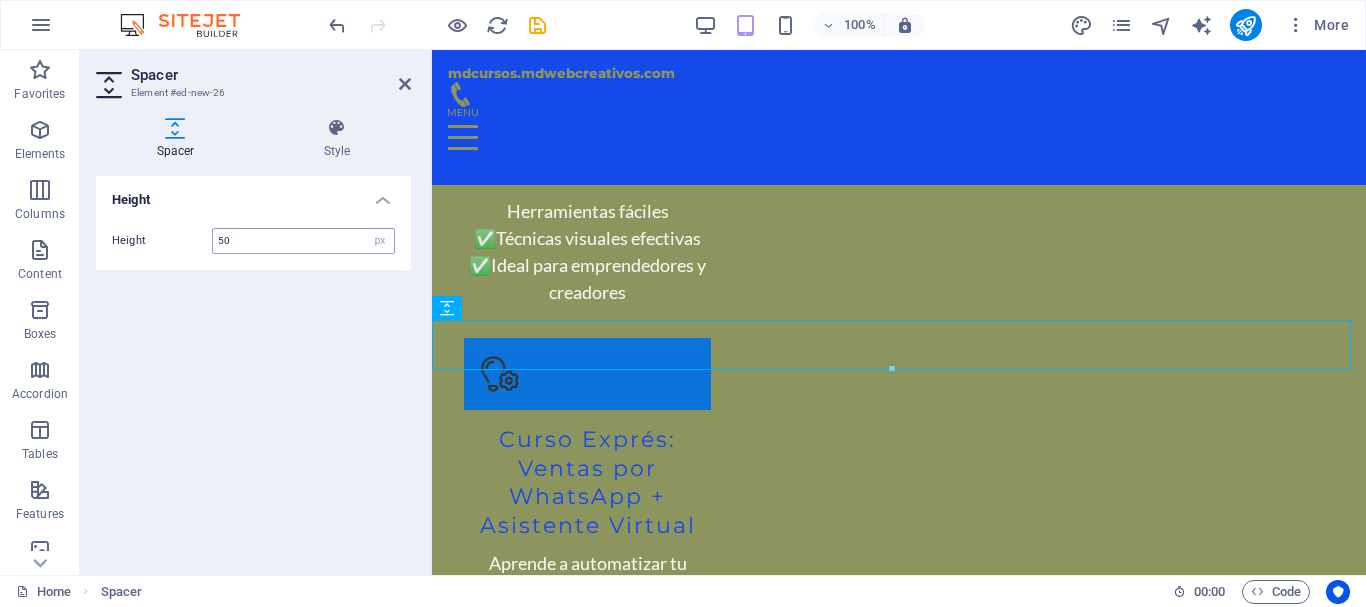 drag, startPoint x: 274, startPoint y: 237, endPoint x: 220, endPoint y: 237, distance: 54 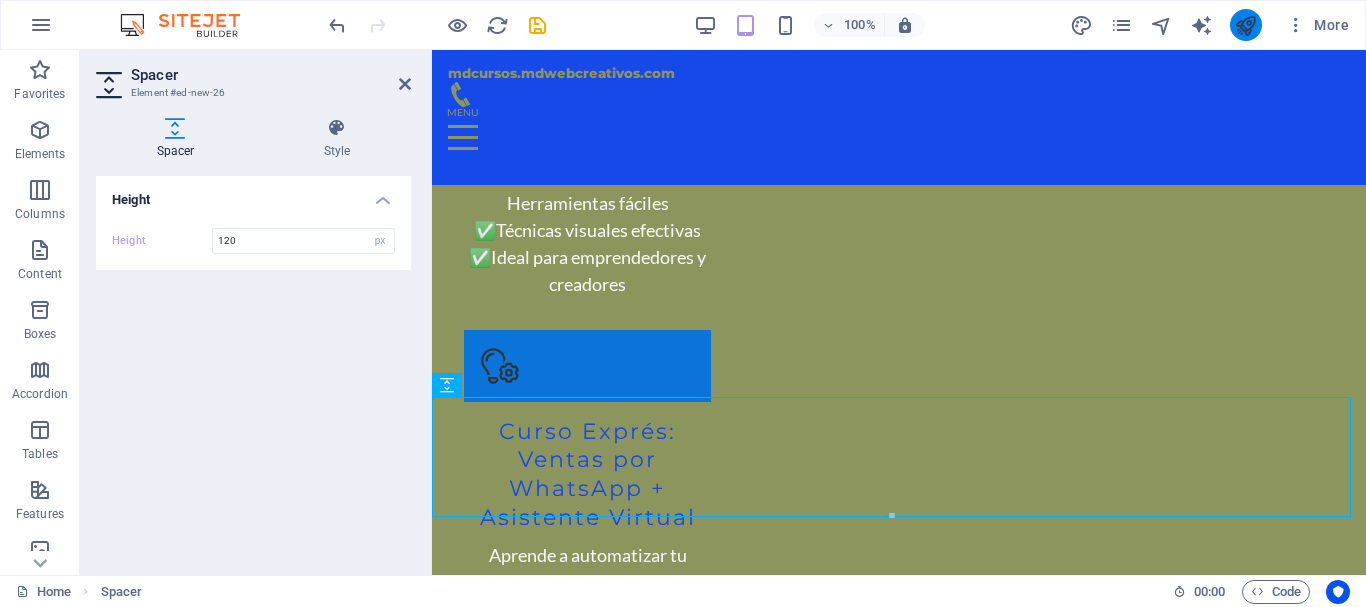 scroll, scrollTop: 5807, scrollLeft: 0, axis: vertical 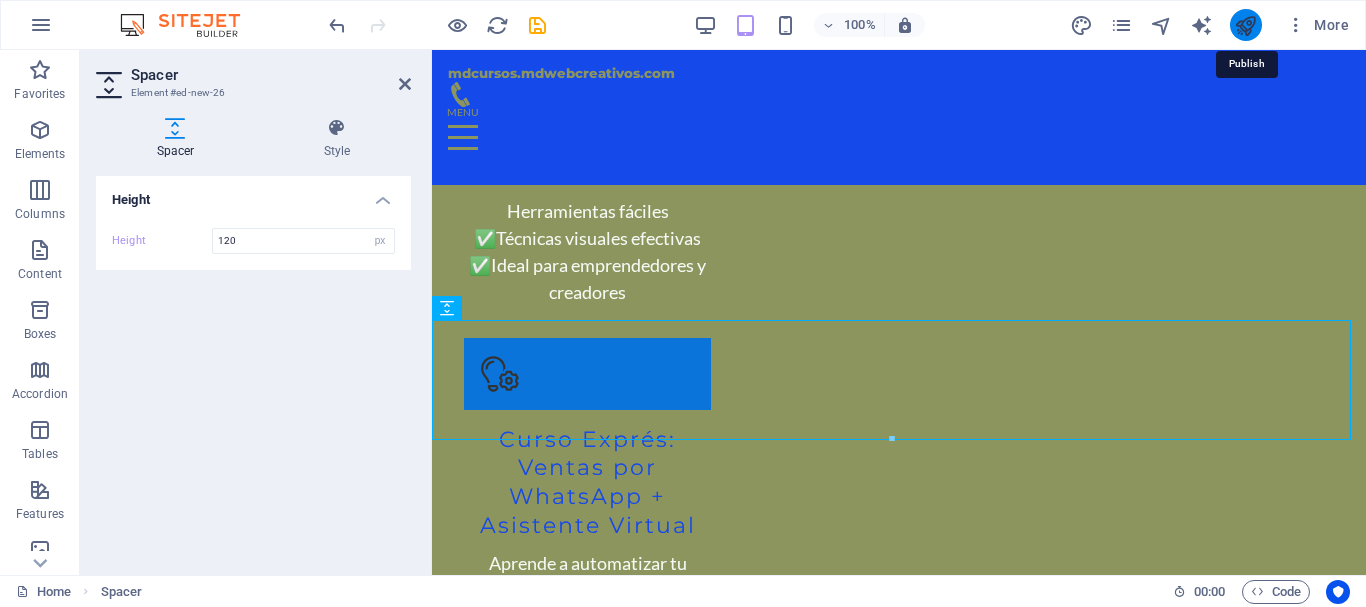 type on "120" 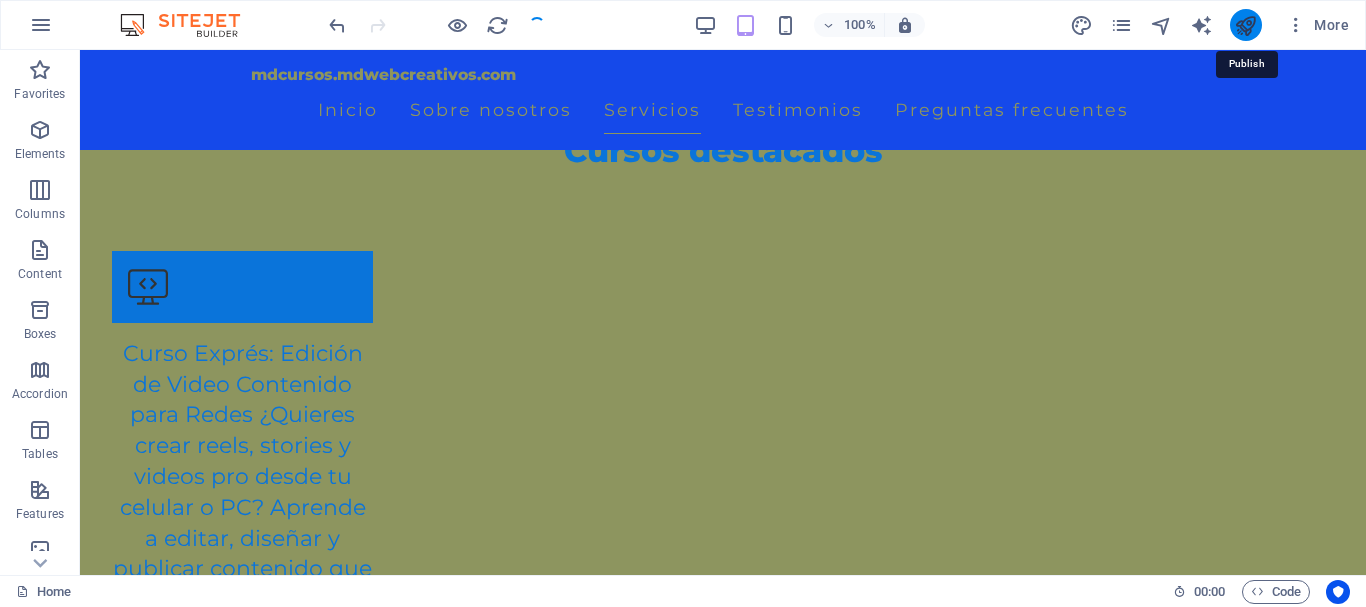 scroll, scrollTop: 6410, scrollLeft: 0, axis: vertical 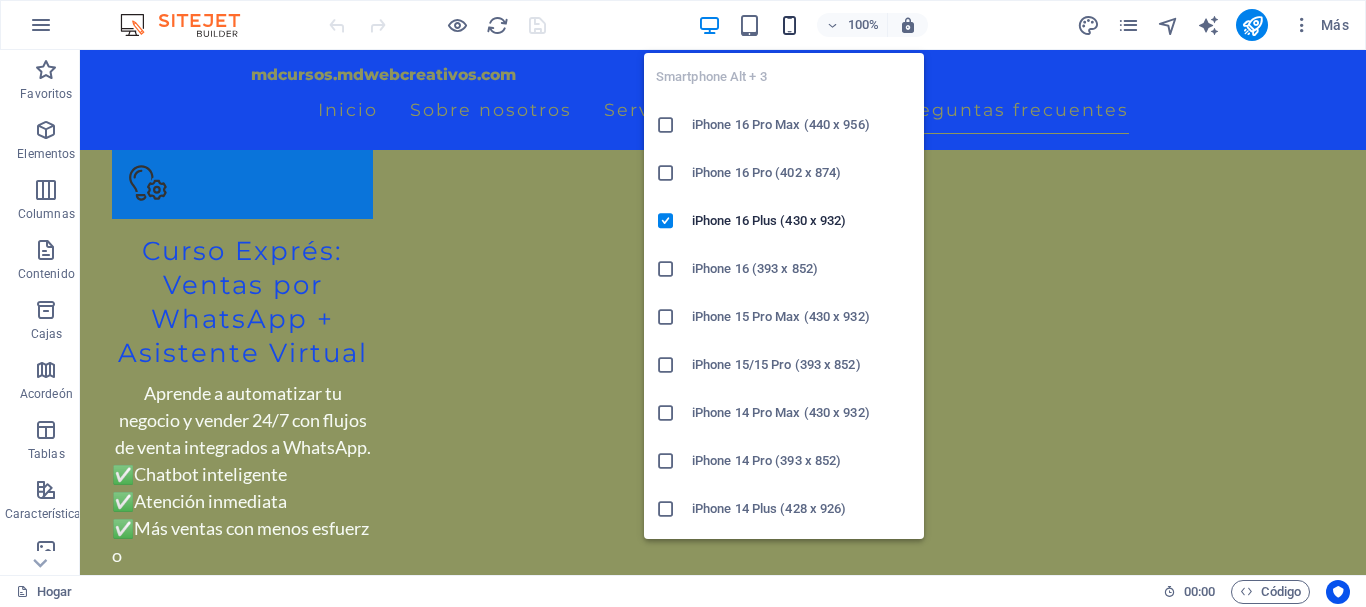 click at bounding box center (789, 25) 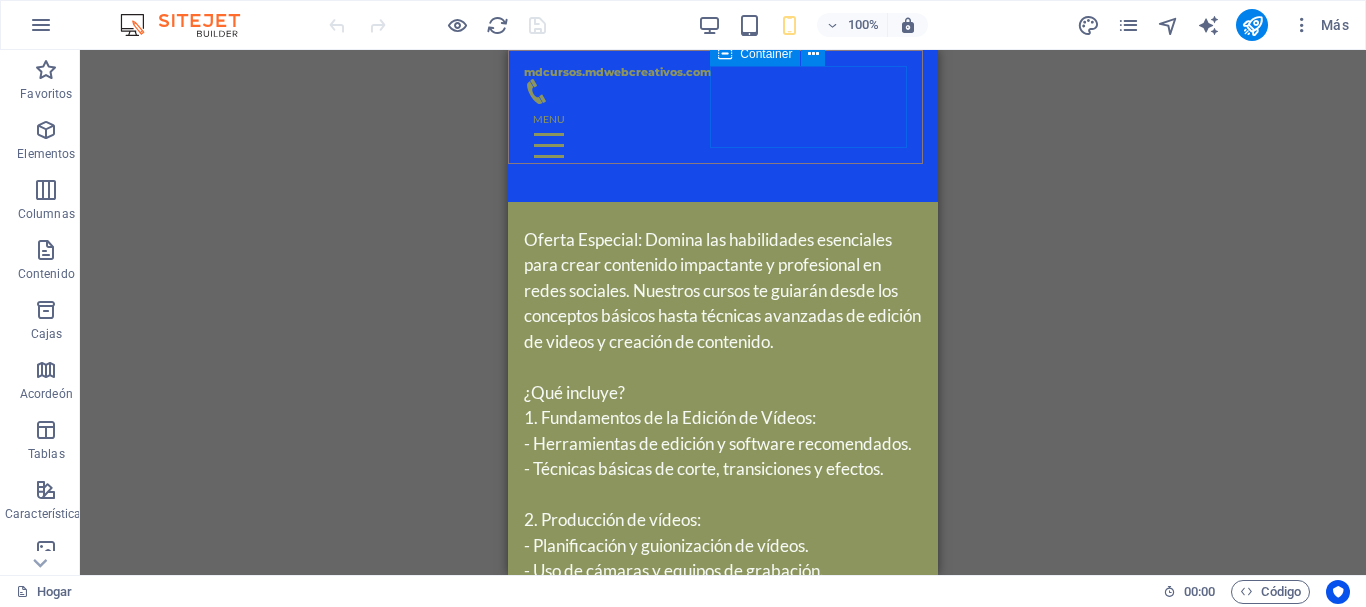 scroll, scrollTop: 7223, scrollLeft: 0, axis: vertical 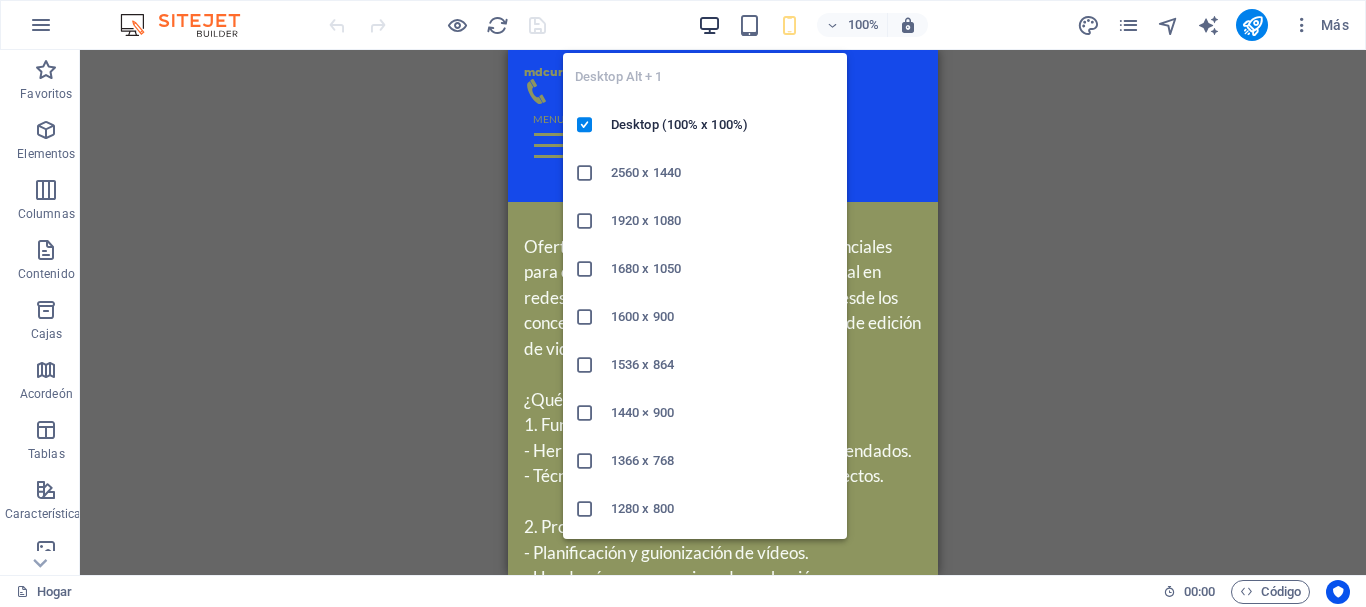 click at bounding box center (709, 25) 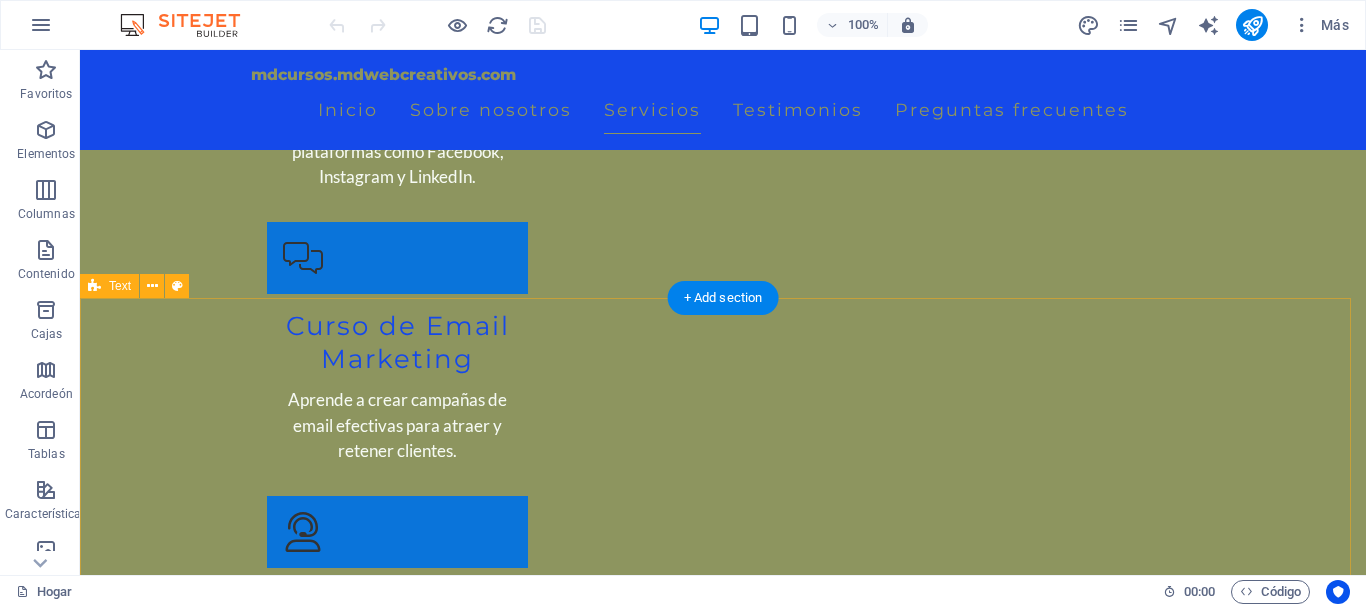 scroll, scrollTop: 5228, scrollLeft: 0, axis: vertical 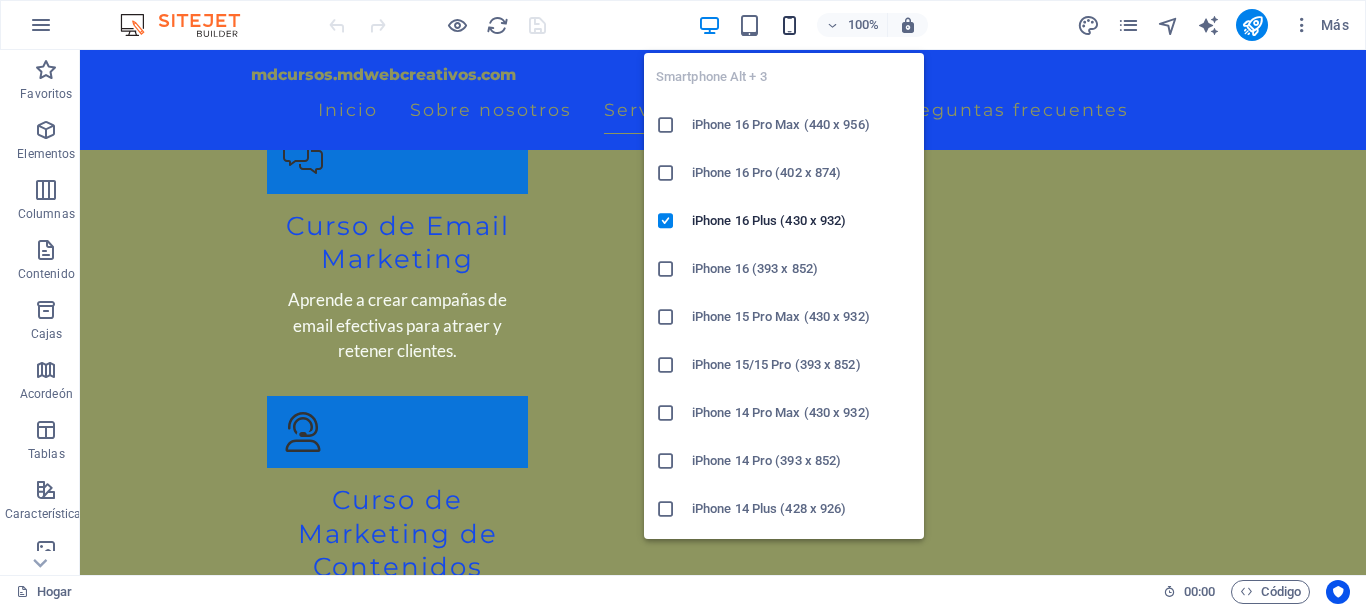 click at bounding box center [789, 25] 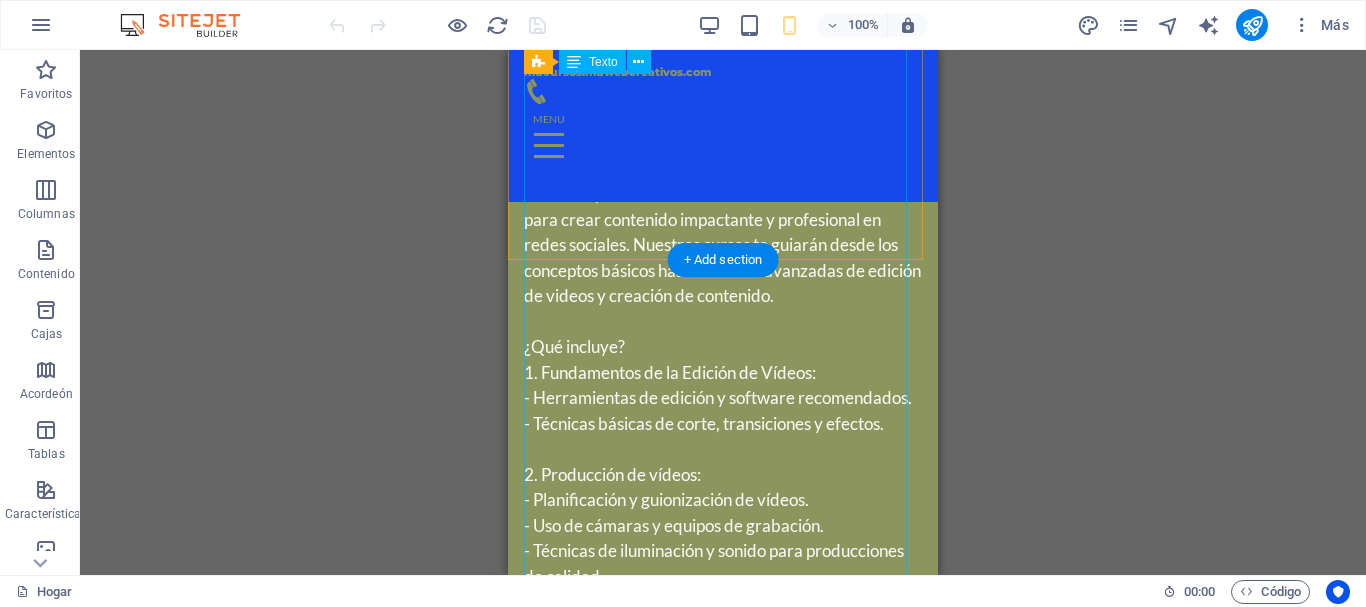 scroll, scrollTop: 7373, scrollLeft: 0, axis: vertical 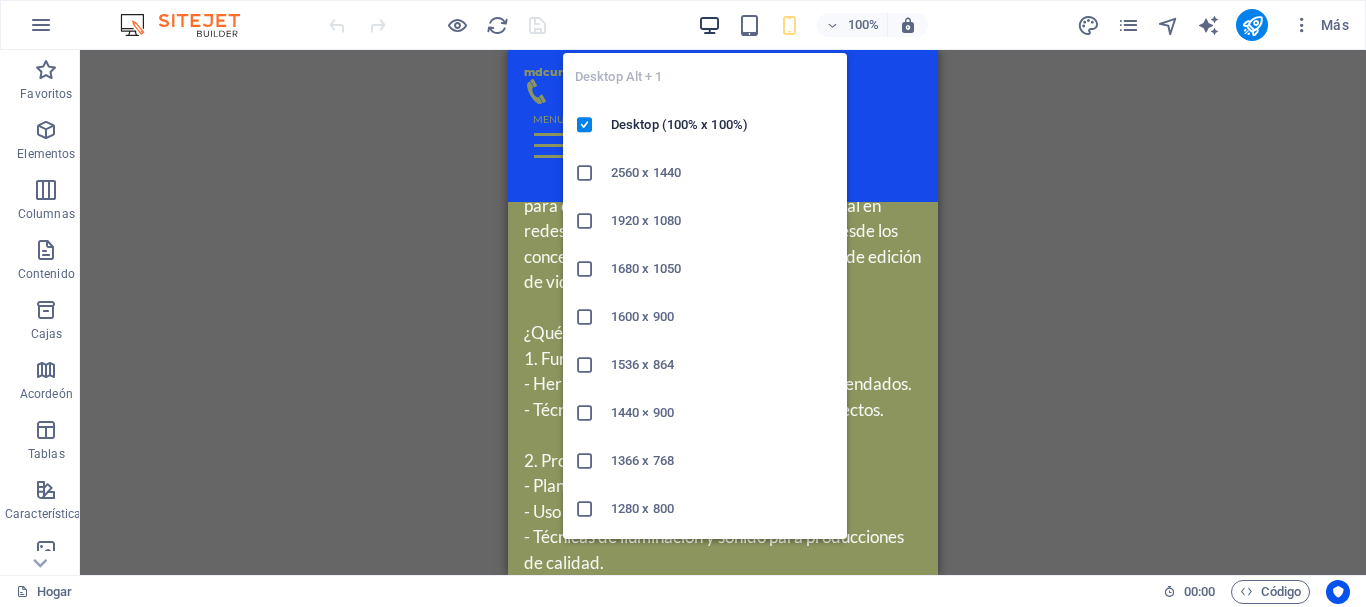 click at bounding box center (709, 25) 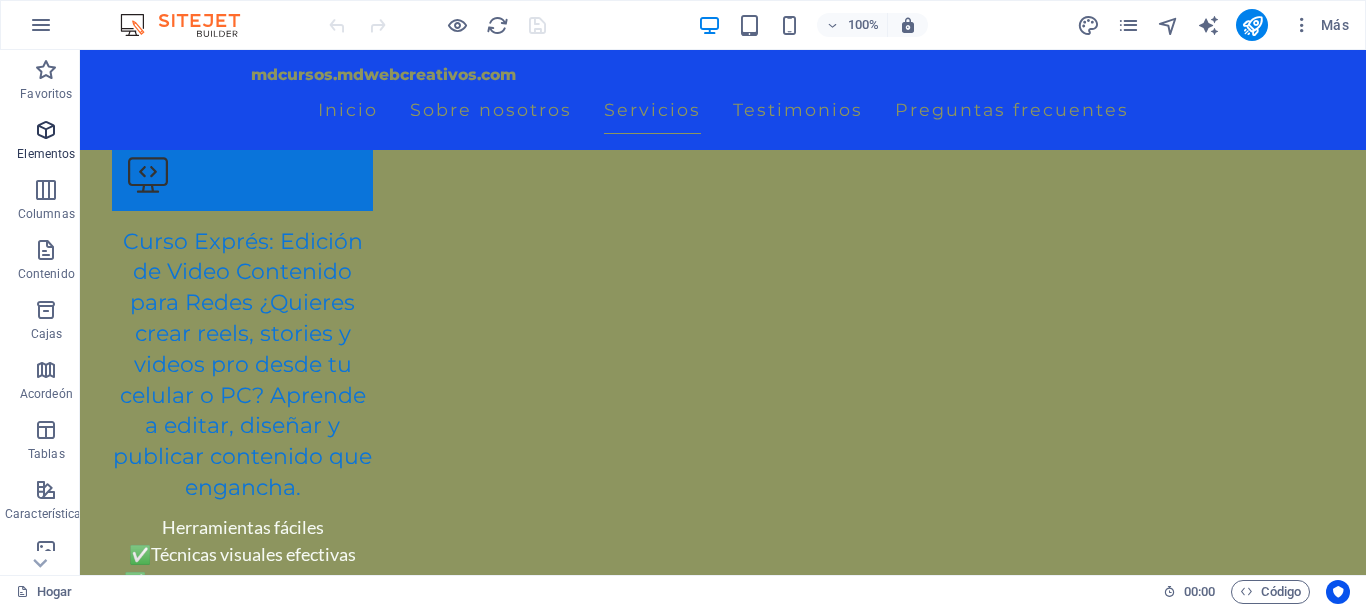 scroll, scrollTop: 5971, scrollLeft: 0, axis: vertical 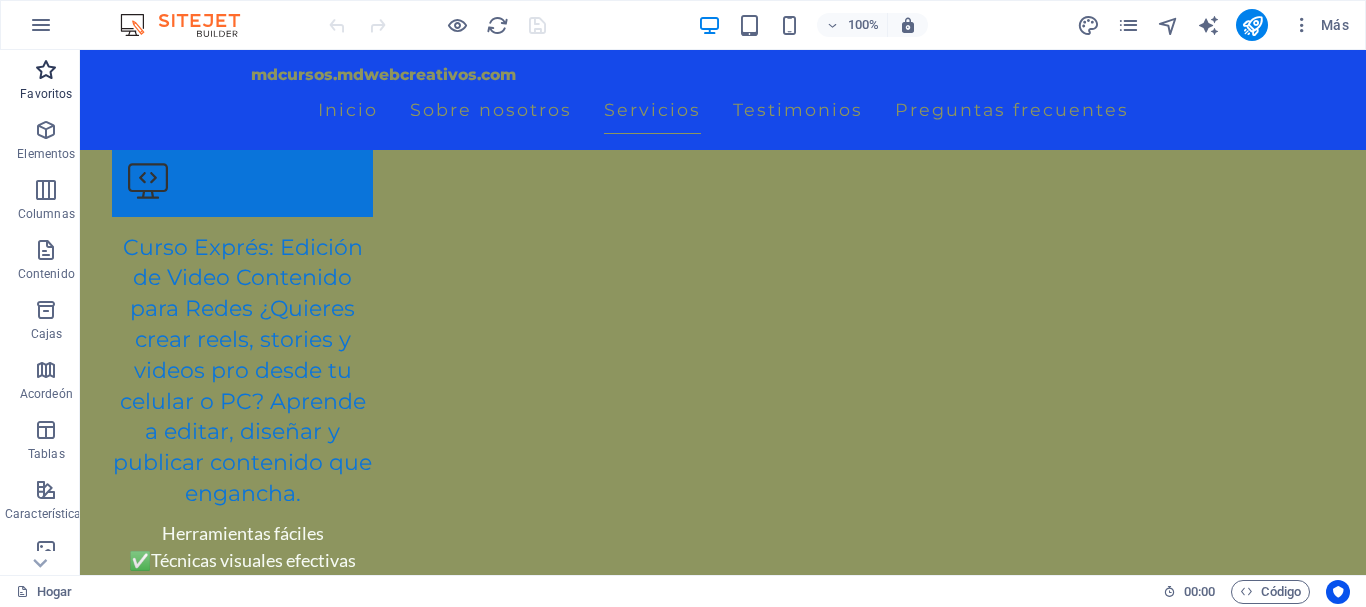 click at bounding box center (46, 70) 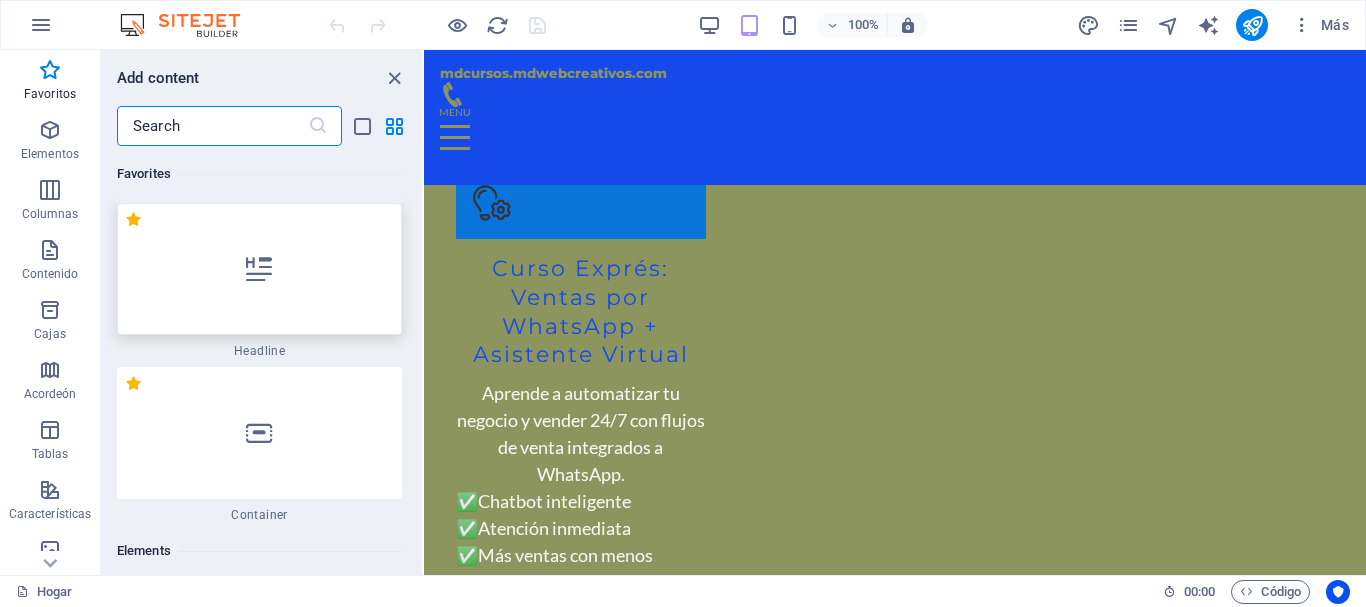 scroll, scrollTop: 5871, scrollLeft: 0, axis: vertical 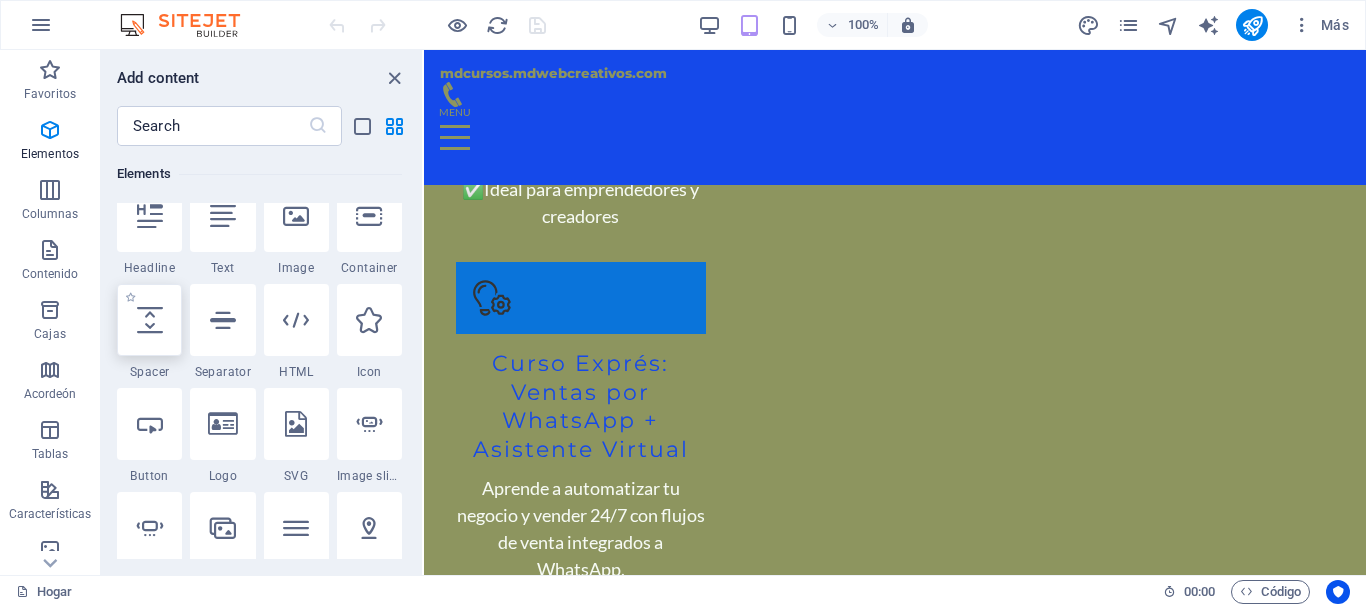 click at bounding box center [150, 320] 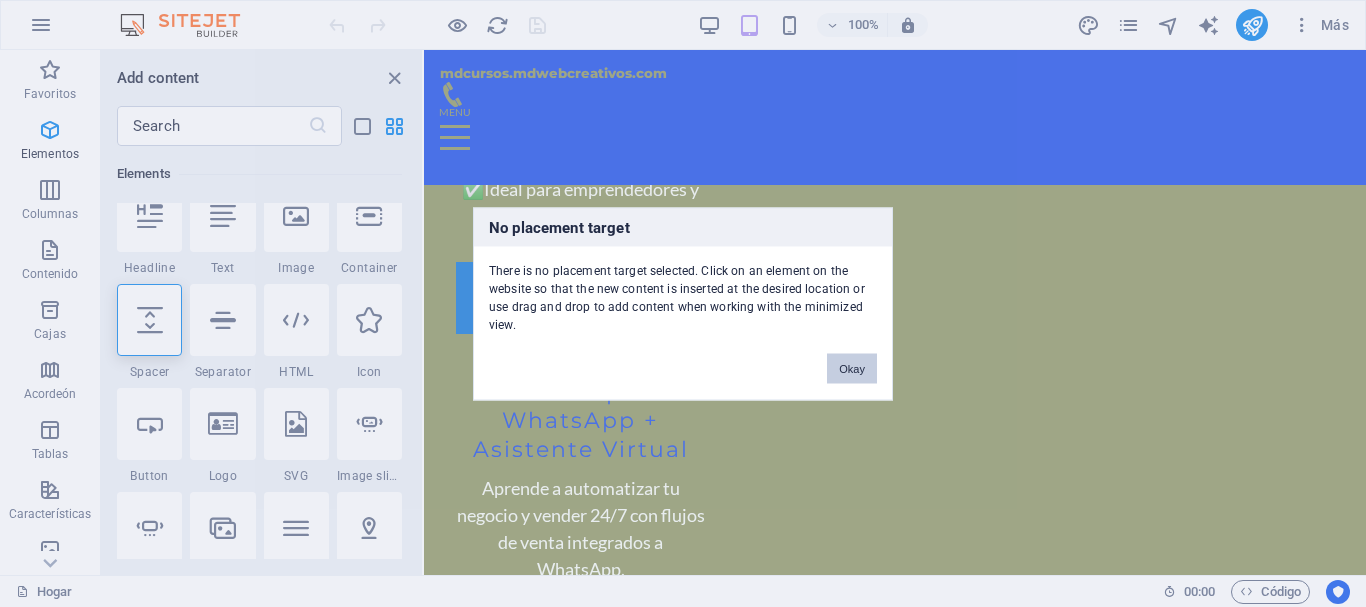 click on "Okay" at bounding box center [852, 368] 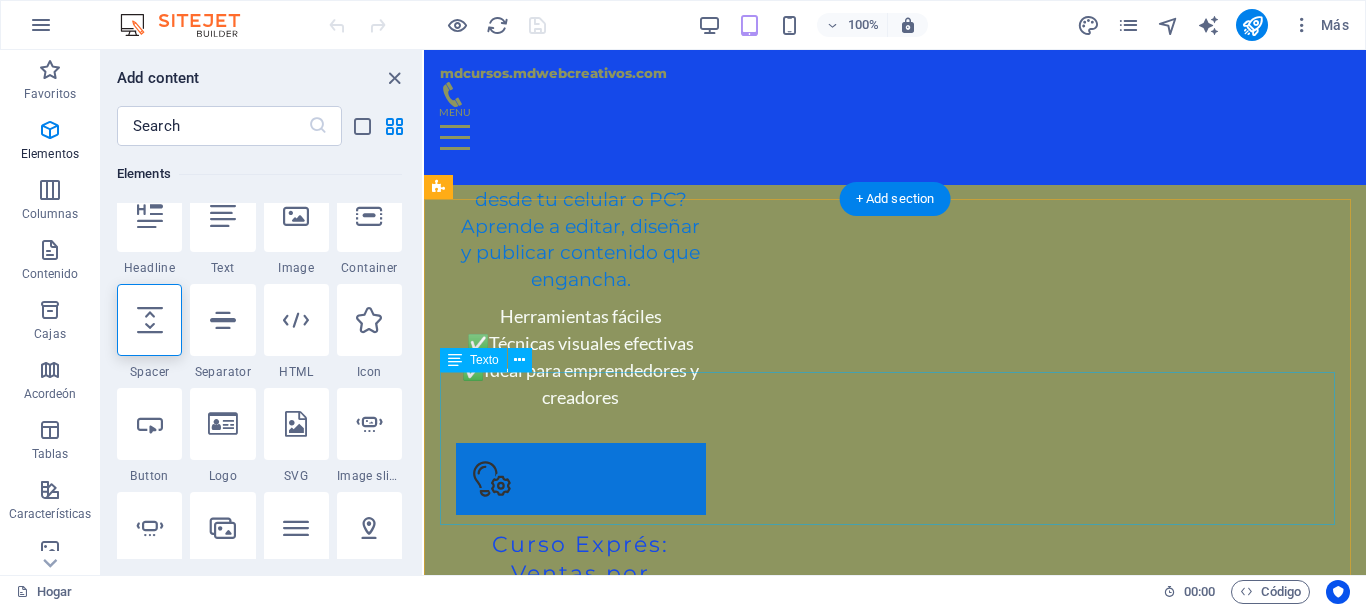 scroll, scrollTop: 5471, scrollLeft: 0, axis: vertical 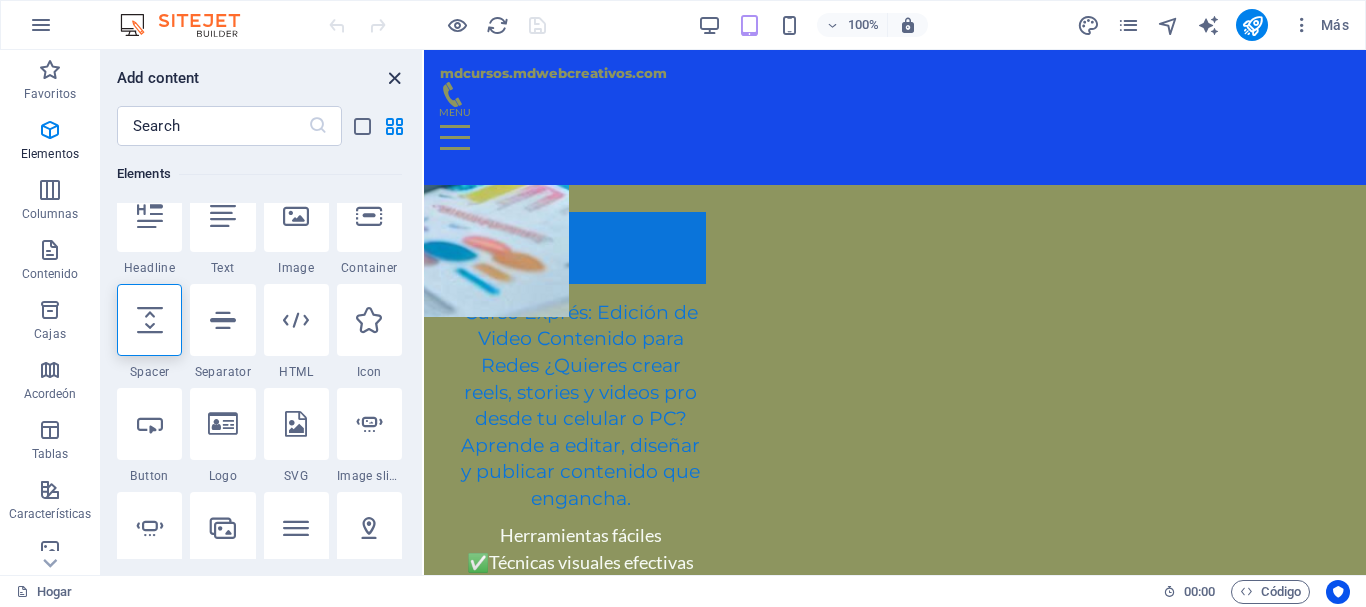 click at bounding box center (394, 78) 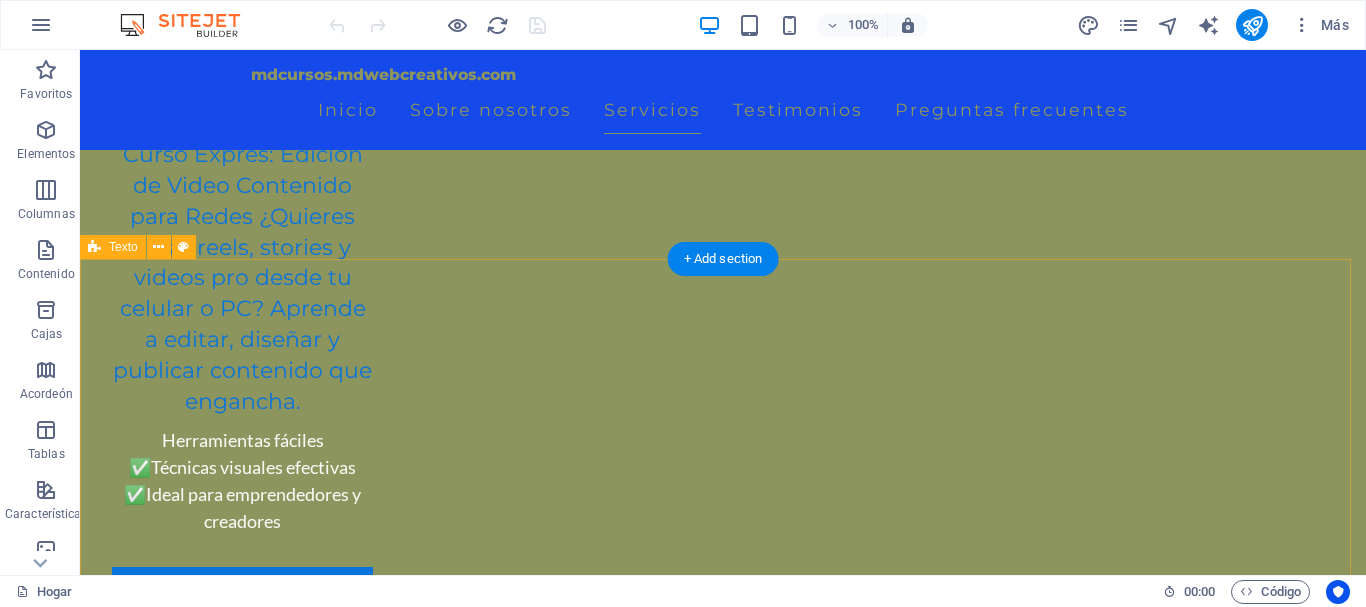scroll, scrollTop: 6181, scrollLeft: 0, axis: vertical 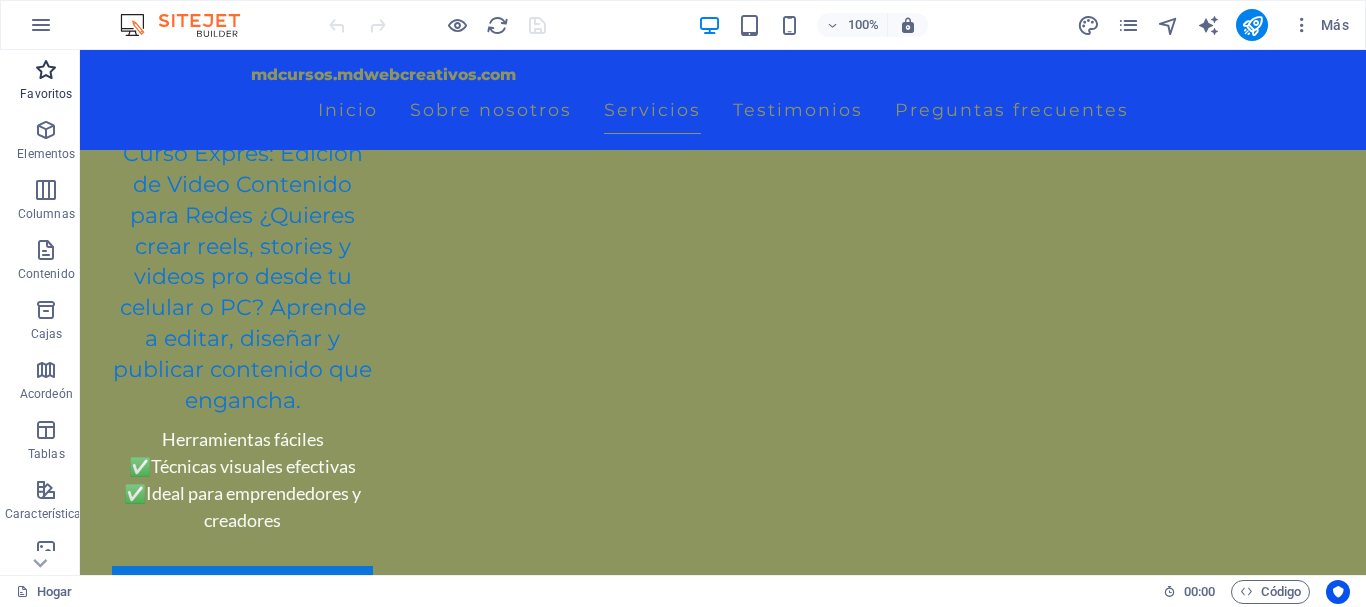 click at bounding box center [46, 70] 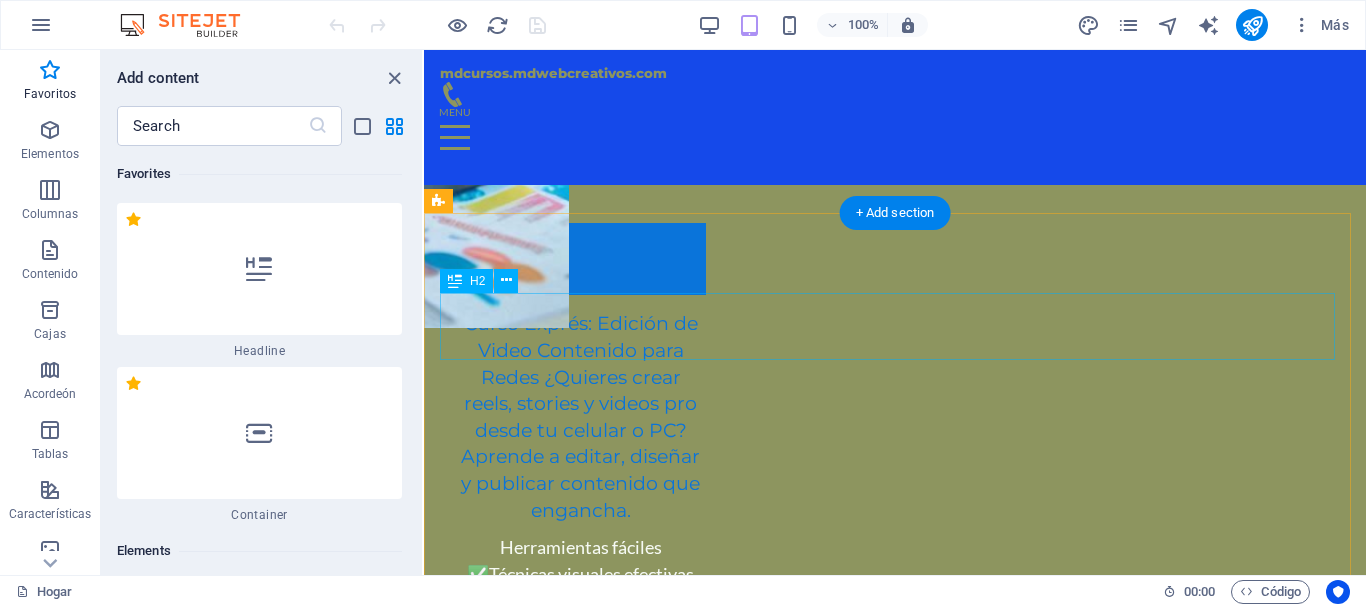 scroll, scrollTop: 5575, scrollLeft: 0, axis: vertical 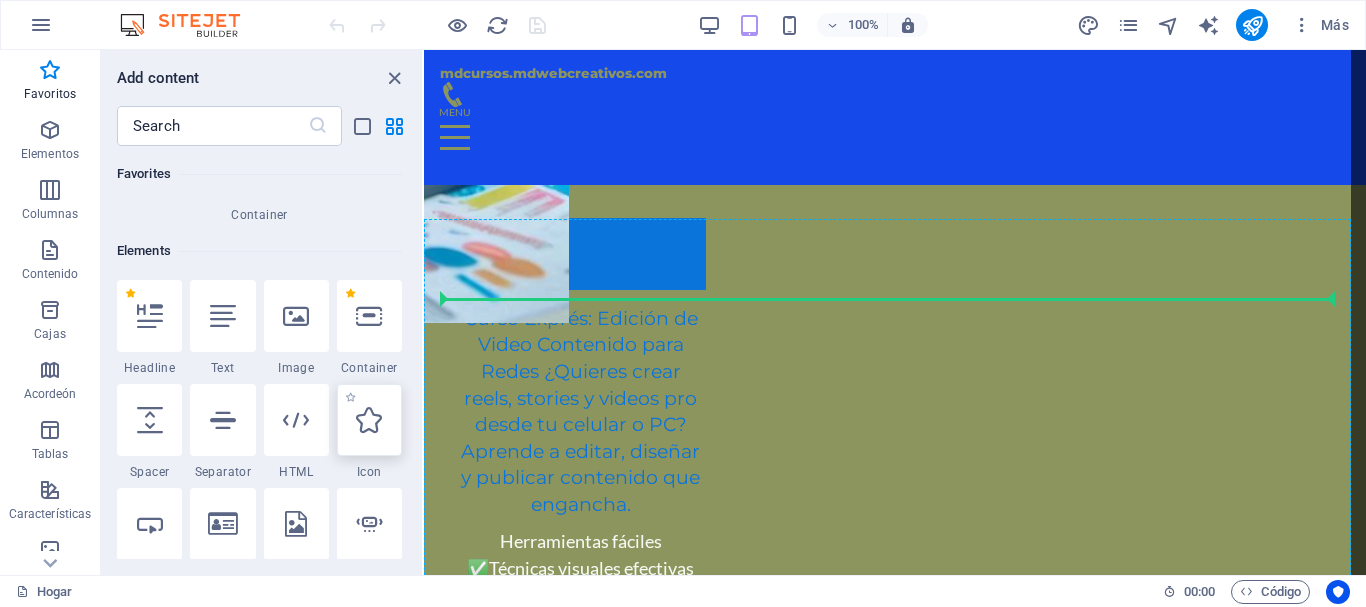 select on "px" 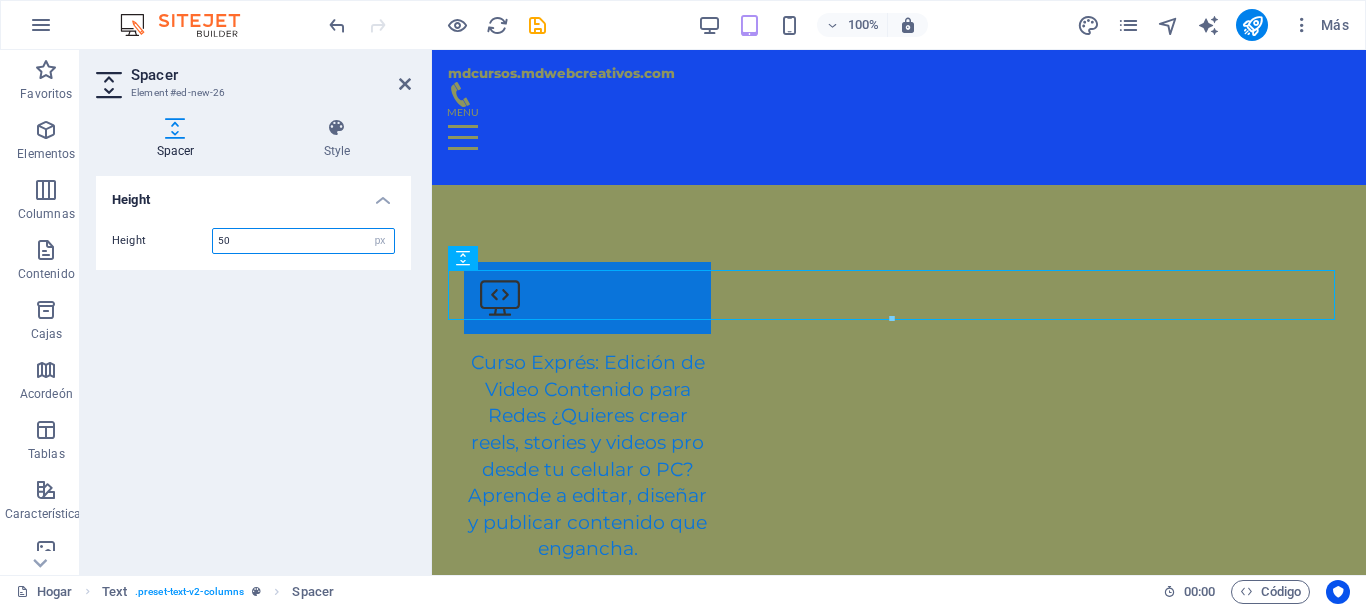 scroll, scrollTop: 5566, scrollLeft: 0, axis: vertical 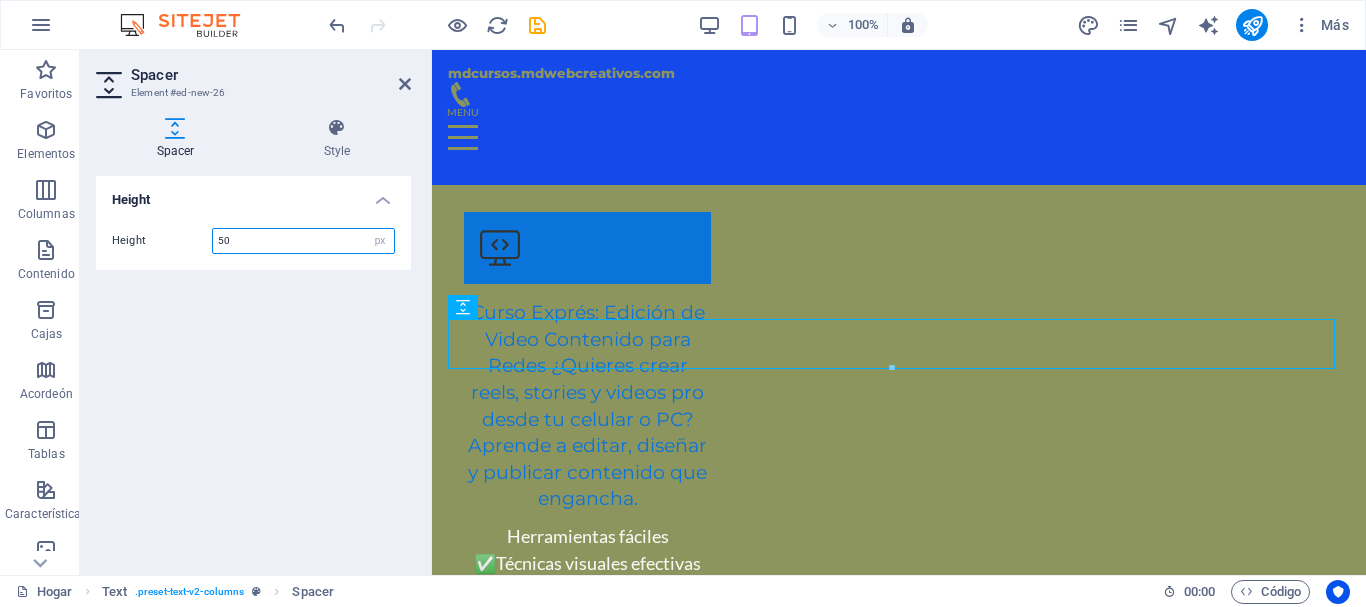 click on "50" at bounding box center [303, 241] 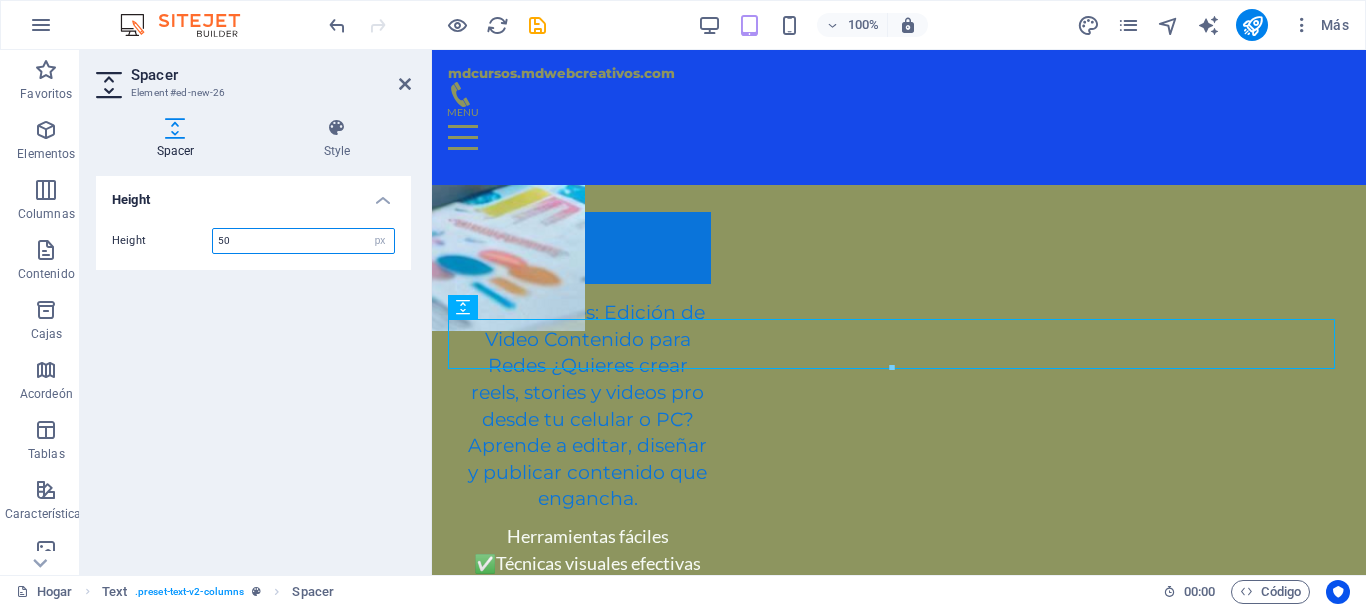 drag, startPoint x: 259, startPoint y: 240, endPoint x: 213, endPoint y: 237, distance: 46.09772 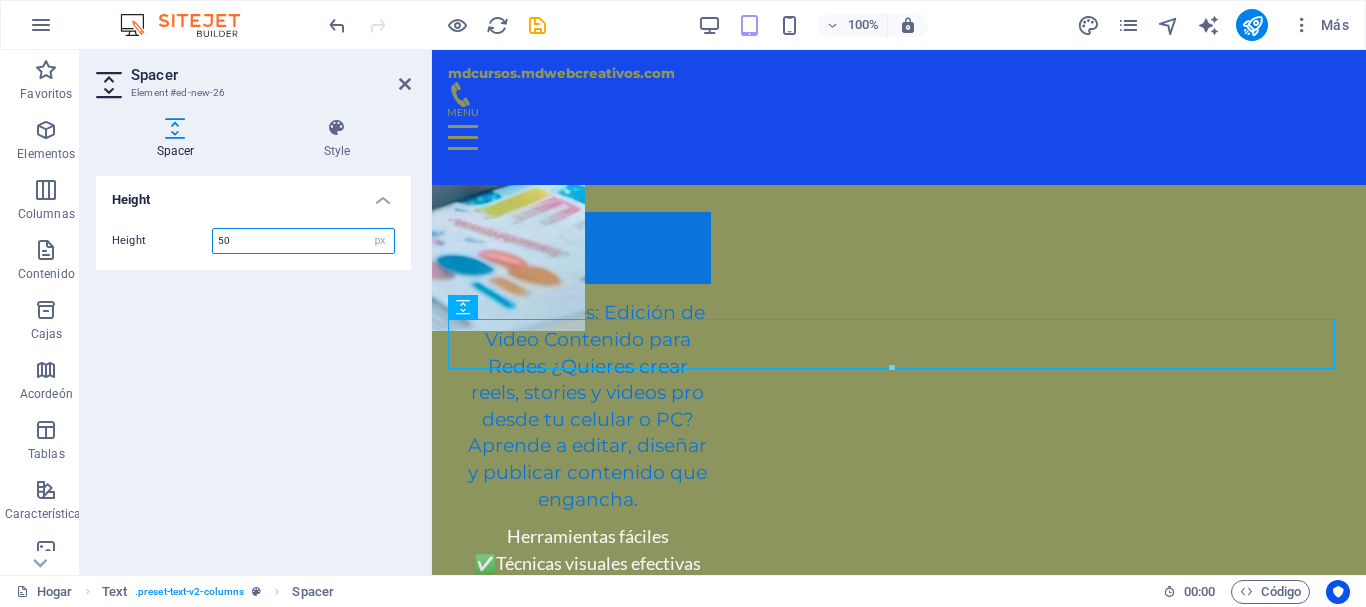 scroll, scrollTop: 5567, scrollLeft: 0, axis: vertical 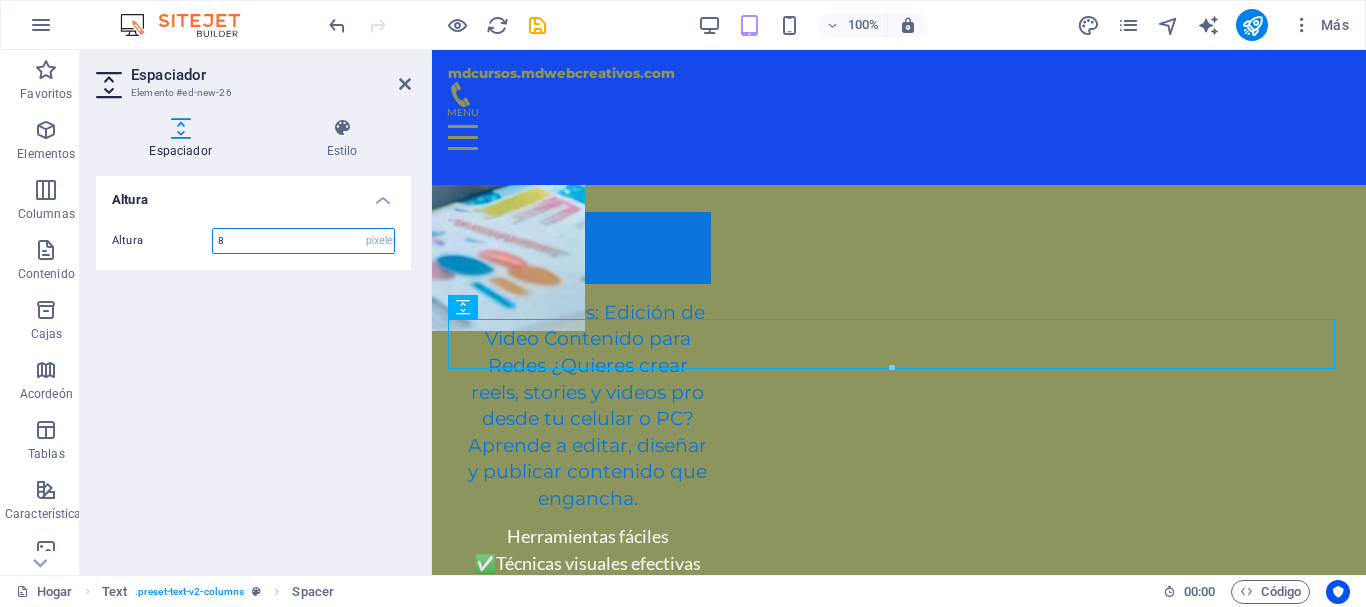 type on "80" 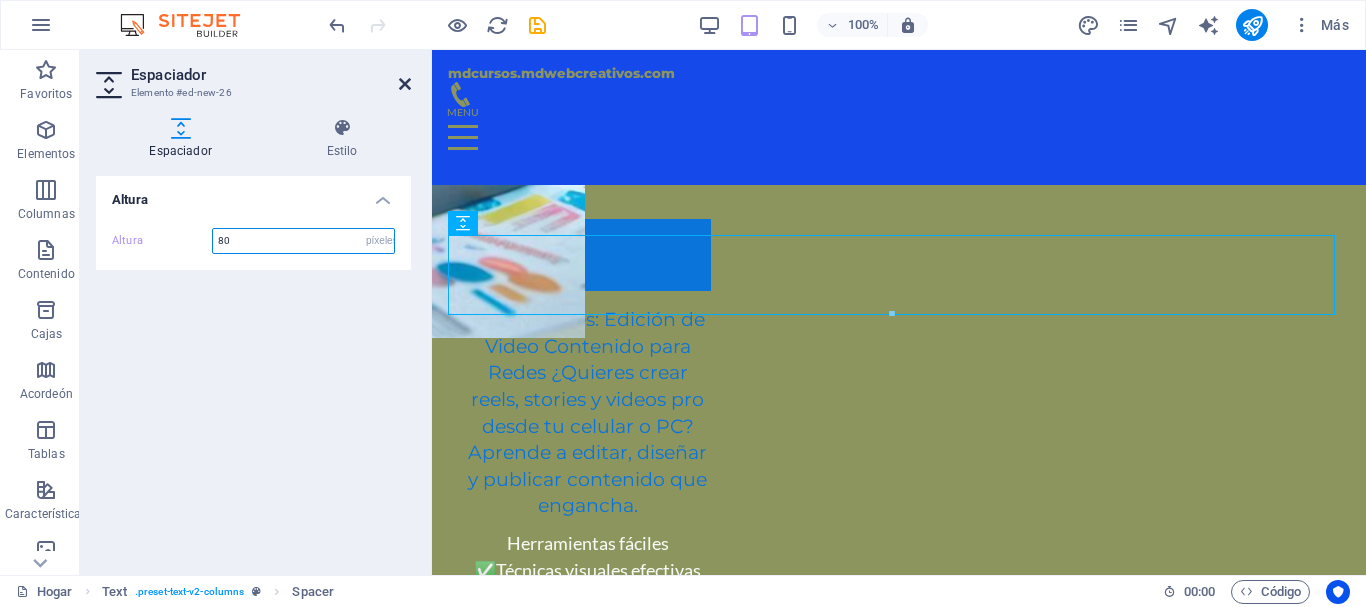 scroll, scrollTop: 5566, scrollLeft: 0, axis: vertical 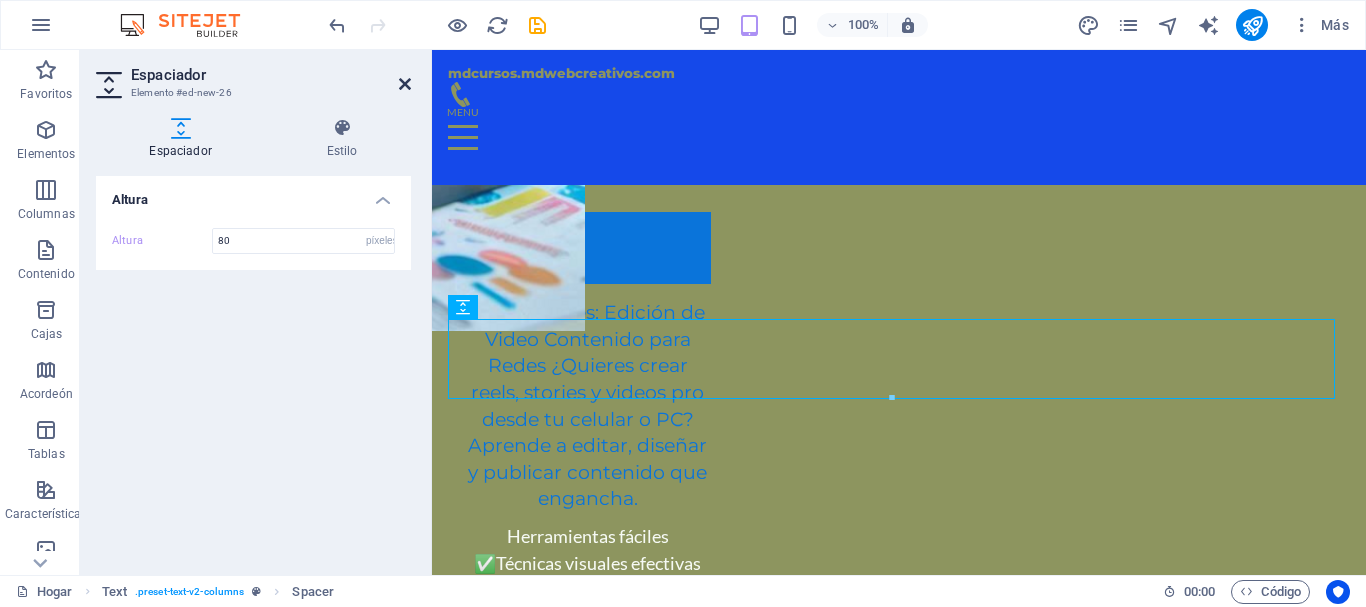 click at bounding box center [405, 84] 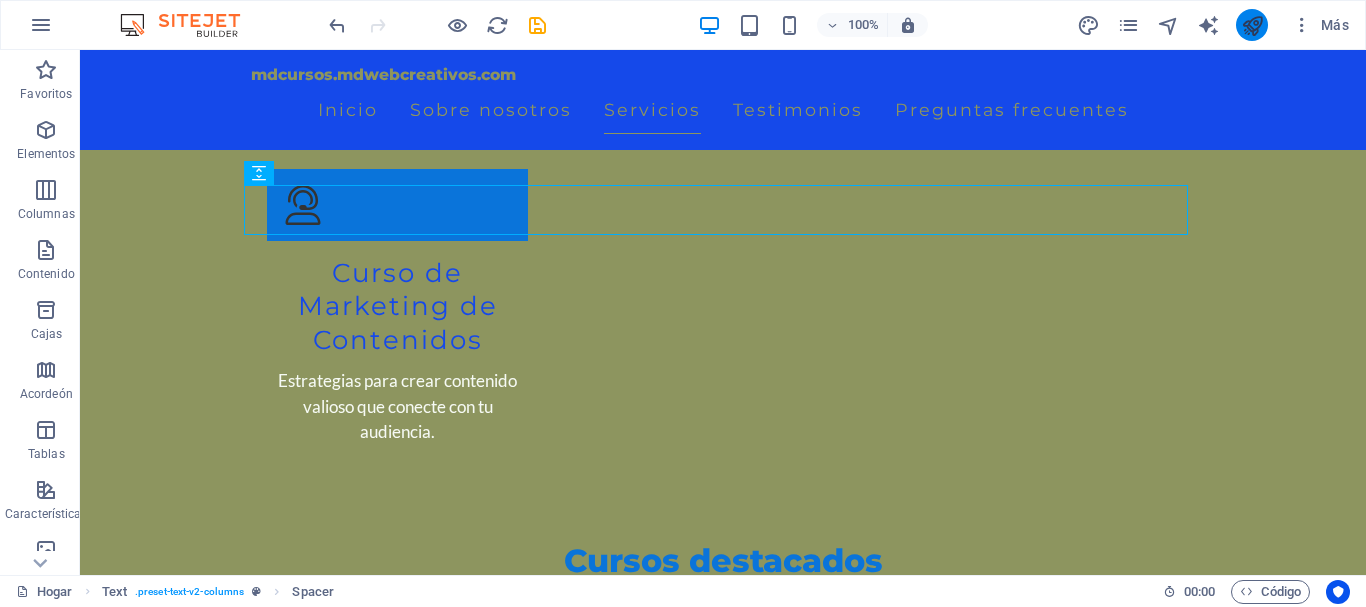 scroll, scrollTop: 6233, scrollLeft: 0, axis: vertical 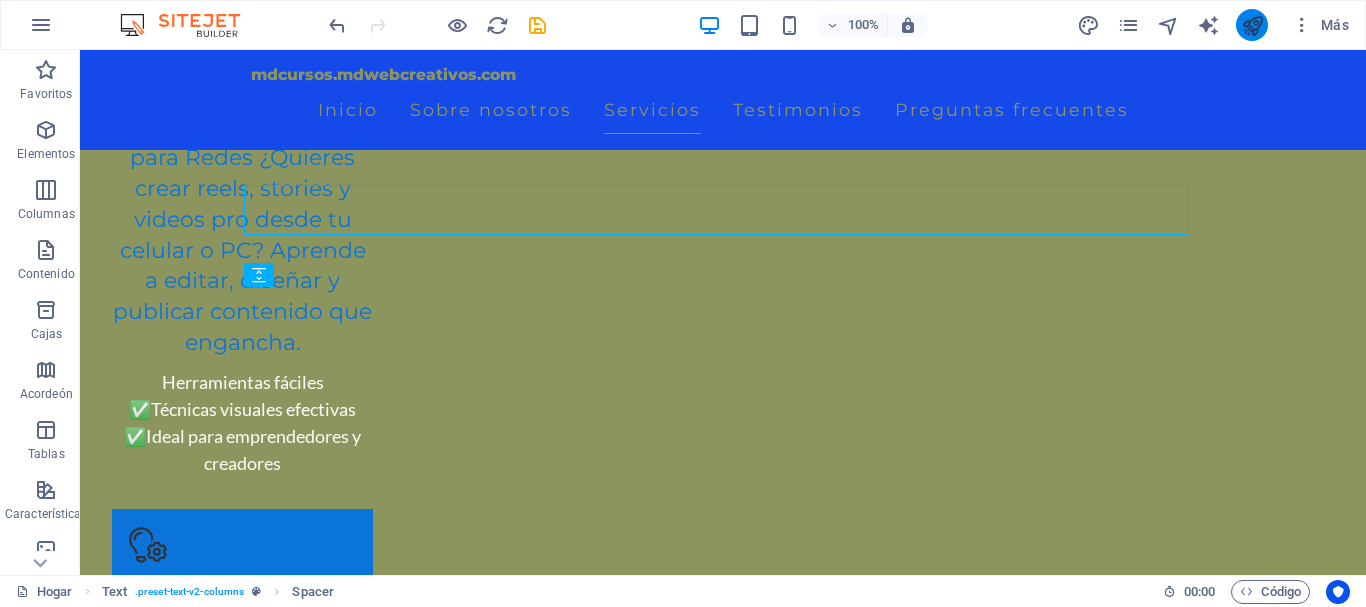 click at bounding box center [1252, 25] 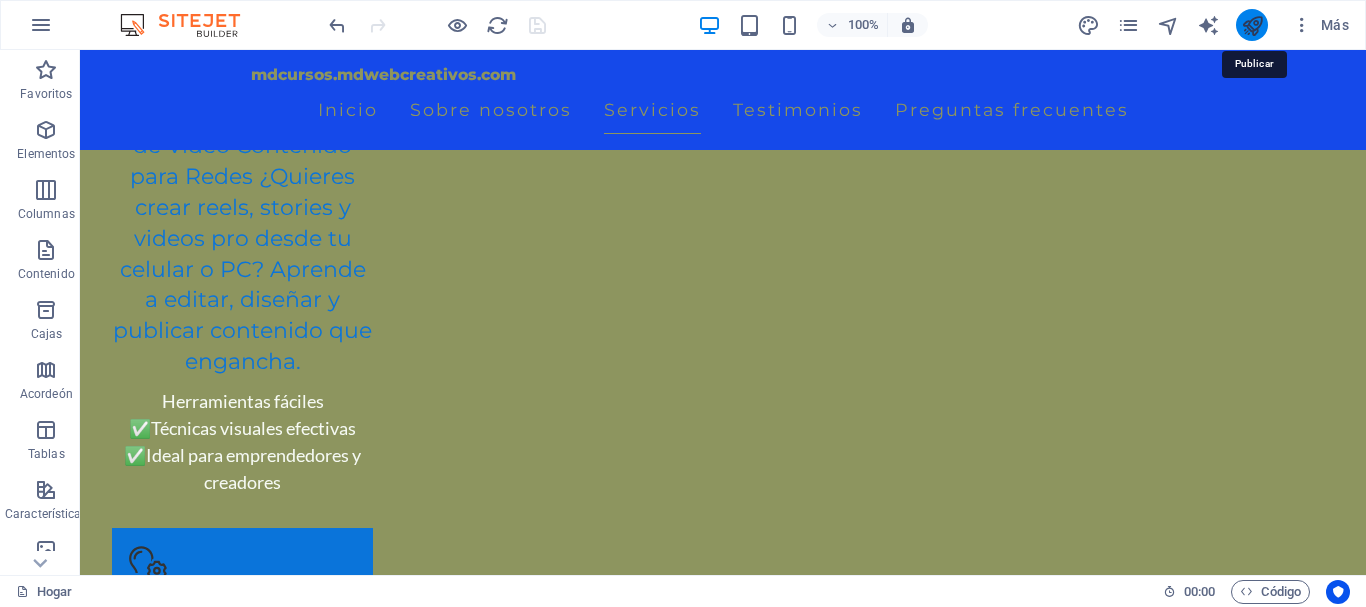 scroll, scrollTop: 6233, scrollLeft: 0, axis: vertical 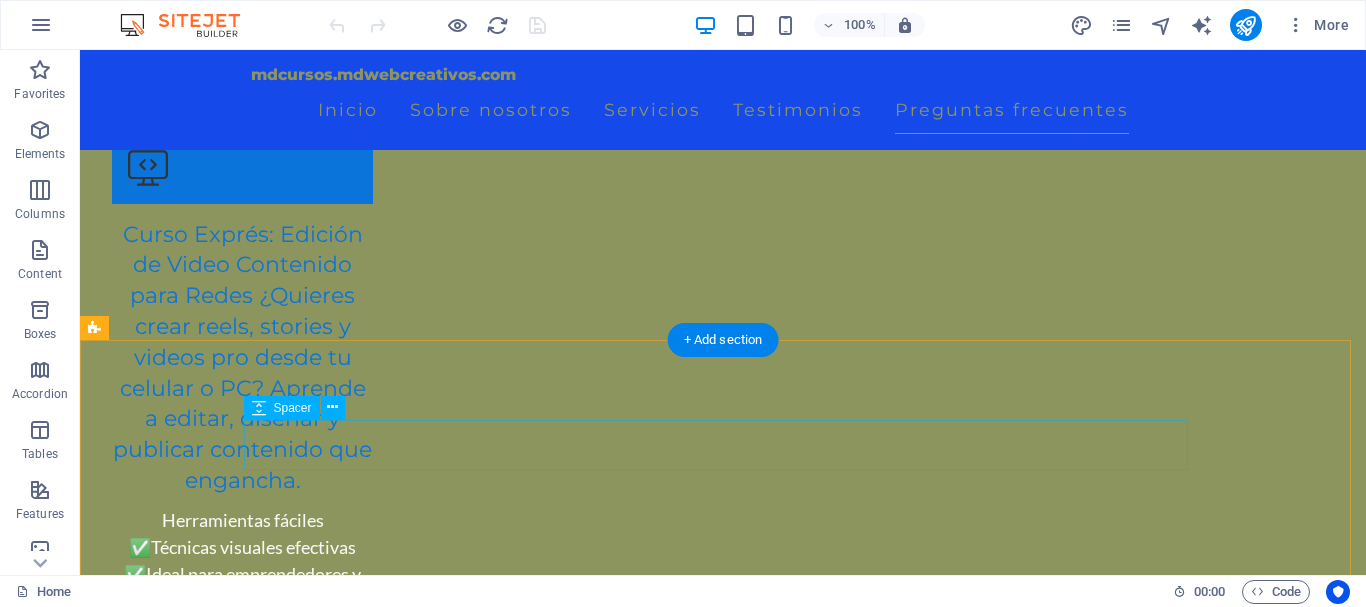 click at bounding box center [723, 4112] 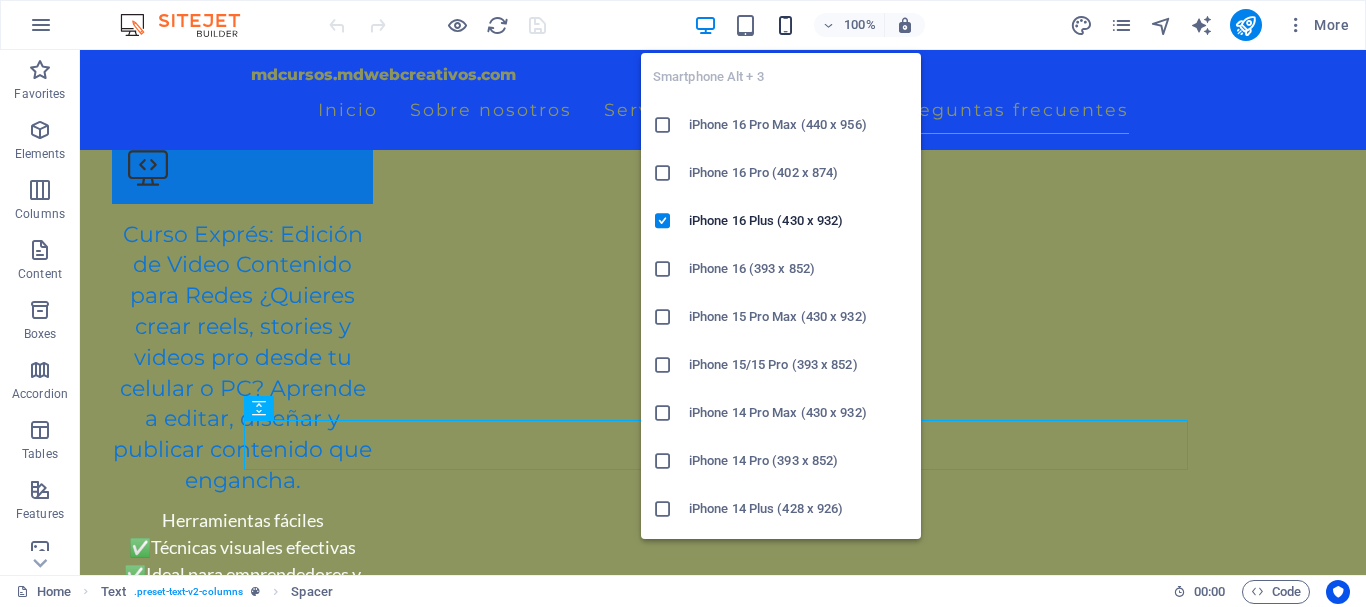 click at bounding box center (785, 25) 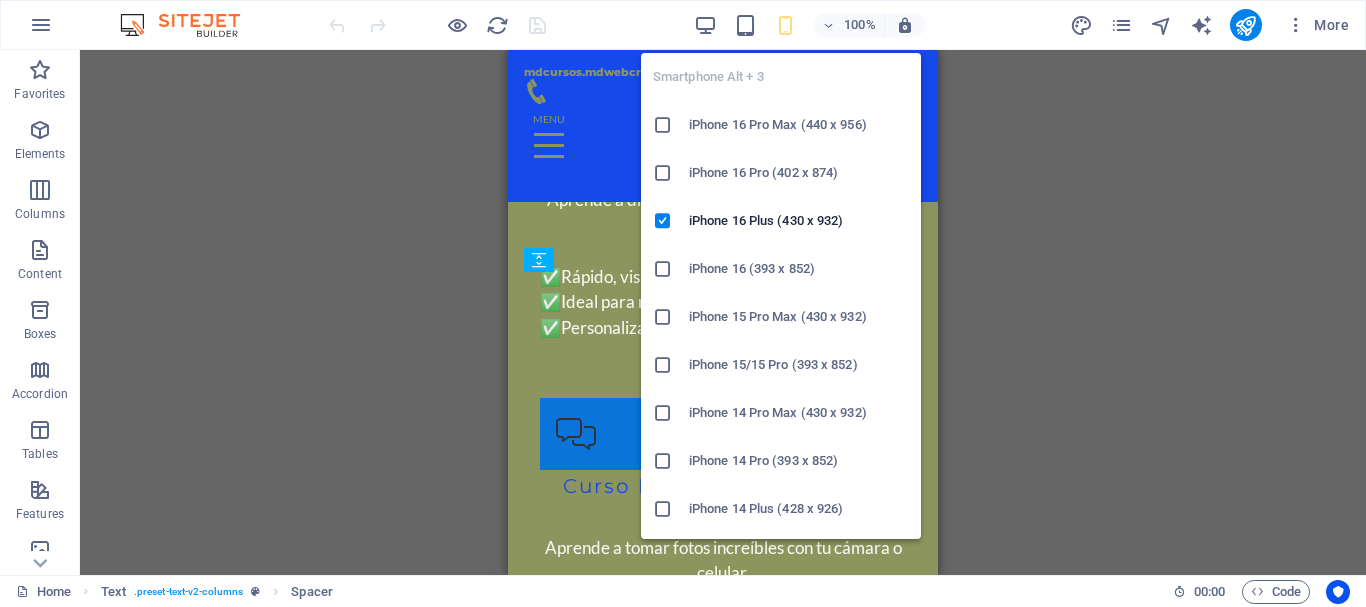 scroll, scrollTop: 7425, scrollLeft: 0, axis: vertical 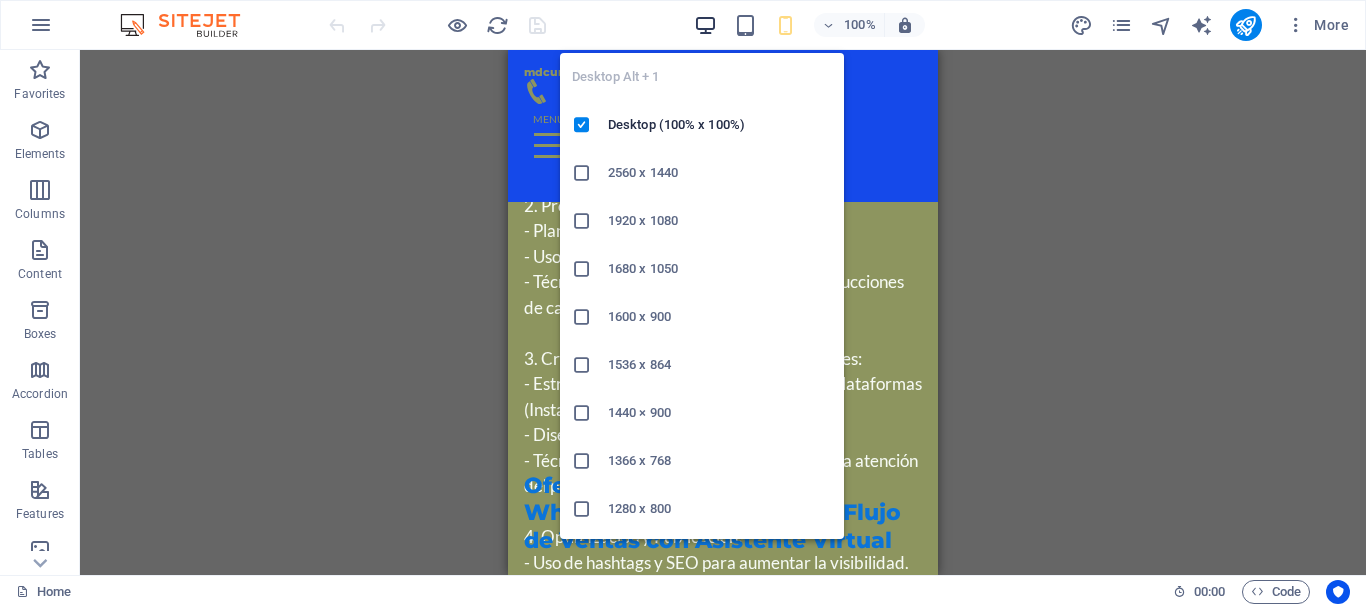 click at bounding box center [705, 25] 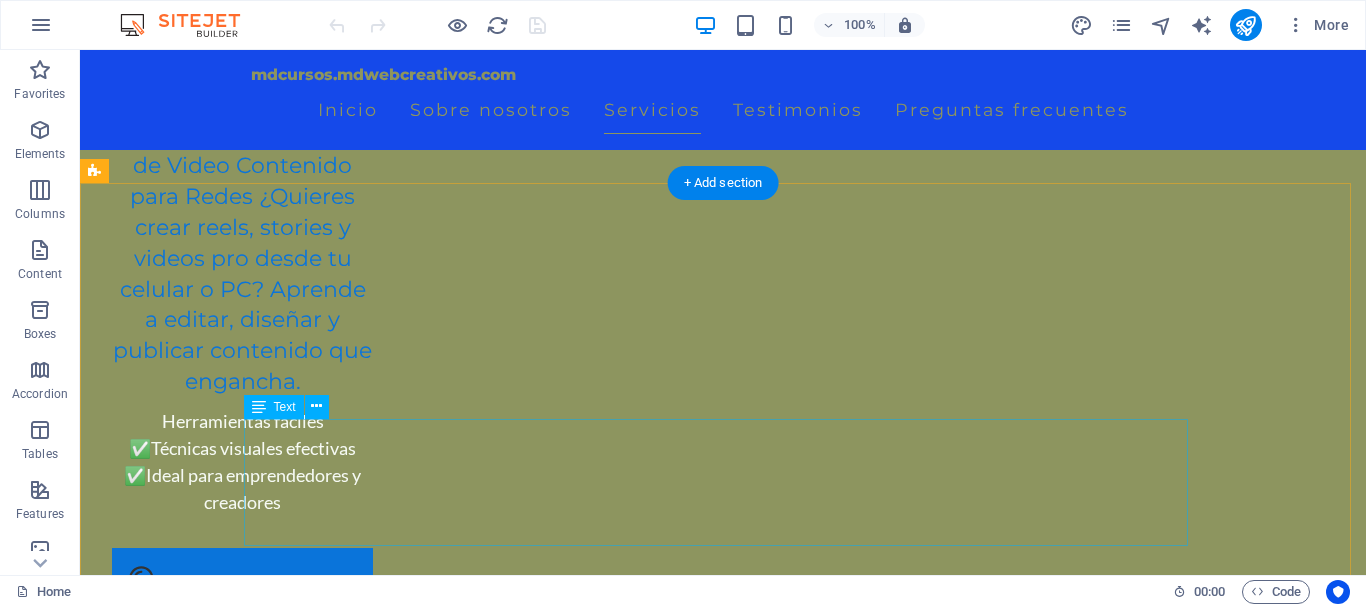 scroll, scrollTop: 6127, scrollLeft: 0, axis: vertical 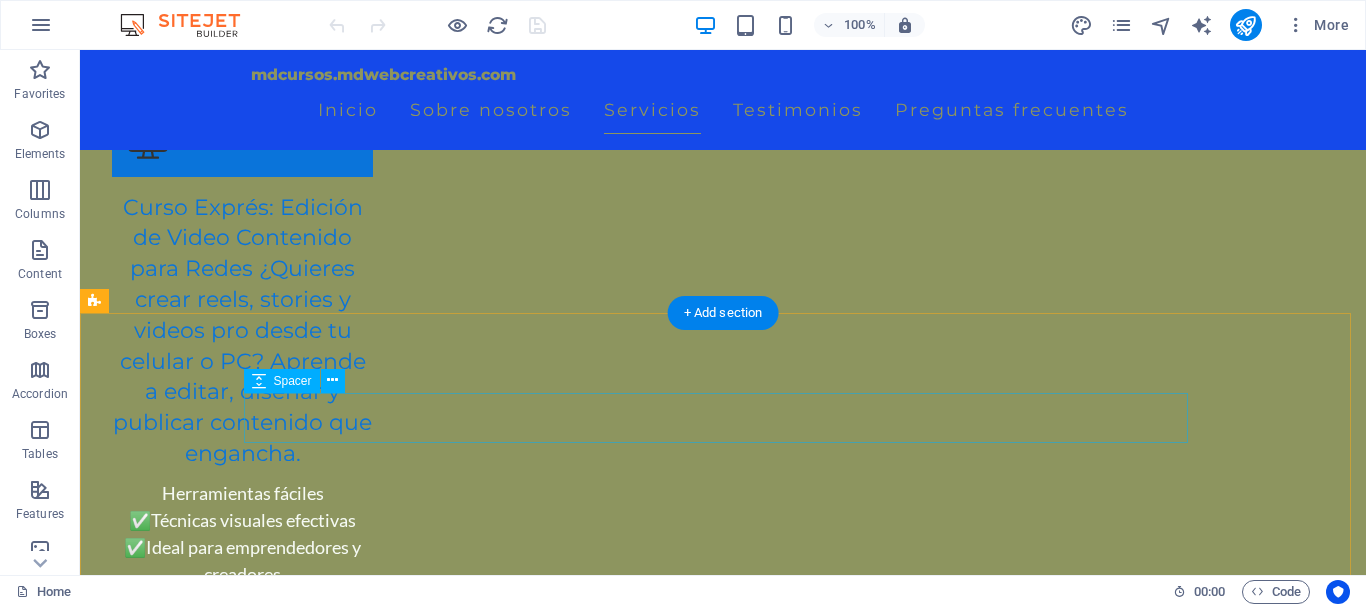 click at bounding box center [723, 4085] 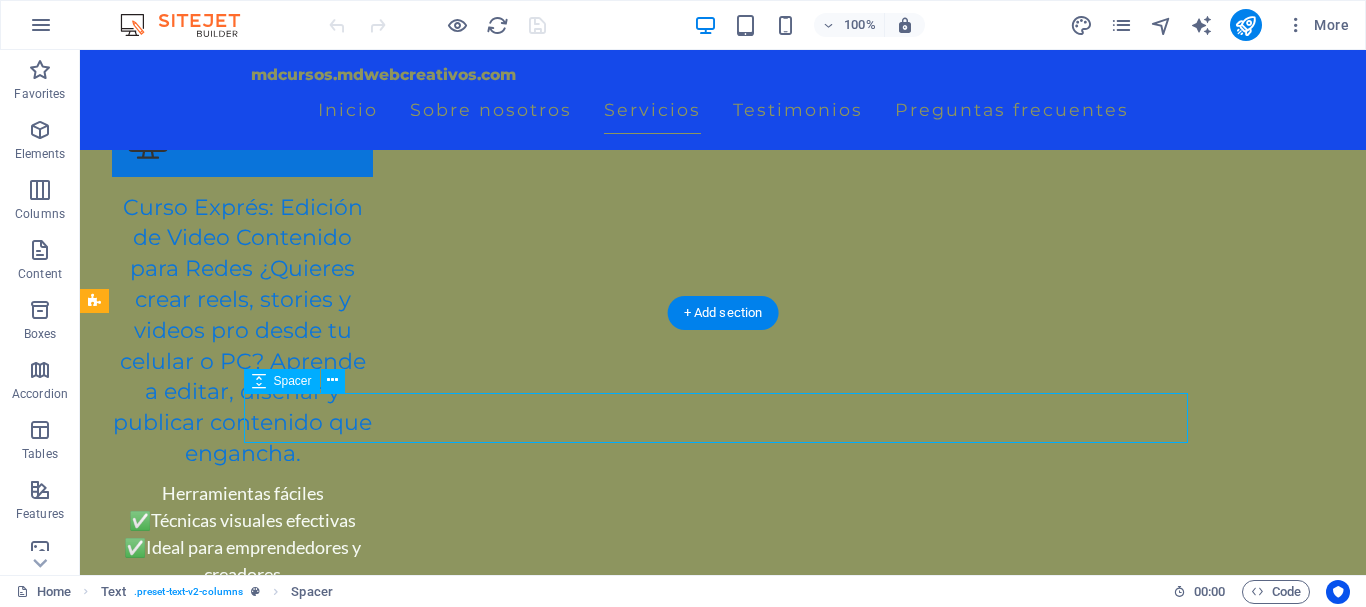 click at bounding box center (723, 4085) 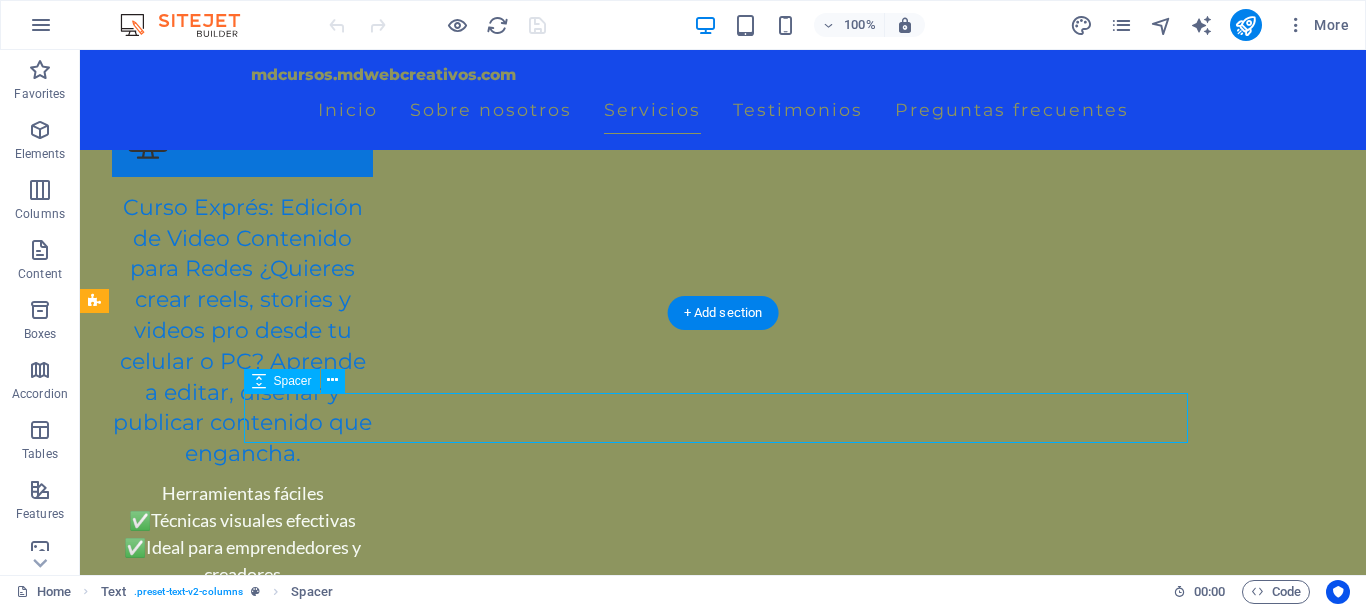 scroll, scrollTop: 6128, scrollLeft: 0, axis: vertical 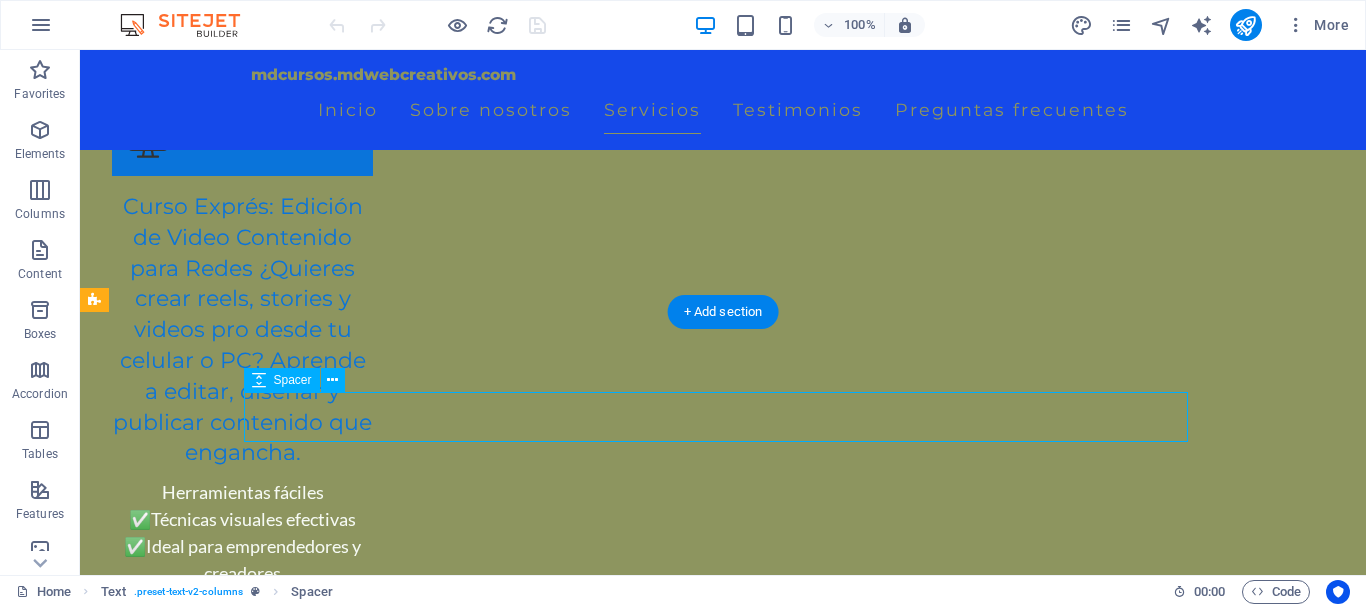 click at bounding box center [723, 4084] 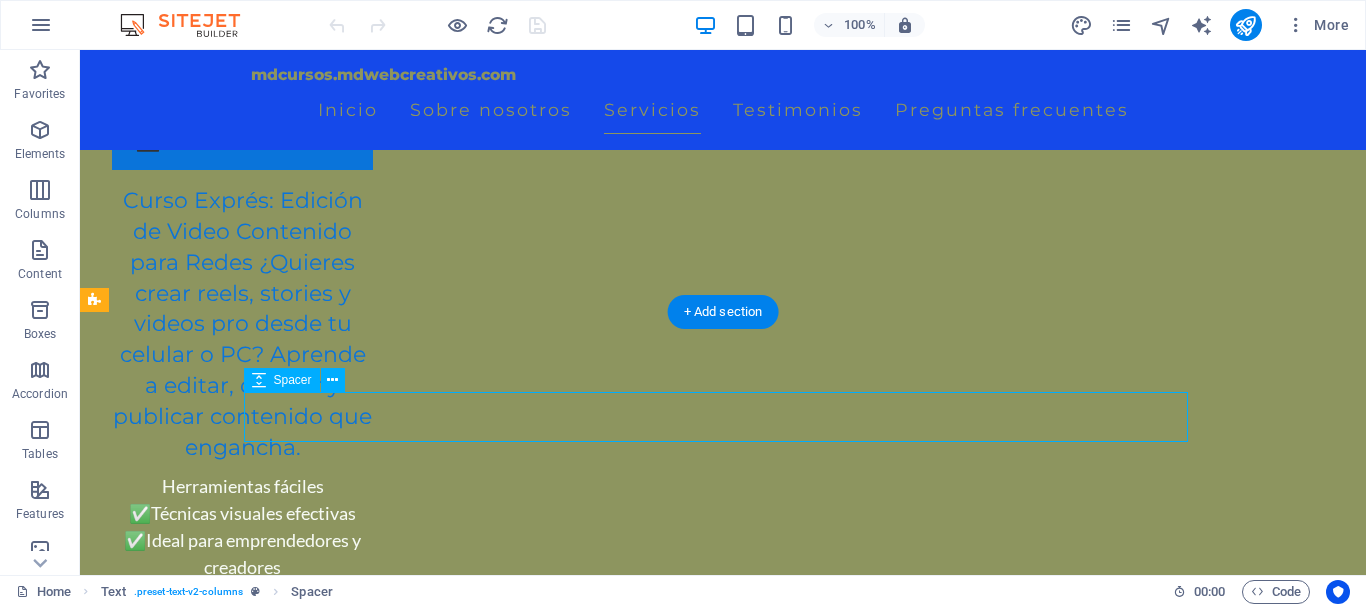 select on "px" 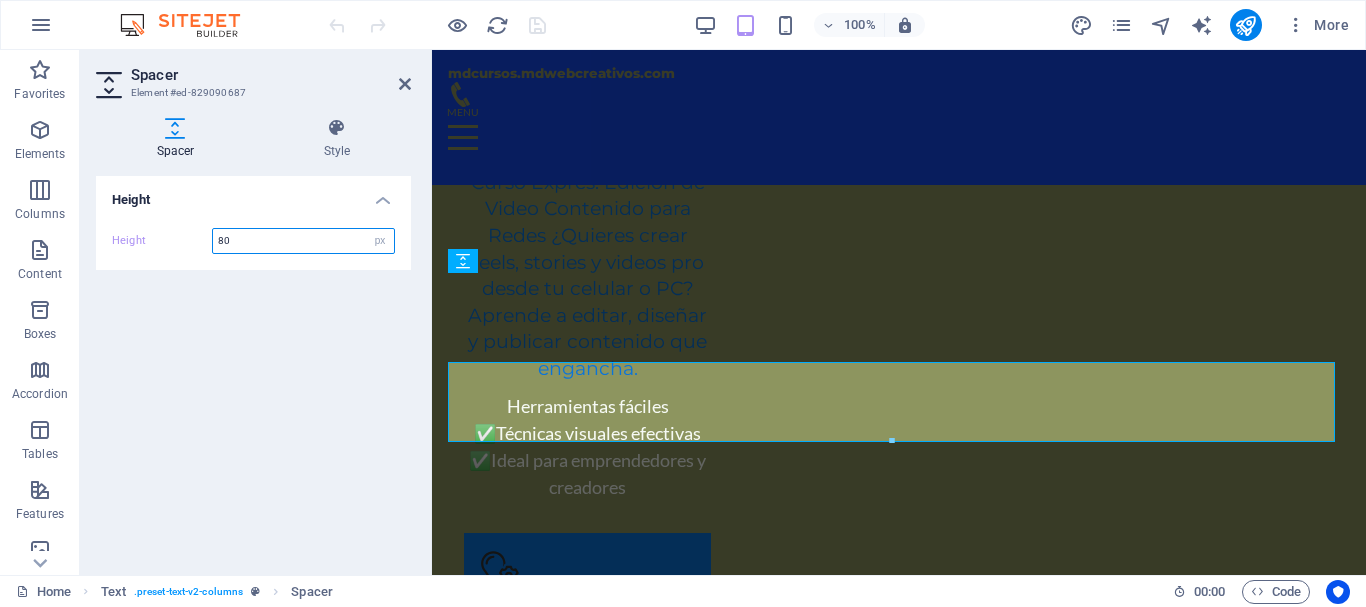 scroll, scrollTop: 5613, scrollLeft: 0, axis: vertical 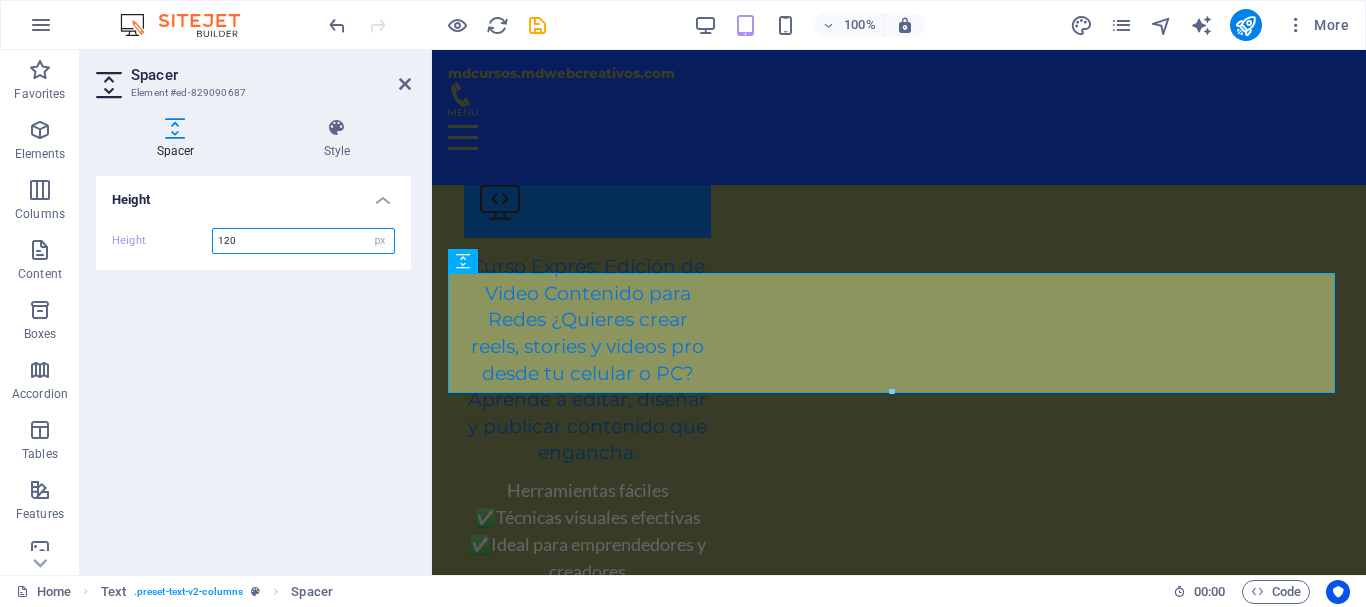 type on "120" 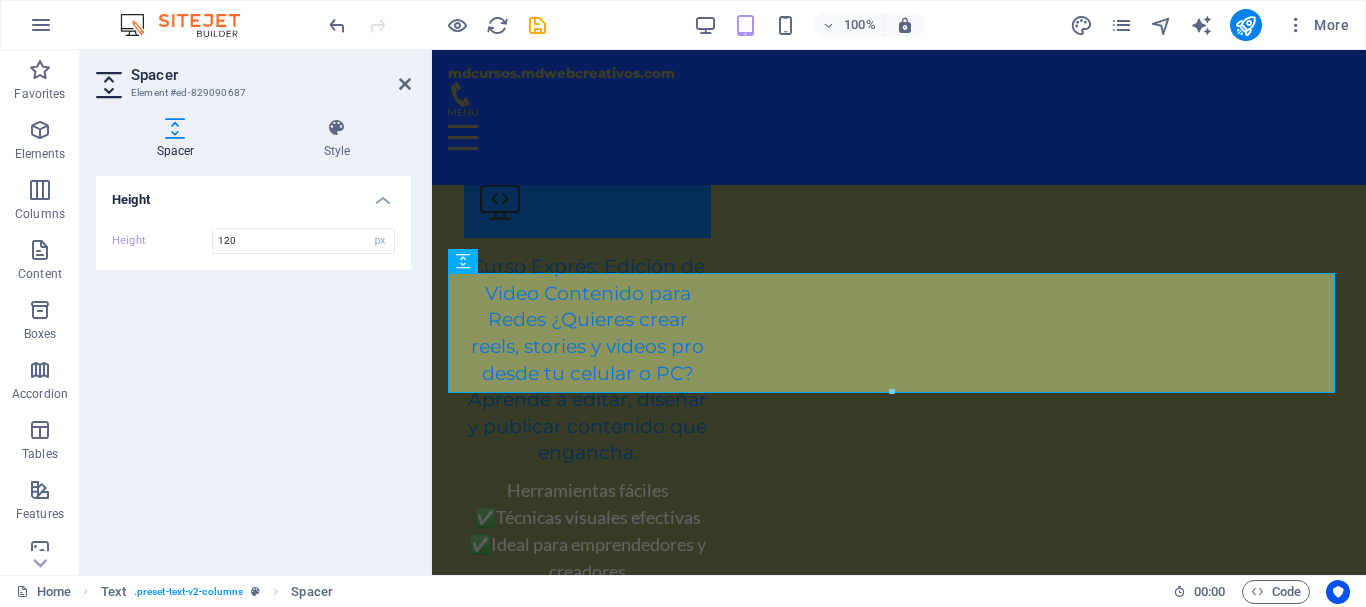 click on "Spacer Style Height Height 120 px rem vh vw Text Element Layout How this element expands within the layout (Flexbox). Size Default auto px % 1/1 1/2 1/3 1/4 1/5 1/6 1/7 1/8 1/9 1/10 Grow Shrink Order Container layout Visible Visible Opacity 100 % Overflow Spacing Margin Default auto px % rem vw vh Custom Custom auto px % rem vw vh auto px % rem vw vh auto px % rem vw vh auto px % rem vw vh Padding Default px rem % vh vw Custom Custom px rem % vh vw px rem % vh vw px rem % vh vw px rem % vh vw Border Style              - Width 1 auto px rem % vh vw Custom Custom 1 auto px rem % vh vw 1 auto px rem % vh vw 1 auto px rem % vh vw 1 auto px rem % vh vw  - Color Round corners Default px rem % vh vw Custom Custom px rem % vh vw px rem % vh vw px rem % vh vw px rem % vh vw Shadow Default None Outside Inside Color X offset 0 px rem vh vw Y offset 0 px rem vh vw Blur 0 px rem % vh vw Spread 0 px rem vh vw Text Shadow Default None Outside Color X offset 0 px rem vh vw Y offset 0 px rem vh vw Blur 0 px rem % vh" at bounding box center [253, 338] 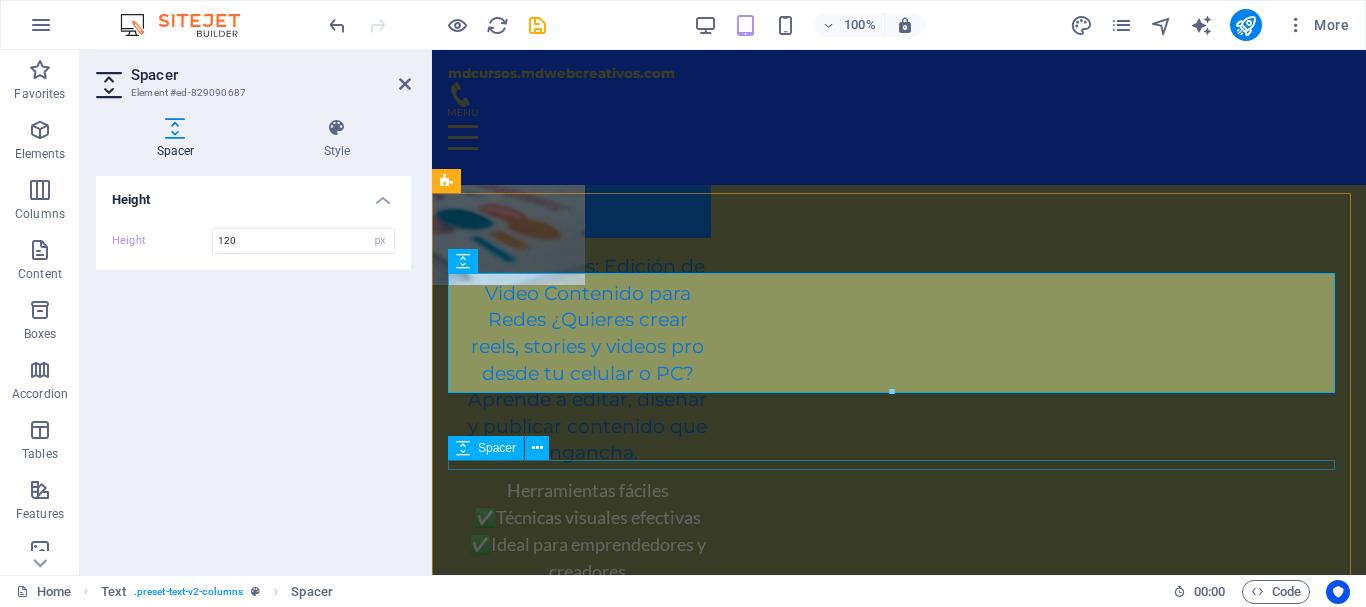 scroll, scrollTop: 5613, scrollLeft: 0, axis: vertical 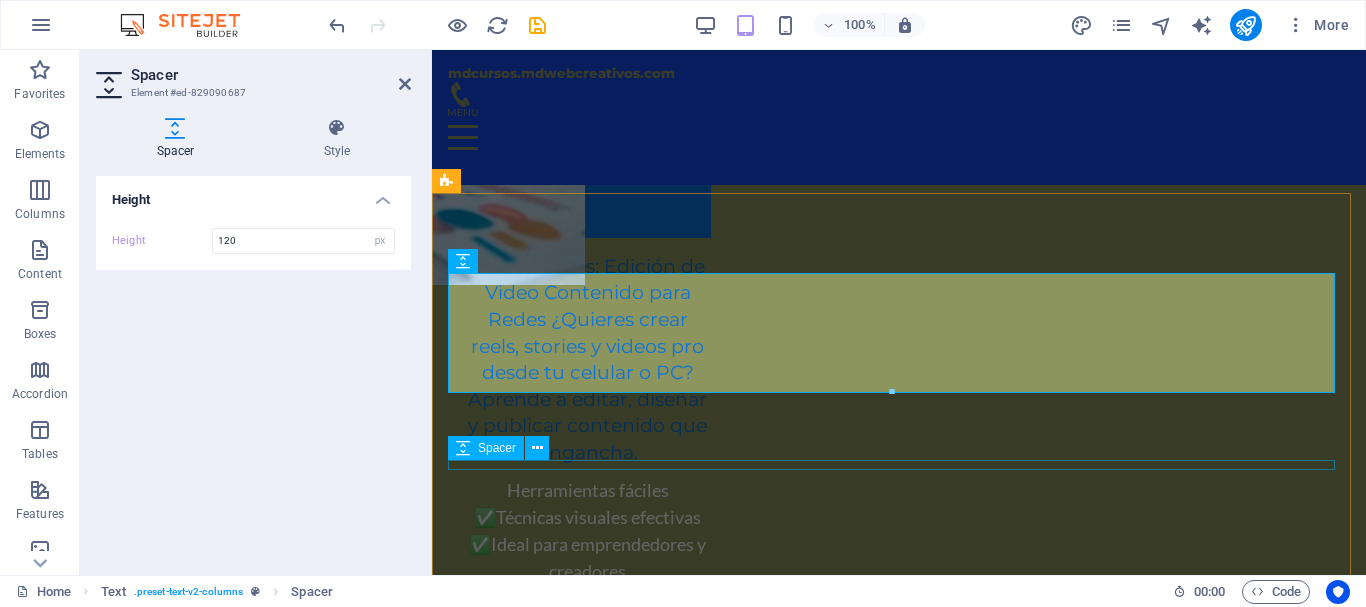 click at bounding box center [899, 4026] 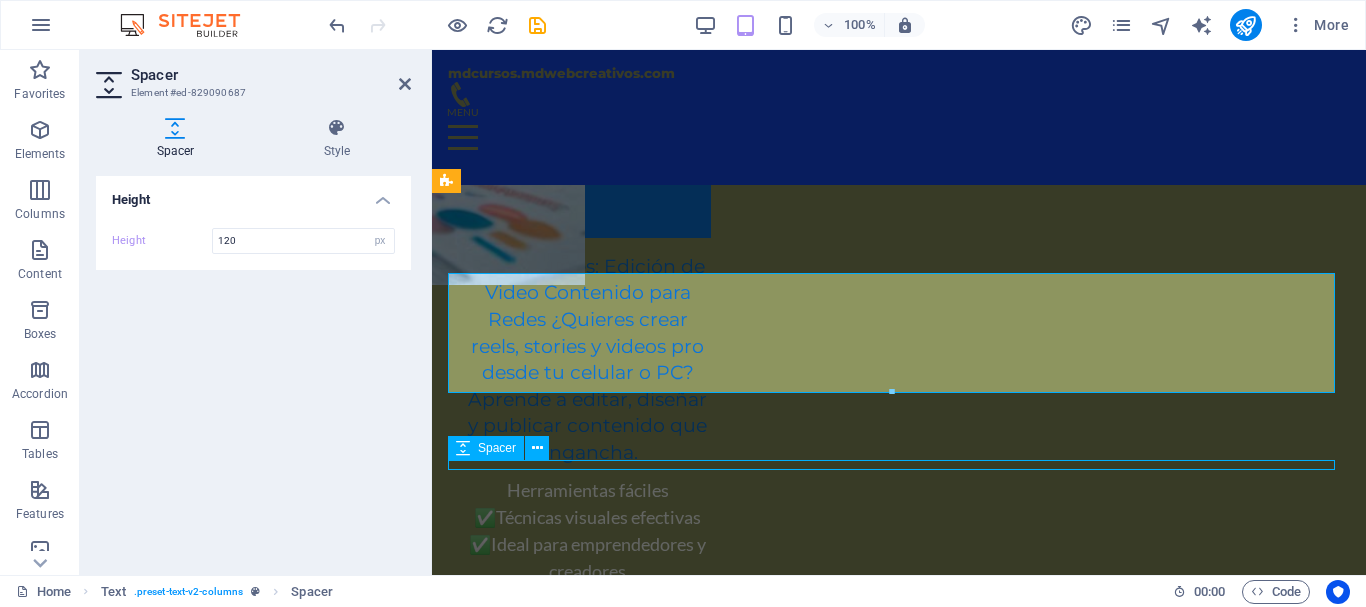 click at bounding box center (899, 4026) 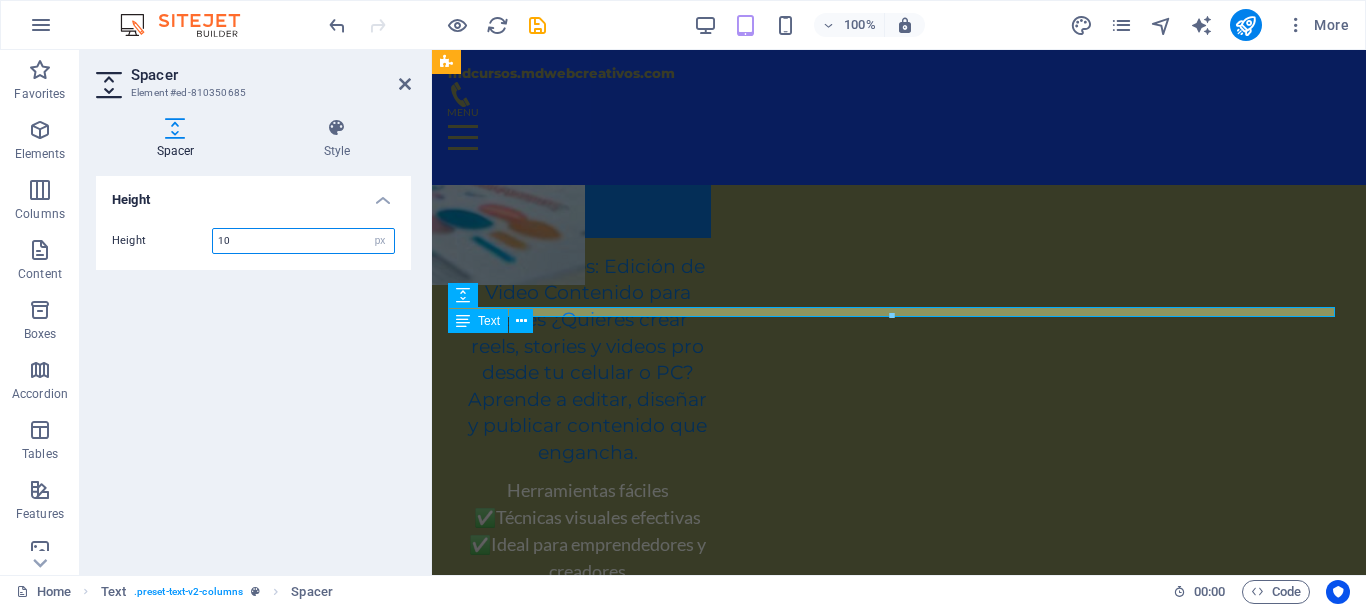 scroll, scrollTop: 5766, scrollLeft: 0, axis: vertical 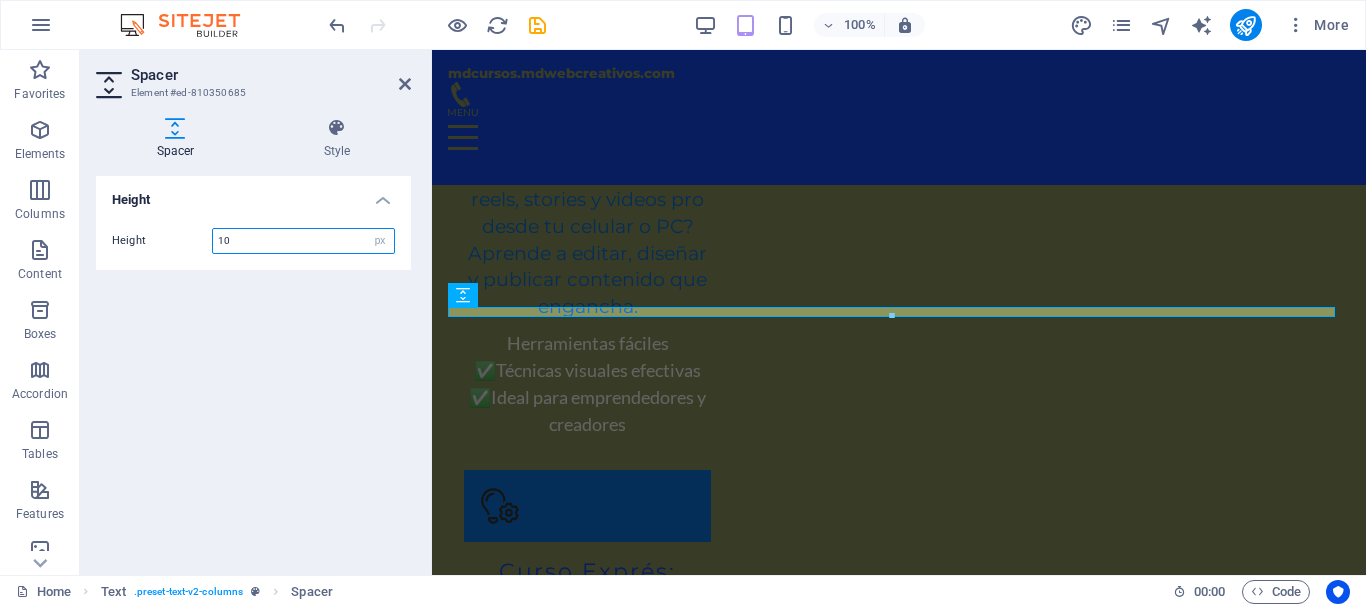 click on "10" at bounding box center (303, 241) 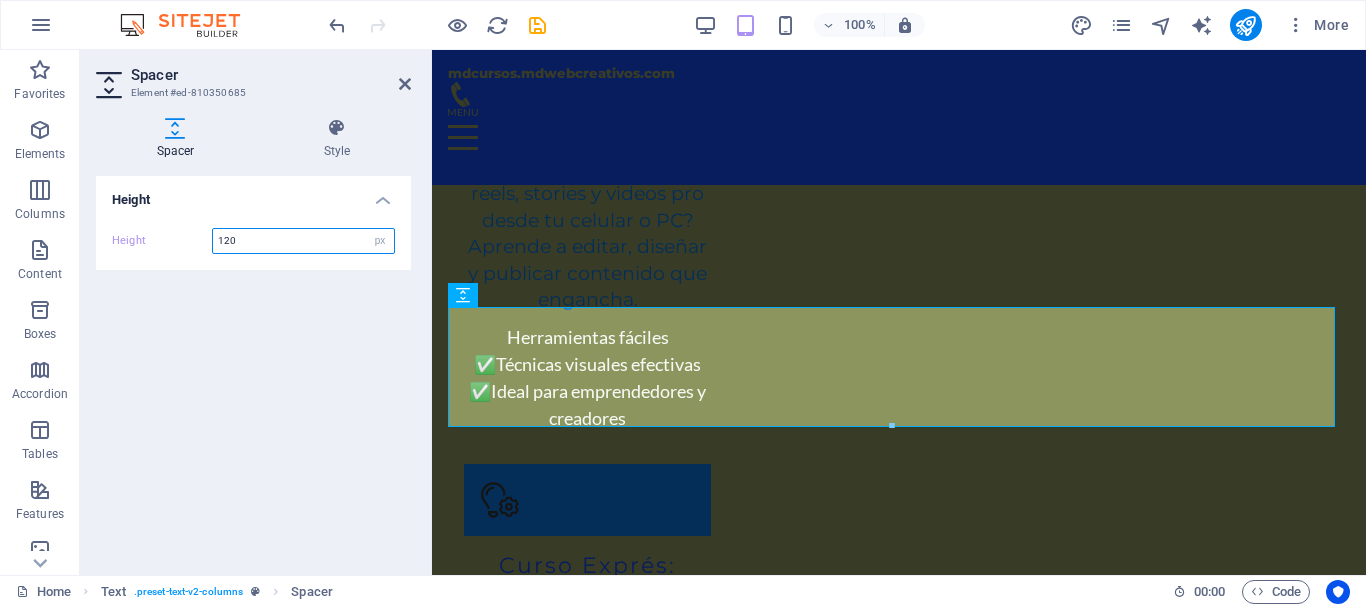 scroll, scrollTop: 5766, scrollLeft: 0, axis: vertical 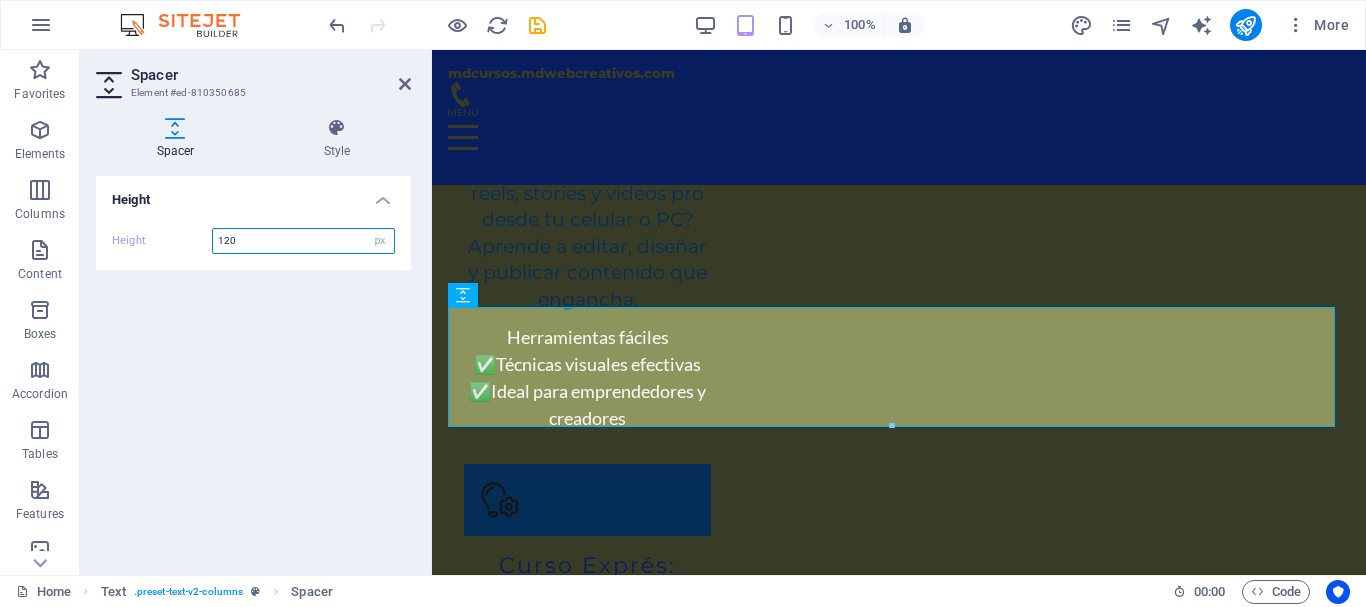type on "120" 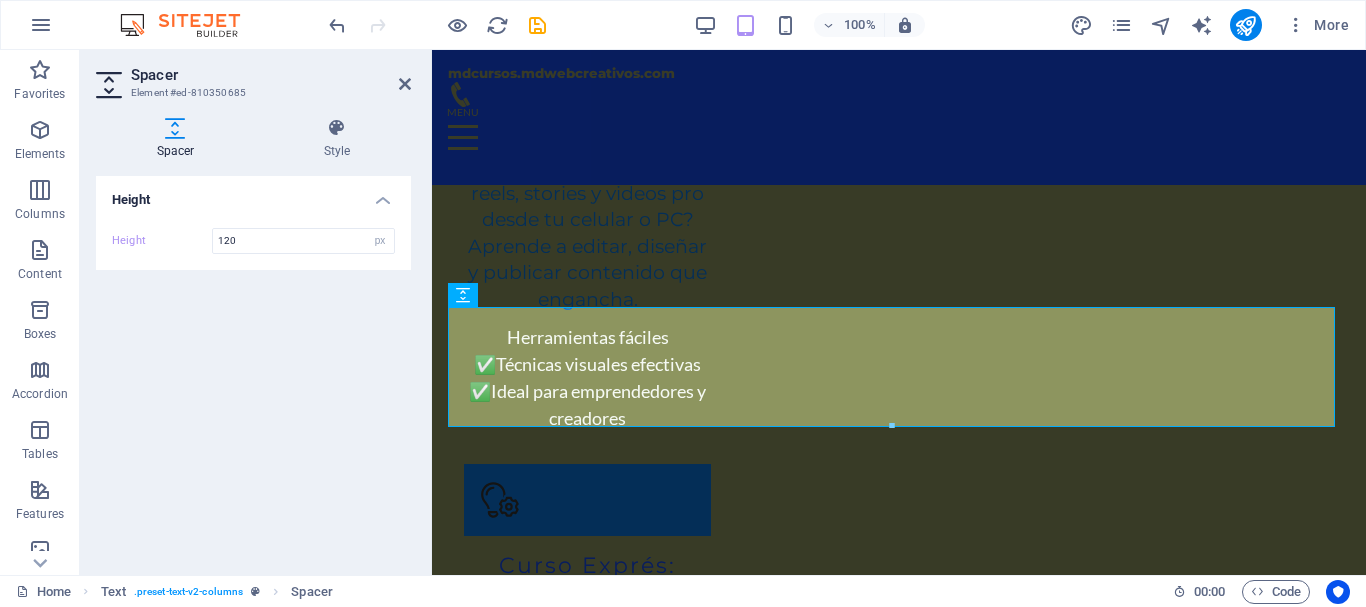 click on "Spacer Style Height Height 120 px rem vh vw Text Element Layout How this element expands within the layout (Flexbox). Size Default auto px % 1/1 1/2 1/3 1/4 1/5 1/6 1/7 1/8 1/9 1/10 Grow Shrink Order Container layout Visible Visible Opacity 100 % Overflow Spacing Margin Default auto px % rem vw vh Custom Custom auto px % rem vw vh auto px % rem vw vh auto px % rem vw vh auto px % rem vw vh Padding Default px rem % vh vw Custom Custom px rem % vh vw px rem % vh vw px rem % vh vw px rem % vh vw Border Style              - Width 1 auto px rem % vh vw Custom Custom 1 auto px rem % vh vw 1 auto px rem % vh vw 1 auto px rem % vh vw 1 auto px rem % vh vw  - Color Round corners Default px rem % vh vw Custom Custom px rem % vh vw px rem % vh vw px rem % vh vw px rem % vh vw Shadow Default None Outside Inside Color X offset 0 px rem vh vw Y offset 0 px rem vh vw Blur 0 px rem % vh vw Spread 0 px rem vh vw Text Shadow Default None Outside Color X offset 0 px rem vh vw Y offset 0 px rem vh vw Blur 0 px rem % vh" at bounding box center (253, 338) 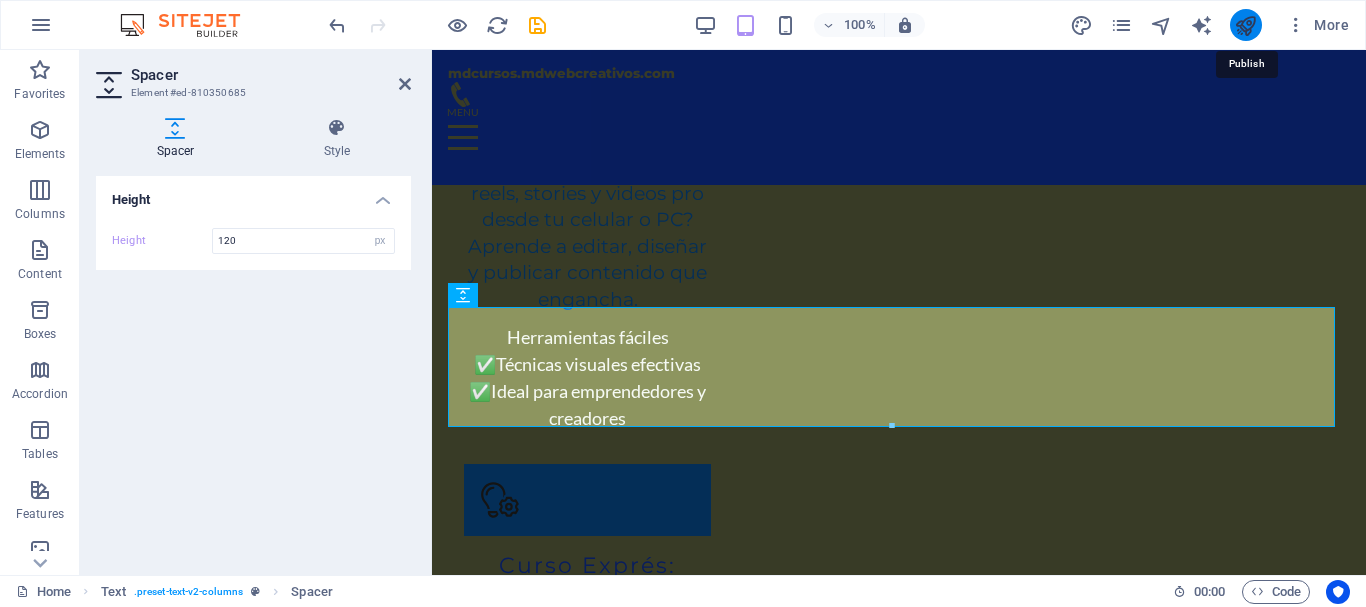 click at bounding box center [1245, 25] 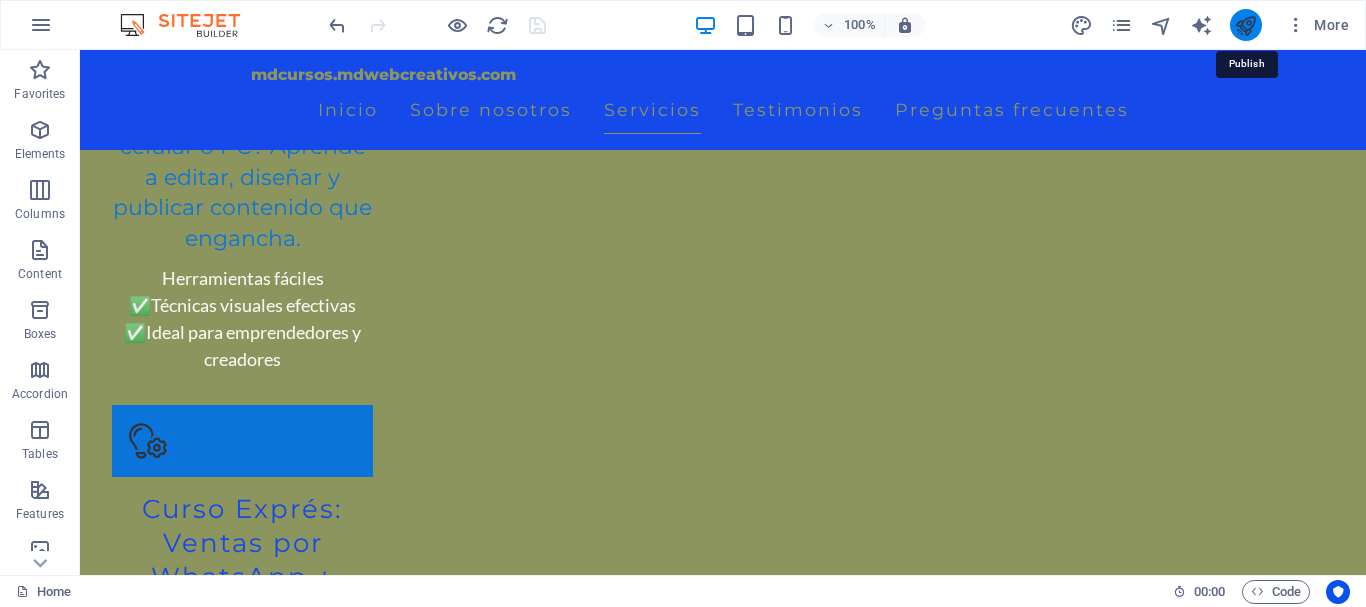 scroll, scrollTop: 6274, scrollLeft: 0, axis: vertical 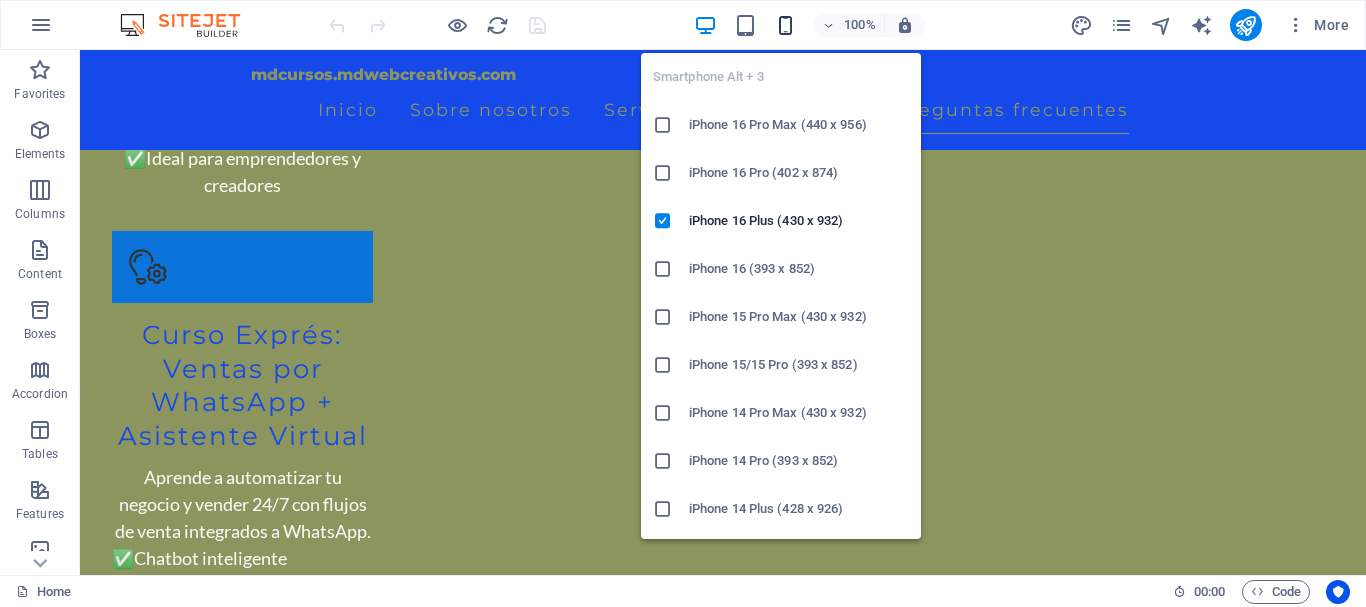 click at bounding box center [785, 25] 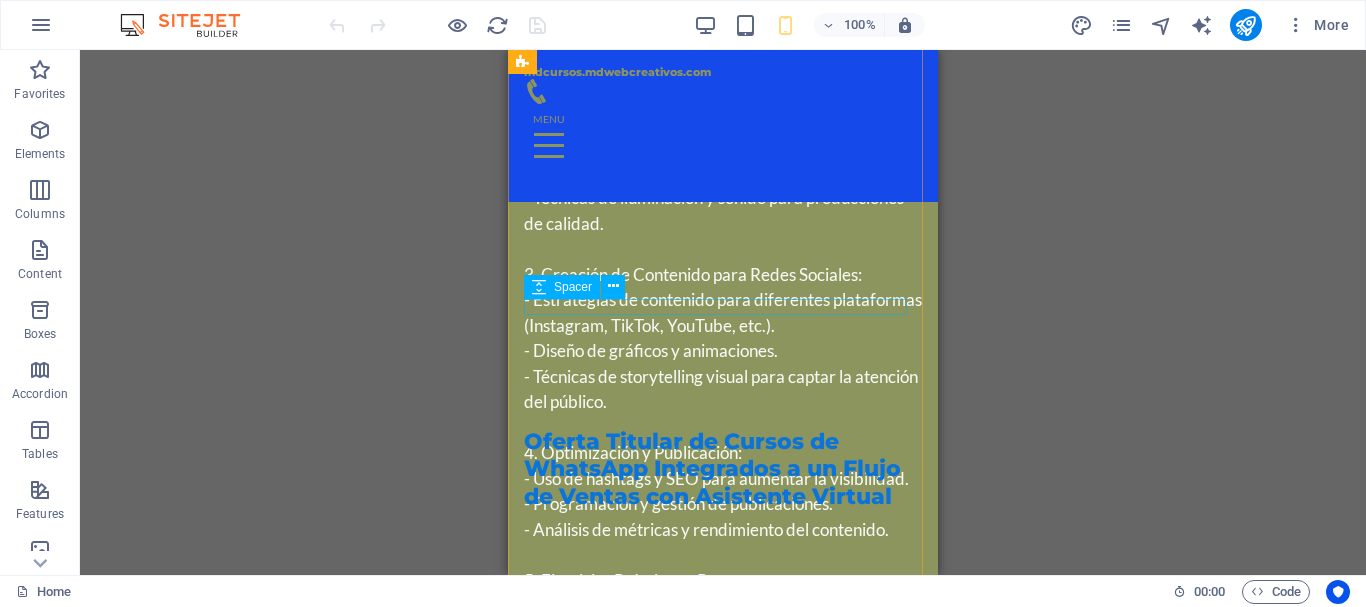 scroll, scrollTop: 7721, scrollLeft: 0, axis: vertical 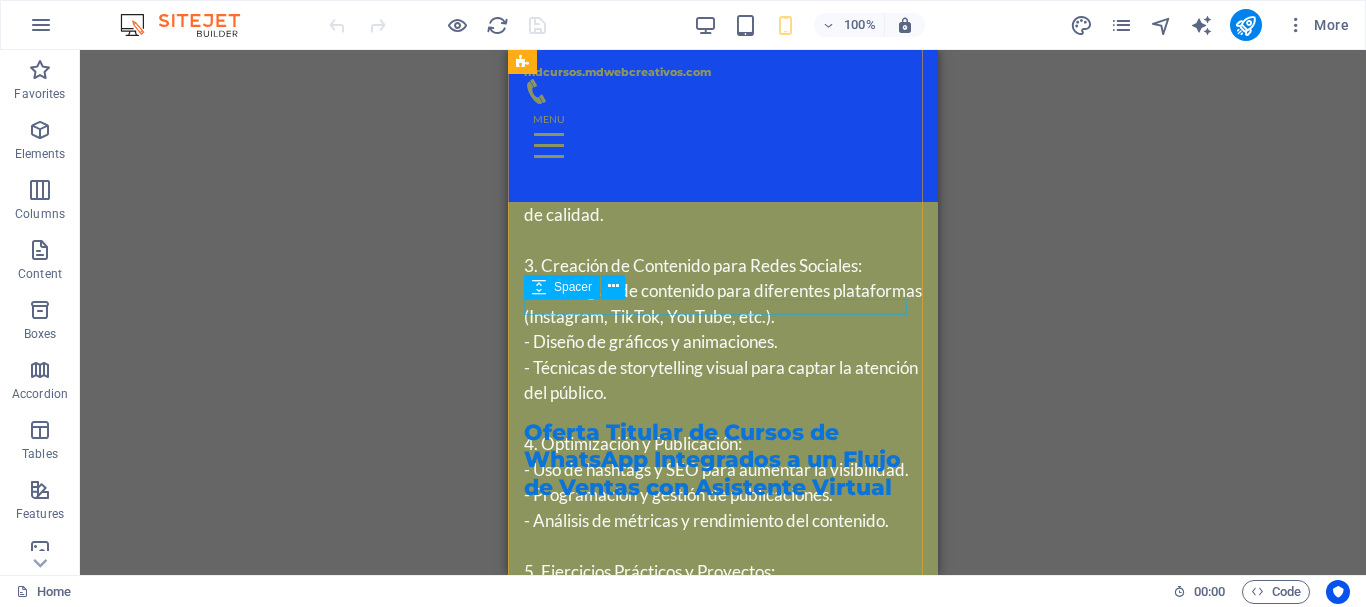 click at bounding box center [723, 629] 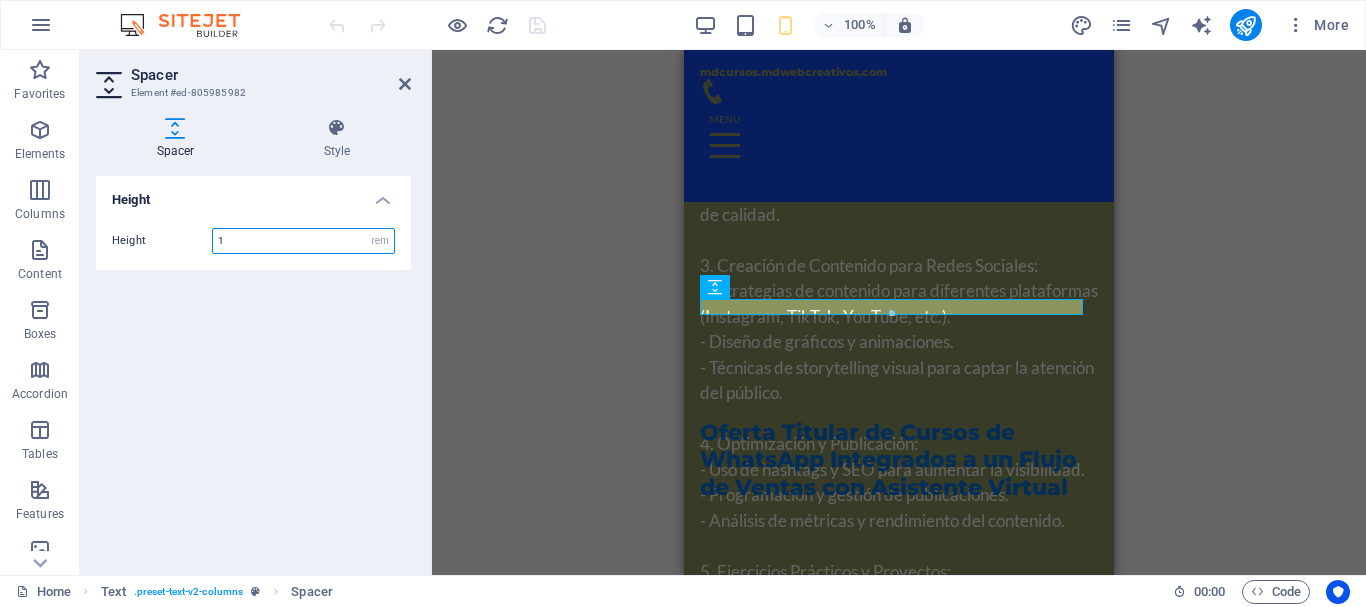 click on "1" at bounding box center (303, 241) 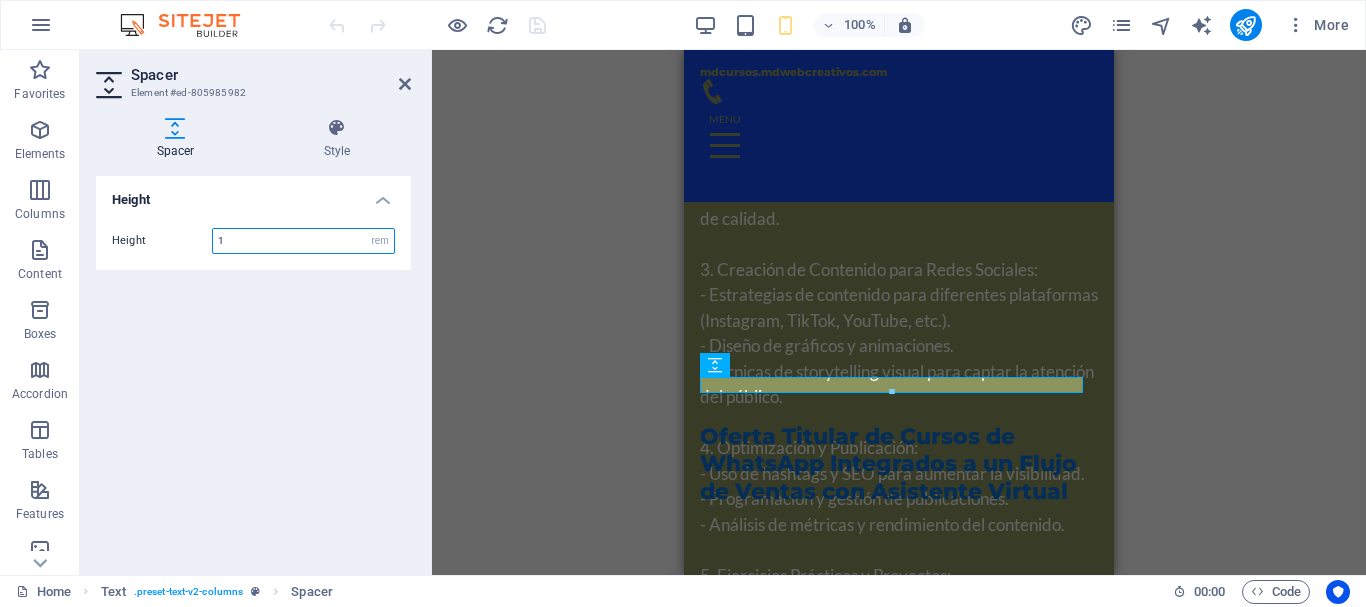 scroll, scrollTop: 7638, scrollLeft: 0, axis: vertical 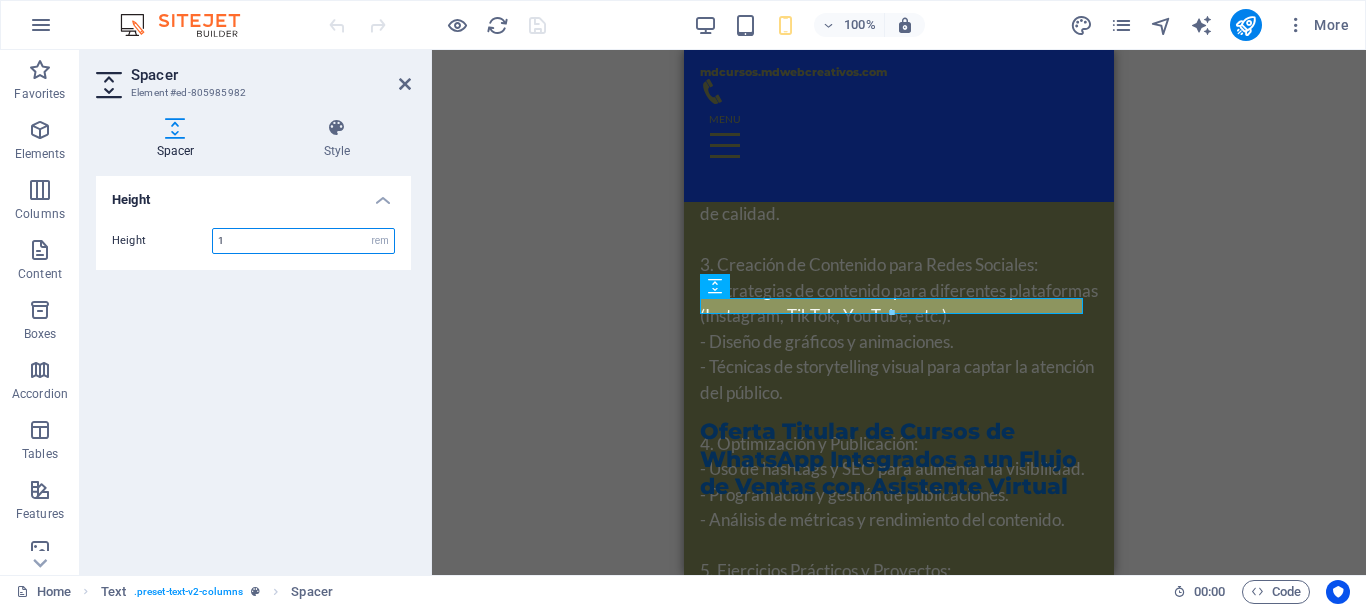 drag, startPoint x: 261, startPoint y: 235, endPoint x: 211, endPoint y: 226, distance: 50.803543 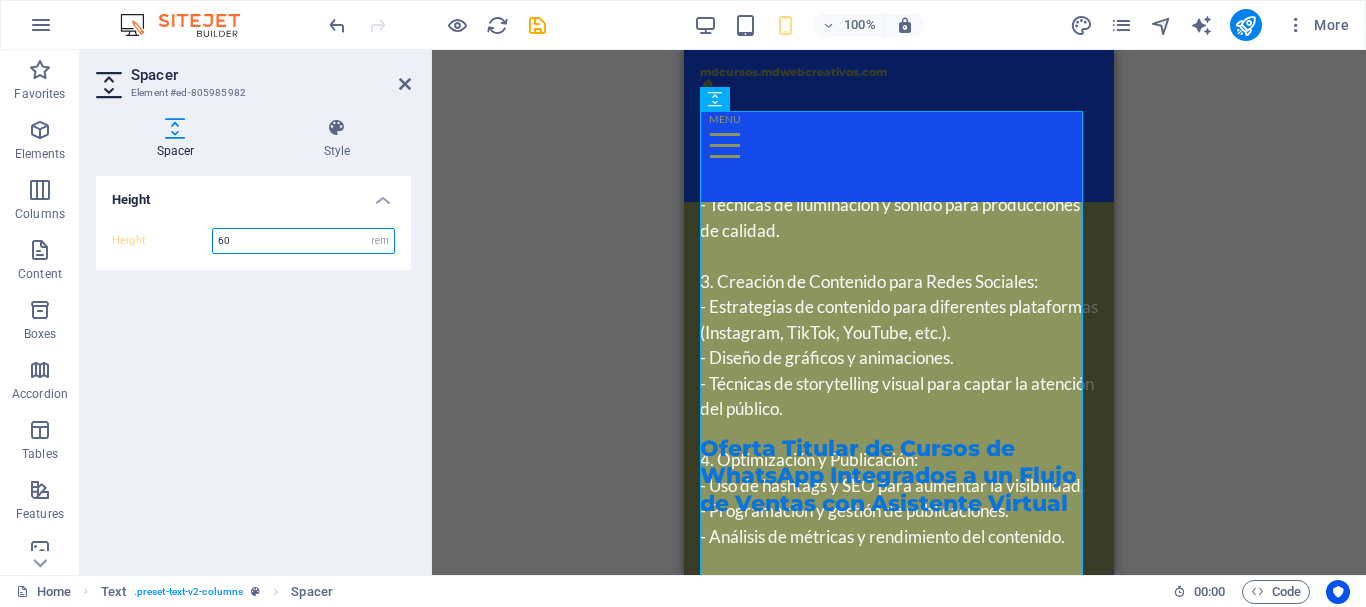 scroll, scrollTop: 7721, scrollLeft: 0, axis: vertical 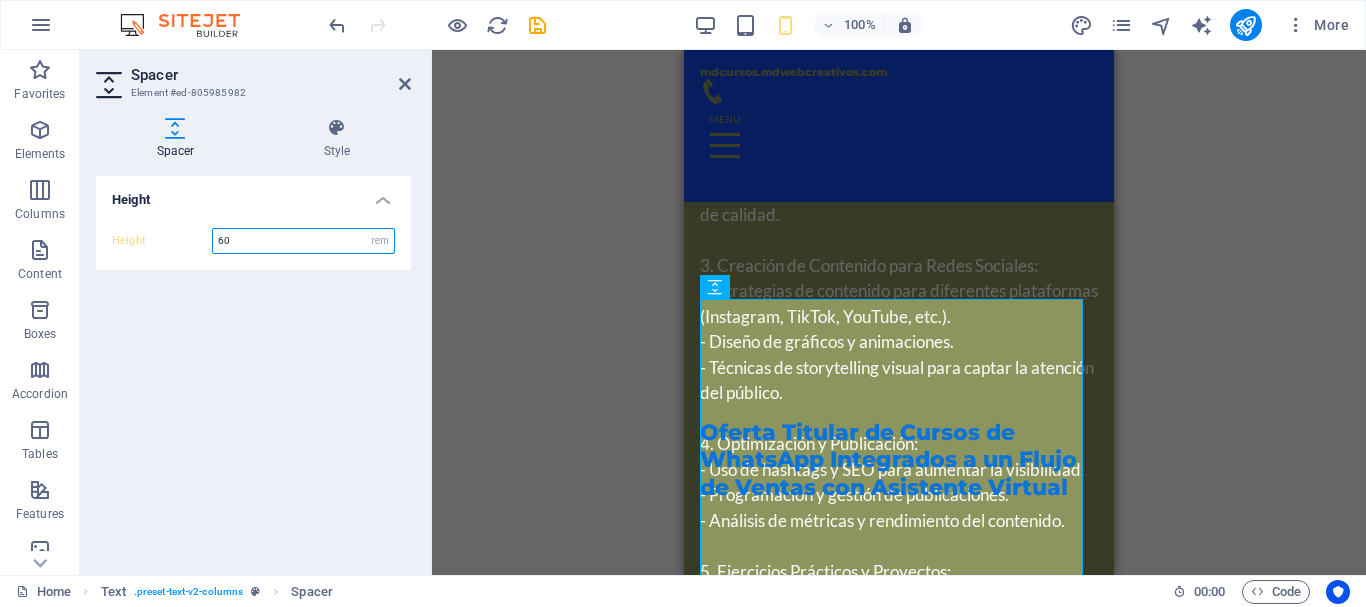 type on "60" 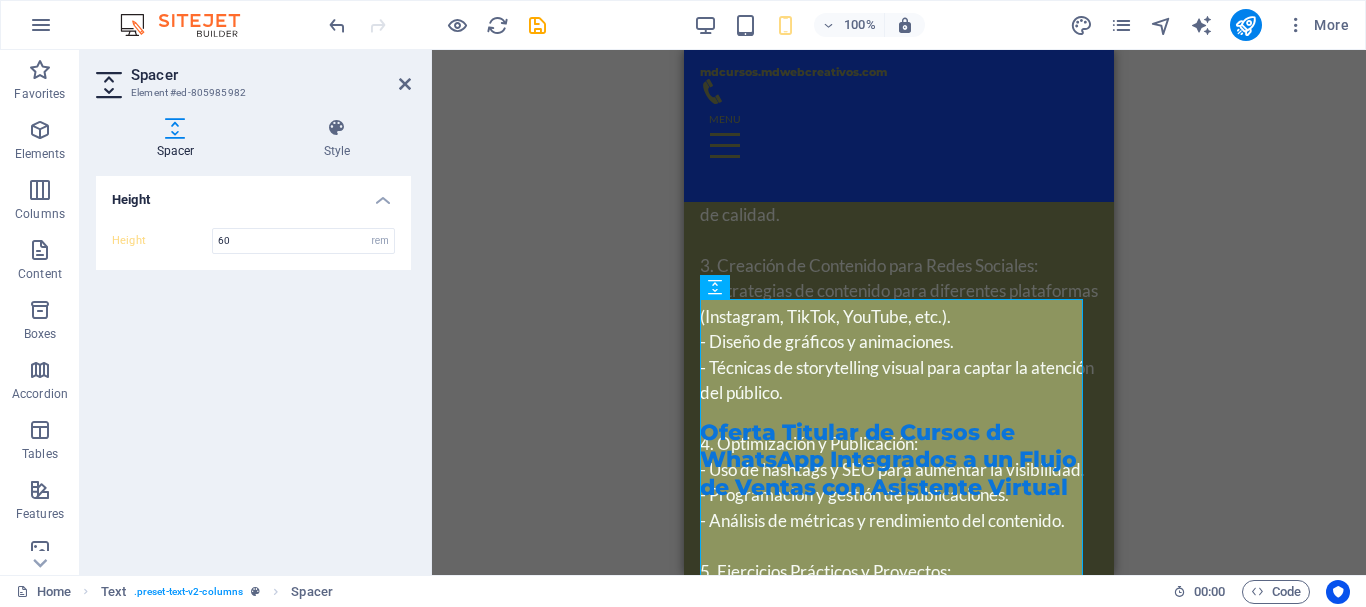 click on "Spacer Style Height Height 60 px rem vh vw Text Element Layout How this element expands within the layout (Flexbox). Size Default auto px % 1/1 1/2 1/3 1/4 1/5 1/6 1/7 1/8 1/9 1/10 Grow Shrink Order Container layout Visible Visible Opacity 100 % Overflow Spacing Margin Default auto px % rem vw vh Custom Custom auto px % rem vw vh auto px % rem vw vh auto px % rem vw vh auto px % rem vw vh Padding Default px rem % vh vw Custom Custom px rem % vh vw px rem % vh vw px rem % vh vw px rem % vh vw Border Style              - Width 1 auto px rem % vh vw Custom Custom 1 auto px rem % vh vw 1 auto px rem % vh vw 1 auto px rem % vh vw 1 auto px rem % vh vw  - Color Round corners Default px rem % vh vw Custom Custom px rem % vh vw px rem % vh vw px rem % vh vw px rem % vh vw Shadow Default None Outside Inside Color X offset 0 px rem vh vw Y offset 0 px rem vh vw Blur 0 px rem % vh vw Spread 0 px rem vh vw Text Shadow Default None Outside Color X offset 0 px rem vh vw Y offset 0 px rem vh vw Blur 0 px rem % vh" at bounding box center [253, 338] 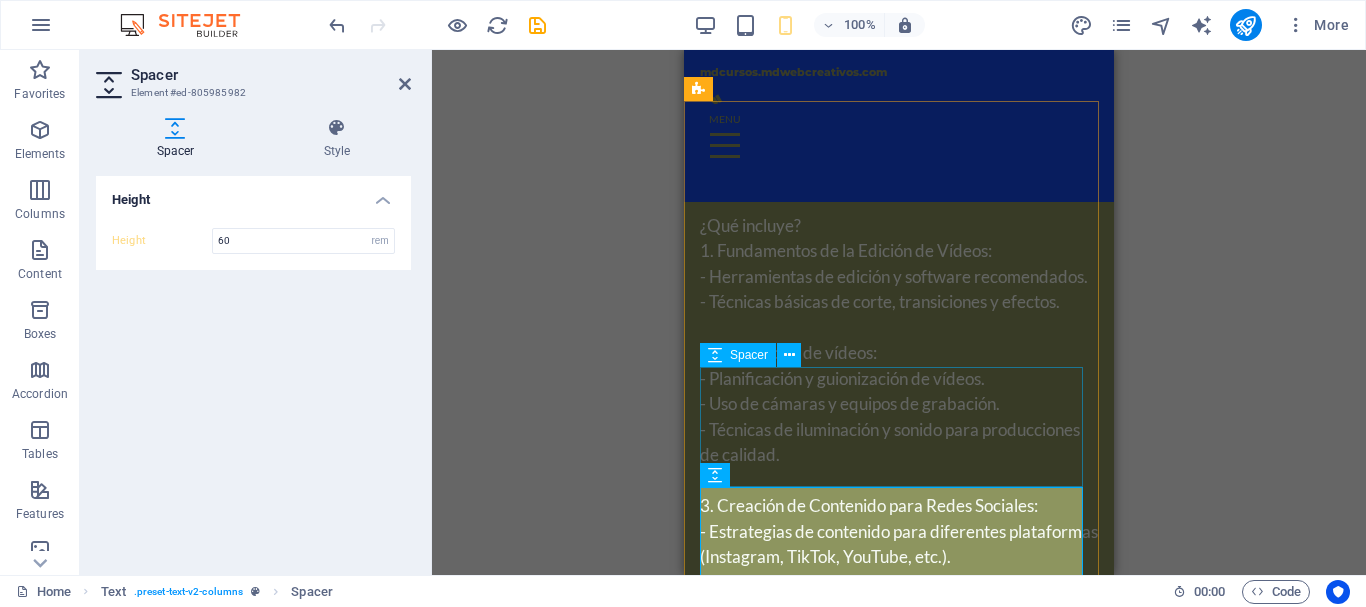 scroll, scrollTop: 7449, scrollLeft: 0, axis: vertical 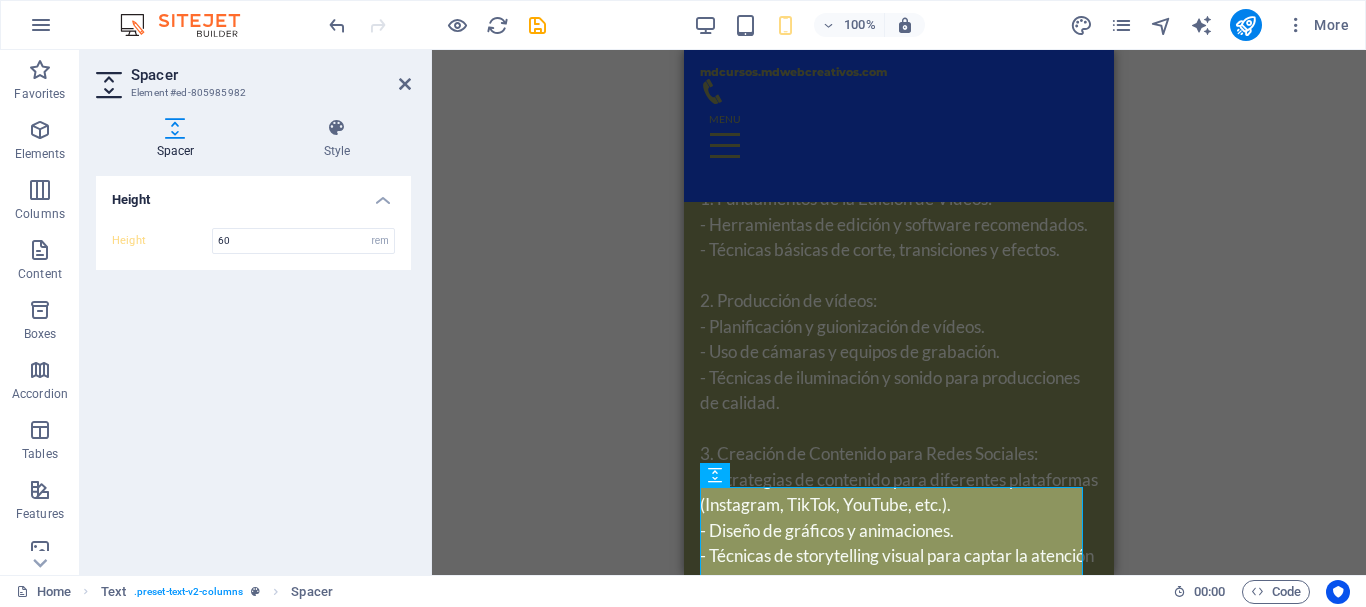 click on "Drag here to replace the existing content. Press “Ctrl” if you want to create a new element.
H2   Banner   Banner   Container   Image   H3   Slider   Slider   Slider   H2   Image Slider   Image slider   Gallery   Gallery   Gallery   YouTube   Text   H2   Spacer   Text   Container   Icon   Boxes   Container   Container   Spacer   Container   Text   Container   H3   Container   Container   Text   Boxes   Container   H3   Container   Container   Text   Container   Spacer   Boxes   Container   Container   Container   H3   Text   Spacer   Spacer   H2   Text   Text   Text   Text   Spacer   H2   Text   Menu   Menu Bar   Container   Text   Container   Spacer   Spacer   Spacer" at bounding box center [899, 312] 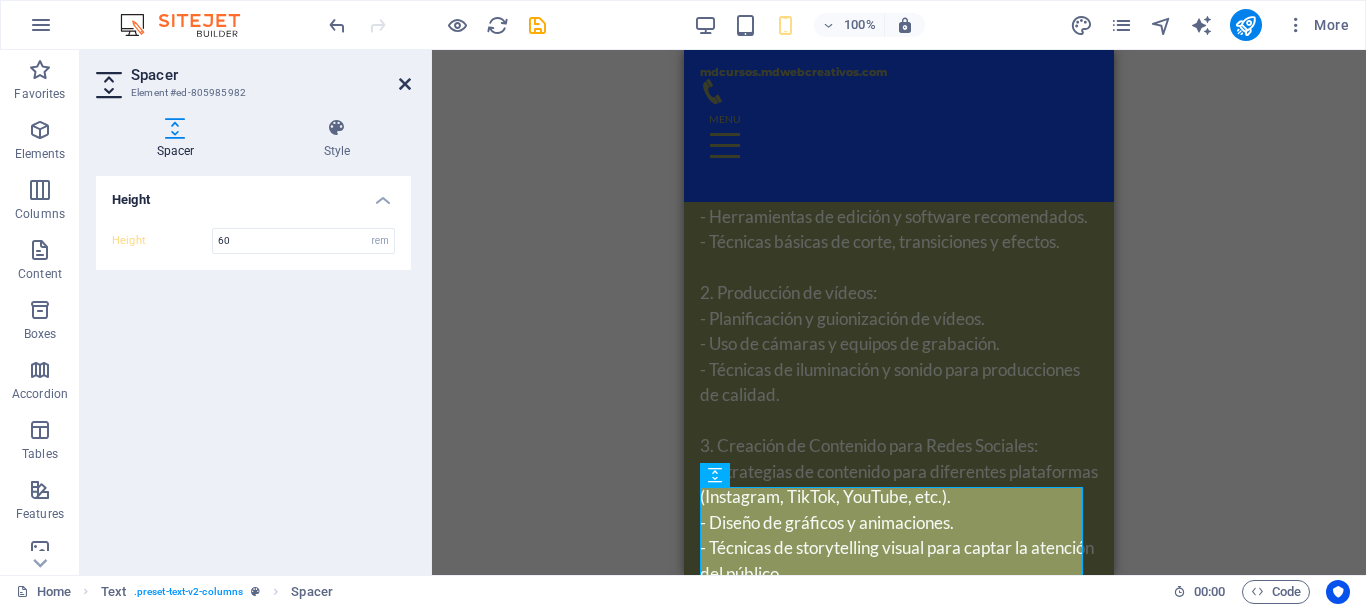 scroll, scrollTop: 7345, scrollLeft: 0, axis: vertical 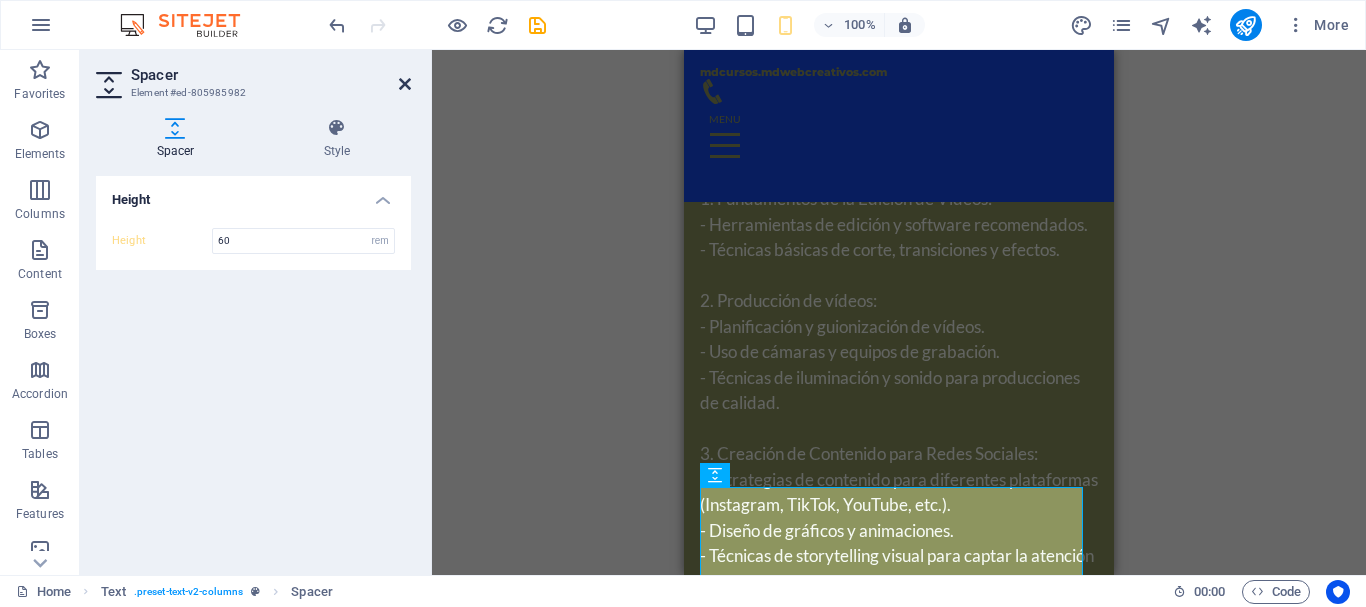 click at bounding box center [405, 84] 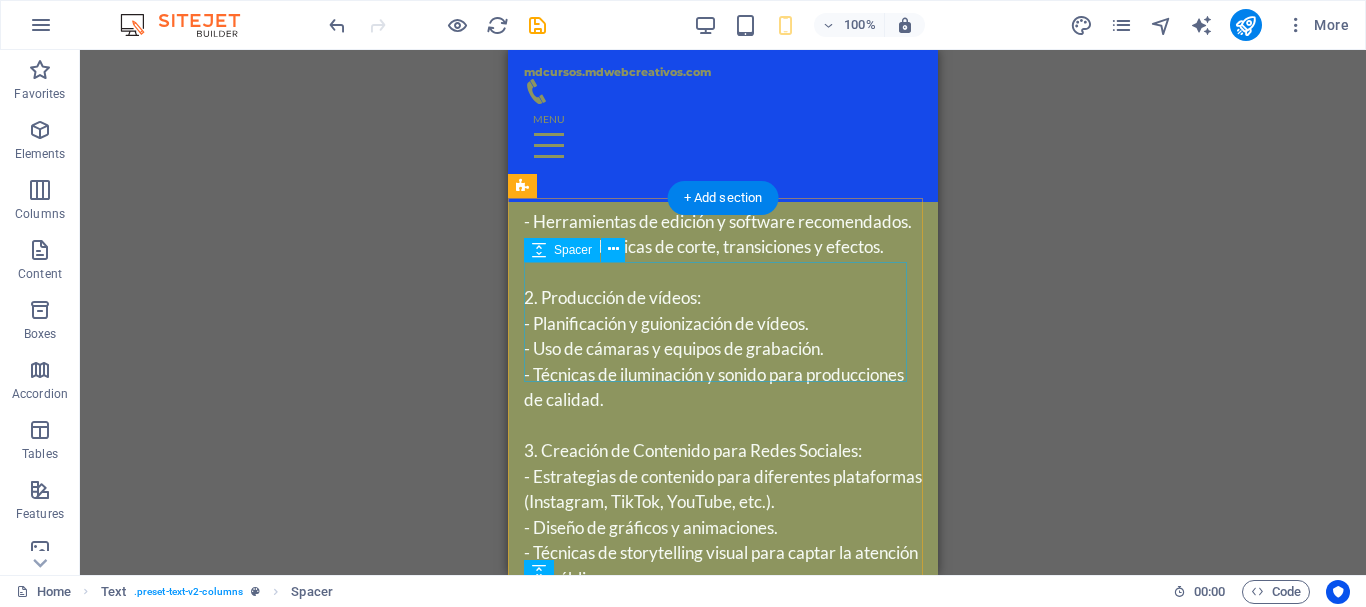 scroll, scrollTop: 7246, scrollLeft: 0, axis: vertical 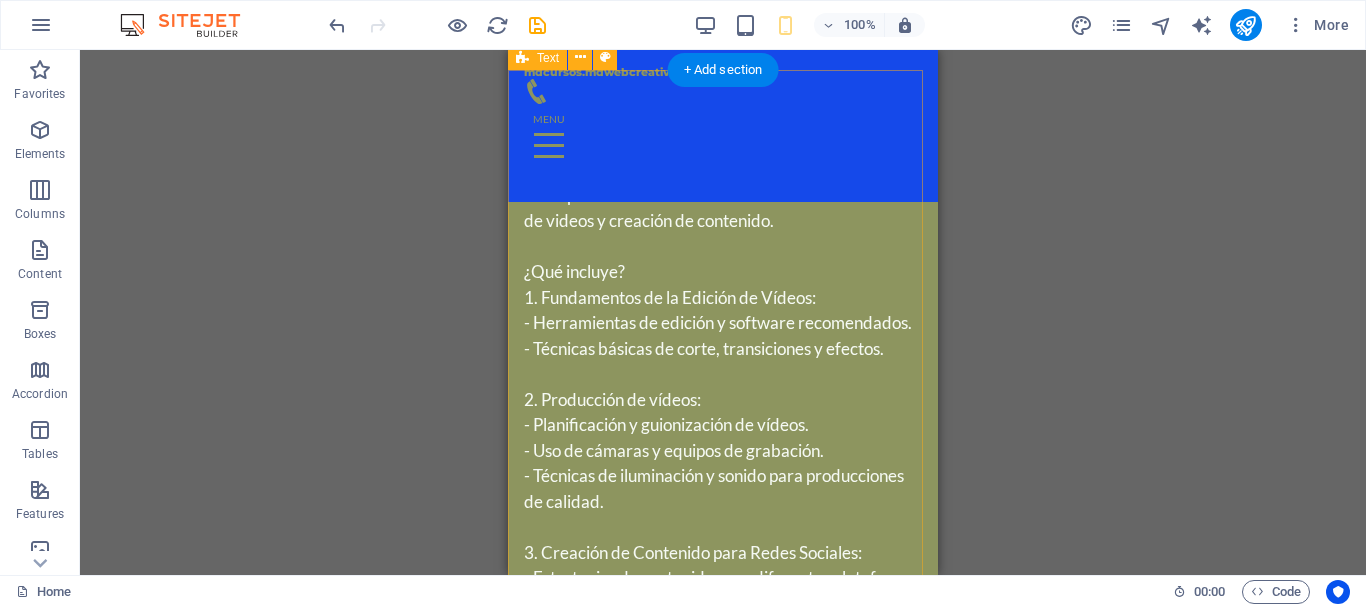 click on "Oferta Titular de Cursos de WhatsApp Integrados a un Flujo de Ventas con Asistente Virtual Oferta de Cursos de WhatsApp Integrados a un Flujo de Ventas con Asistente Virtual: ¡Aprovecha nuestra oferta exclusiva! Aprende a crear flujos de ventas efectivos utilizando WhatsApp y asistente virtual. Nuestros cursos están diseñados para enseñarte a integrar un chatbot automatizado que interactúa con tus clientes las 24 horas del día, los 7 días de la semana. Mejora la comunicación, incrementa tus ventas y brinda una experiencia de usuario excepcional con nuestras herramientas y técnicas probadas." at bounding box center (723, 1380) 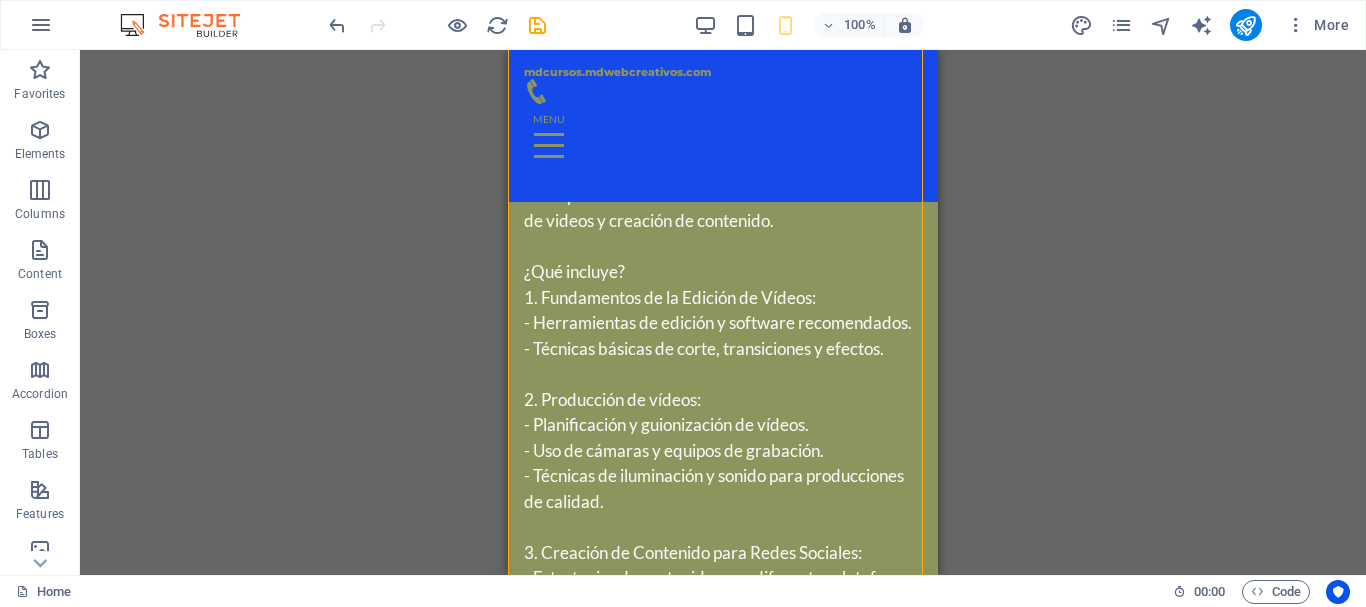 drag, startPoint x: 1091, startPoint y: 307, endPoint x: 1128, endPoint y: 345, distance: 53.037724 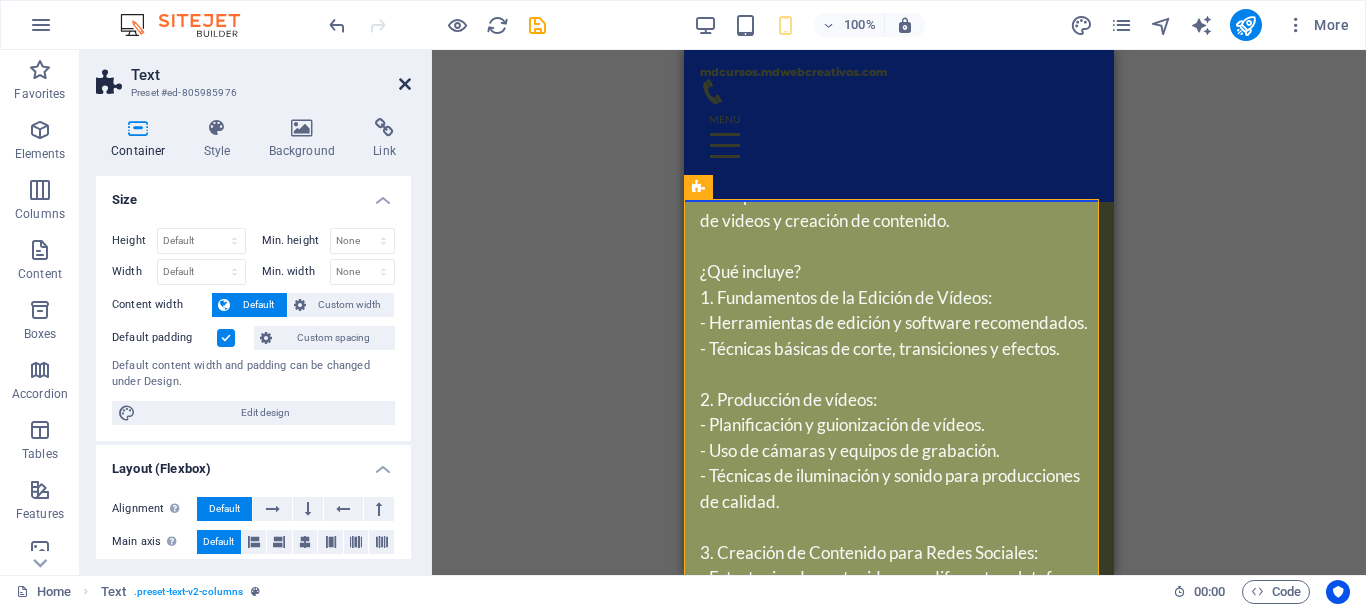click at bounding box center (405, 84) 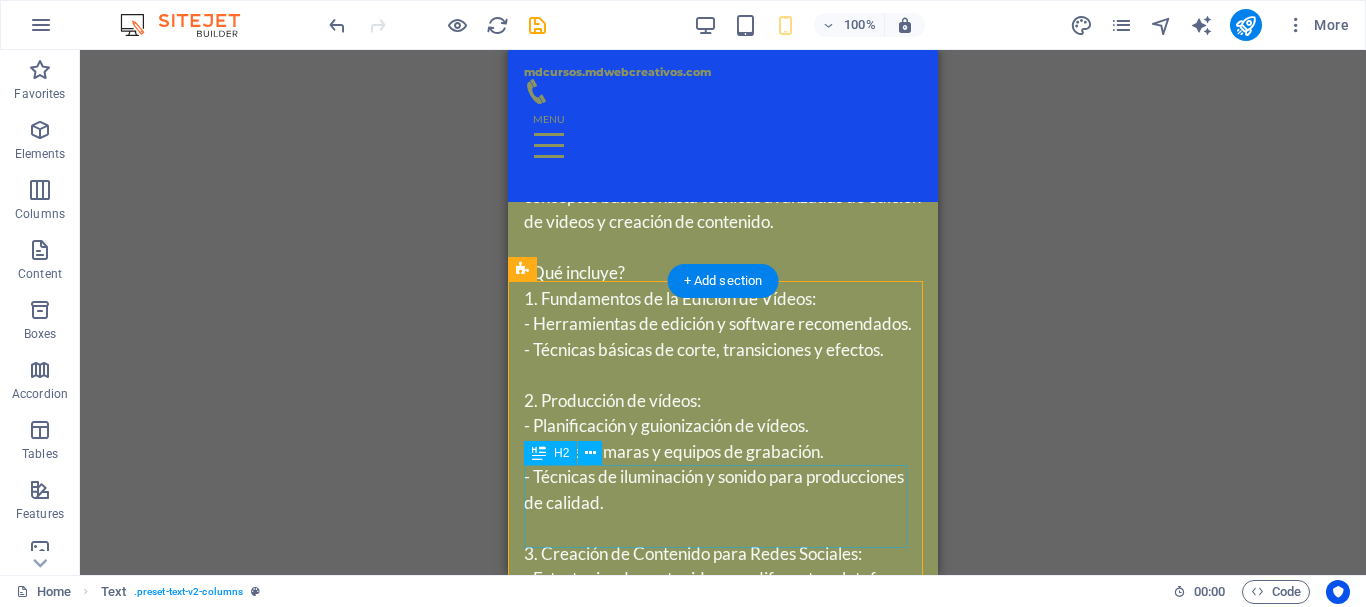 scroll, scrollTop: 7350, scrollLeft: 0, axis: vertical 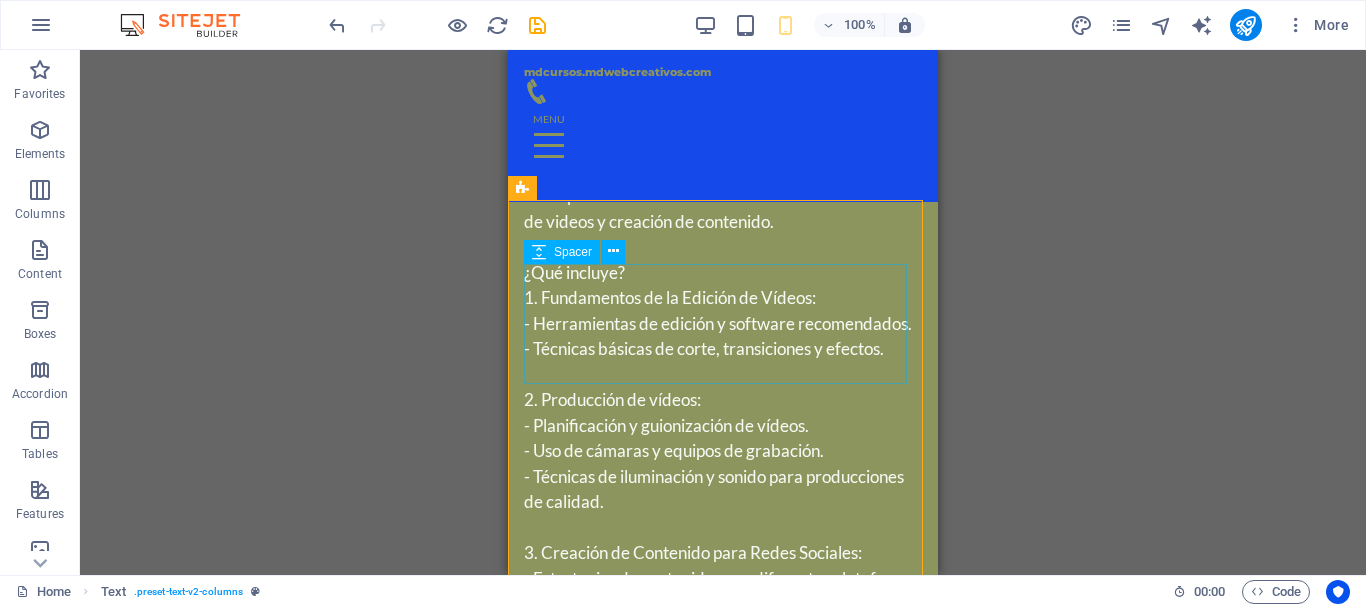 click on "Spacer" at bounding box center [573, 252] 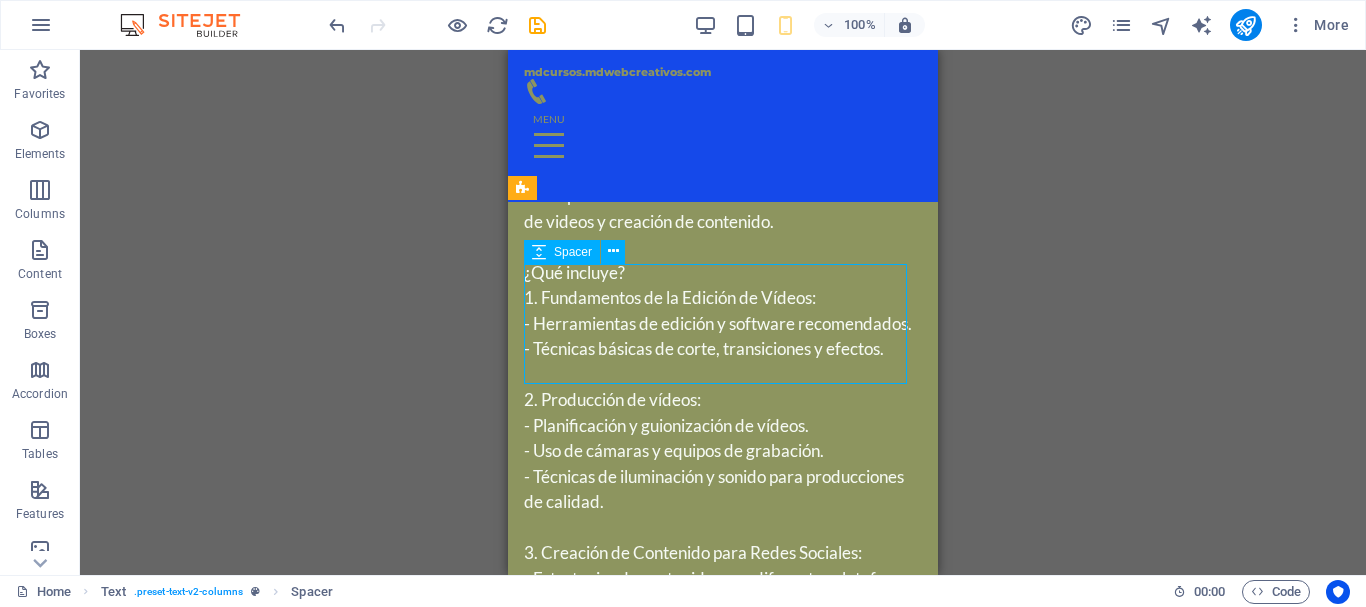 click on "Spacer" at bounding box center [573, 252] 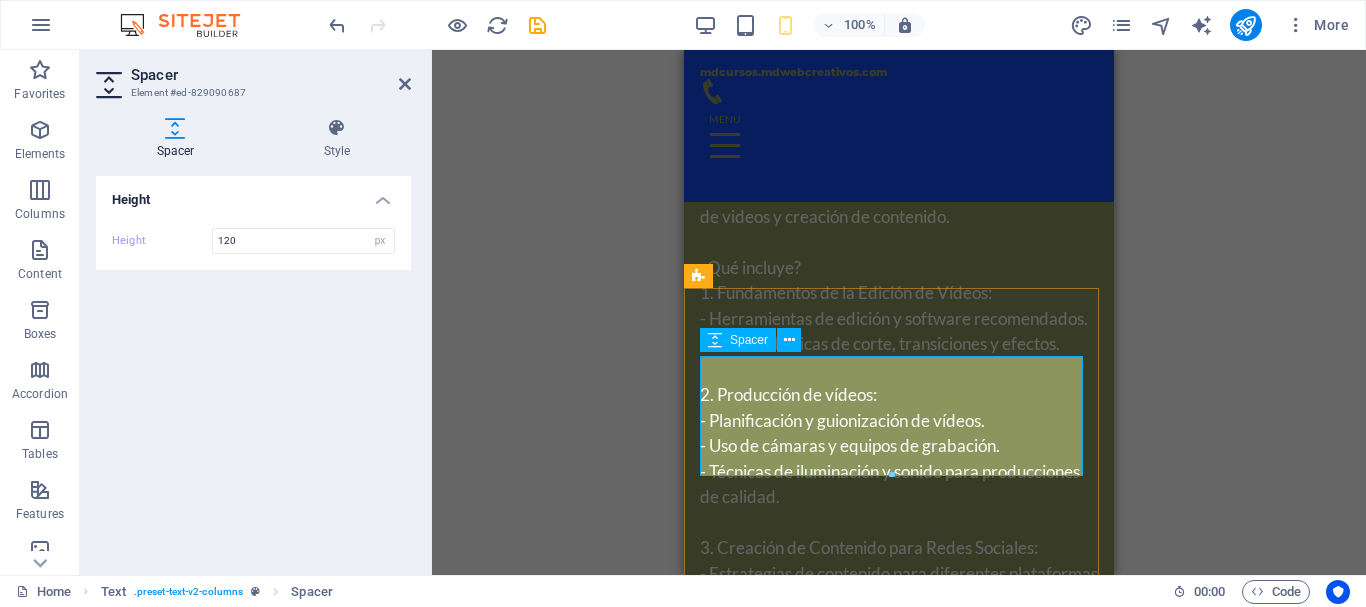 scroll, scrollTop: 7246, scrollLeft: 0, axis: vertical 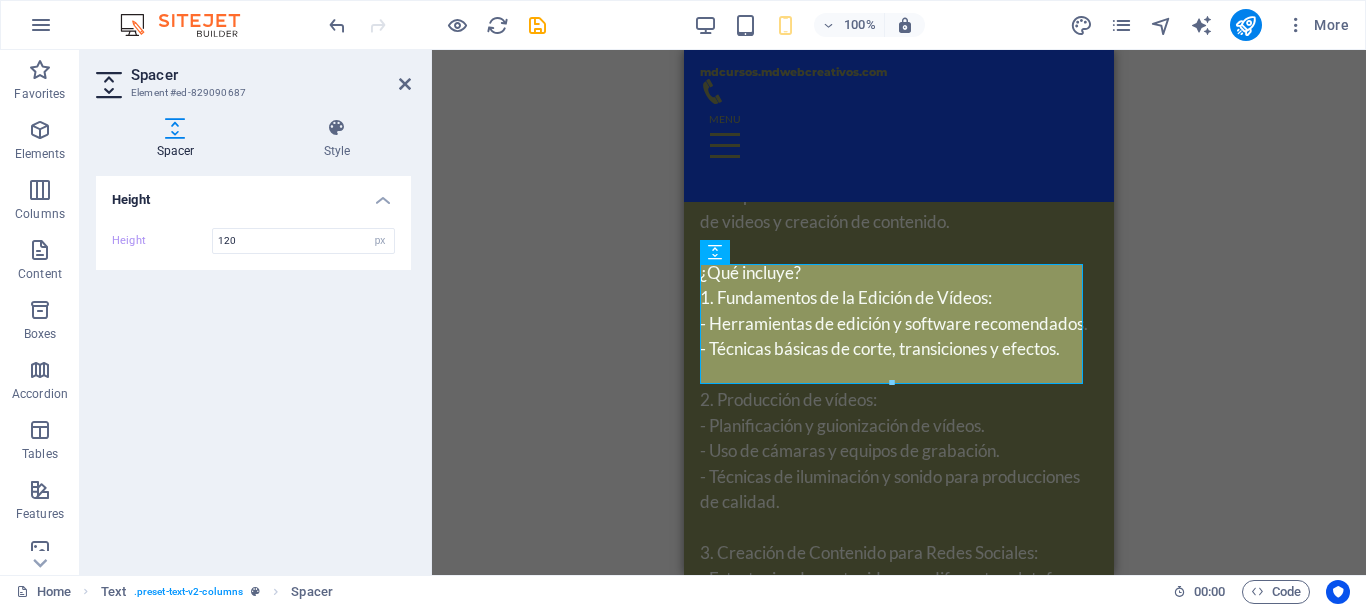 click on "Drag here to replace the existing content. Press “Ctrl” if you want to create a new element.
H2   Banner   Banner   Container   Image   H3   Slider   Slider   Slider   H2   Image Slider   Image slider   Gallery   Gallery   Gallery   YouTube   Text   H2   Spacer   Text   Container   Icon   Boxes   Container   Container   Spacer   Container   Text   Container   H3   Container   Container   Text   Boxes   Container   H3   Container   Container   Text   Container   Spacer   Boxes   Container   Container   Container   H3   Text   Spacer   Spacer   H2   Text   Text   Text   Text   Spacer   H2   Text   Menu   Menu Bar   Container   Text   Container   Spacer   Spacer   Spacer" at bounding box center [899, 312] 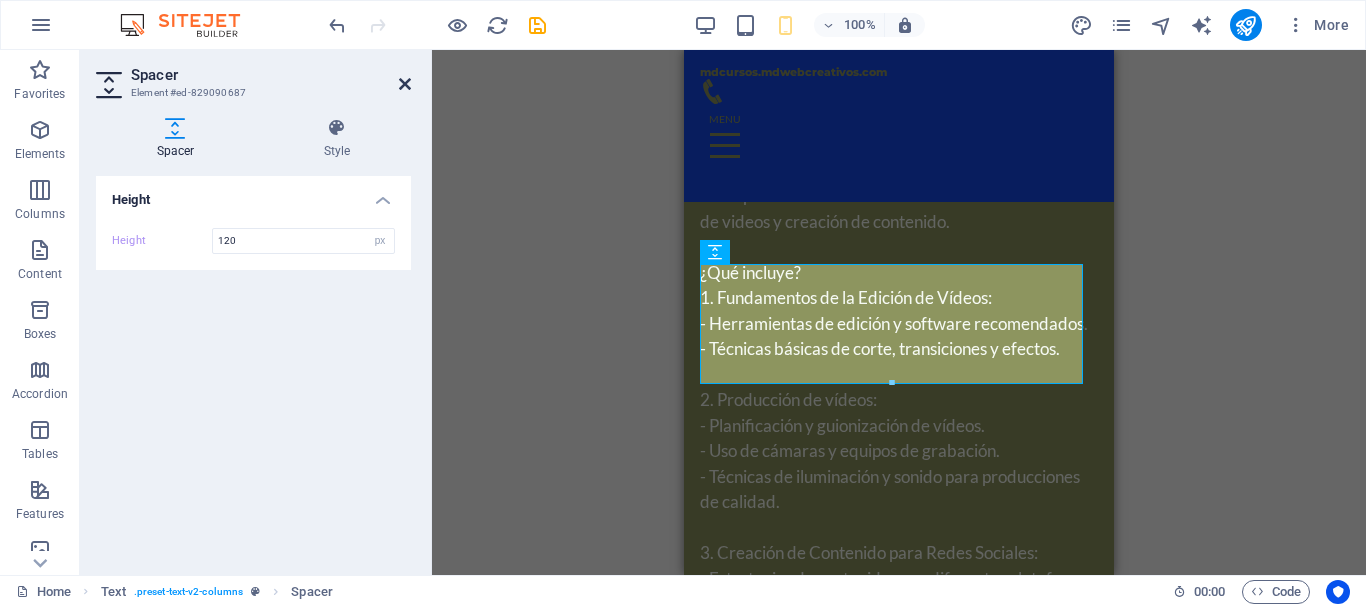 click at bounding box center [405, 84] 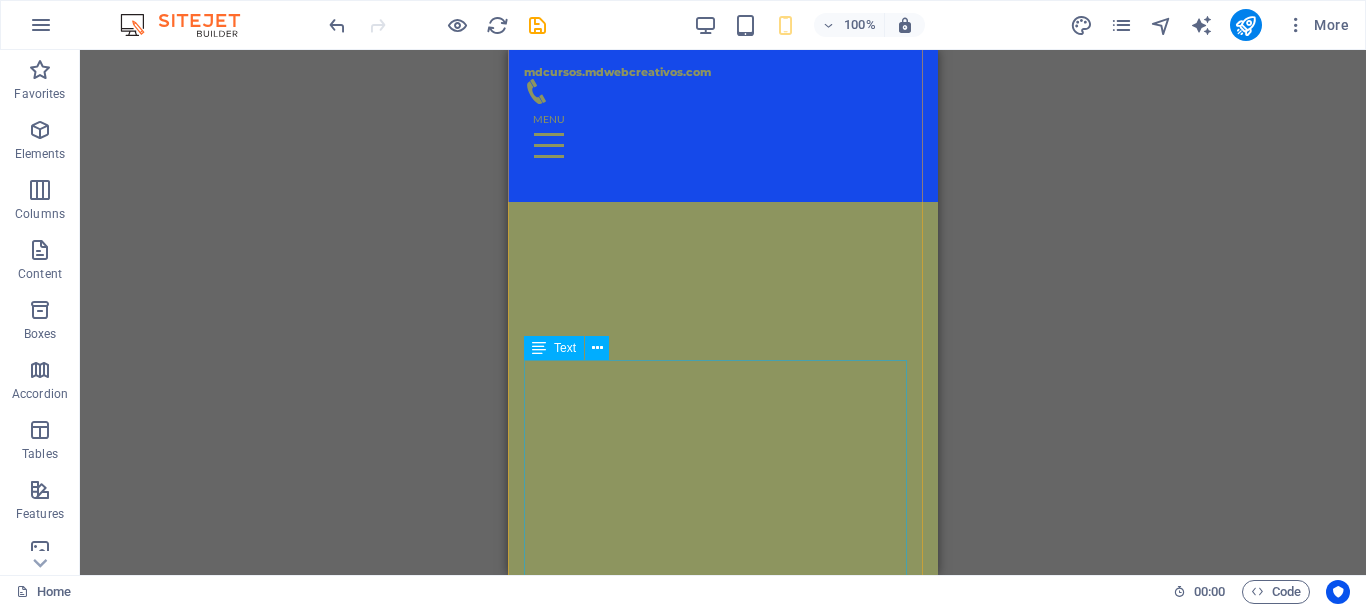 scroll, scrollTop: 8557, scrollLeft: 0, axis: vertical 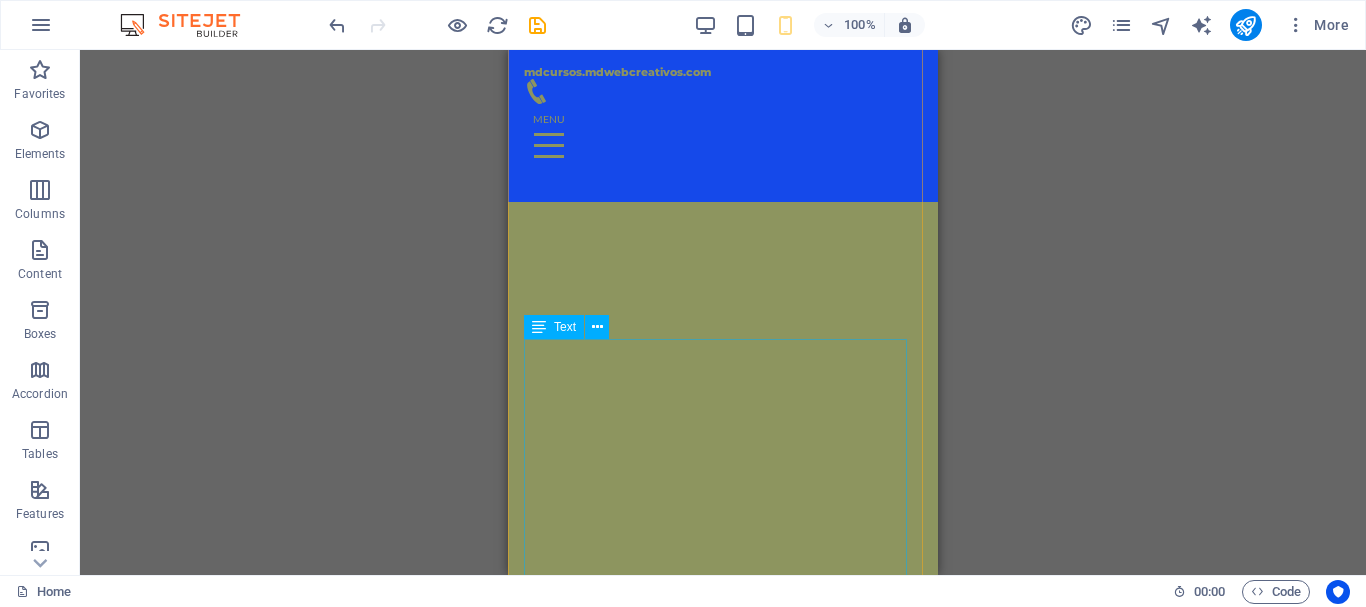 click on "Oferta de Cursos de WhatsApp Integrados a un Flujo de Ventas con Asistente Virtual: ¡Aprovecha nuestra oferta exclusiva! Aprende a crear flujos de ventas efectivos utilizando WhatsApp y asistente virtual. Nuestros cursos están diseñados para enseñarte a integrar un chatbot automatizado que interactúa con tus clientes las 24 horas del día, los 7 días de la semana. Mejora la comunicación, incrementa tus ventas y brinda una experiencia de usuario excepcional con nuestras herramientas y técnicas probadas." at bounding box center (723, 815) 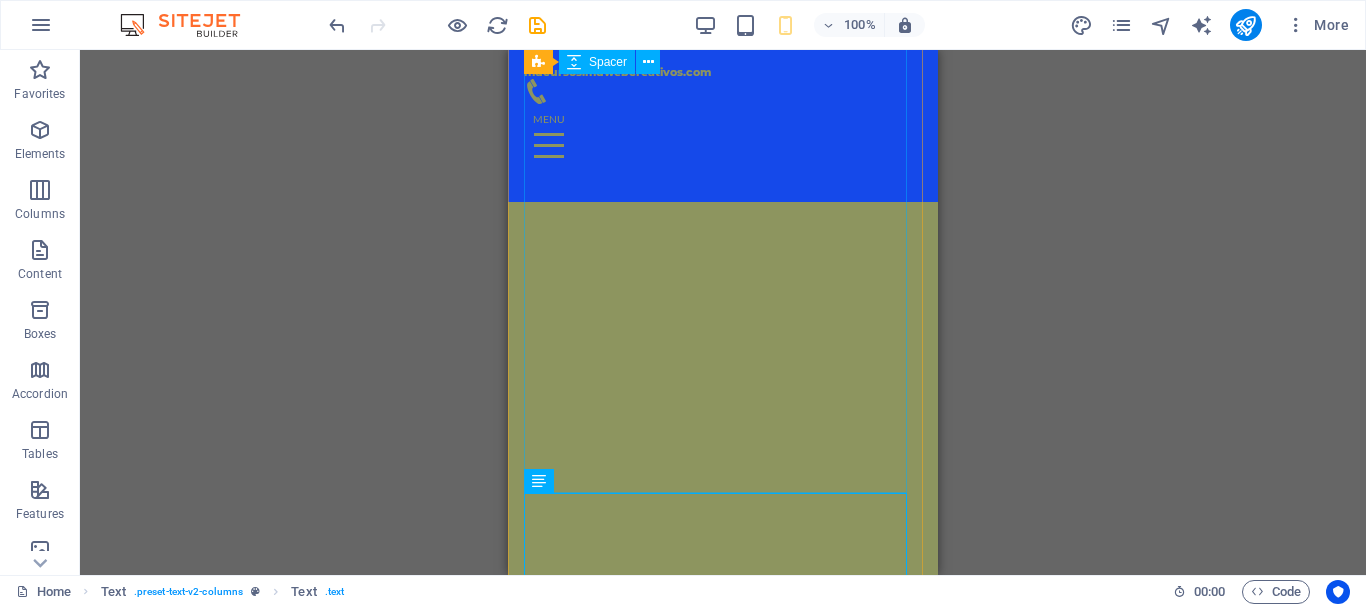scroll, scrollTop: 8253, scrollLeft: 0, axis: vertical 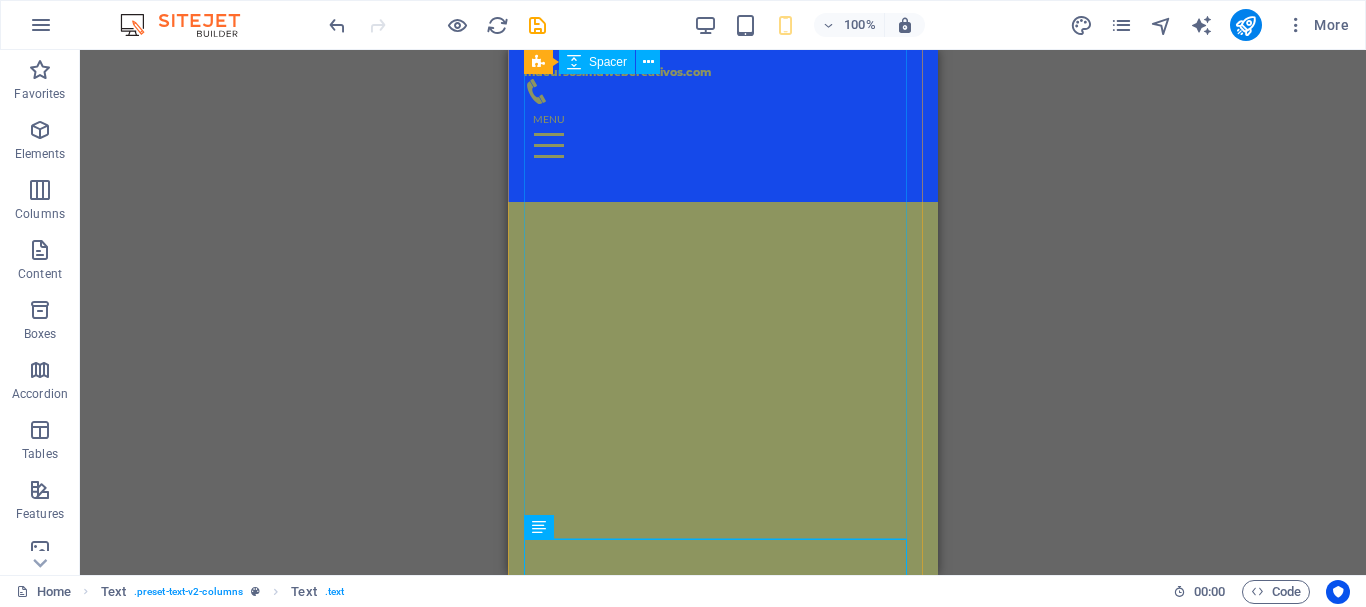 click at bounding box center (723, 382) 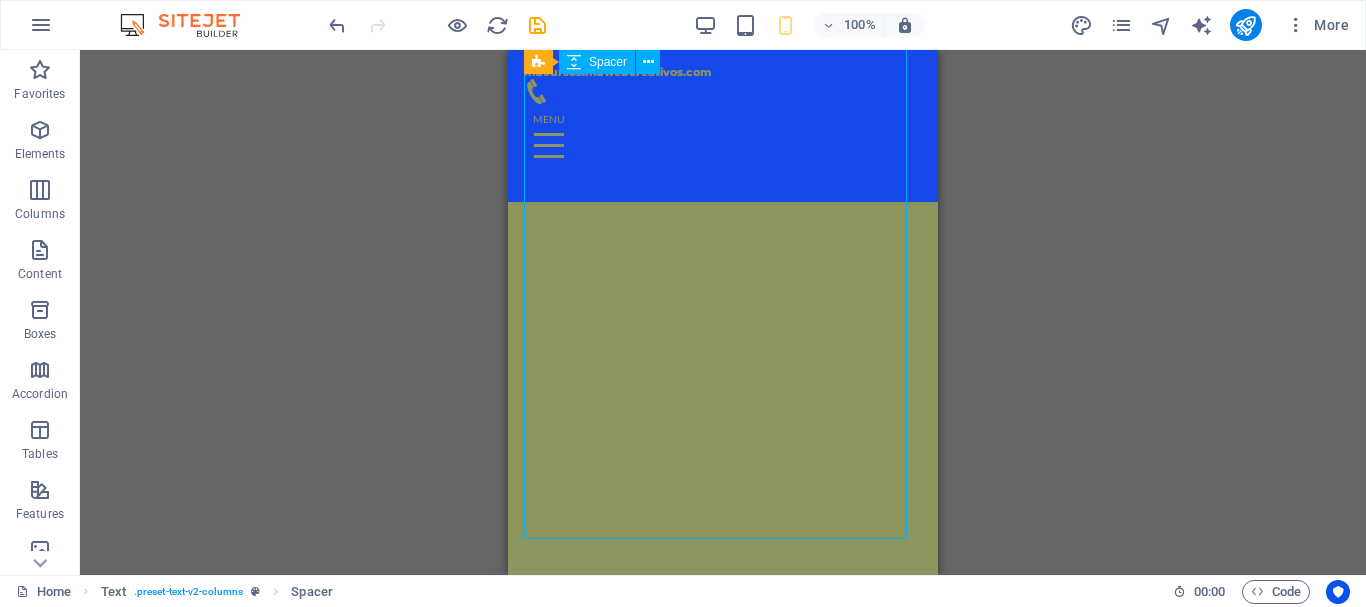 click at bounding box center (723, 382) 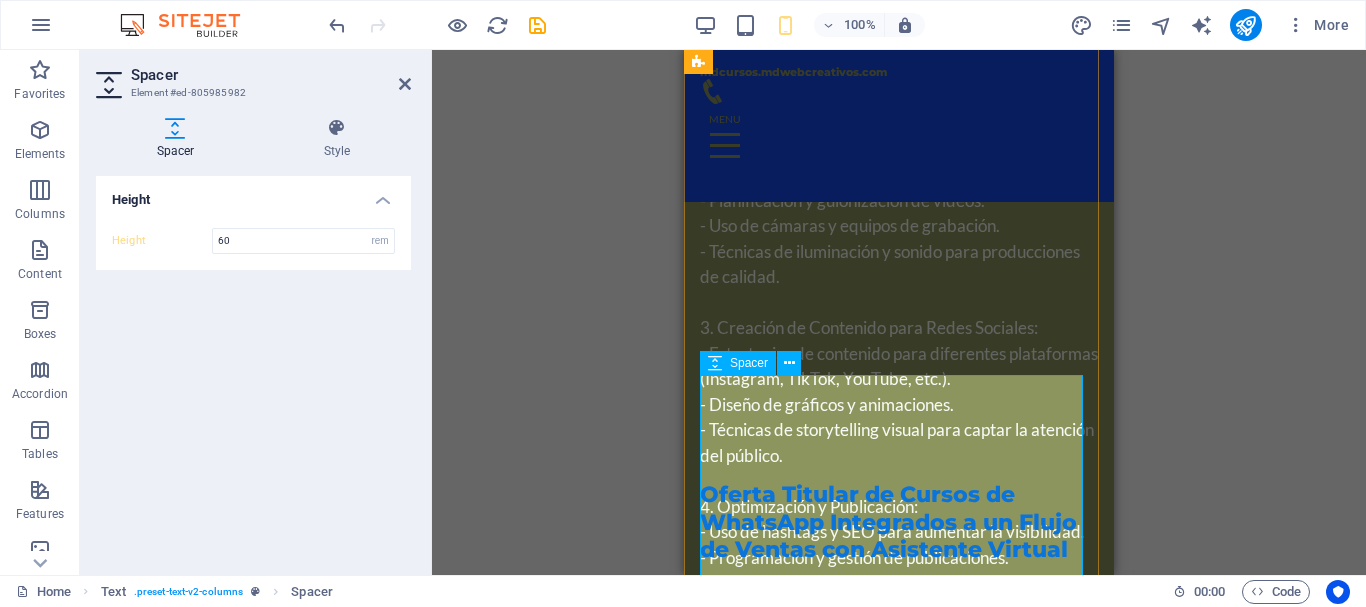 scroll, scrollTop: 7456, scrollLeft: 0, axis: vertical 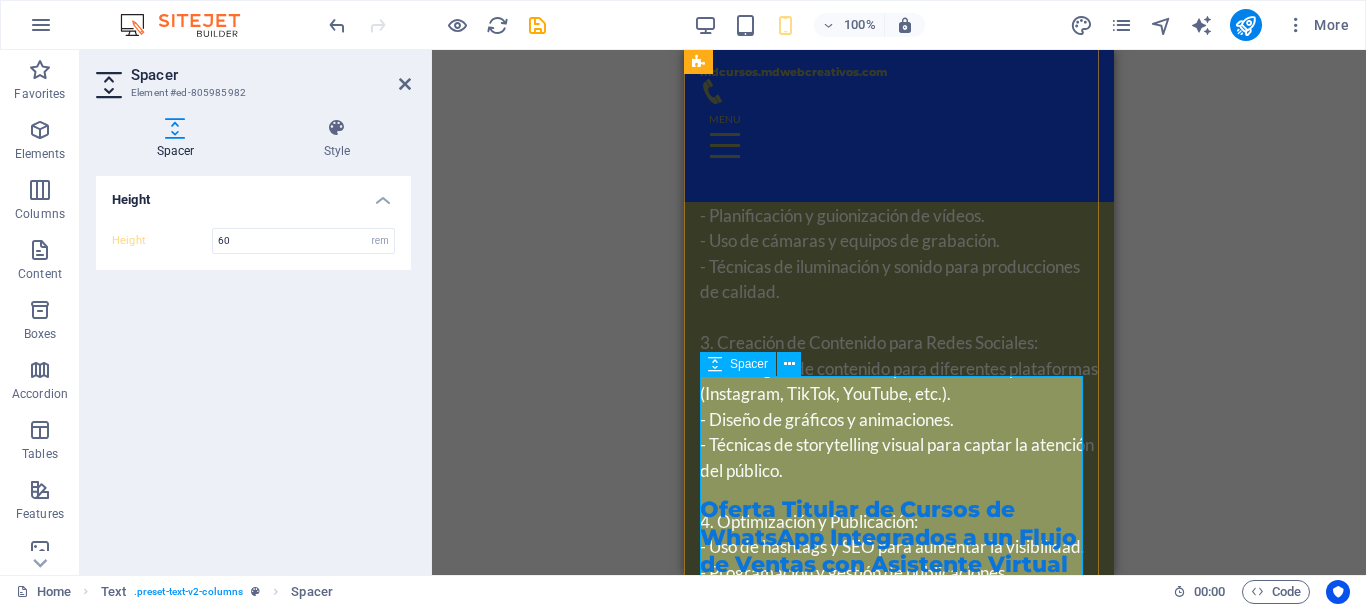 click on "Spacer" at bounding box center (749, 364) 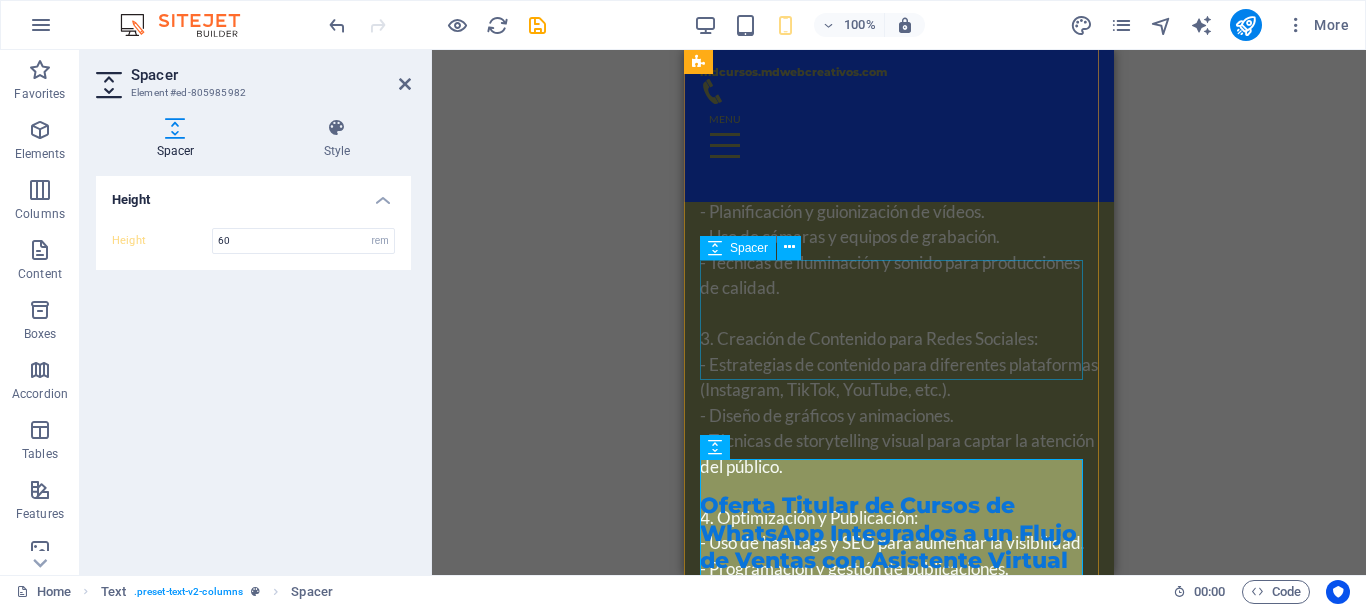 scroll, scrollTop: 7560, scrollLeft: 0, axis: vertical 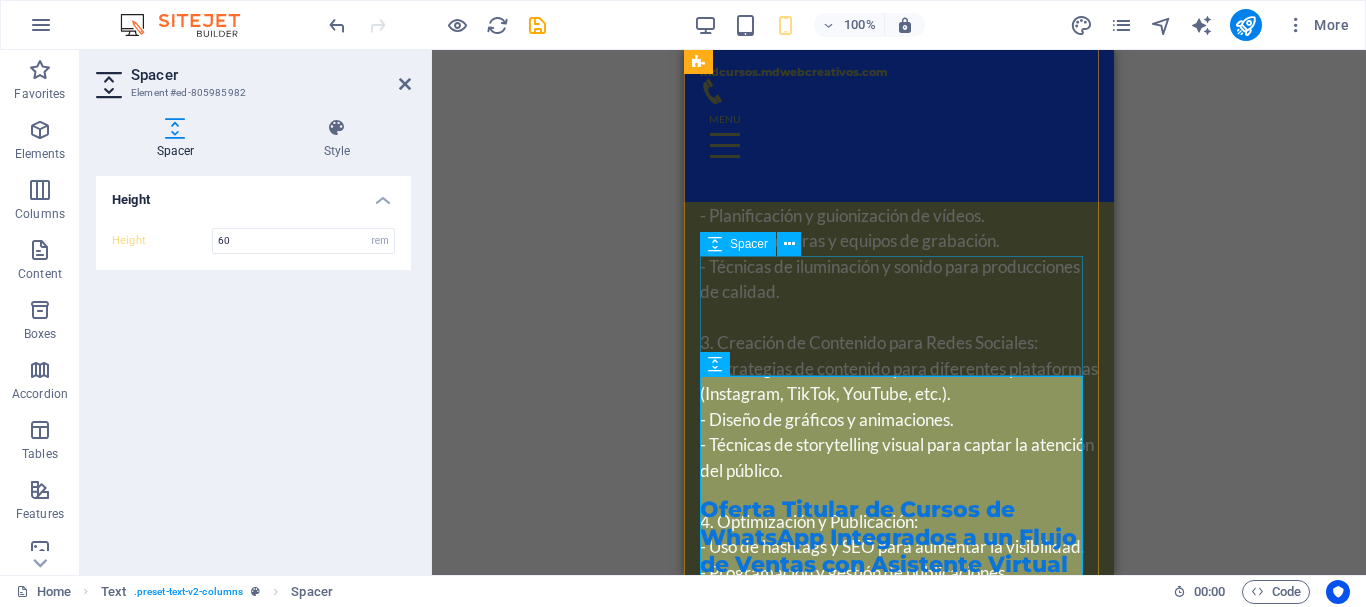 click on "Spacer" at bounding box center (749, 244) 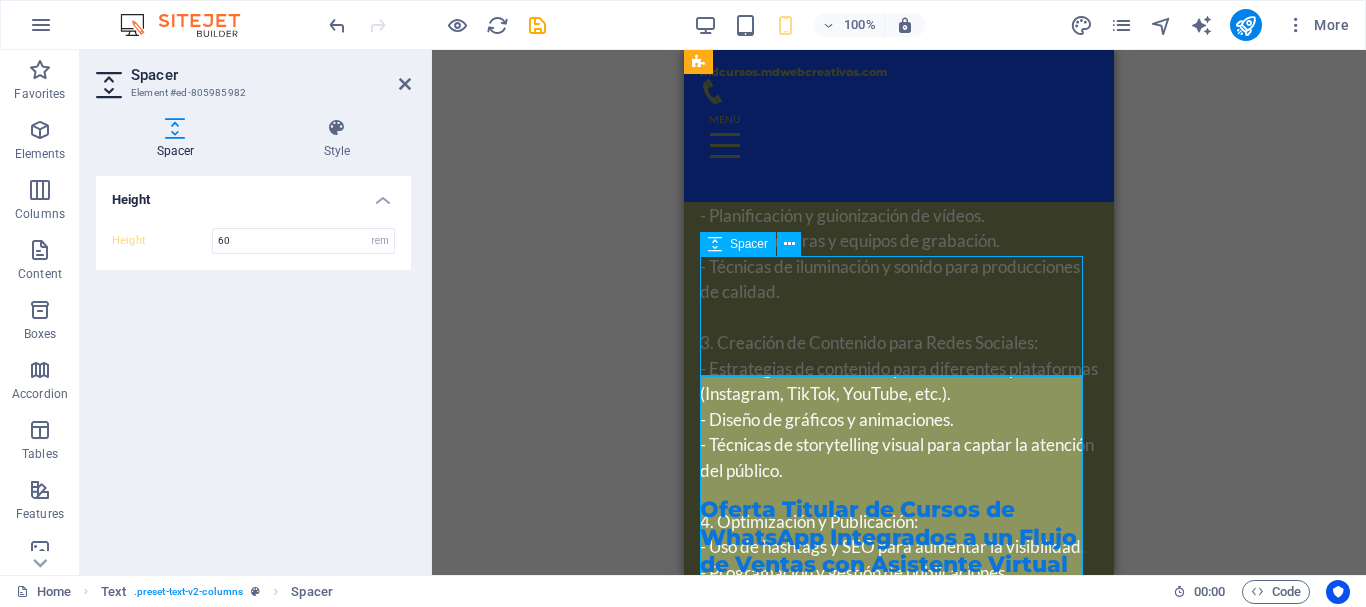 click on "Spacer" at bounding box center (749, 244) 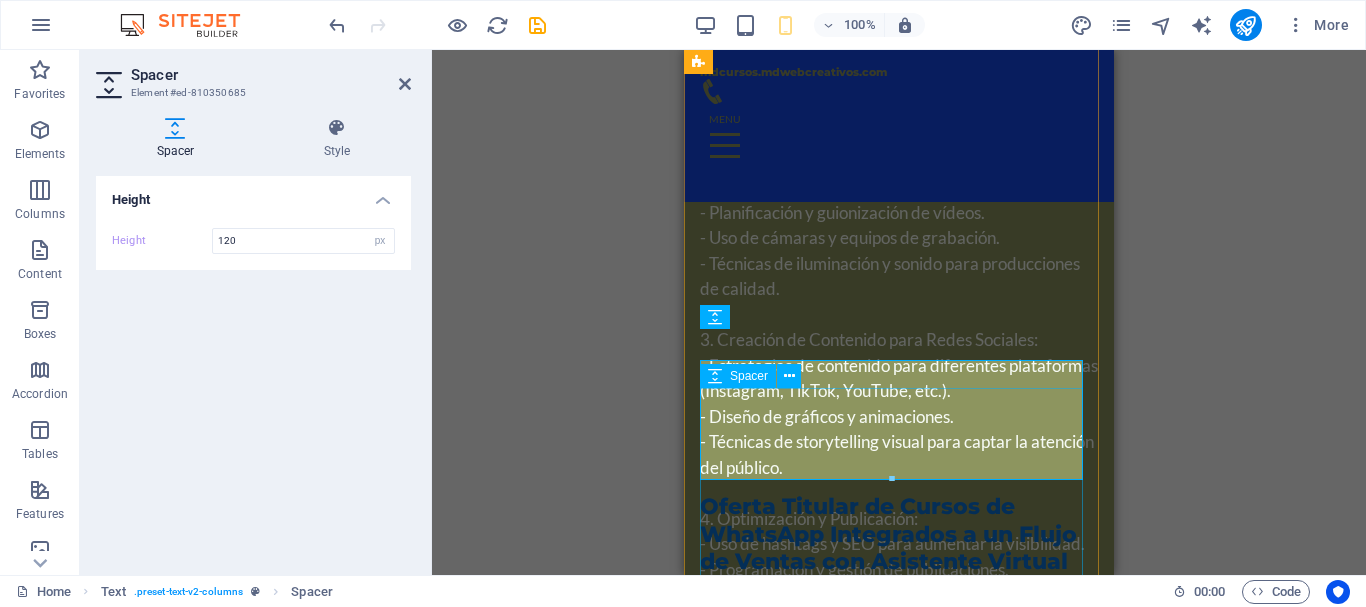 scroll, scrollTop: 7456, scrollLeft: 0, axis: vertical 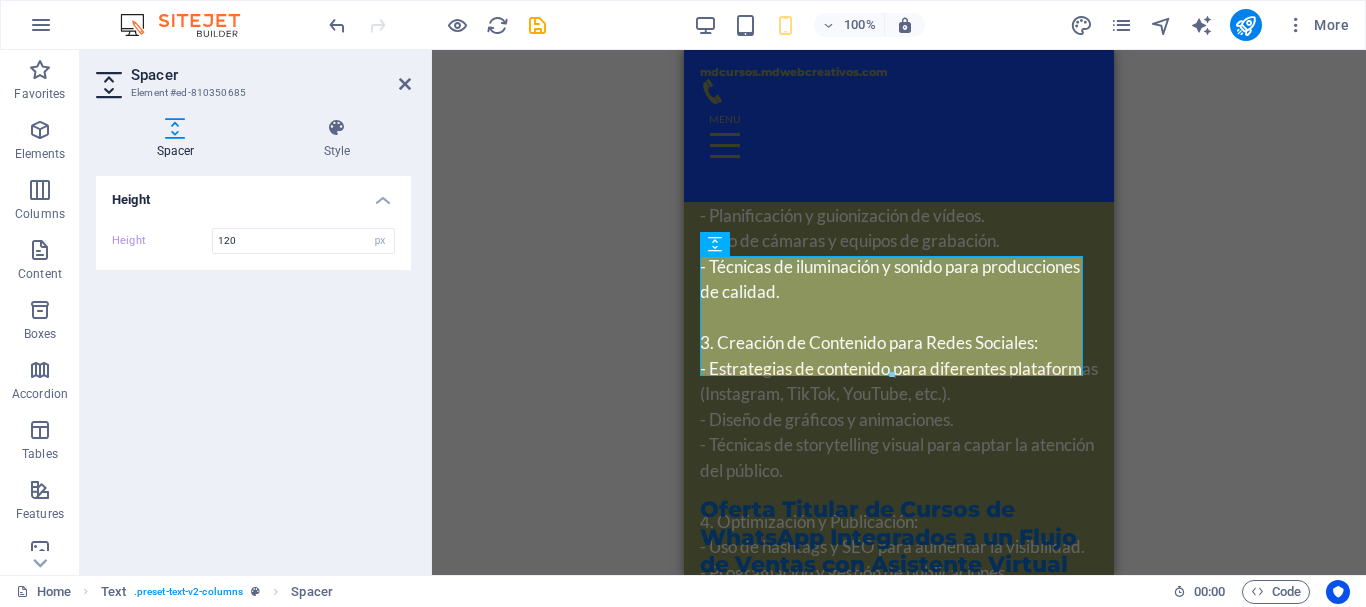 click on "Drag here to replace the existing content. Press “Ctrl” if you want to create a new element.
H2   Banner   Banner   Container   Image   H3   Slider   Slider   Slider   H2   Image Slider   Image slider   Gallery   Gallery   Gallery   YouTube   Text   H2   Spacer   Text   Container   Icon   Boxes   Container   Container   Spacer   Container   Text   Container   H3   Container   Container   Text   Boxes   Container   H3   Container   Container   Text   Container   Spacer   Boxes   Container   Container   Container   H3   Text   Spacer   Spacer   H2   Text   Text   Text   Text   Spacer   H2   Text   Menu   Menu Bar   Container   Text   Container   Spacer   Spacer   Spacer" at bounding box center (899, 312) 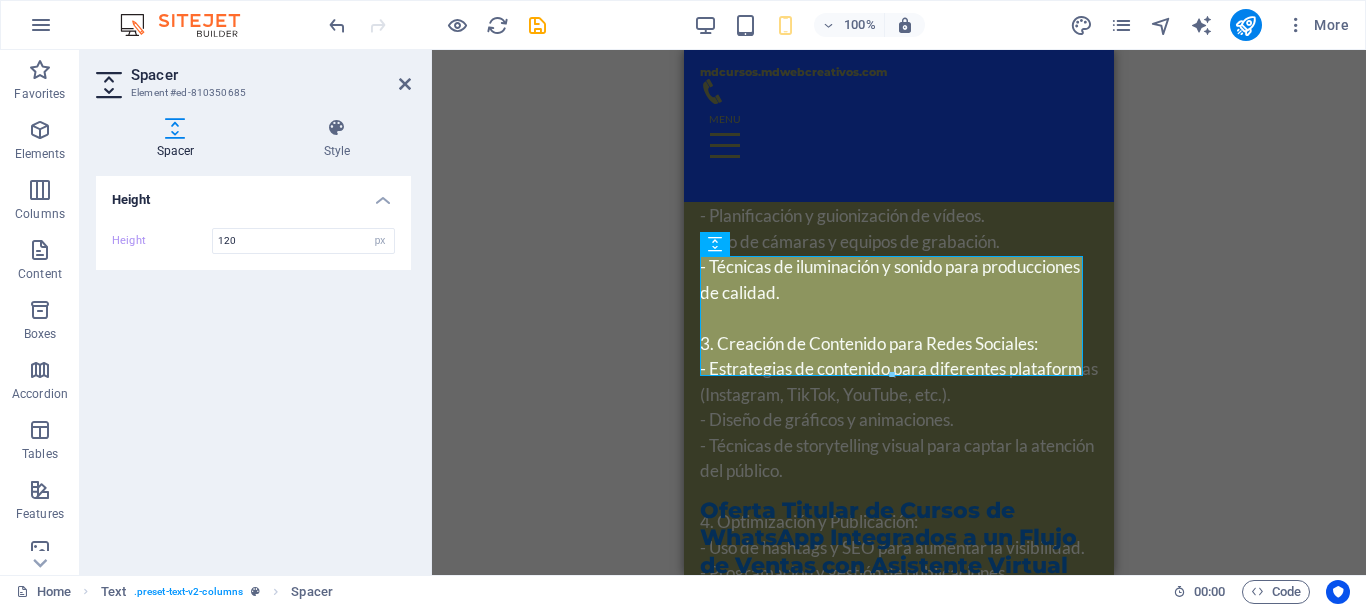 scroll, scrollTop: 7644, scrollLeft: 0, axis: vertical 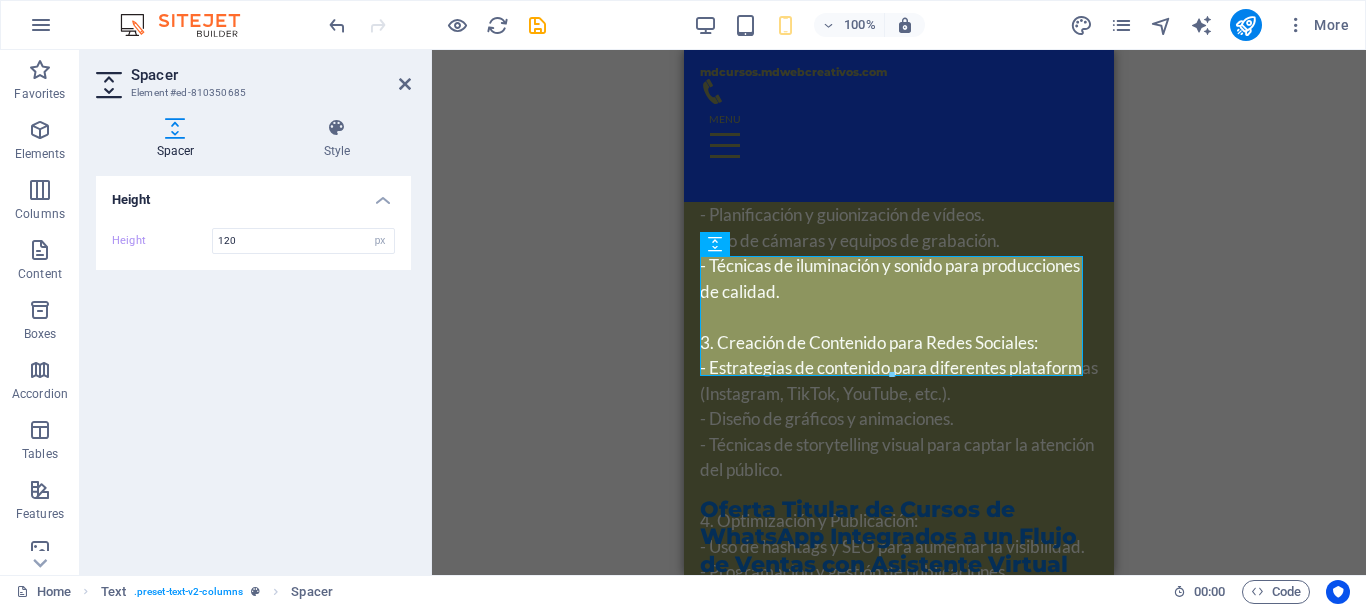click on "Drag here to replace the existing content. Press “Ctrl” if you want to create a new element.
H2   Banner   Banner   Container   Image   H3   Slider   Slider   Slider   H2   Image Slider   Image slider   Gallery   Gallery   Gallery   YouTube   Text   H2   Spacer   Text   Container   Icon   Boxes   Container   Container   Spacer   Container   Text   Container   H3   Container   Container   Text   Boxes   Container   H3   Container   Container   Text   Container   Spacer   Boxes   Container   Container   Container   H3   Text   Spacer   Spacer   H2   Text   Text   Text   Text   Spacer   H2   Text   Menu   Menu Bar   Container   Text   Container   Spacer   Spacer   Spacer" at bounding box center [899, 312] 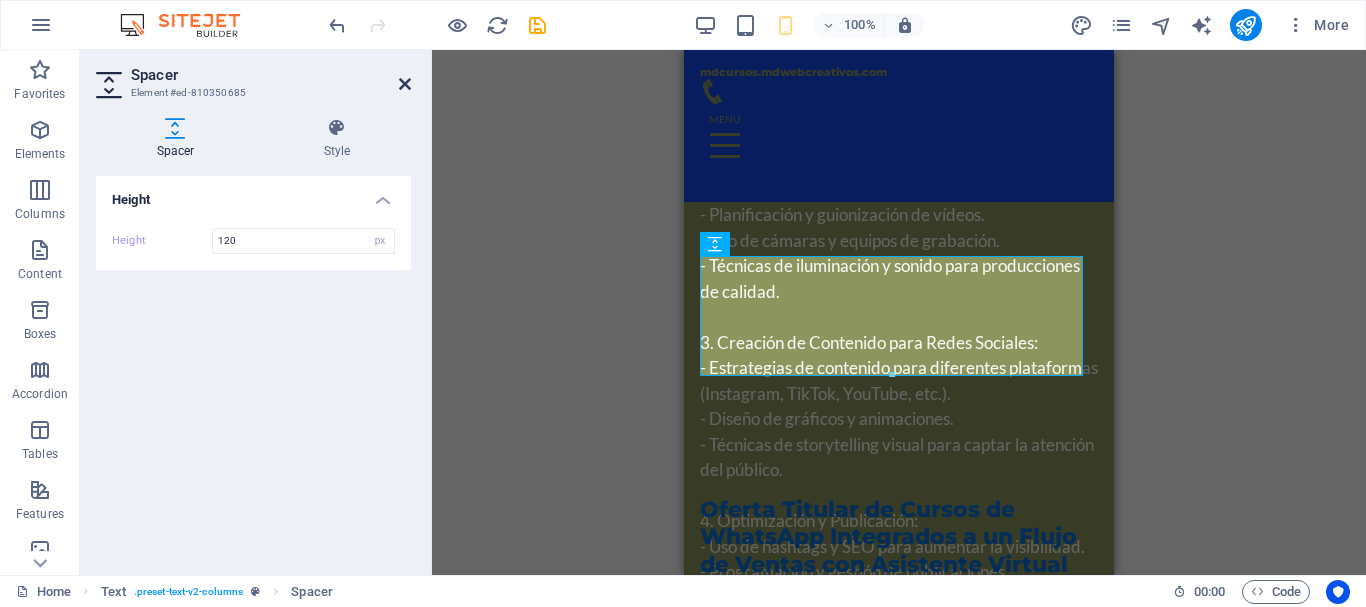 click at bounding box center (405, 84) 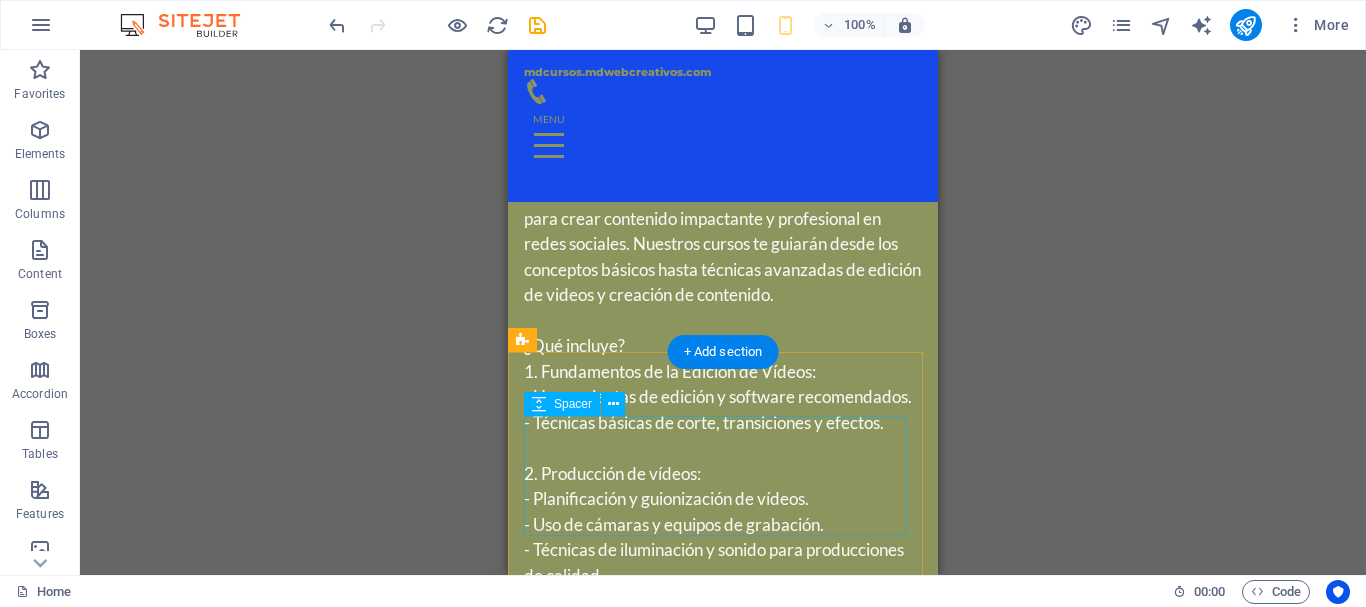 scroll, scrollTop: 7264, scrollLeft: 0, axis: vertical 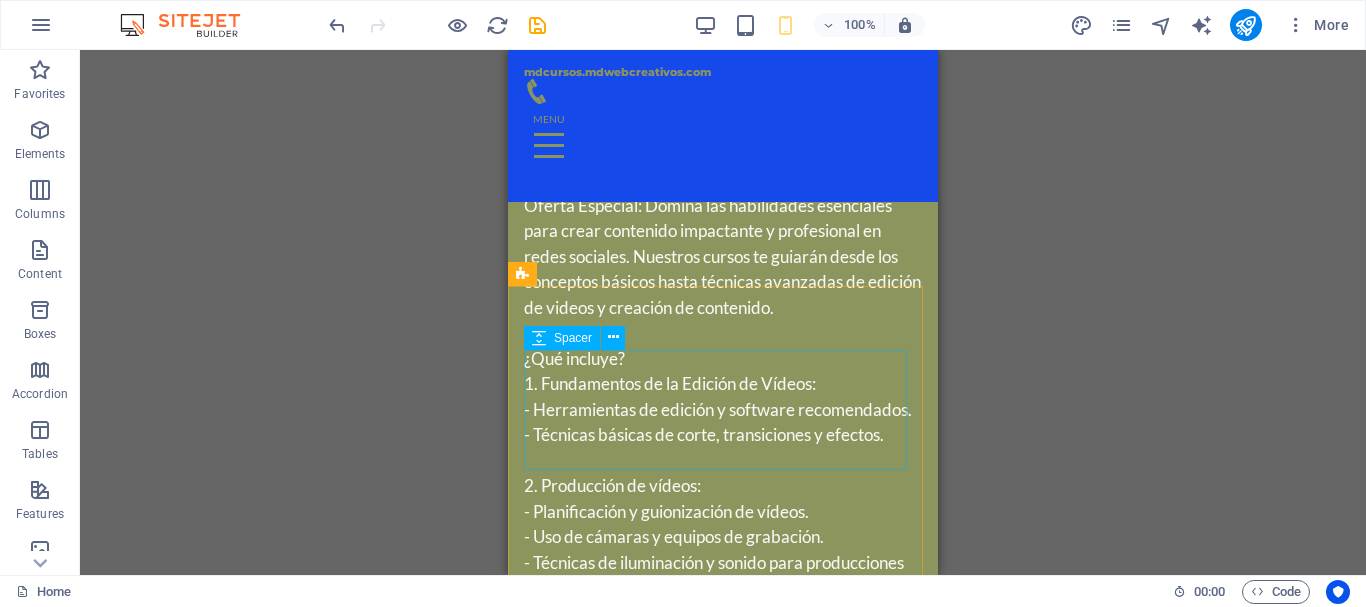 click on "Spacer" at bounding box center (562, 338) 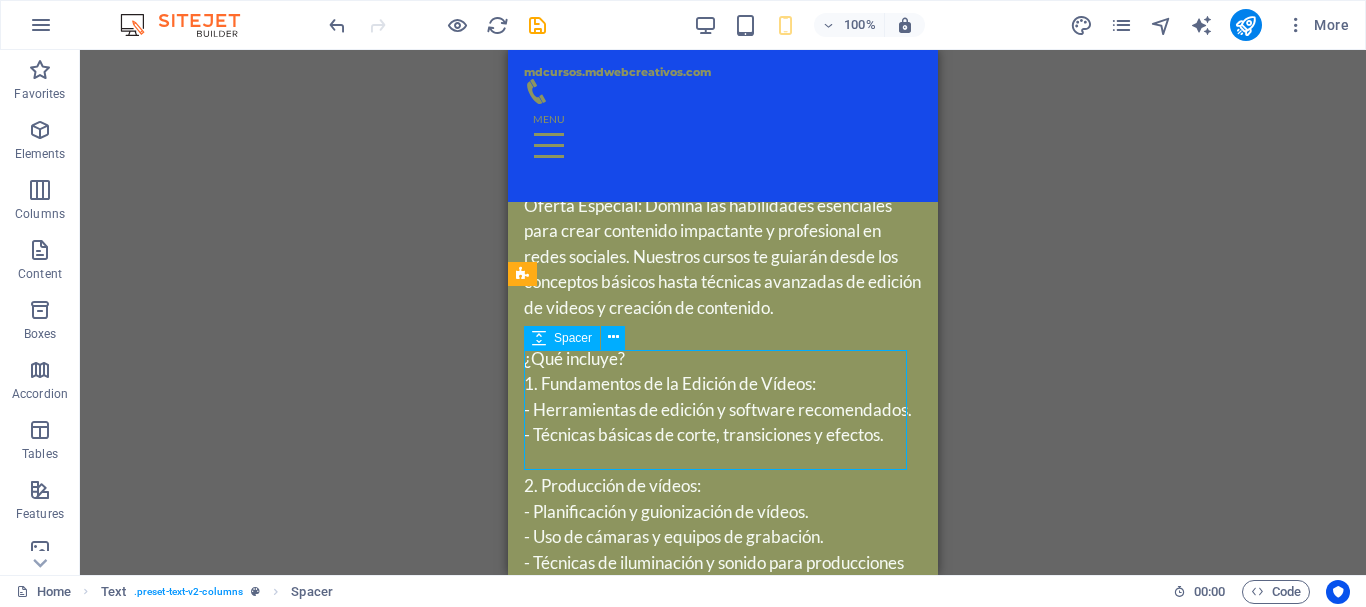 click on "Spacer" at bounding box center (562, 338) 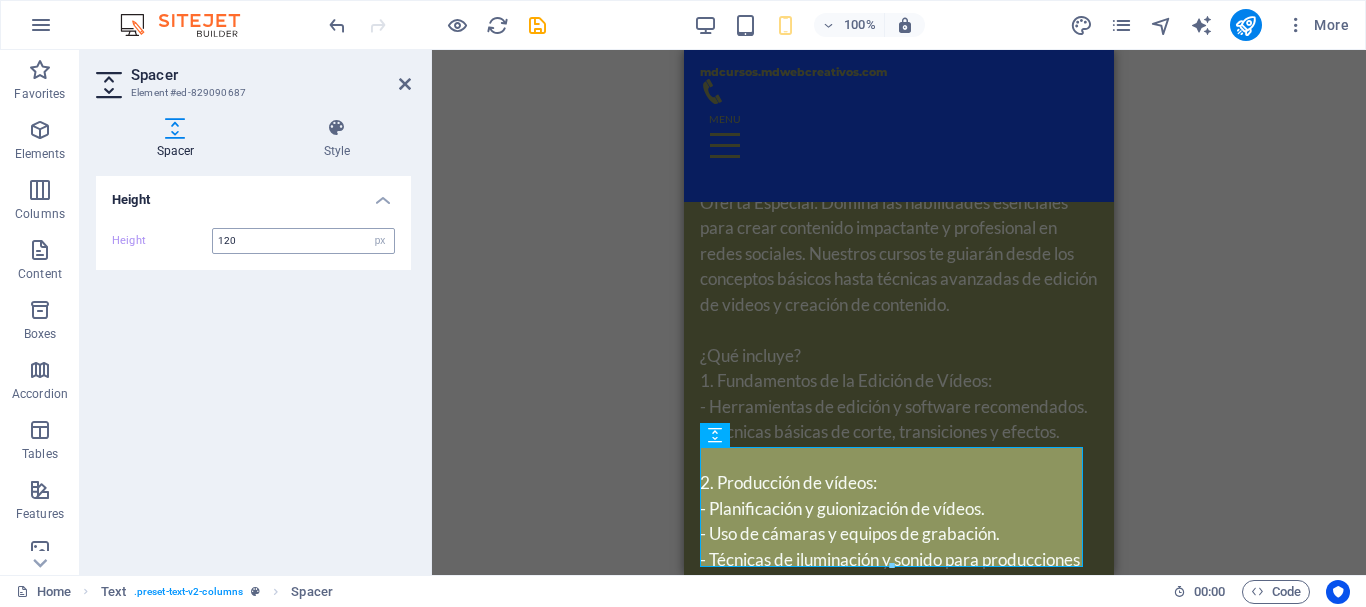scroll, scrollTop: 7160, scrollLeft: 0, axis: vertical 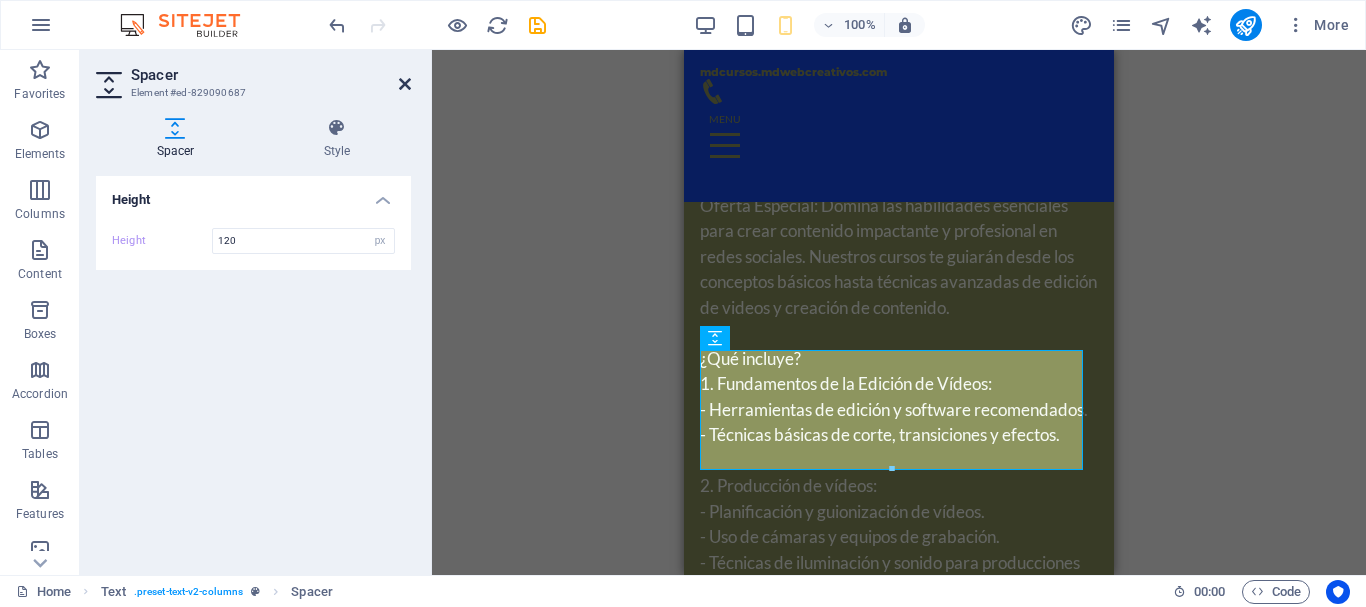 click at bounding box center [405, 84] 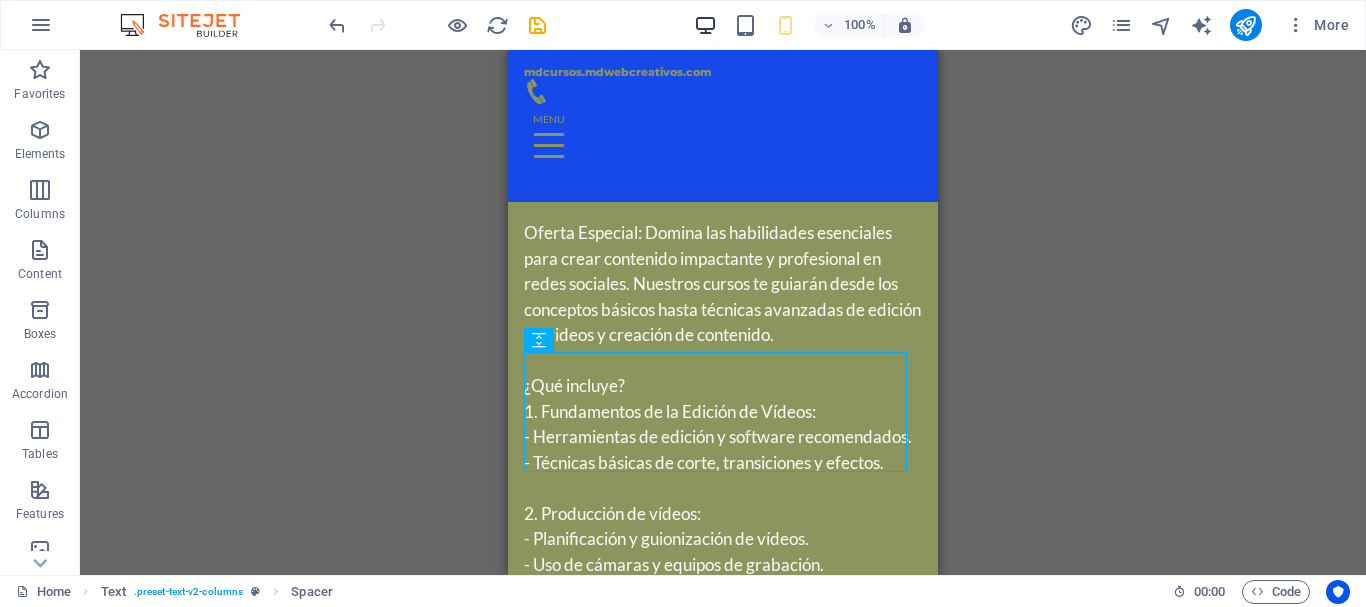 scroll, scrollTop: 7347, scrollLeft: 0, axis: vertical 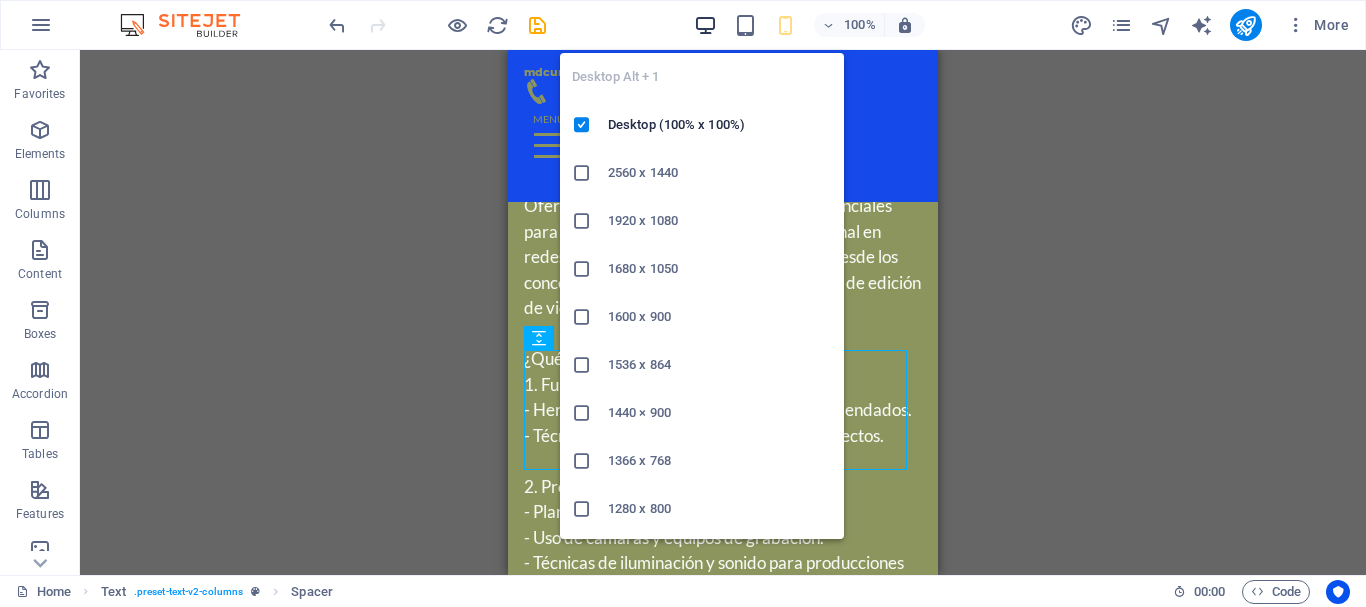 click at bounding box center (705, 25) 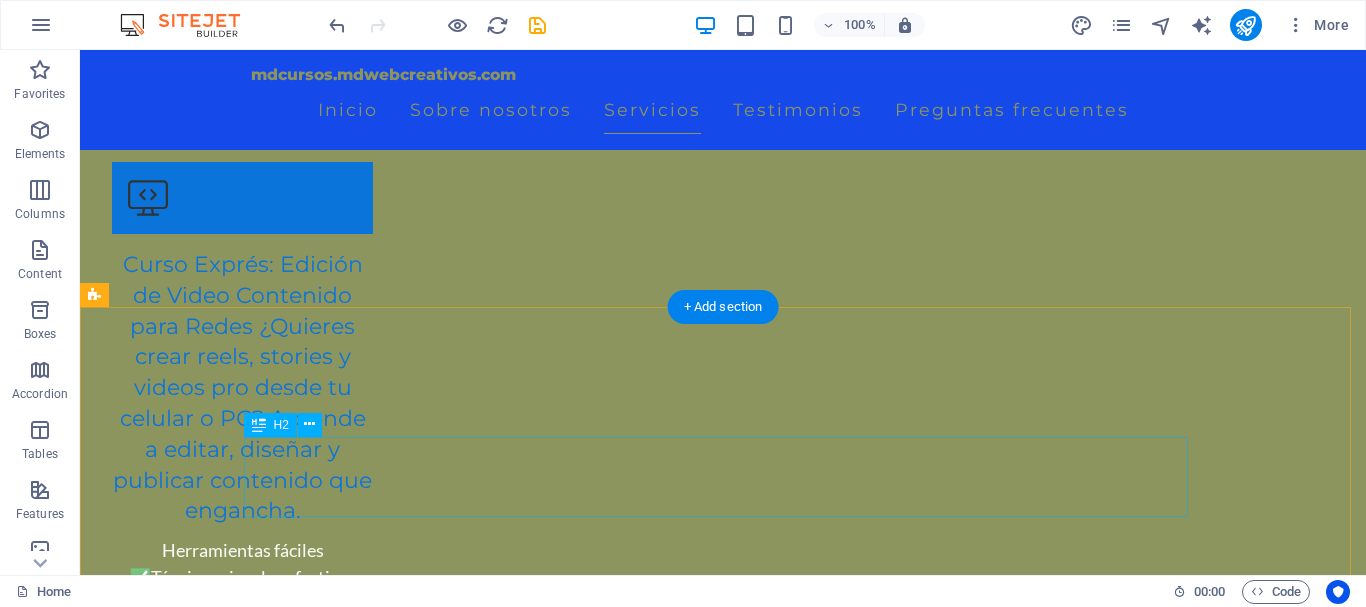 scroll, scrollTop: 6133, scrollLeft: 0, axis: vertical 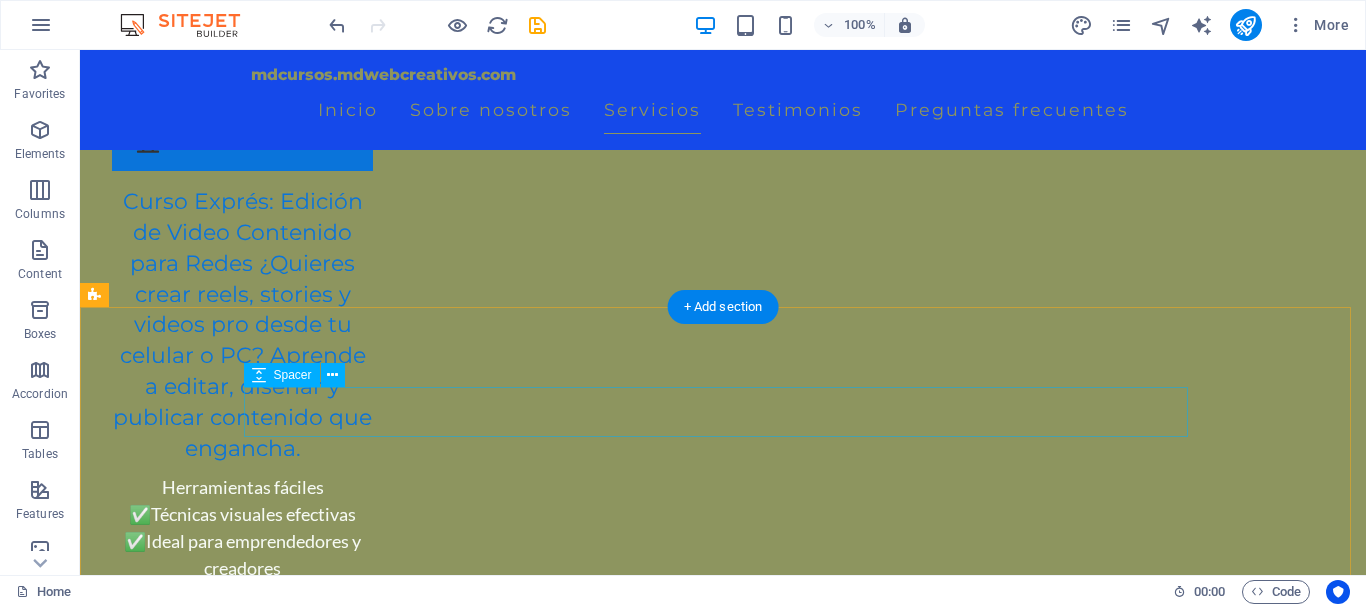 click at bounding box center [723, 4079] 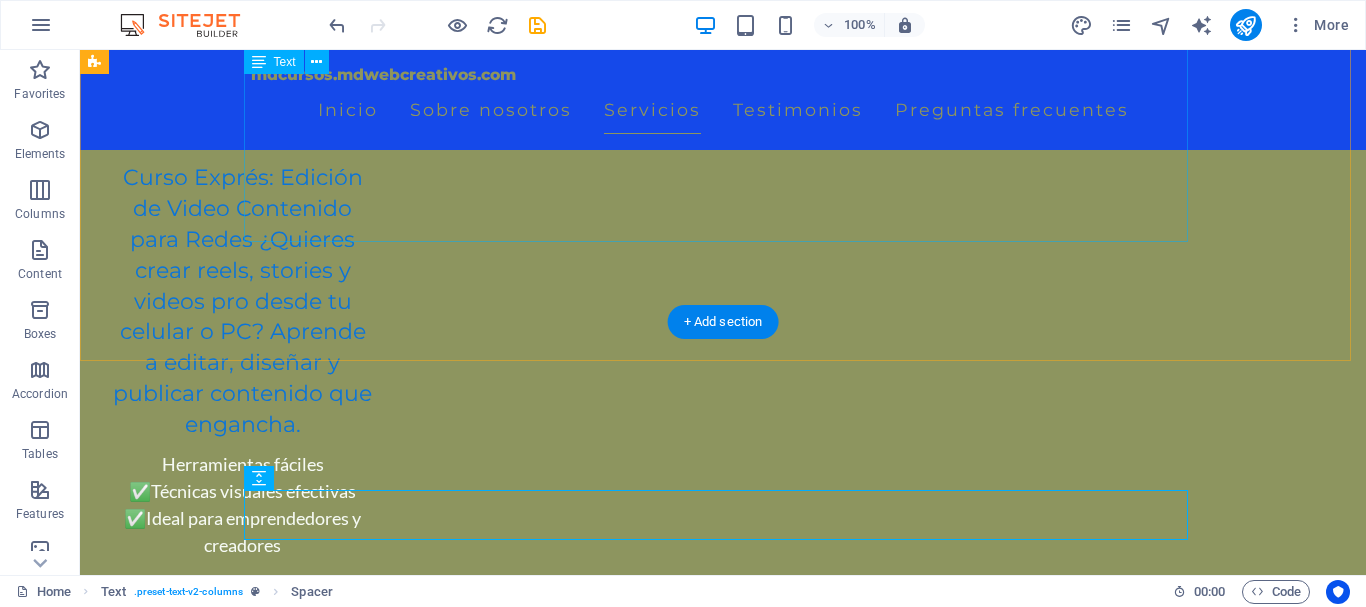 scroll, scrollTop: 6016, scrollLeft: 0, axis: vertical 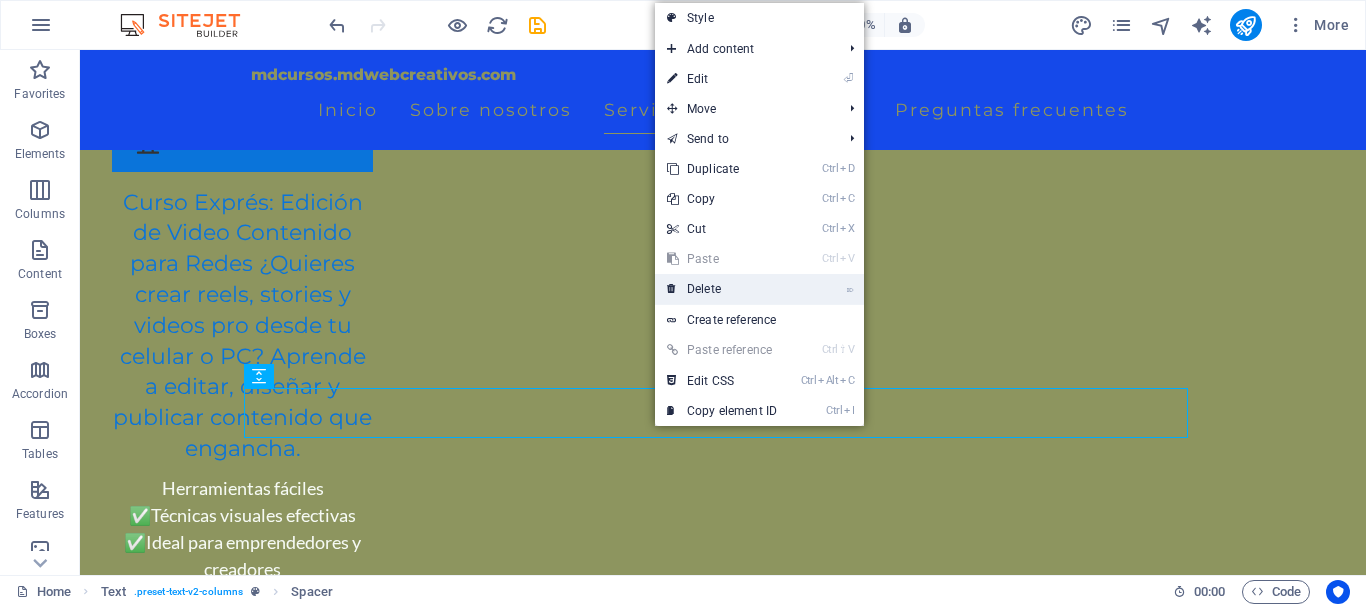 click on "⌦  Delete" at bounding box center [722, 289] 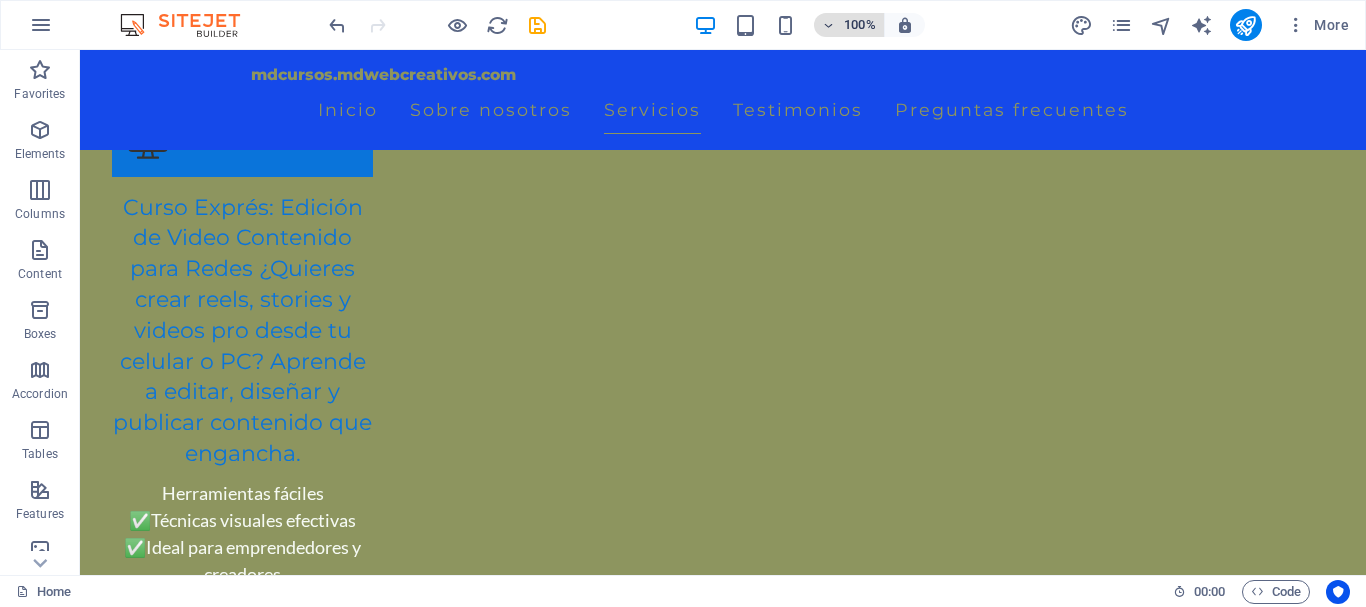 scroll, scrollTop: 6132, scrollLeft: 0, axis: vertical 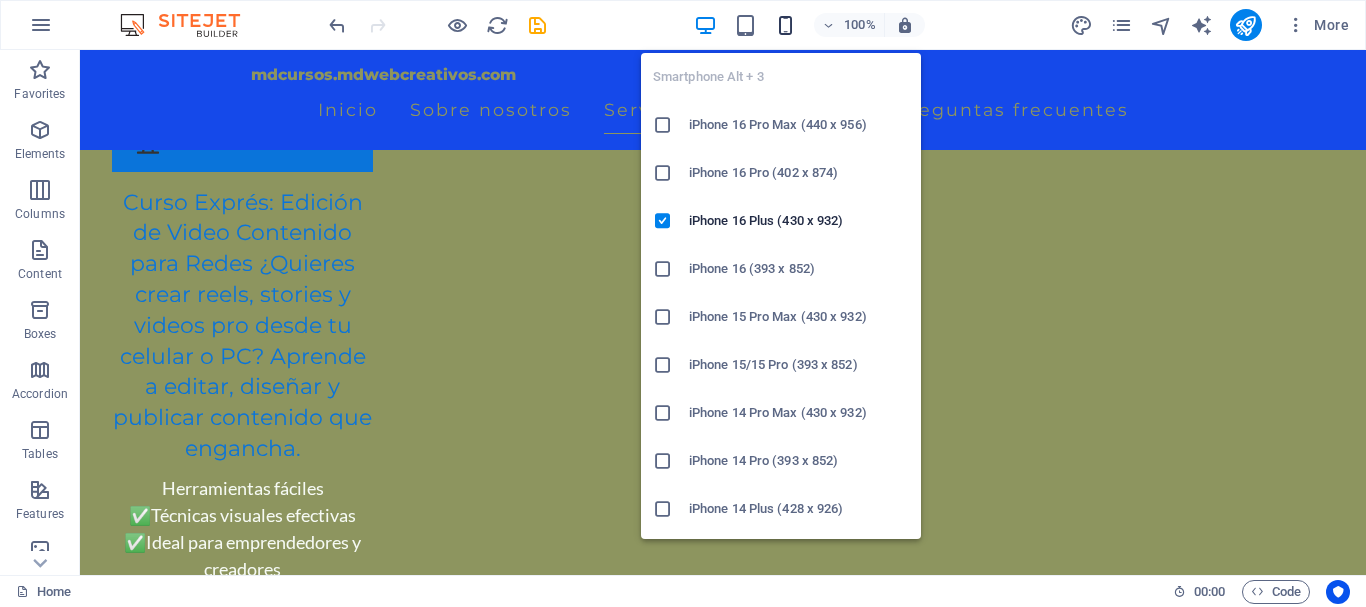 click at bounding box center (785, 25) 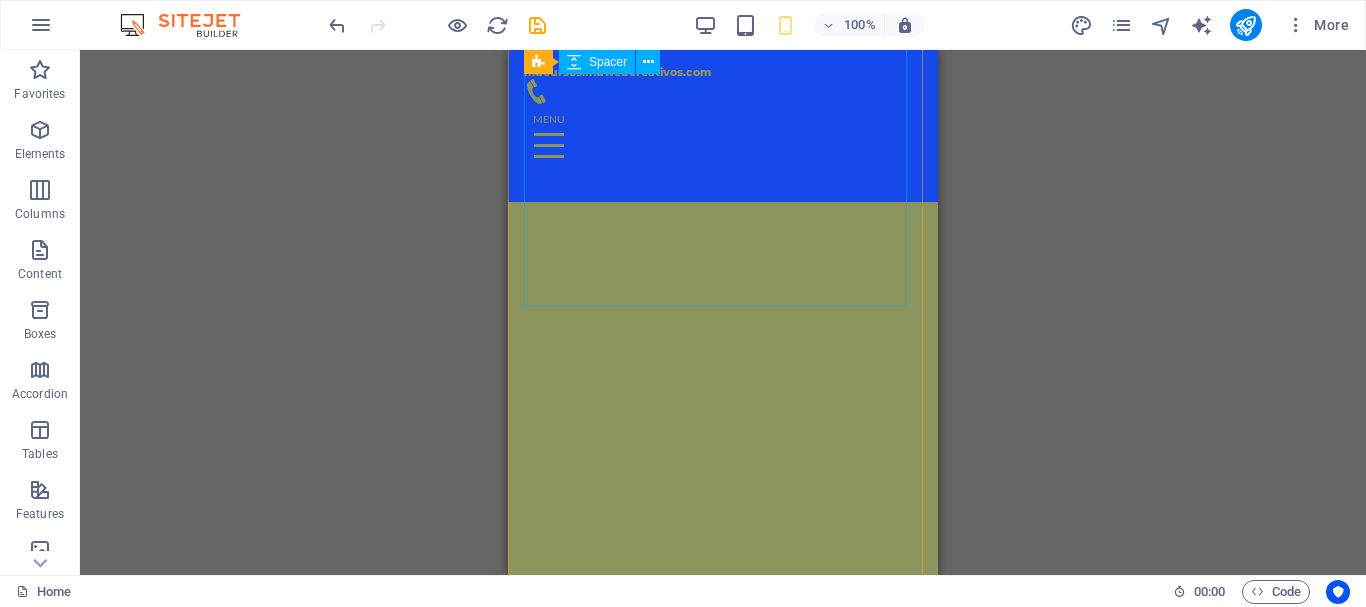scroll, scrollTop: 8350, scrollLeft: 0, axis: vertical 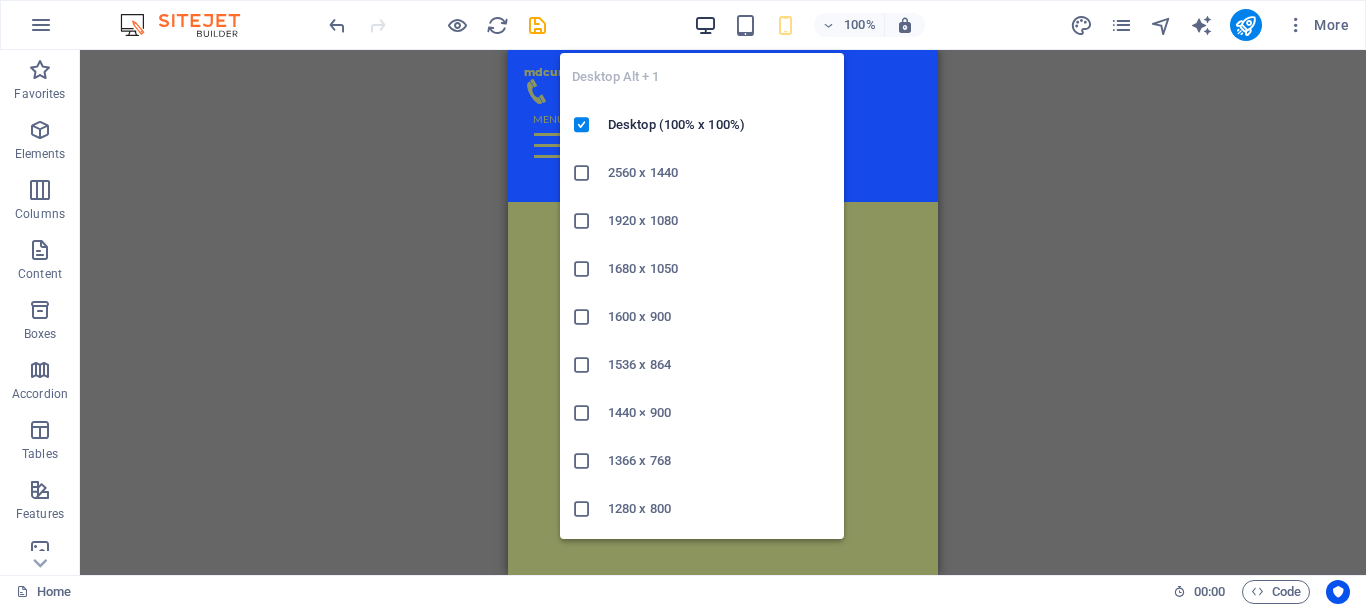 click at bounding box center [705, 25] 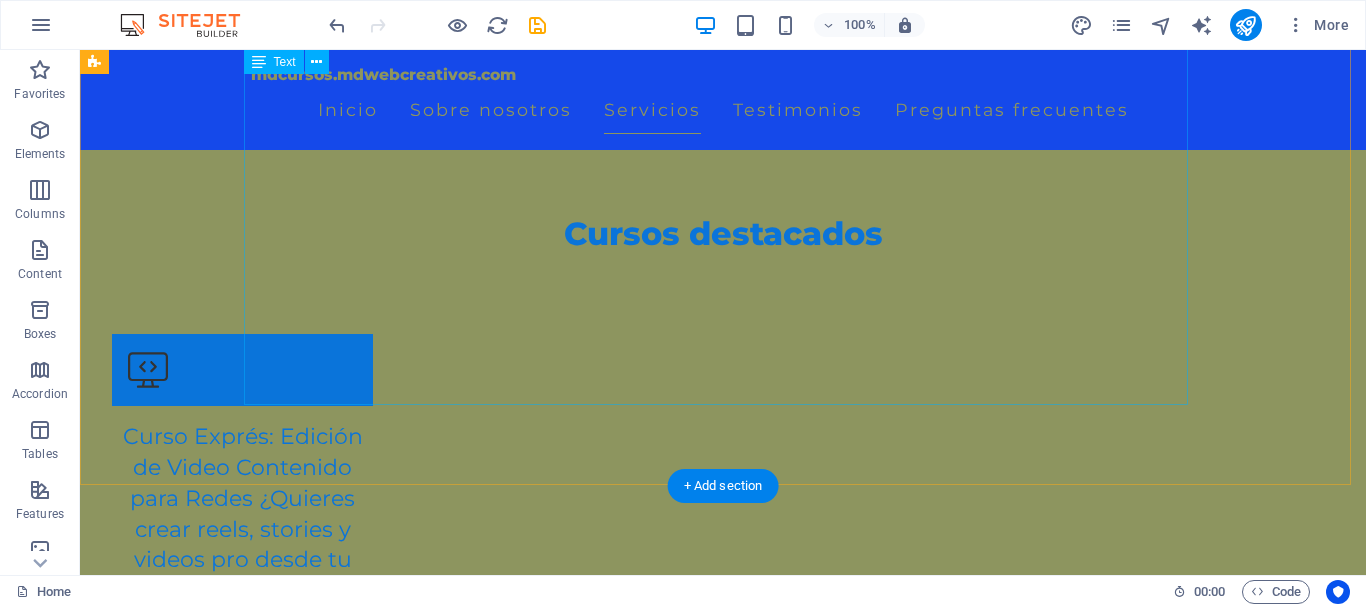 scroll, scrollTop: 6175, scrollLeft: 0, axis: vertical 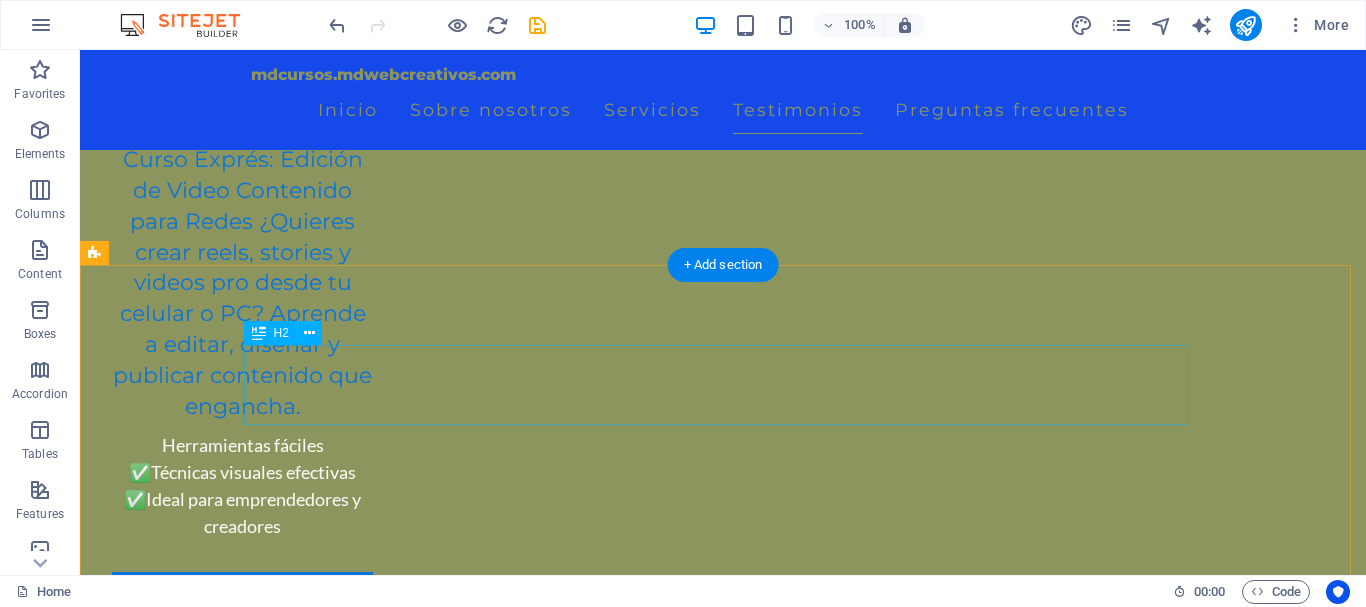 click on "Oferta Titular de Cursos de WhatsApp Integrados a un Flujo de Ventas con Asistente Virtual" at bounding box center (723, 4052) 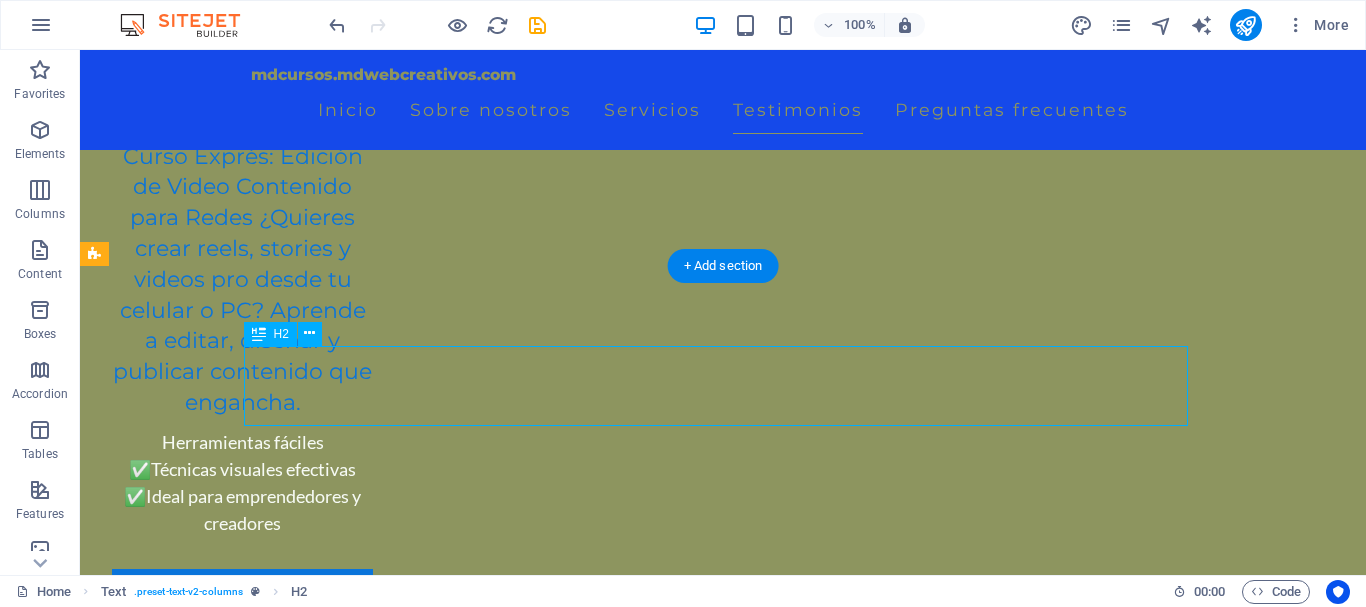 scroll, scrollTop: 6058, scrollLeft: 0, axis: vertical 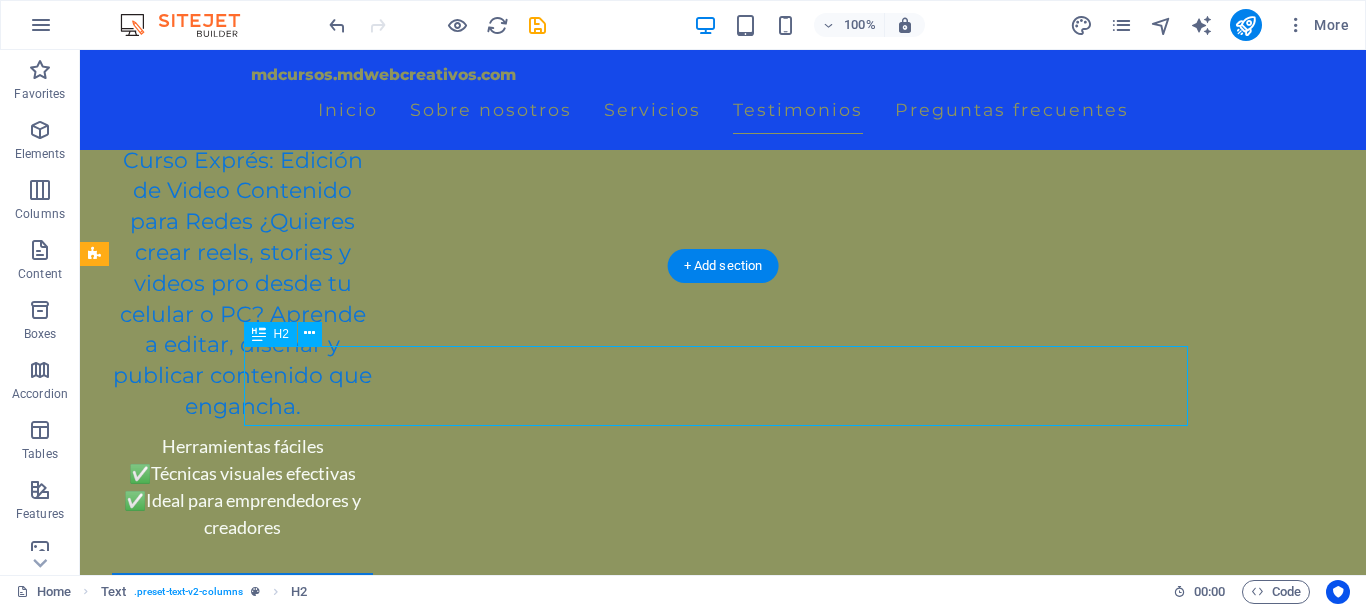 click on "Oferta Titular de Cursos de WhatsApp Integrados a un Flujo de Ventas con Asistente Virtual" at bounding box center (723, 4053) 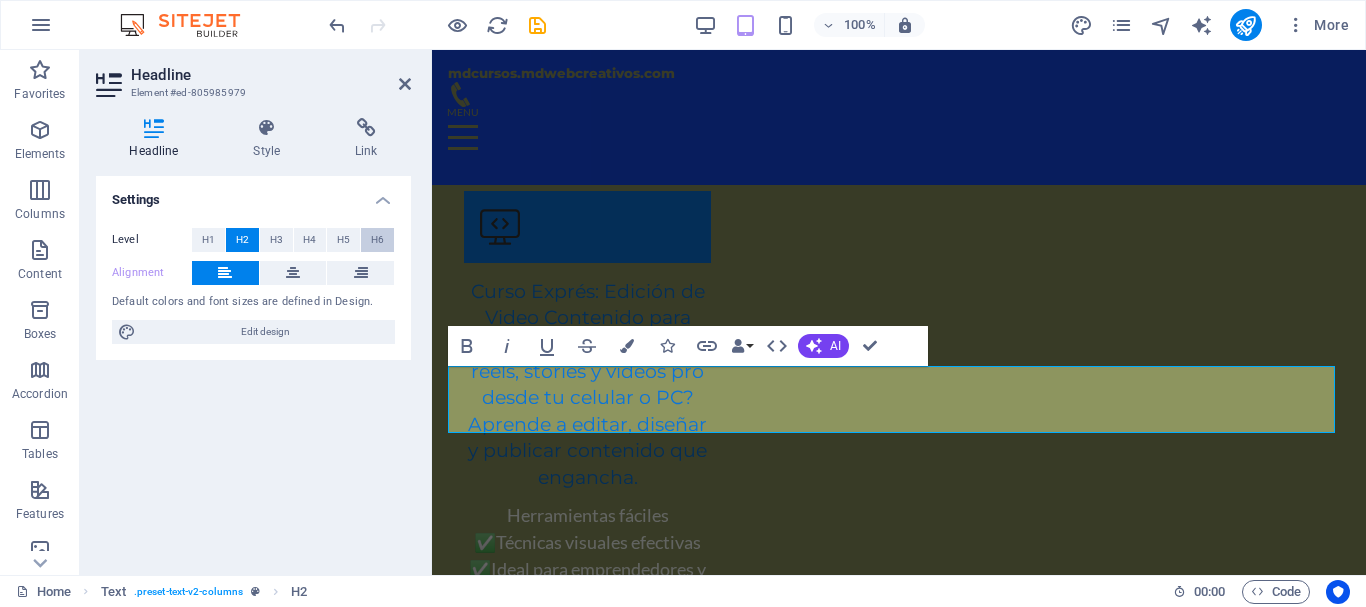 scroll, scrollTop: 5505, scrollLeft: 0, axis: vertical 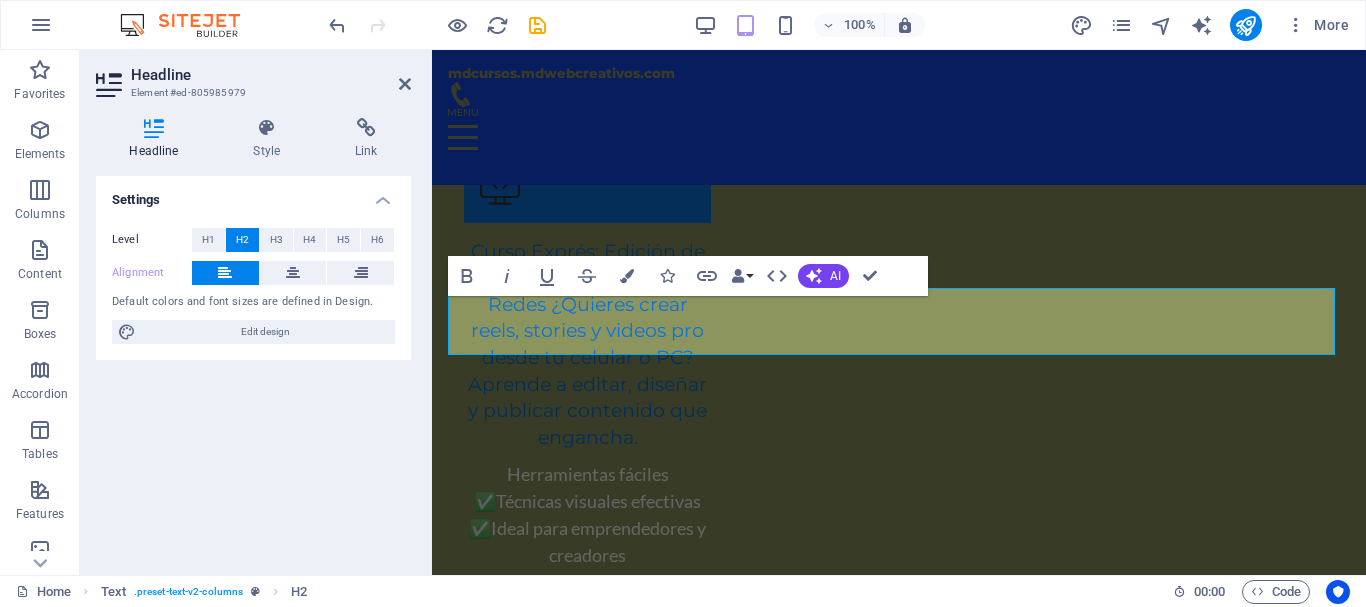 click at bounding box center (154, 128) 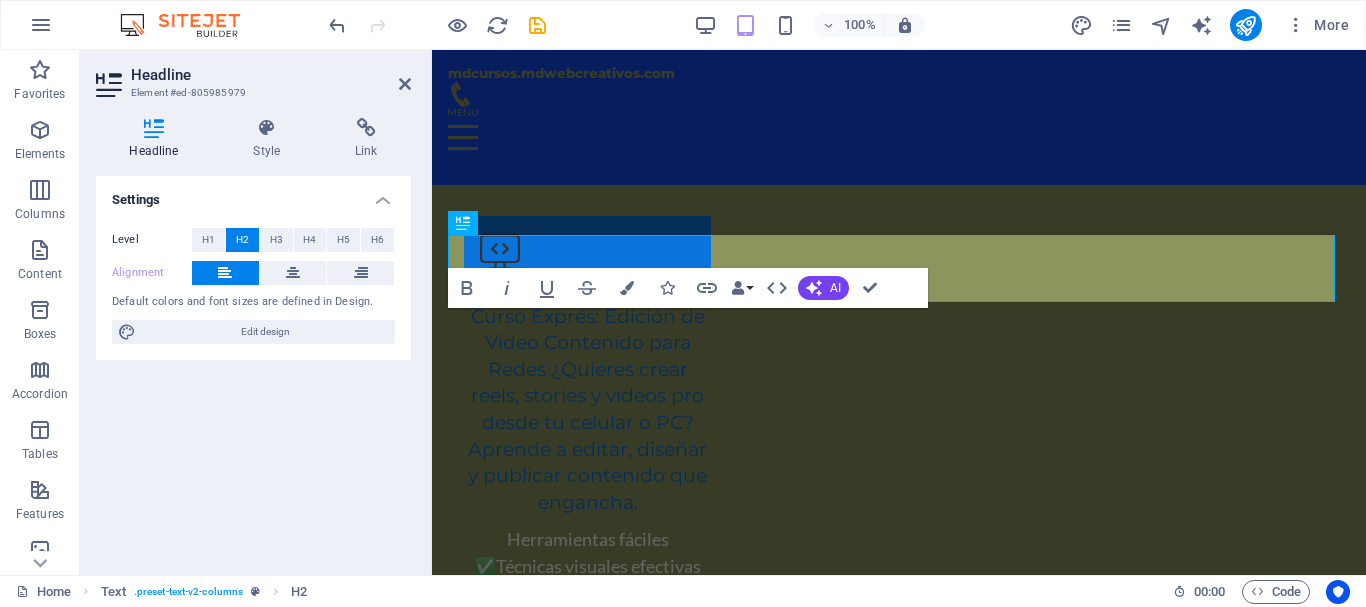 scroll, scrollTop: 5589, scrollLeft: 0, axis: vertical 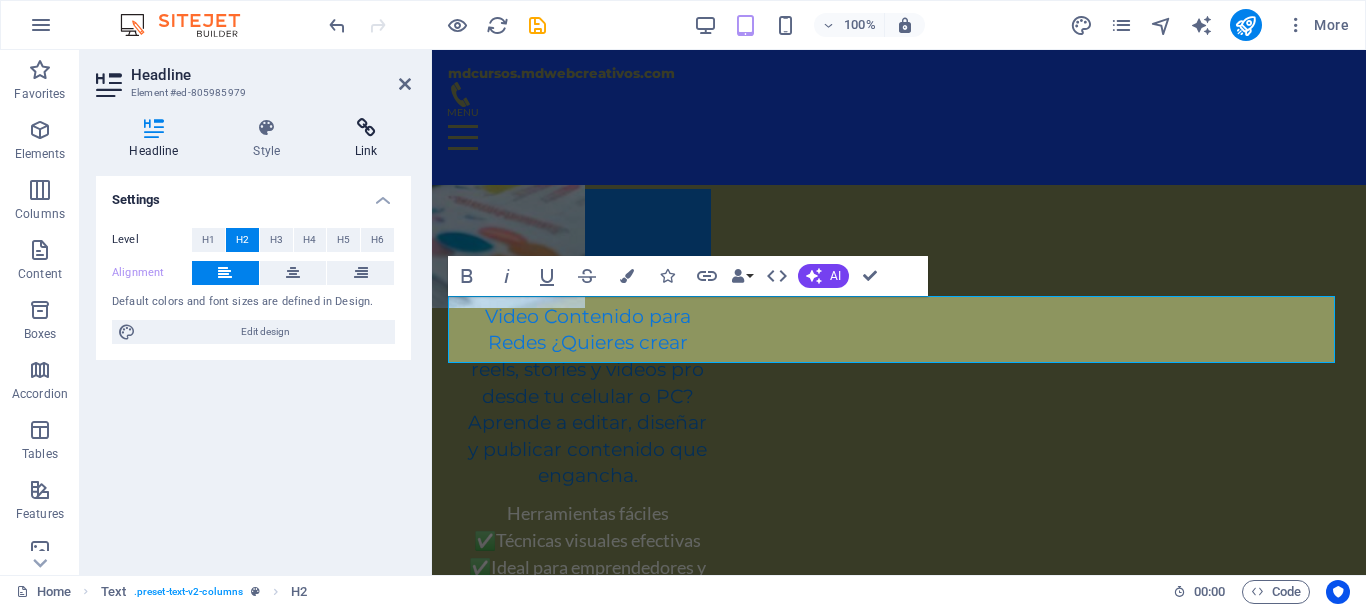 click at bounding box center [366, 128] 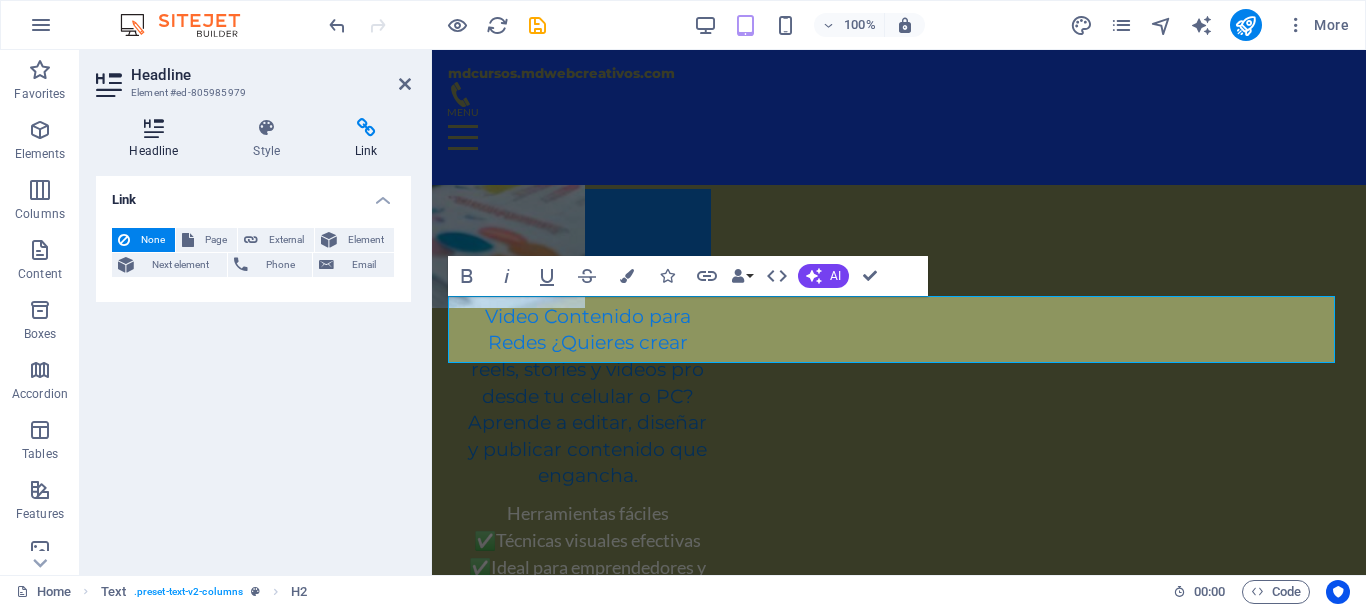 click at bounding box center [154, 128] 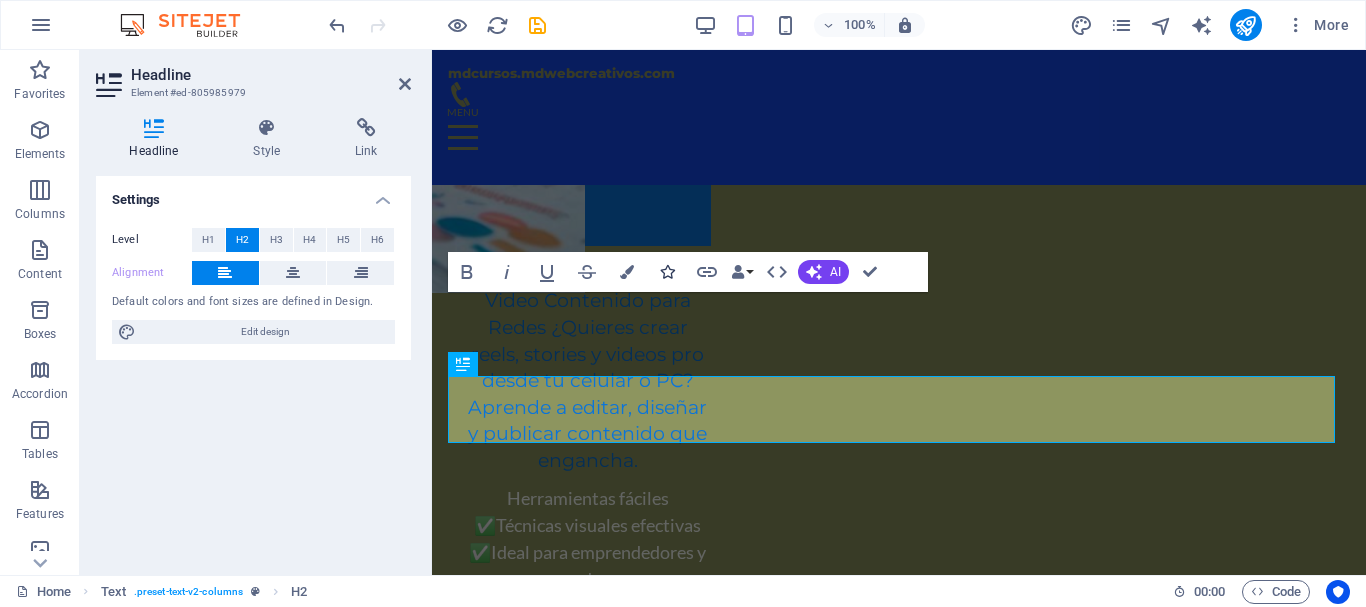 scroll, scrollTop: 5505, scrollLeft: 0, axis: vertical 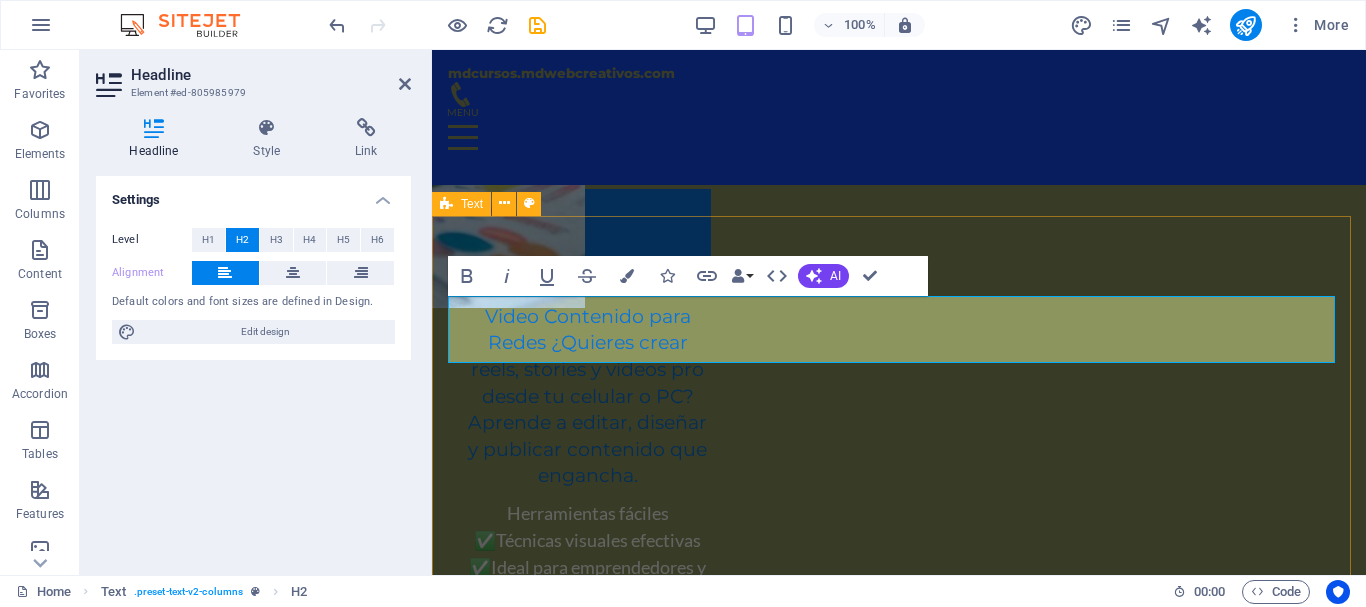 click on "Oferta Titular de Cursos de WhatsApp Integrados a un Flujo de Ventas con Asistente Virtual Oferta de Cursos de WhatsApp Integrados a un Flujo de Ventas con Asistente Virtual: ¡Aprovecha nuestra oferta exclusiva! Aprende a crear flujos de ventas efectivos utilizando WhatsApp y asistente virtual. Nuestros cursos están diseñados para enseñarte a integrar un chatbot automatizado que interactúa con tus clientes las 24 horas del día, los 7 días de la semana. Mejora la comunicación, incrementa tus ventas y brinda una experiencia de usuario excepcional con nuestras herramientas y técnicas probadas." at bounding box center [899, 4035] 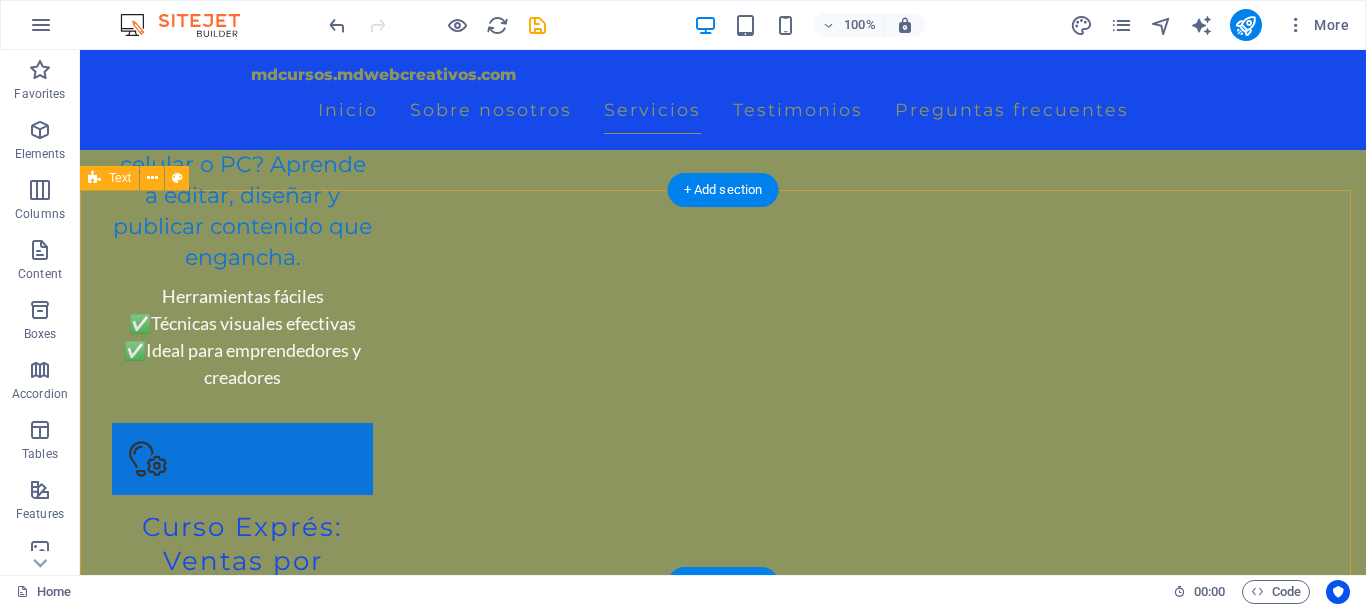 scroll, scrollTop: 6124, scrollLeft: 0, axis: vertical 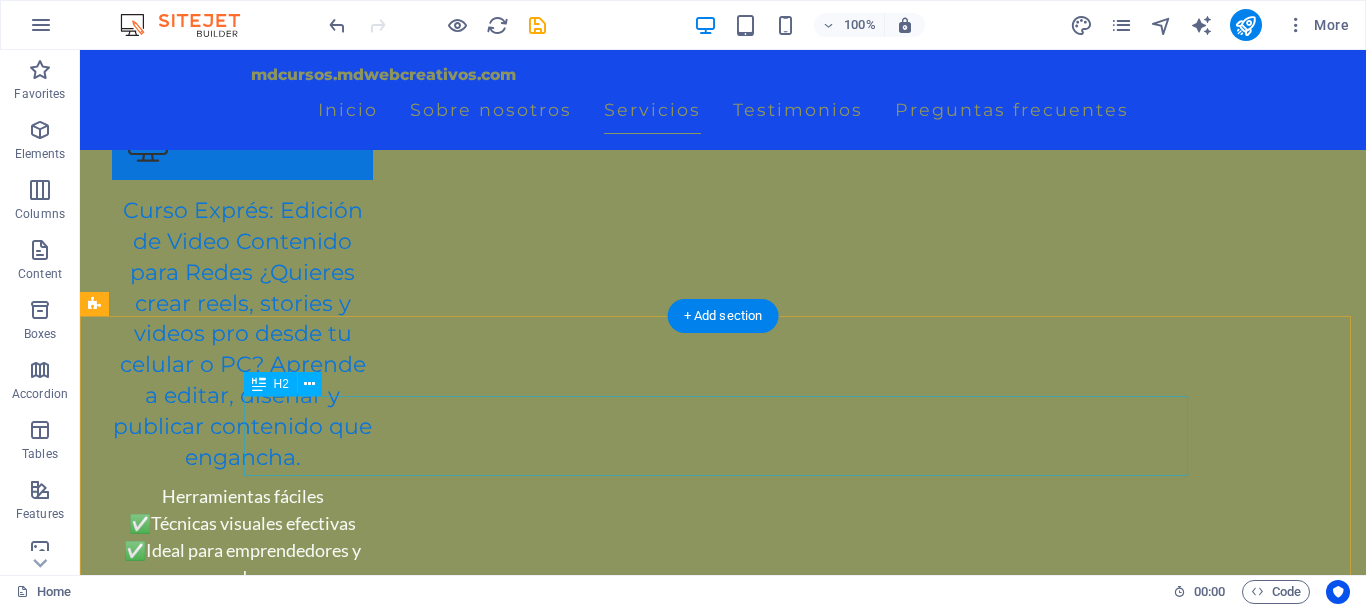 click on "Oferta Titular de Cursos de WhatsApp Integrados a un Flujo de Ventas con Asistente Virtual" at bounding box center (723, 4103) 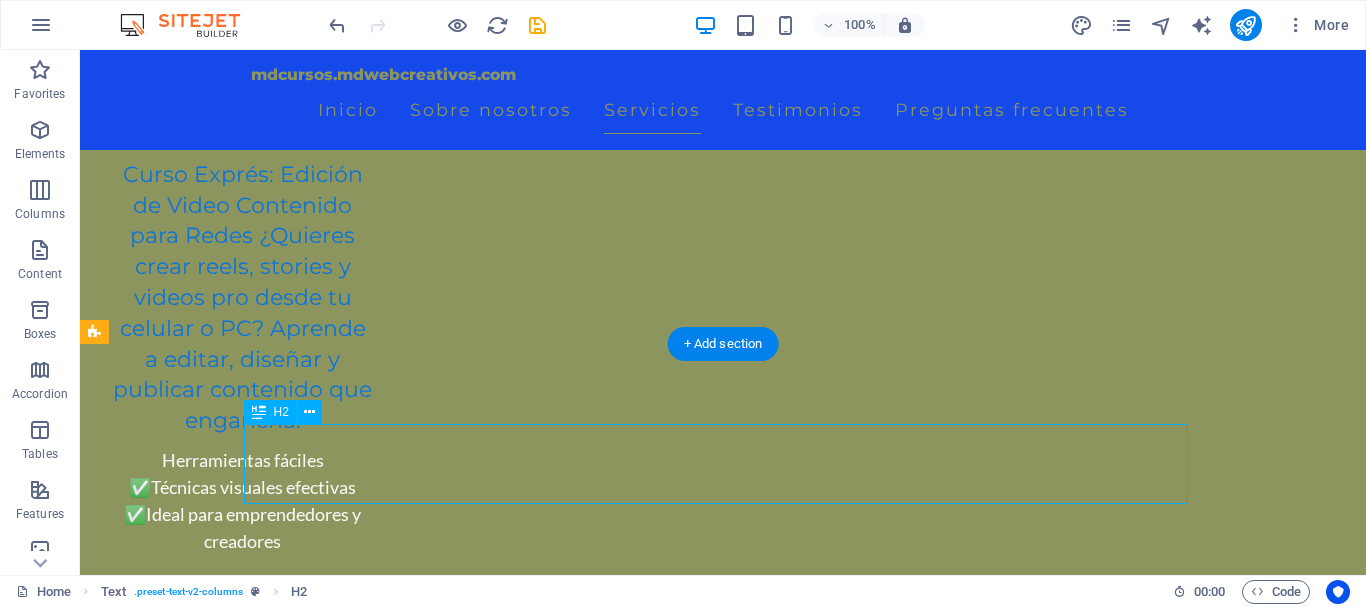 scroll, scrollTop: 6007, scrollLeft: 0, axis: vertical 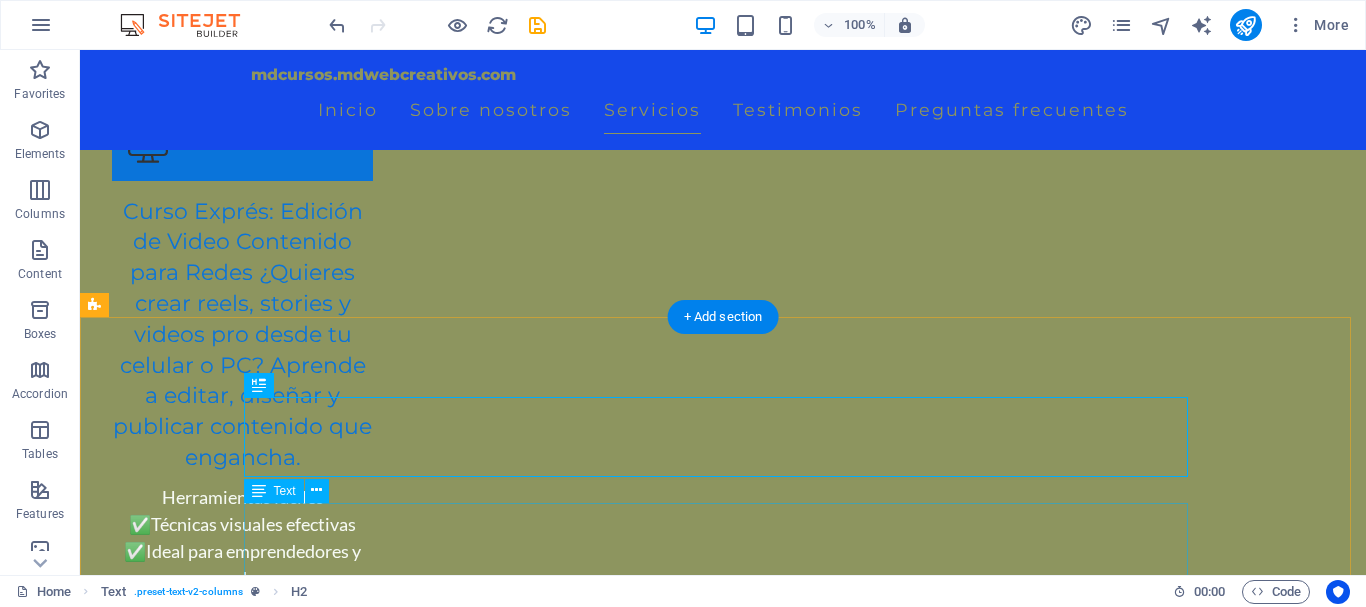 click on "Oferta de Cursos de WhatsApp Integrados a un Flujo de Ventas con Asistente Virtual: ¡Aprovecha nuestra oferta exclusiva! Aprende a crear flujos de ventas efectivos utilizando WhatsApp y asistente virtual. Nuestros cursos están diseñados para enseñarte a integrar un chatbot automatizado que interactúa con tus clientes las 24 horas del día, los 7 días de la semana. Mejora la comunicación, incrementa tus ventas y brinda una experiencia de usuario excepcional con nuestras herramientas y técnicas probadas." at bounding box center (723, 4234) 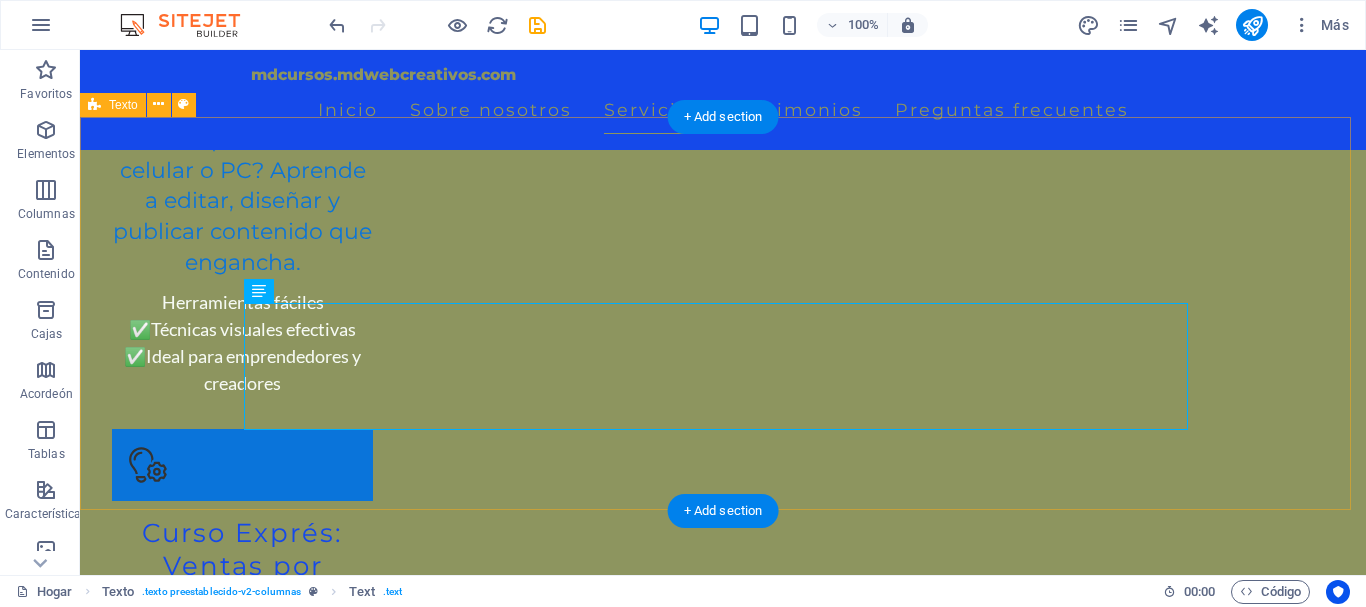 scroll, scrollTop: 6323, scrollLeft: 0, axis: vertical 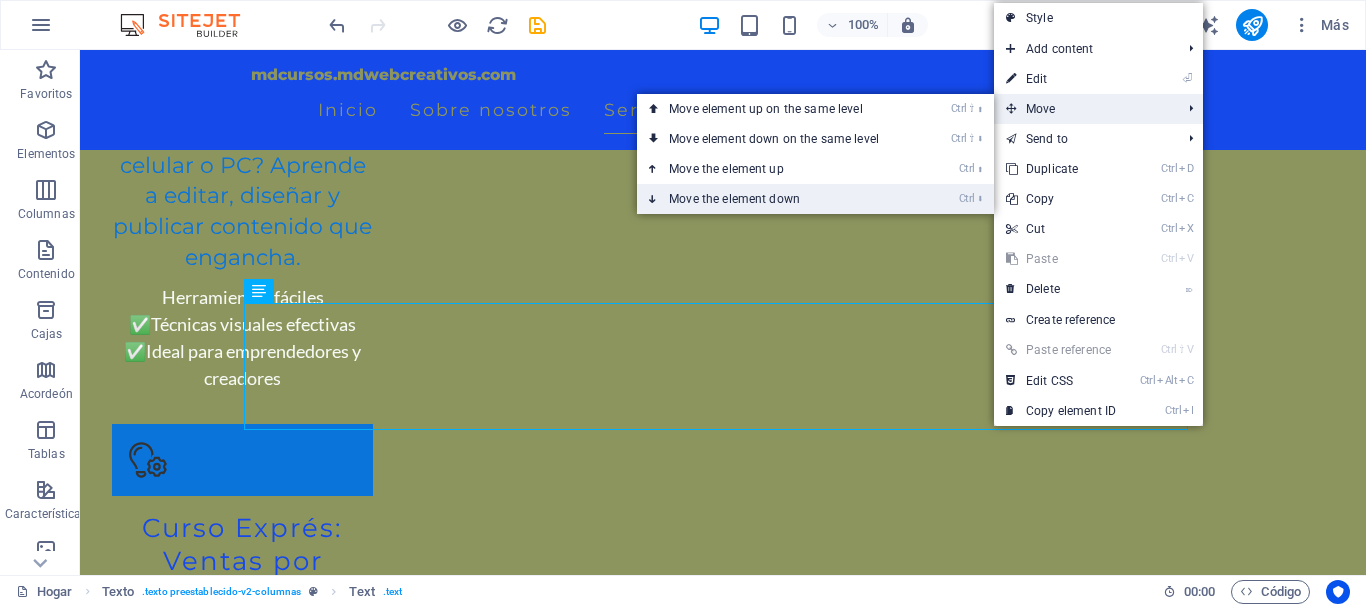 click on "Ctrl ⬇  Move the element down" at bounding box center [778, 199] 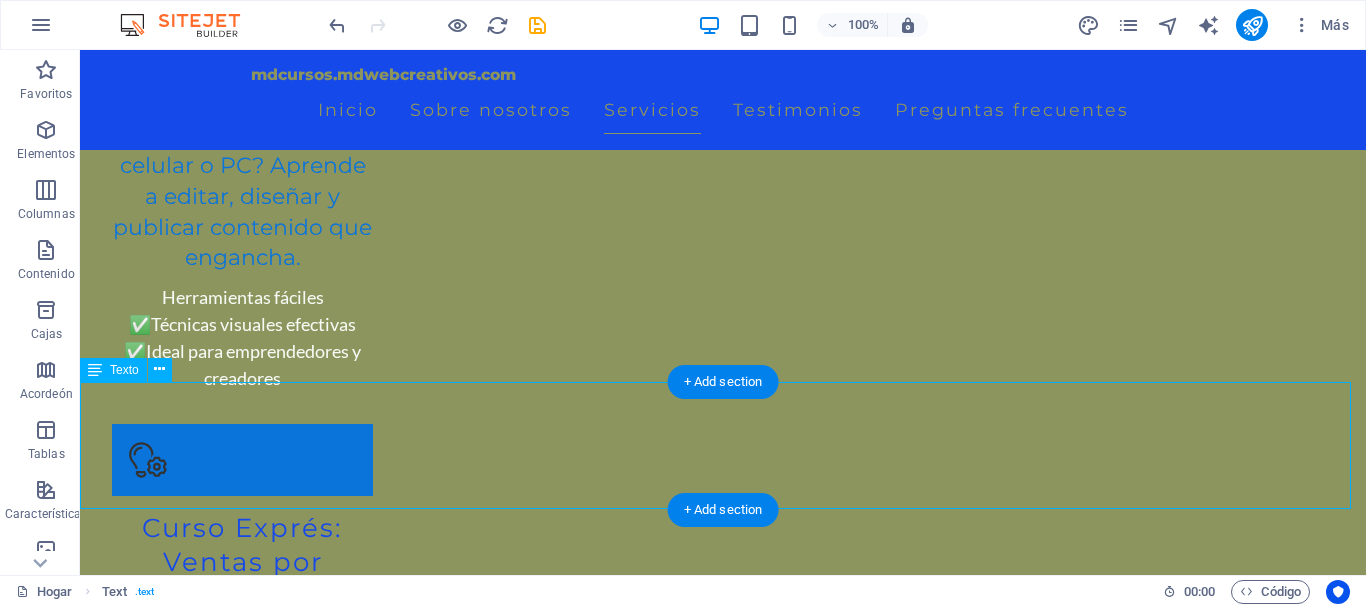 scroll, scrollTop: 6324, scrollLeft: 0, axis: vertical 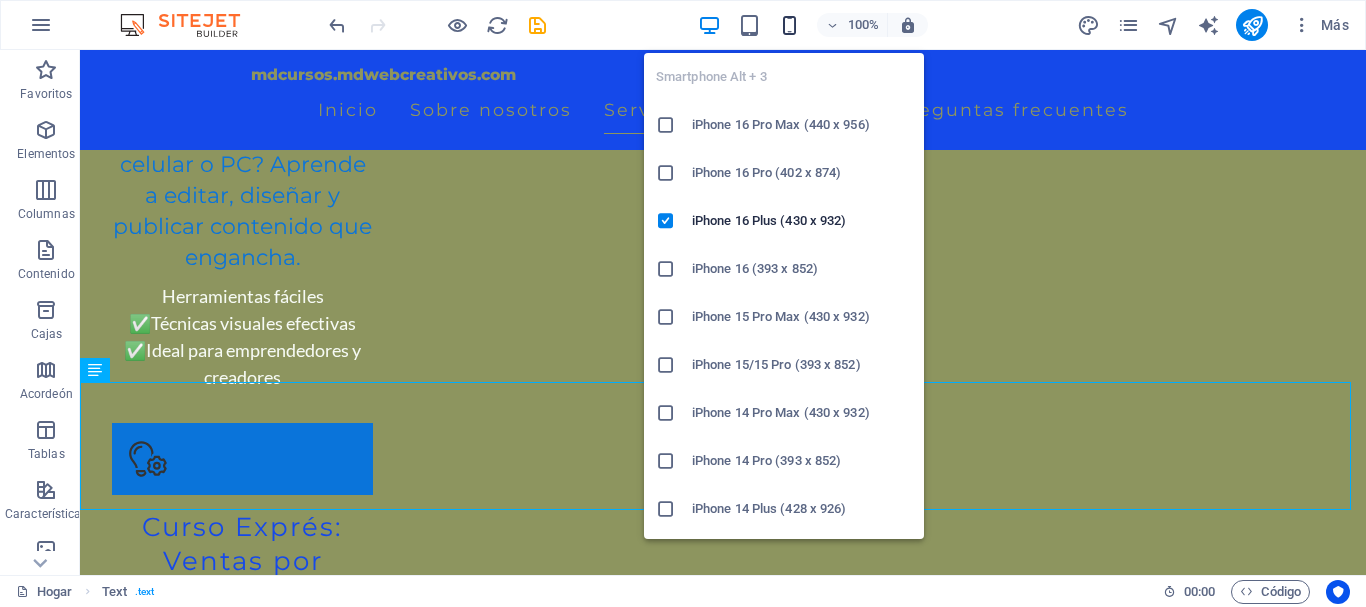 click at bounding box center [789, 25] 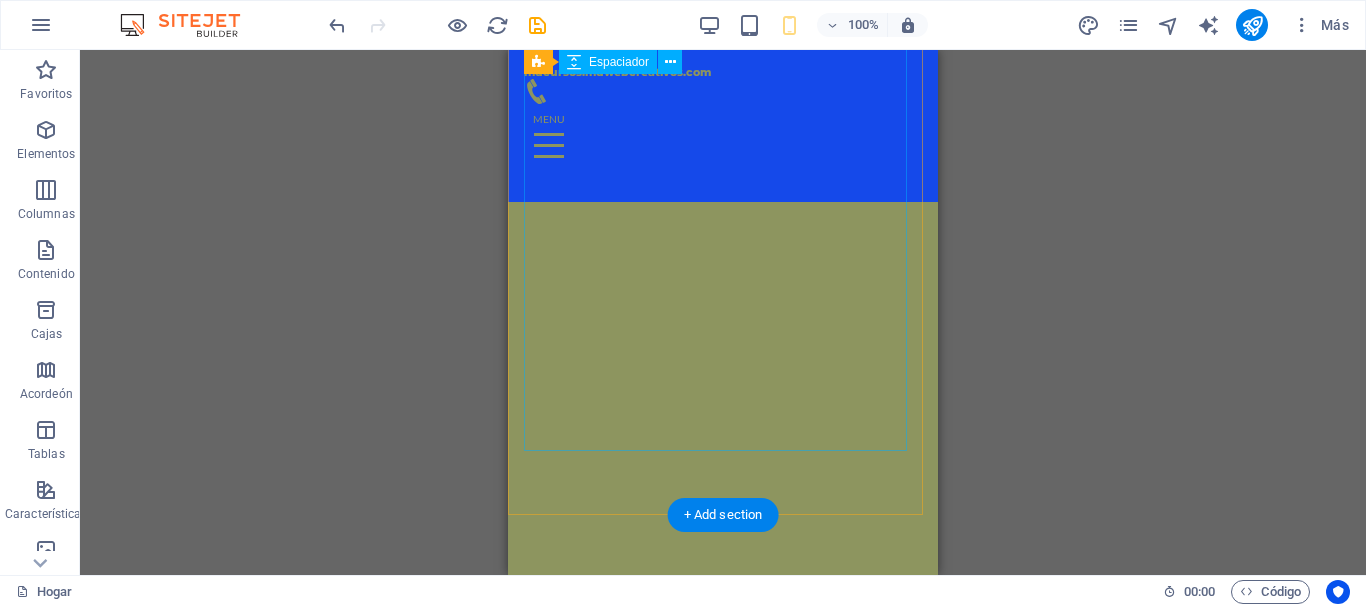 scroll, scrollTop: 8351, scrollLeft: 0, axis: vertical 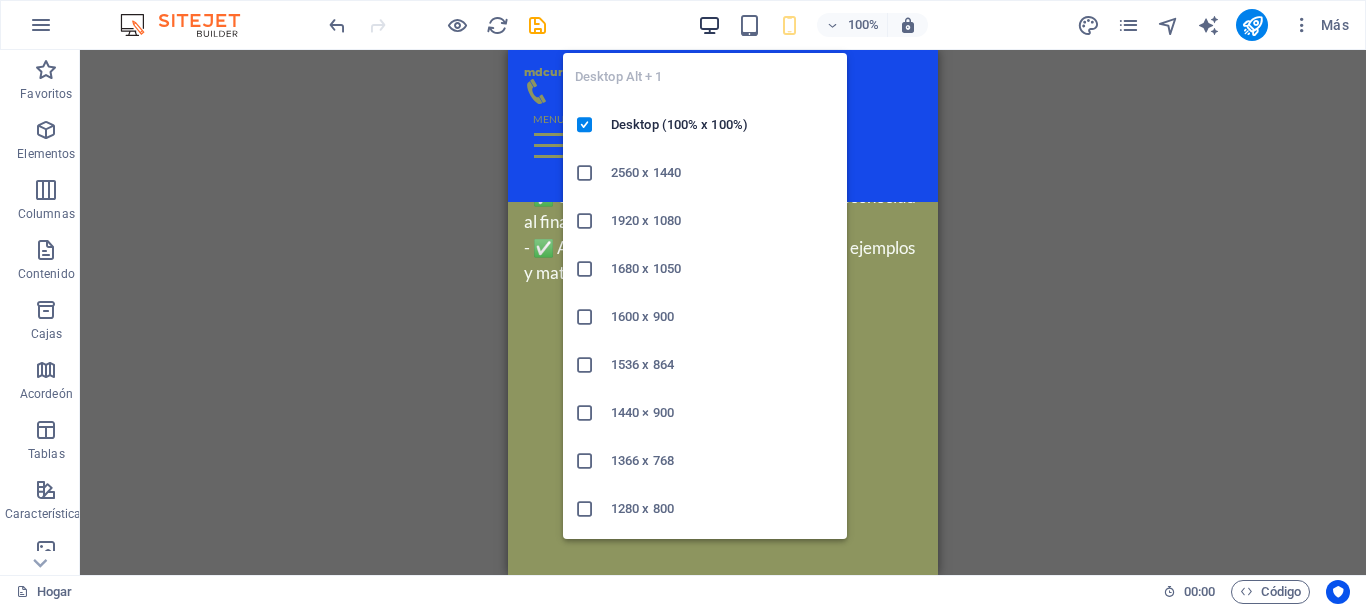 click at bounding box center [709, 25] 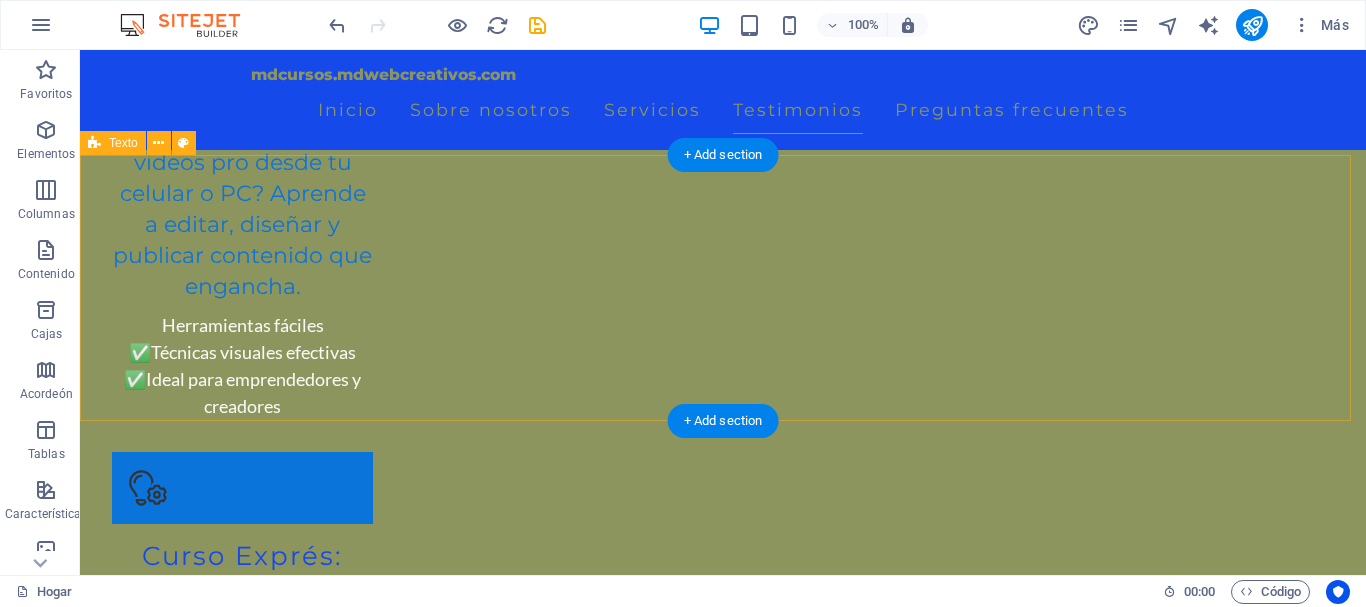 scroll, scrollTop: 6285, scrollLeft: 0, axis: vertical 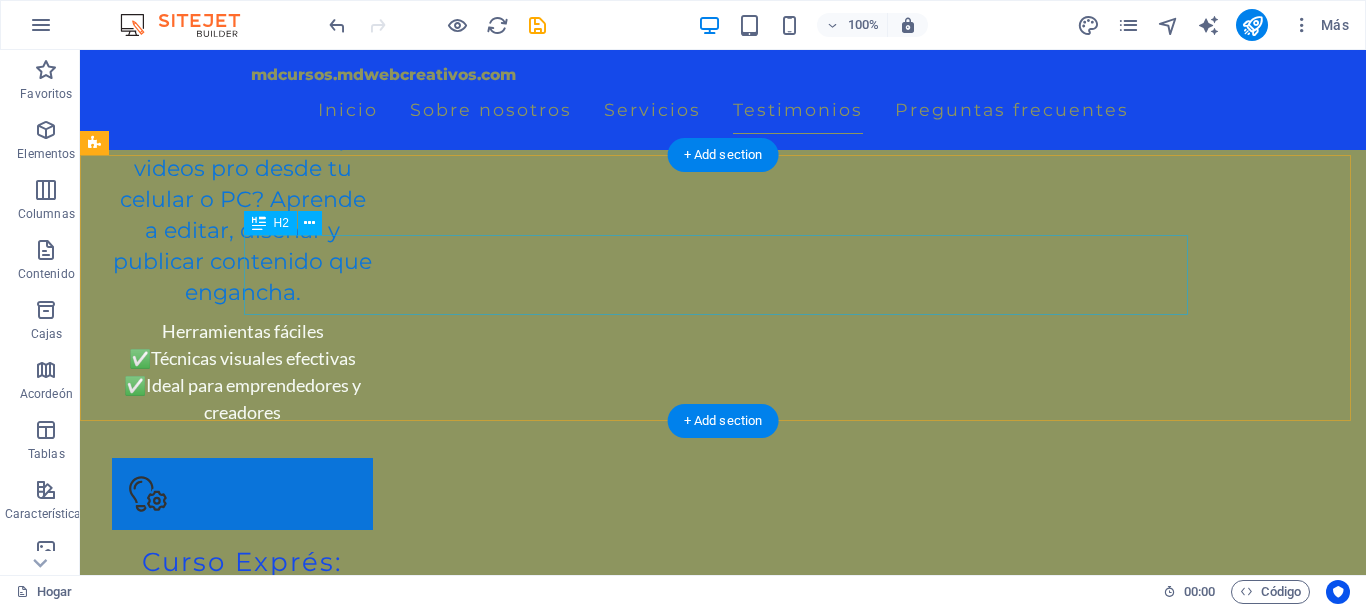 click on "Oferta Titular de Cursos de WhatsApp Integrados a un Flujo de Ventas con Asistente Virtual" at bounding box center (723, 3938) 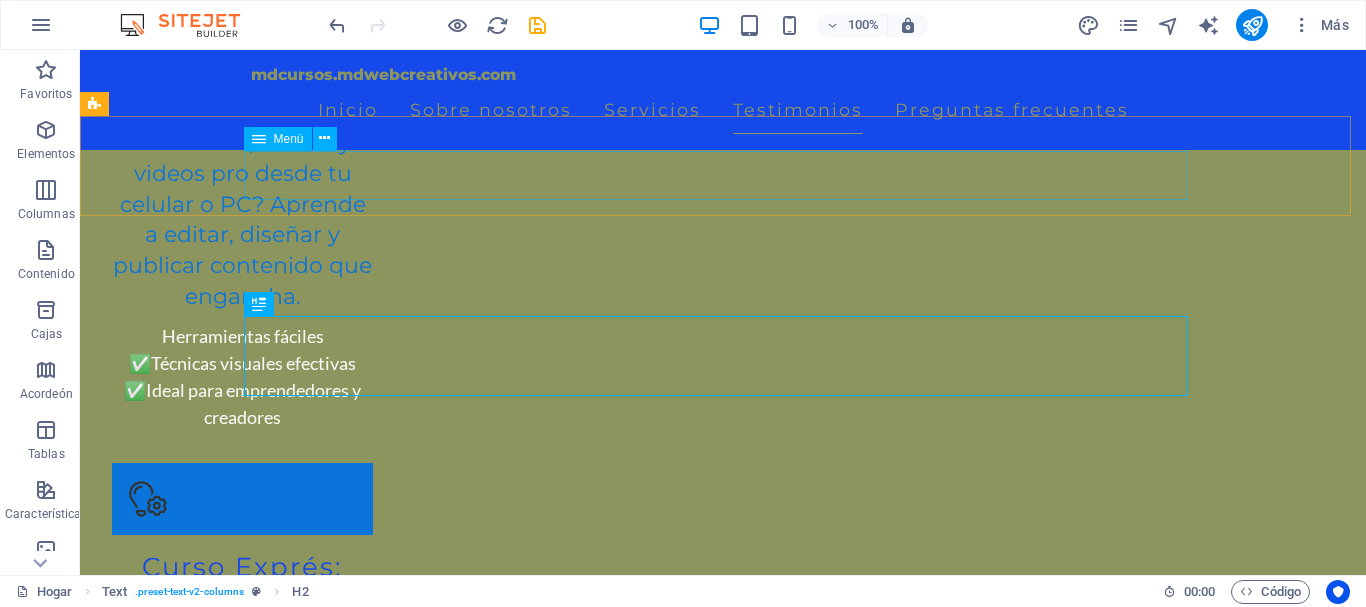 scroll, scrollTop: 6168, scrollLeft: 0, axis: vertical 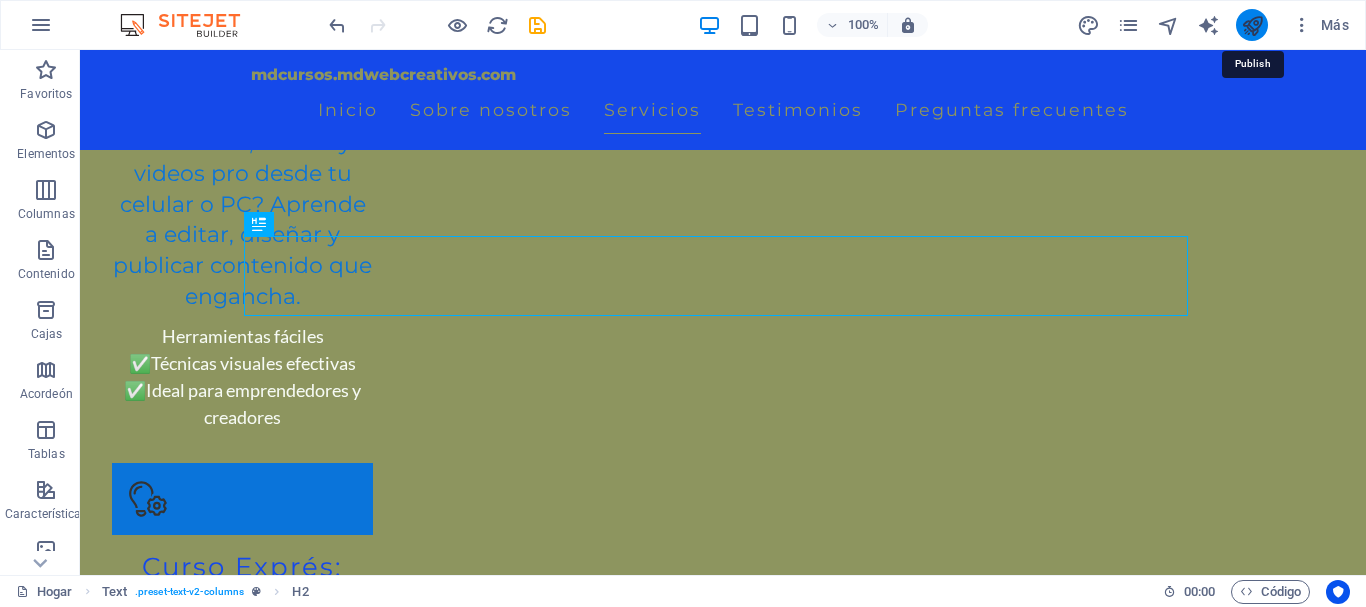 click at bounding box center [1252, 25] 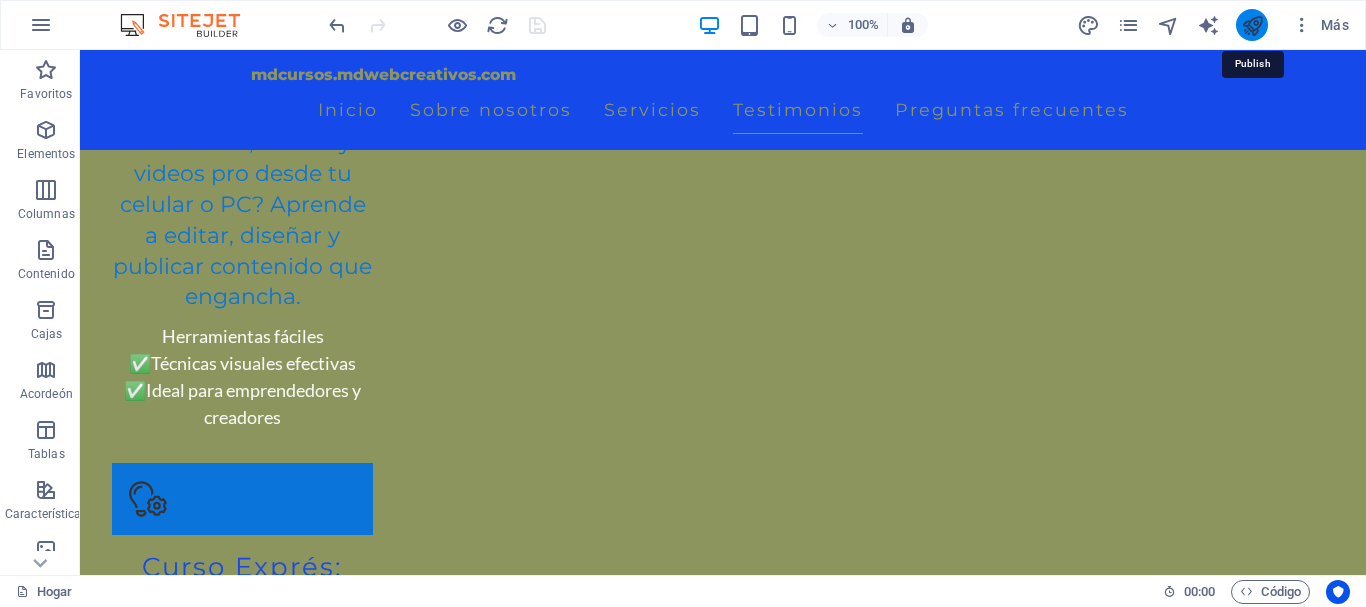 scroll, scrollTop: 6285, scrollLeft: 0, axis: vertical 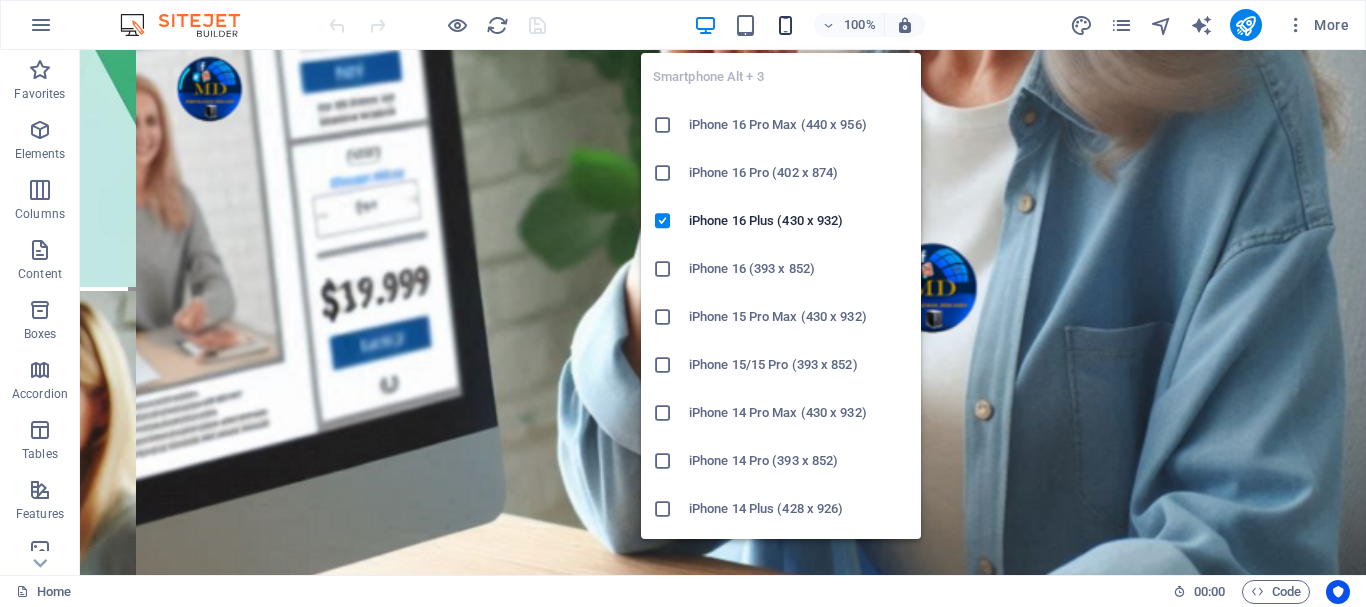 click at bounding box center (785, 25) 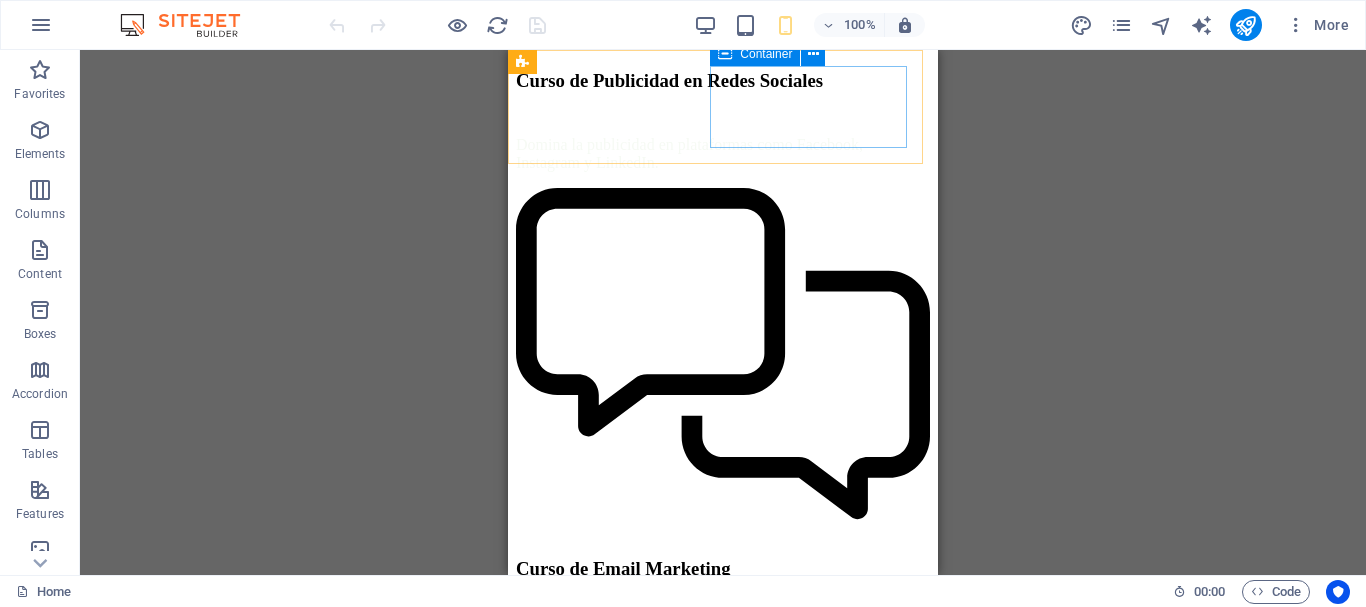 scroll, scrollTop: 7117, scrollLeft: 0, axis: vertical 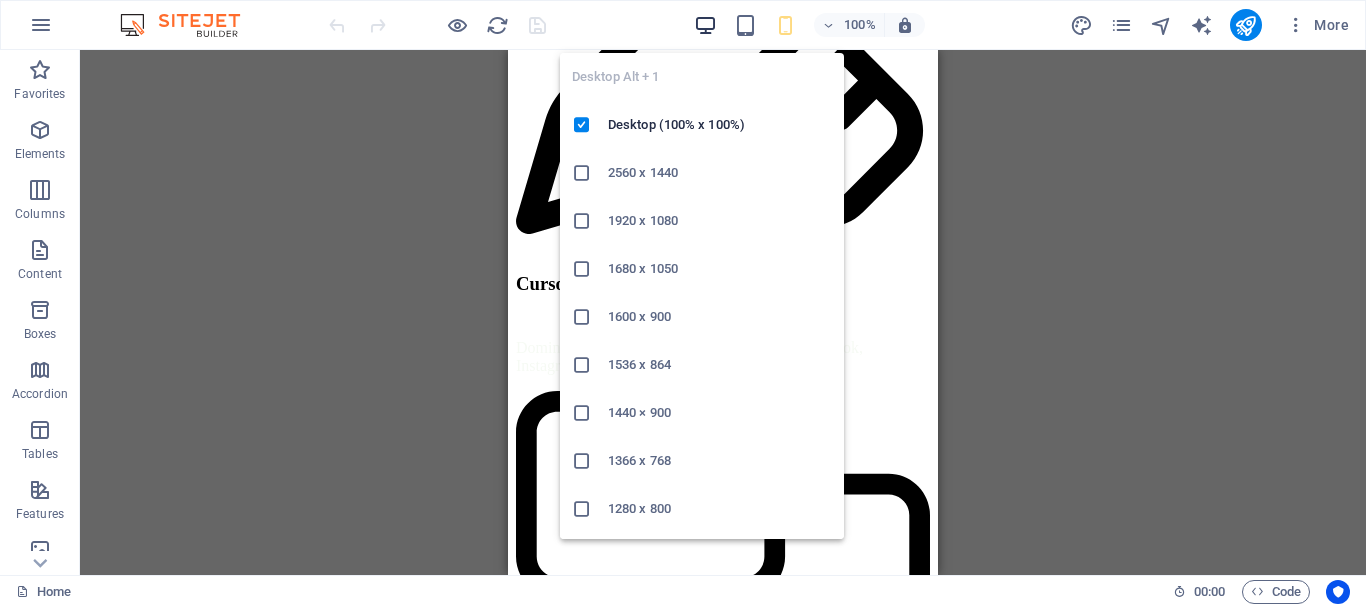 click at bounding box center [705, 25] 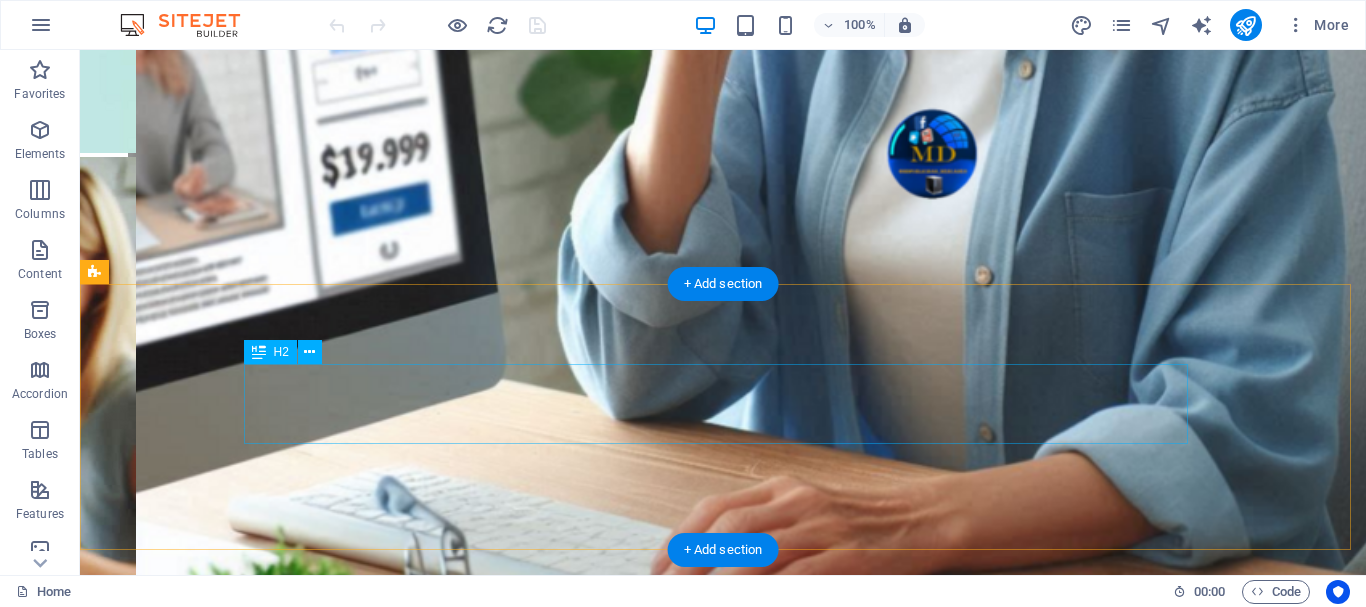 scroll, scrollTop: 6156, scrollLeft: 0, axis: vertical 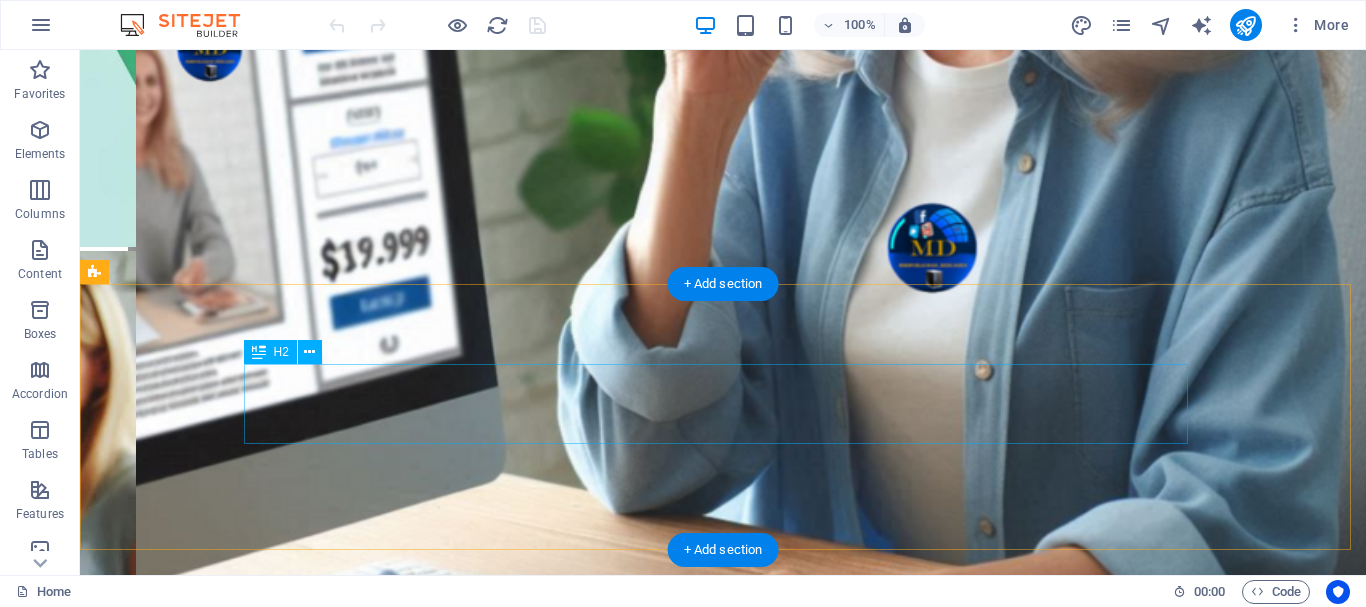click on "Oferta Titular de Cursos de WhatsApp Integrados a un Flujo de Ventas con Asistente Virtual" at bounding box center (723, 23475) 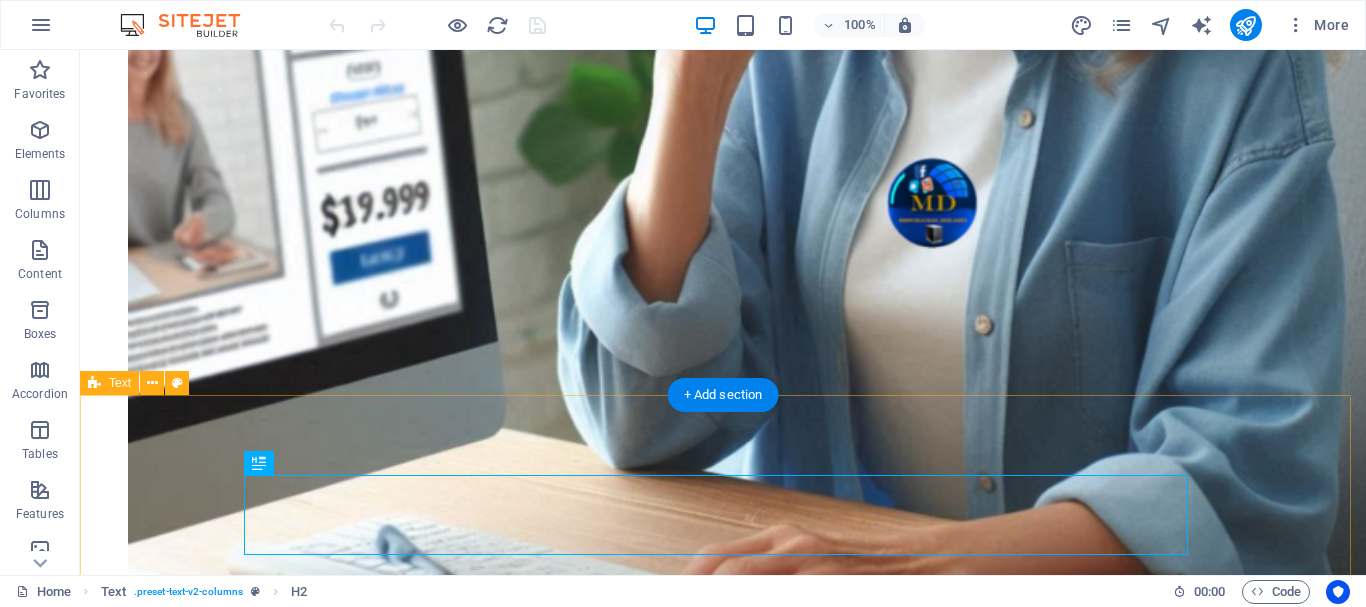 scroll, scrollTop: 6040, scrollLeft: 0, axis: vertical 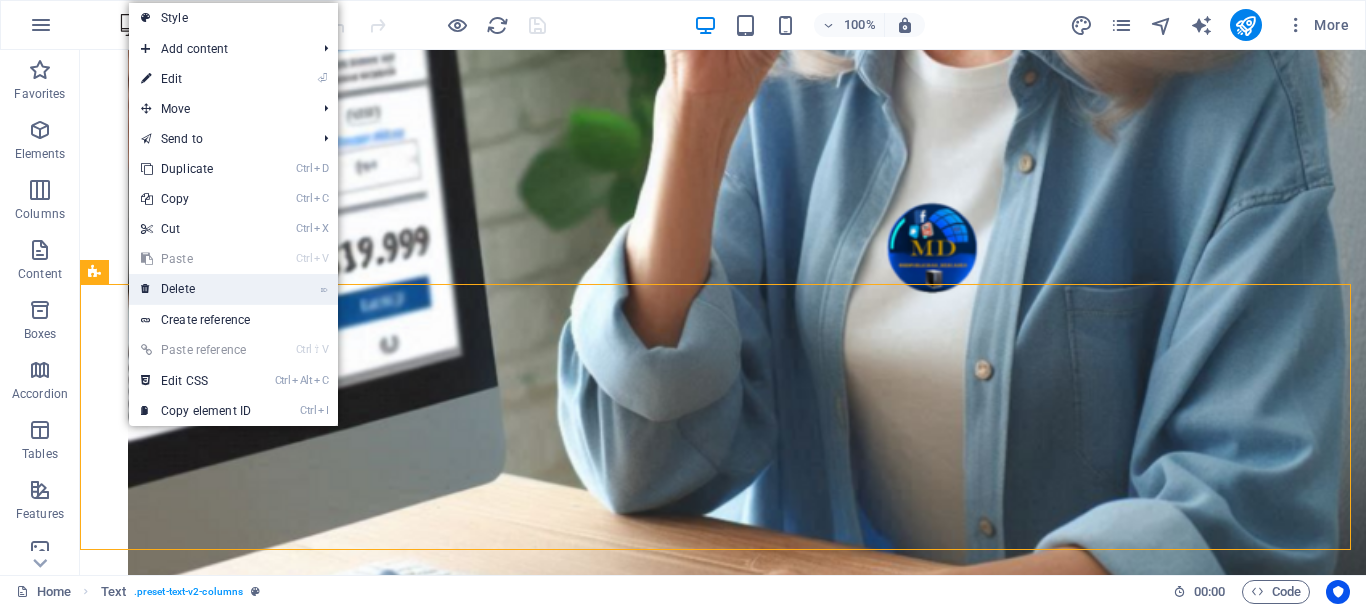 click on "⌦  Delete" at bounding box center [196, 289] 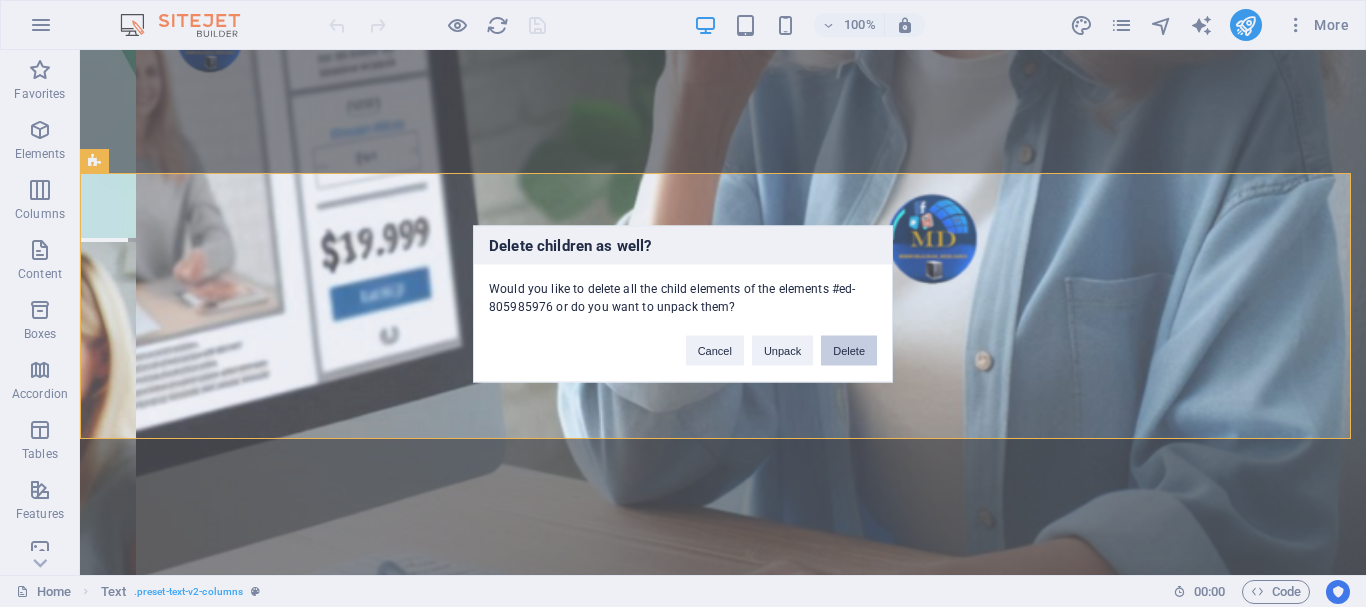 scroll, scrollTop: 6156, scrollLeft: 0, axis: vertical 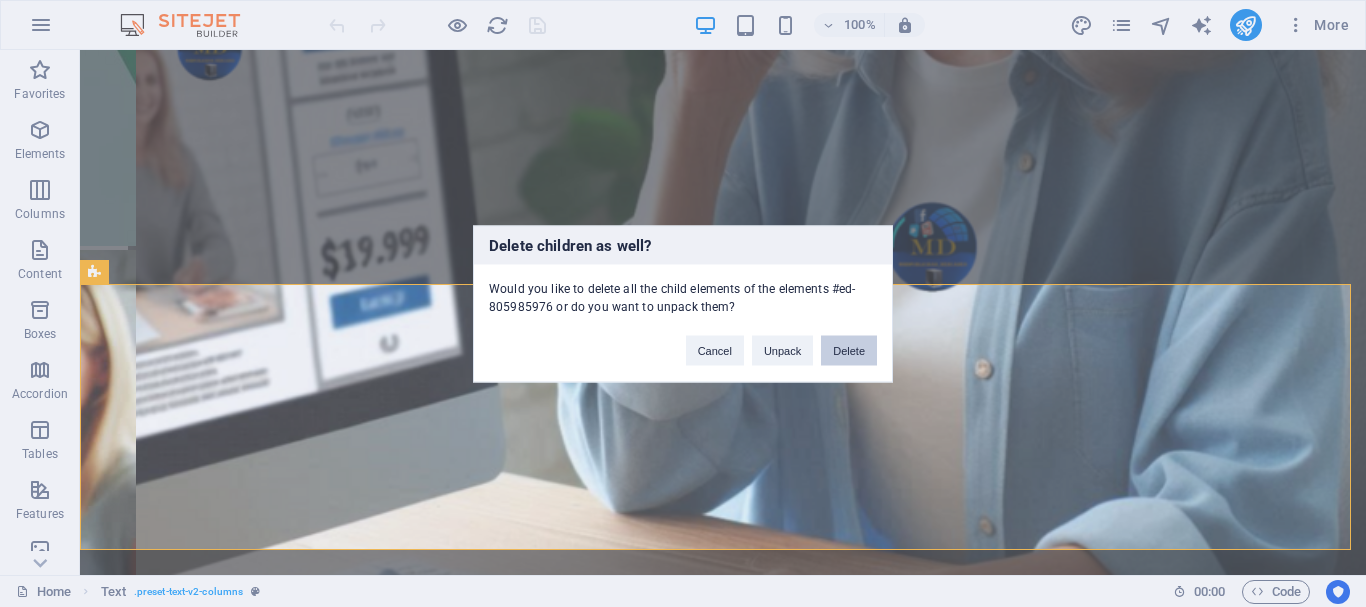 click on "Delete" at bounding box center (849, 350) 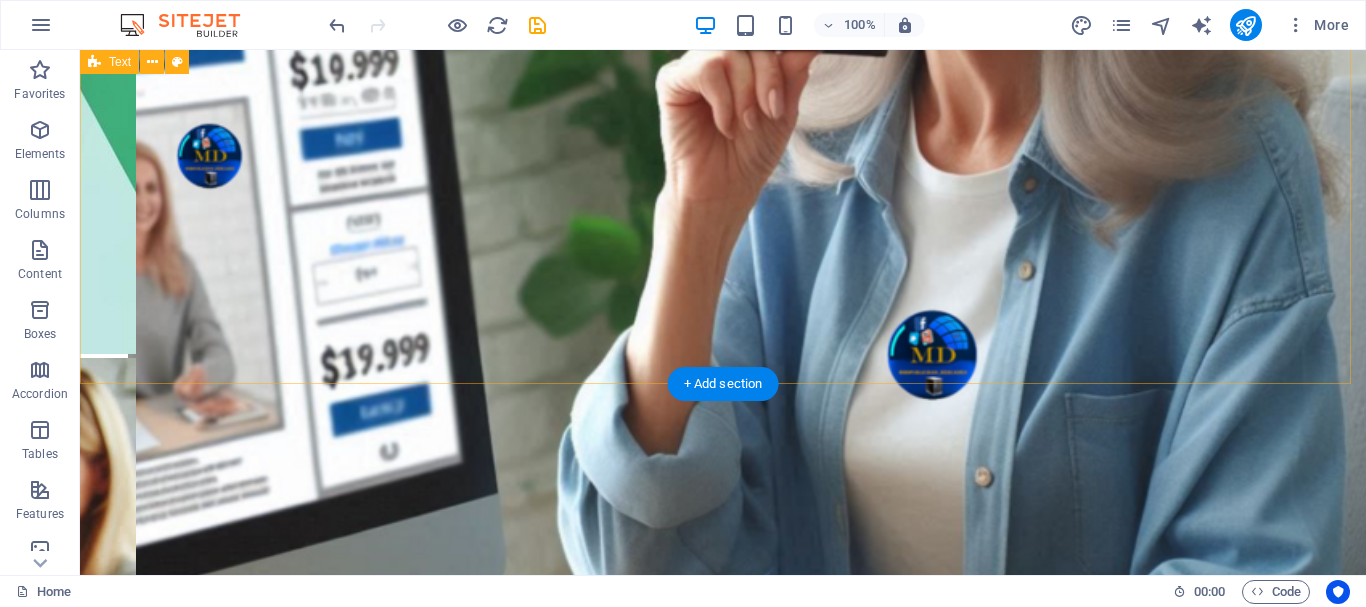 scroll, scrollTop: 6056, scrollLeft: 0, axis: vertical 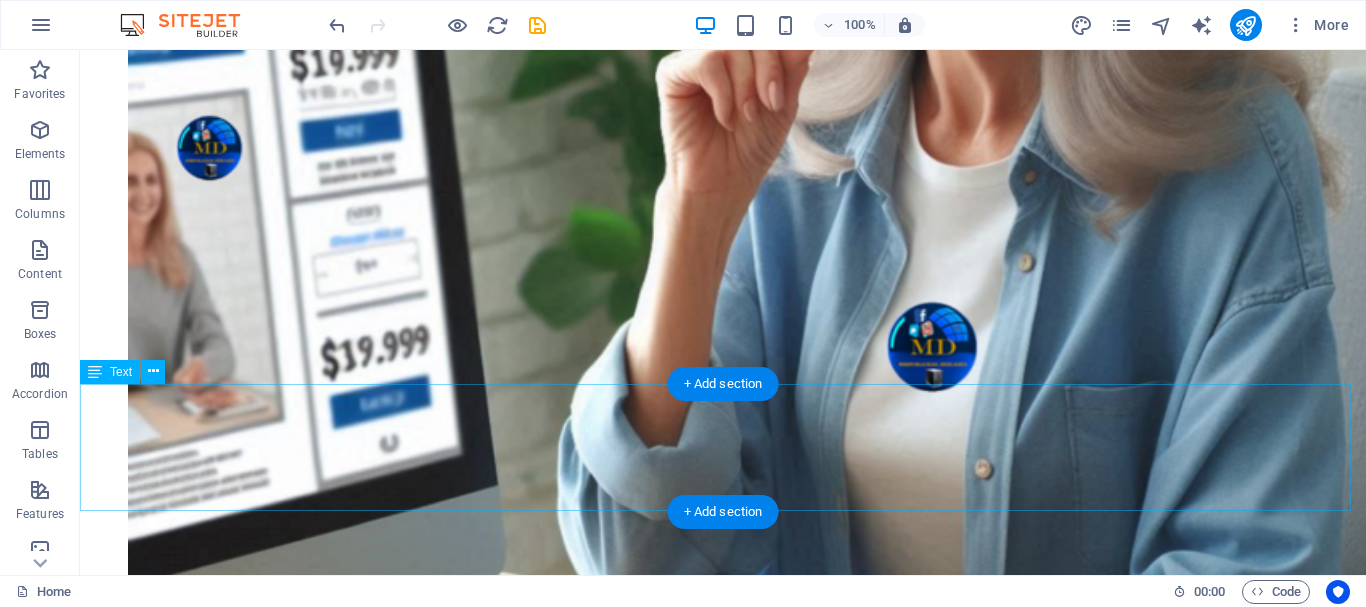 click on "Oferta de Cursos de WhatsApp Integrados a un Flujo de Ventas con Asistente Virtual: ¡Aprovecha nuestra oferta exclusiva! Aprende a crear flujos de ventas efectivos utilizando WhatsApp y asistente virtual. Nuestros cursos están diseñados para enseñarte a integrar un chatbot automatizado que interactúa con tus clientes las 24 horas del día, los 7 días de la semana. Mejora la comunicación, incrementa tus ventas y brinda una experiencia de usuario excepcional con nuestras herramientas y técnicas probadas." at bounding box center (723, 23618) 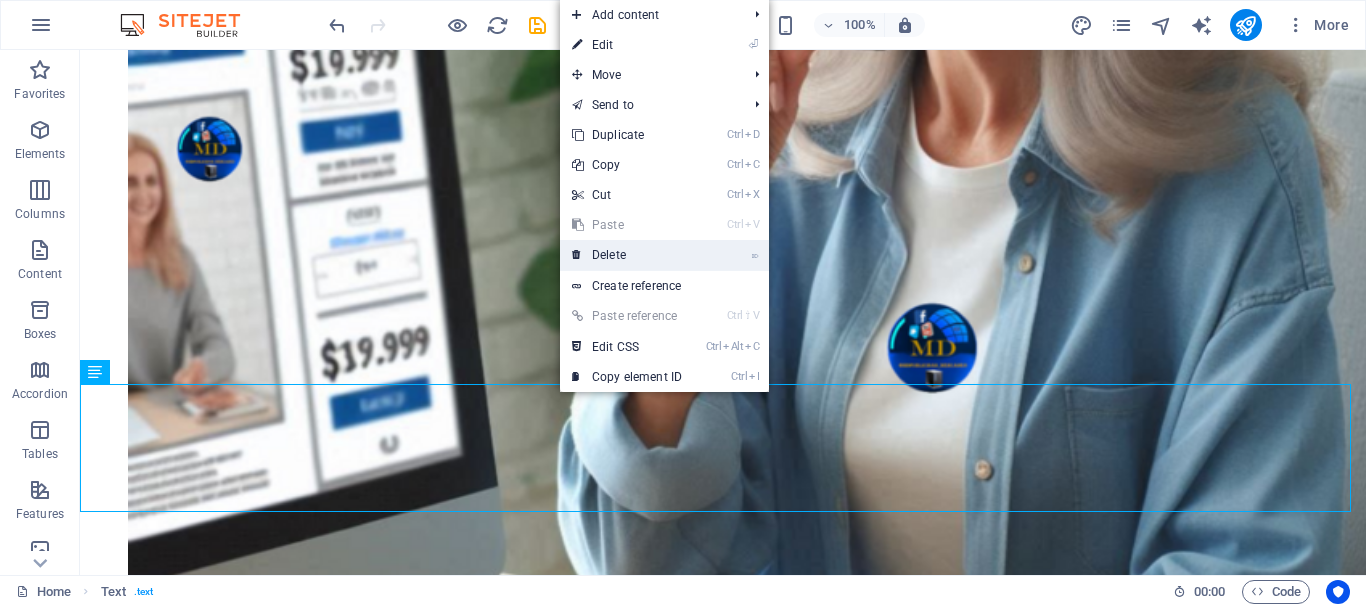 click on "⌦  Delete" at bounding box center (627, 255) 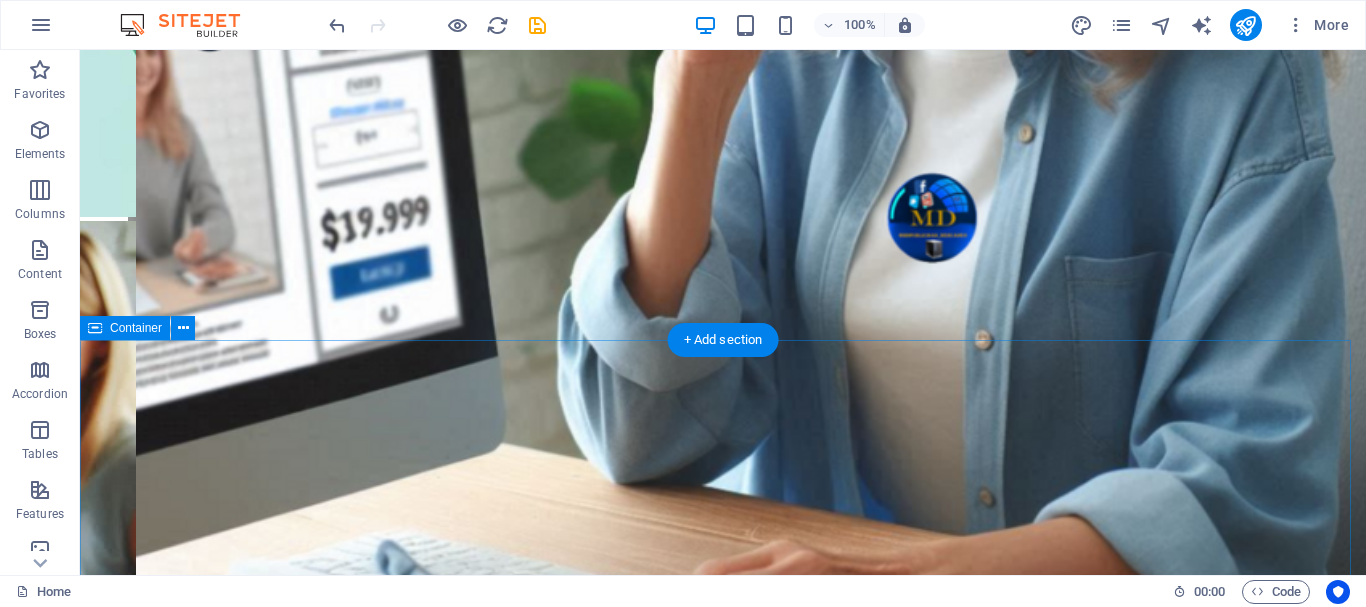 scroll, scrollTop: 6040, scrollLeft: 0, axis: vertical 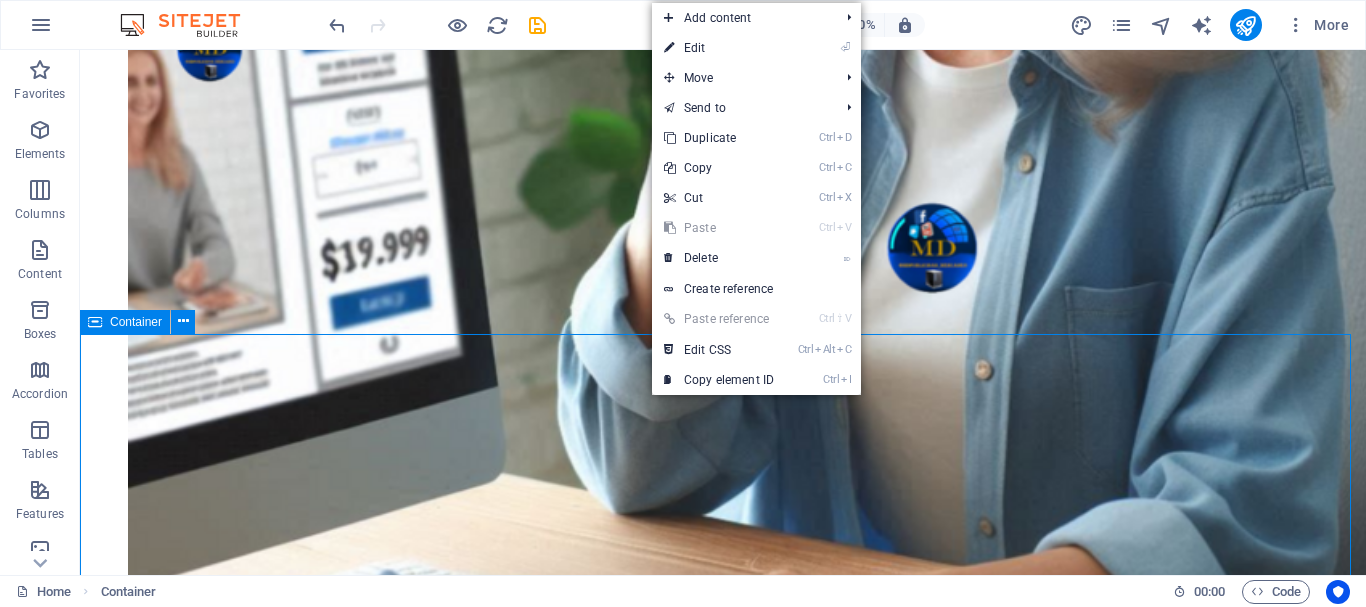 click on "Testimonios "Las certificaciones son un gran plus. Ahora puedo demostrar mis habilidades ante futuros compañeros." Lo que Dicen Nuestros Estudiantes "Los cursos de mdCursos me han ayudado a obtener el conocimiento que necesitaba para comenzar mi carrera en marketing digital. ¡Recomendados!" "La calidad del contenido y la atención al cliente son excepcionales. Decidí inscribirme en varios cursos y no me arrepiento en absoluto." "Las certificaciones son un gran plus. Ahora puedo demostrar mis habilidades ante futuros compañeros." Lo que Dicen Nuestros Estudiantes "Los cursos de mdCursos me han ayudado a obtener el conocimiento que necesitaba para comenzar mi carrera en marketing digital. ¡Recomendados!" 1 2 3" at bounding box center (723, 23704) 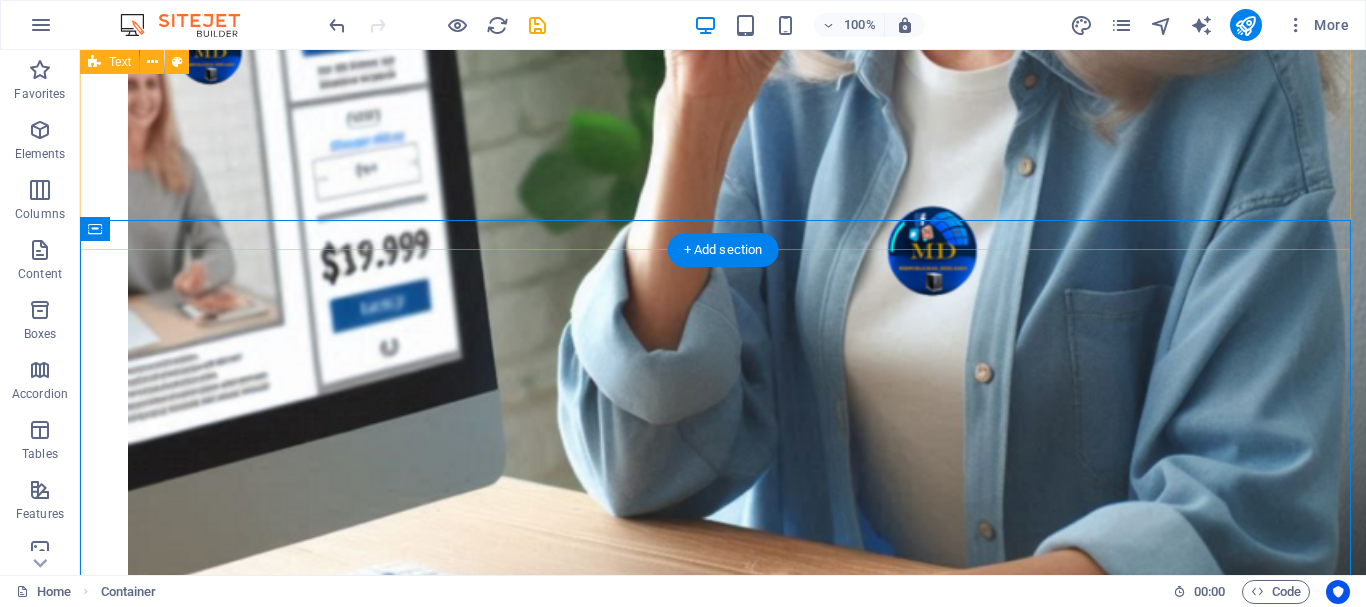 scroll, scrollTop: 6156, scrollLeft: 0, axis: vertical 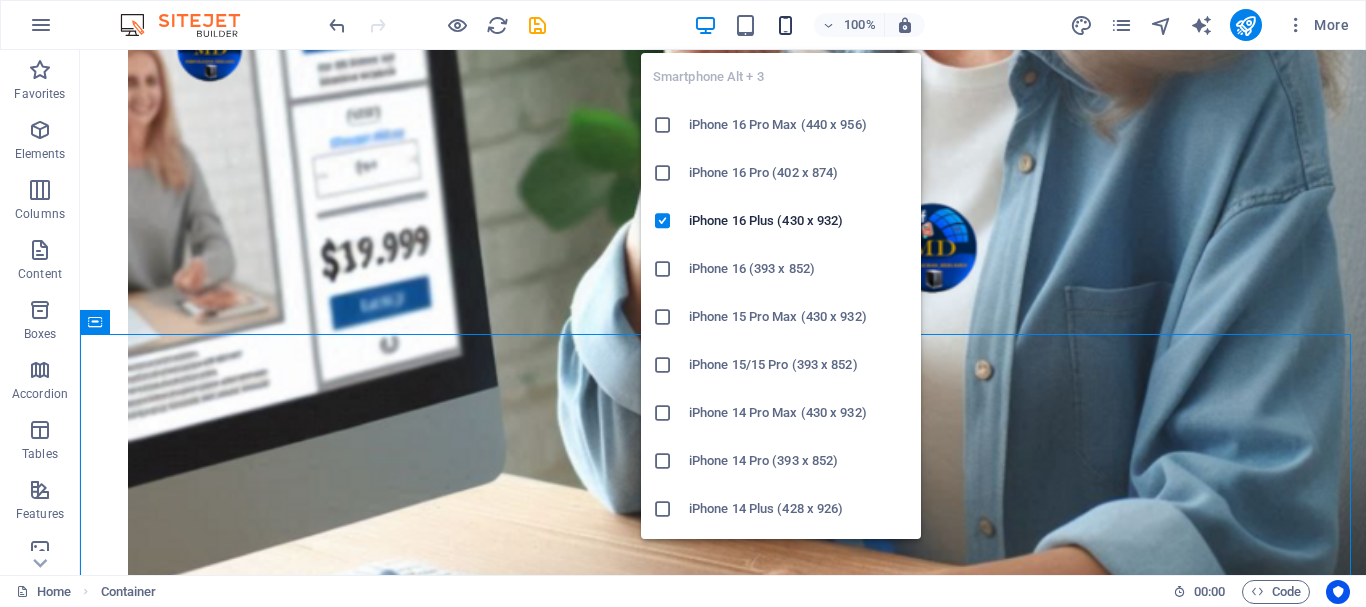 click at bounding box center [785, 25] 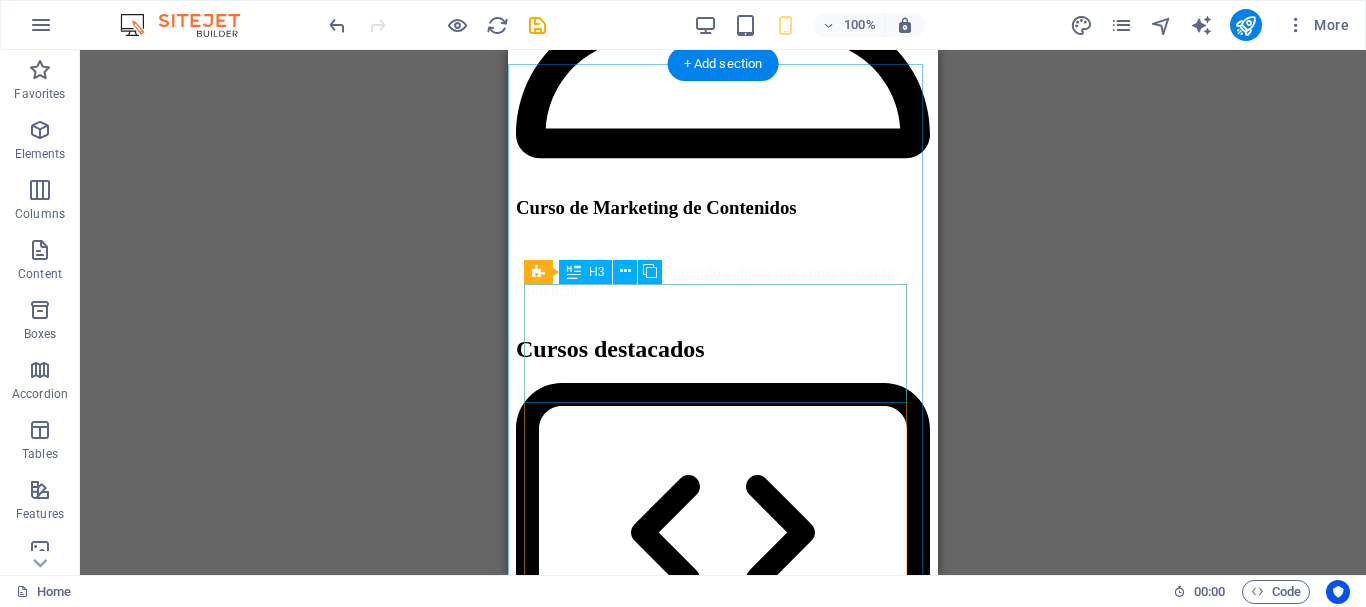 scroll, scrollTop: 7934, scrollLeft: 0, axis: vertical 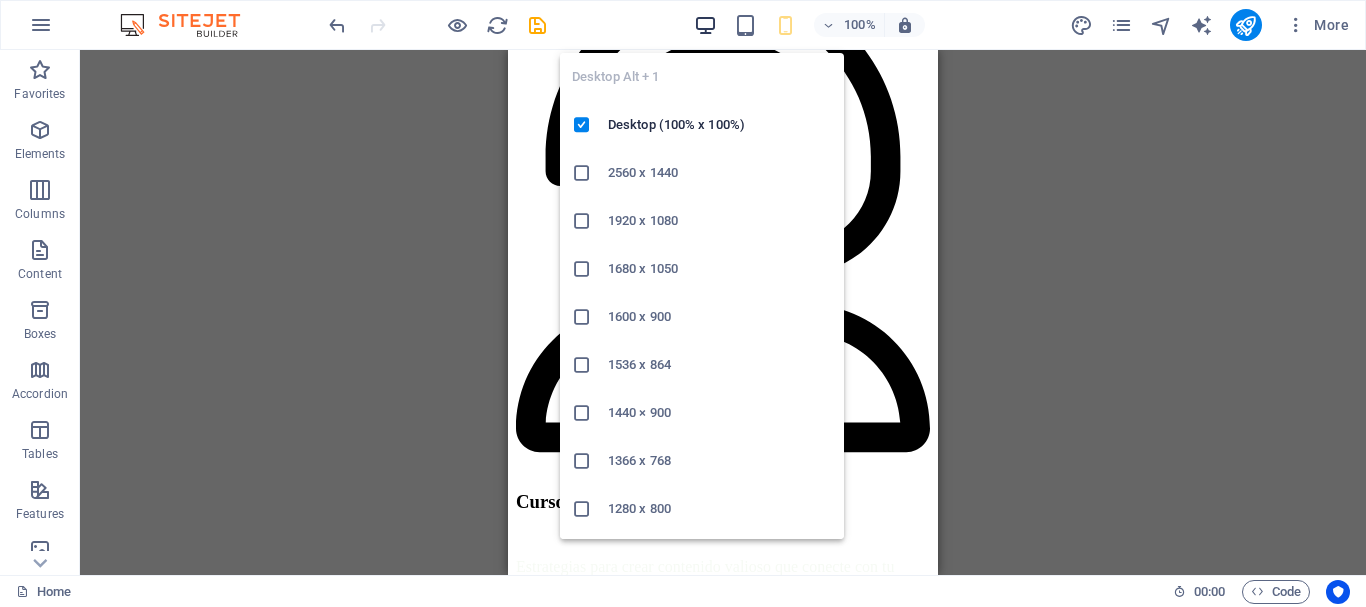 click at bounding box center [705, 25] 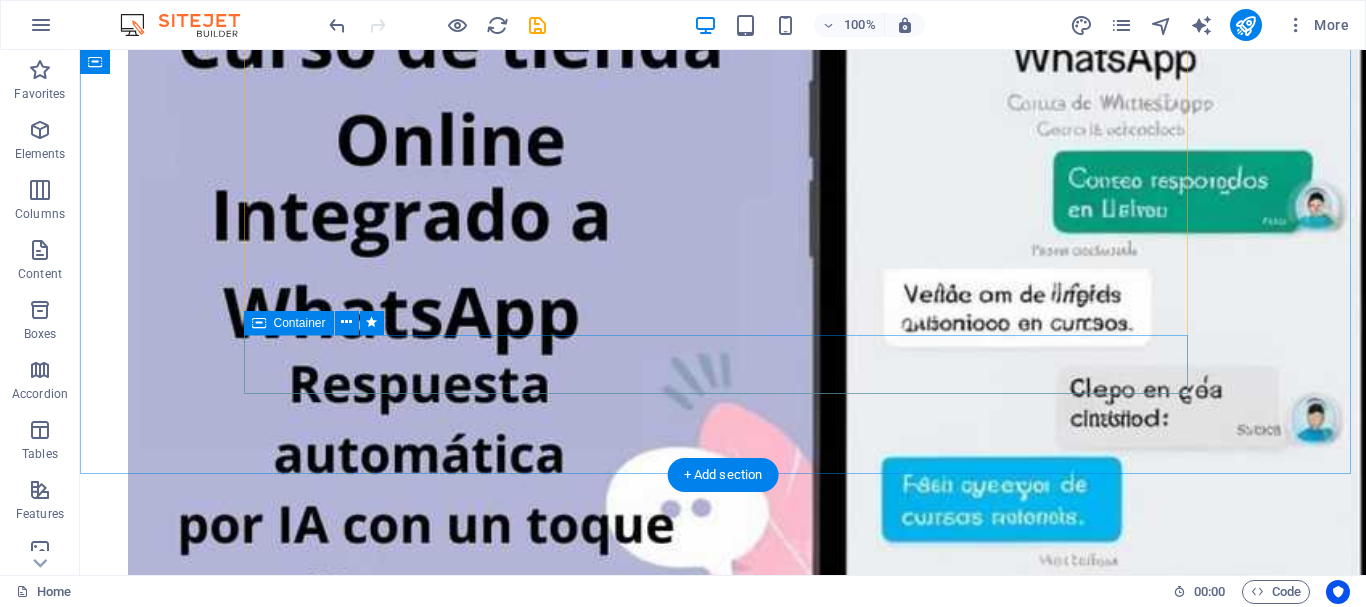 scroll, scrollTop: 7526, scrollLeft: 0, axis: vertical 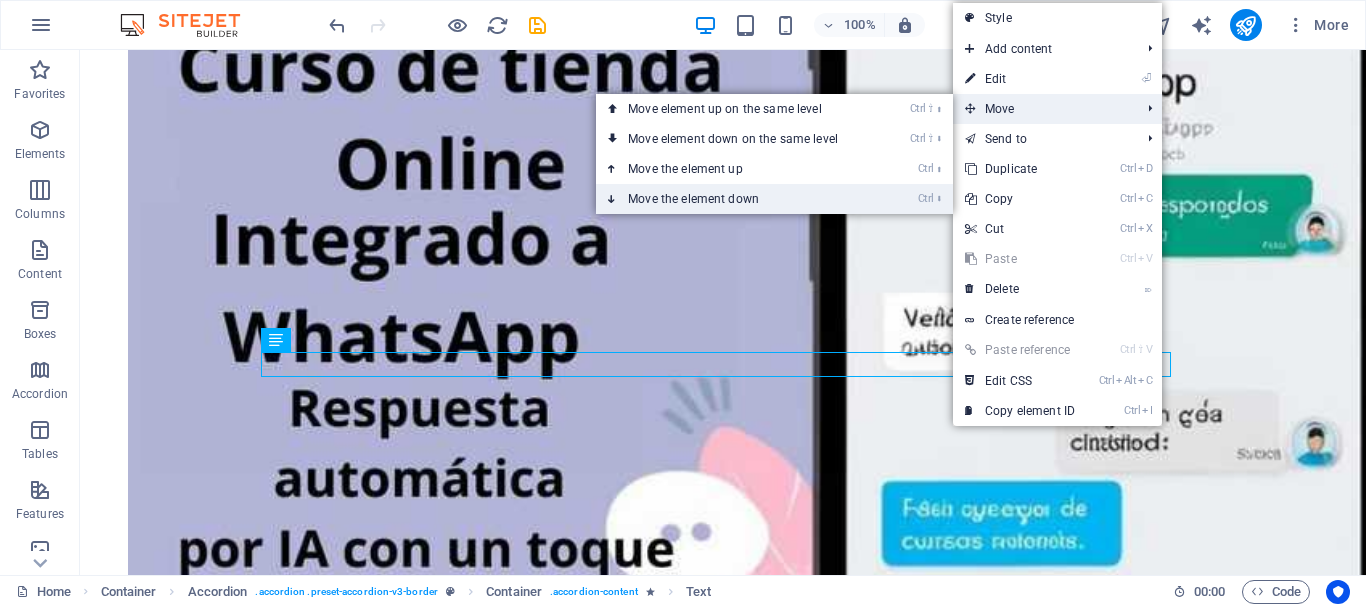 click on "Ctrl ⬇  Move the element down" at bounding box center [737, 199] 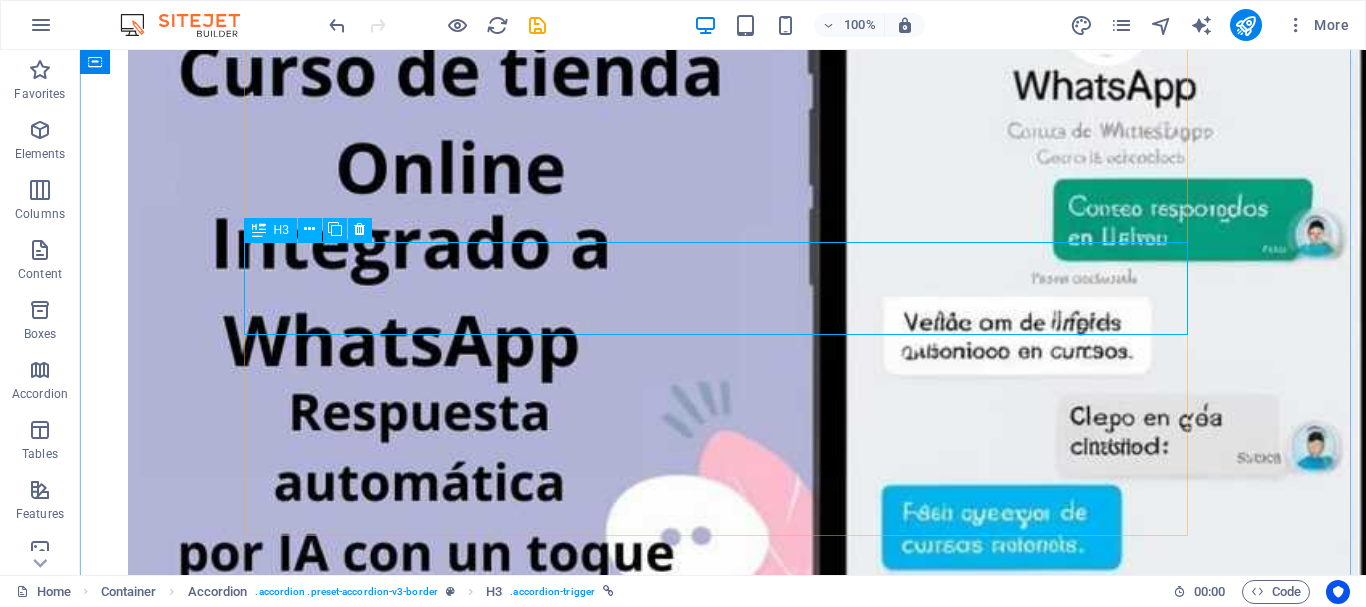 scroll, scrollTop: 7526, scrollLeft: 0, axis: vertical 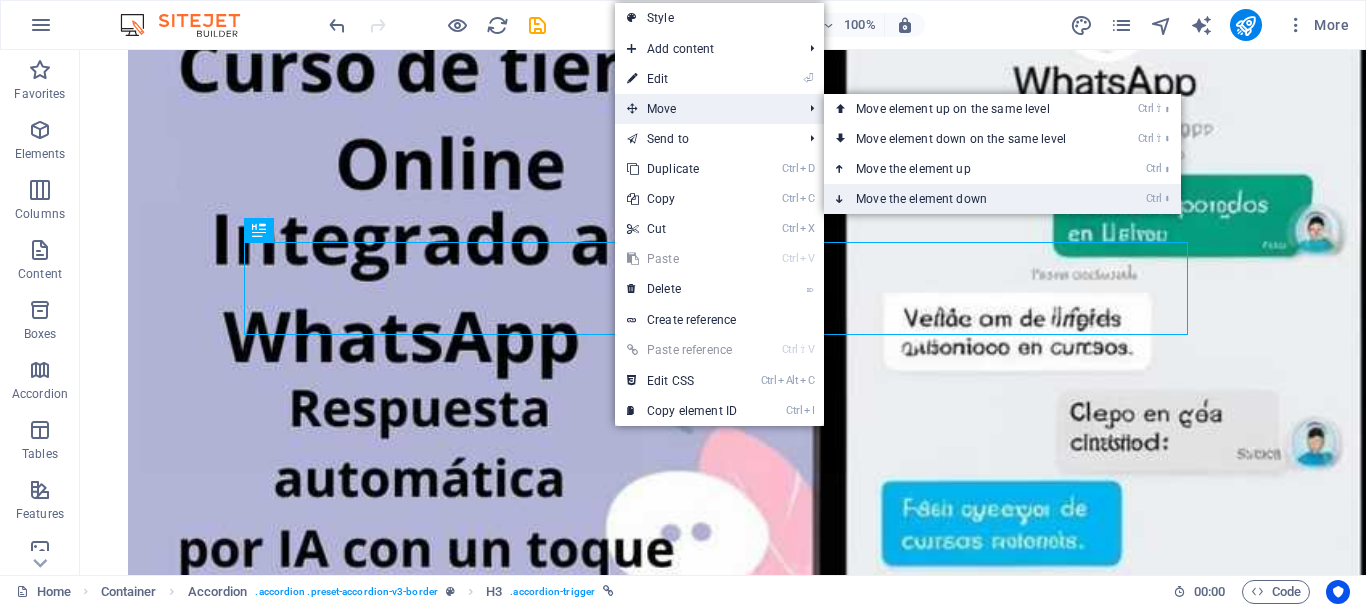 click on "Ctrl ⬇  Move the element down" at bounding box center [965, 199] 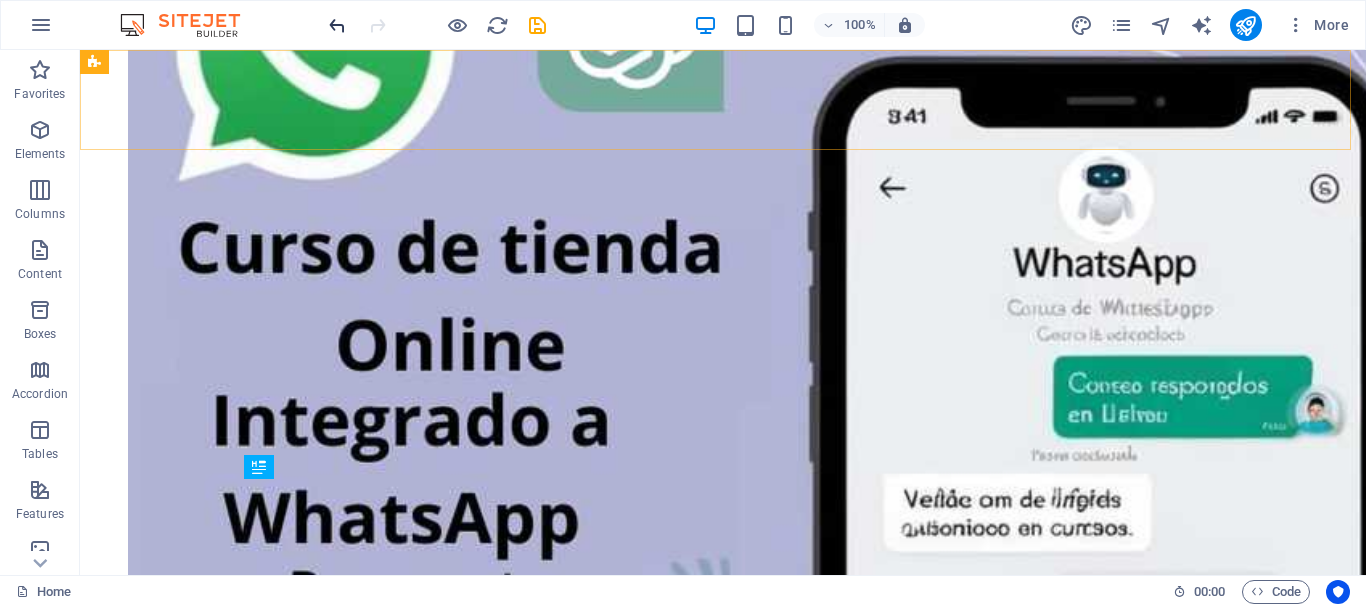 scroll, scrollTop: 7325, scrollLeft: 0, axis: vertical 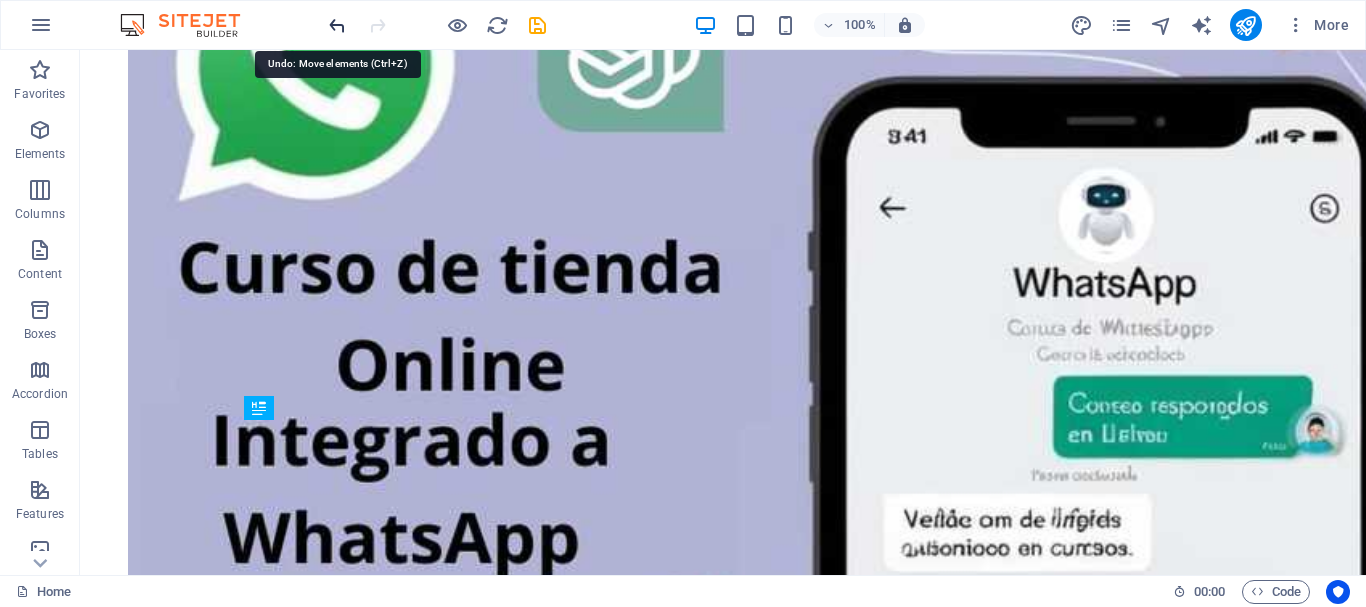 click at bounding box center (337, 25) 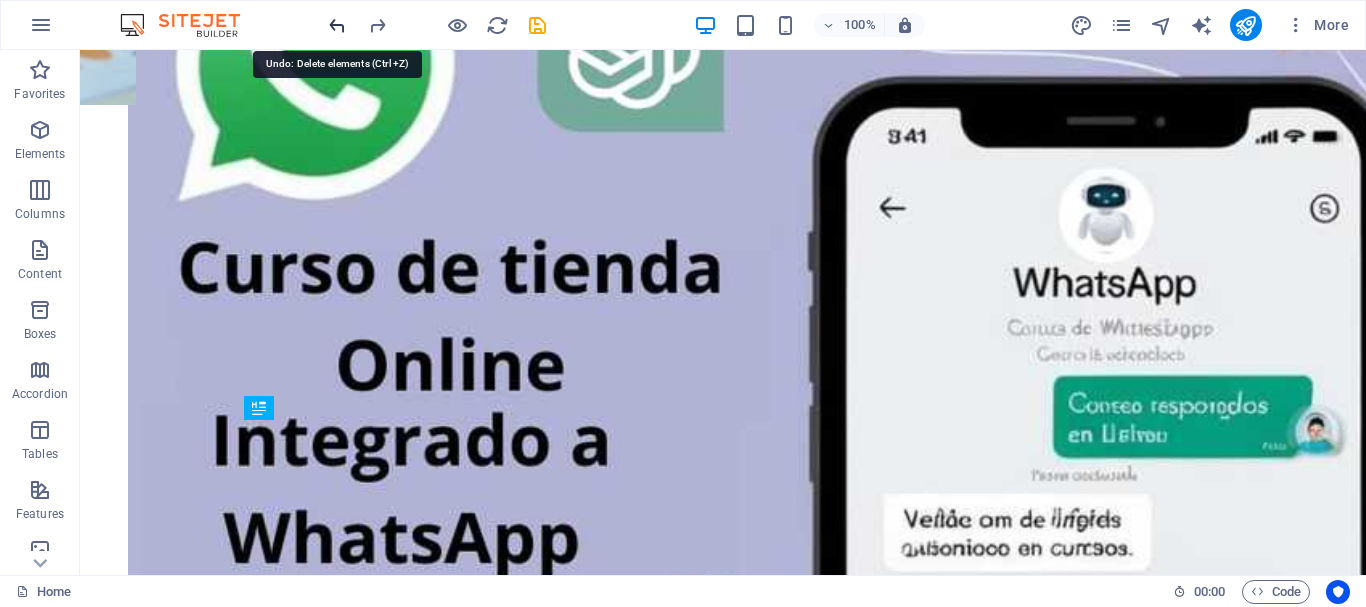 click at bounding box center [337, 25] 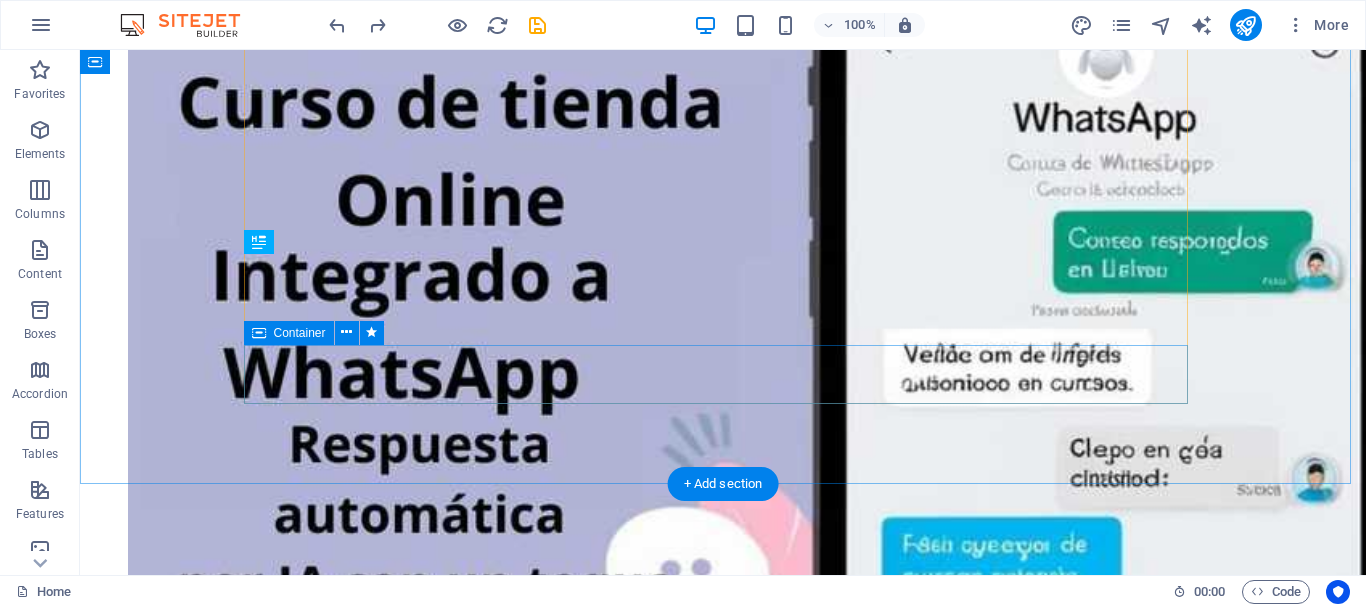 scroll, scrollTop: 7491, scrollLeft: 0, axis: vertical 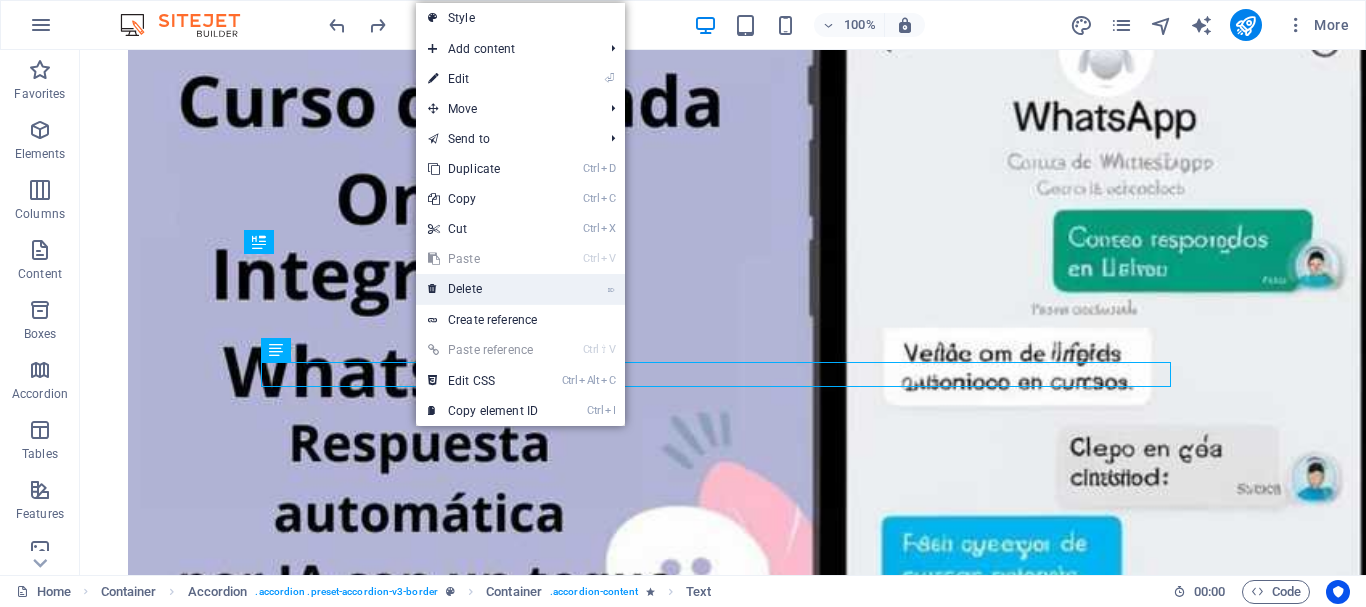 click on "⌦  Delete" at bounding box center (483, 289) 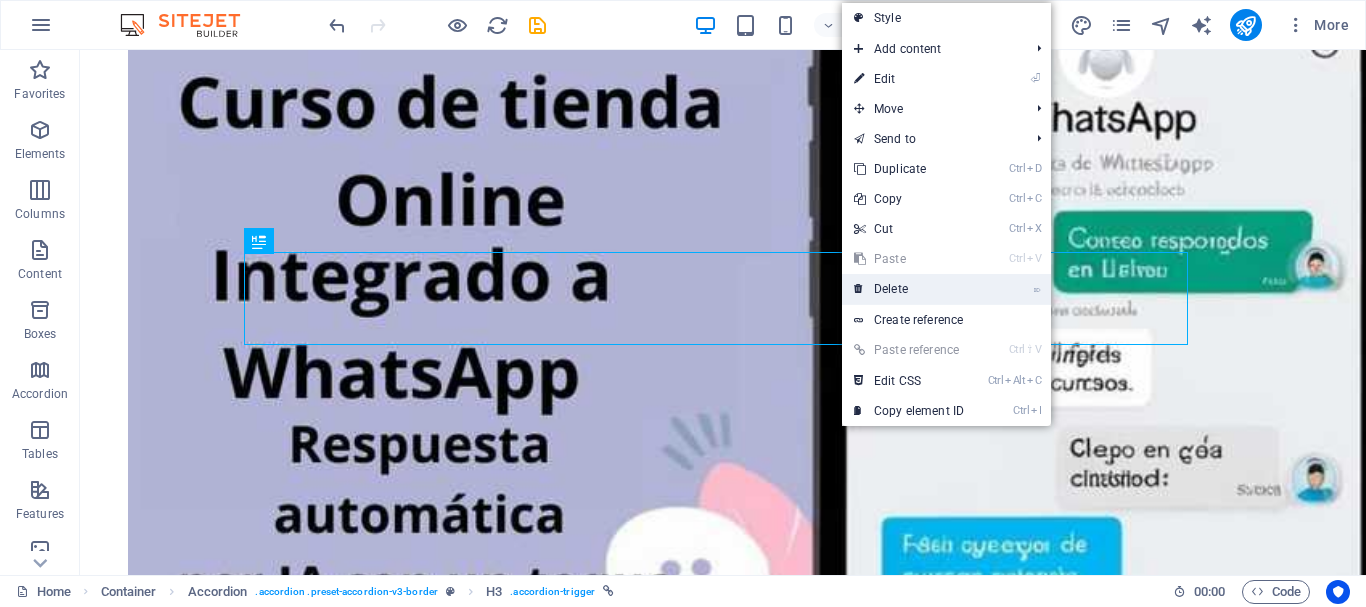 click on "⌦  Delete" at bounding box center (909, 289) 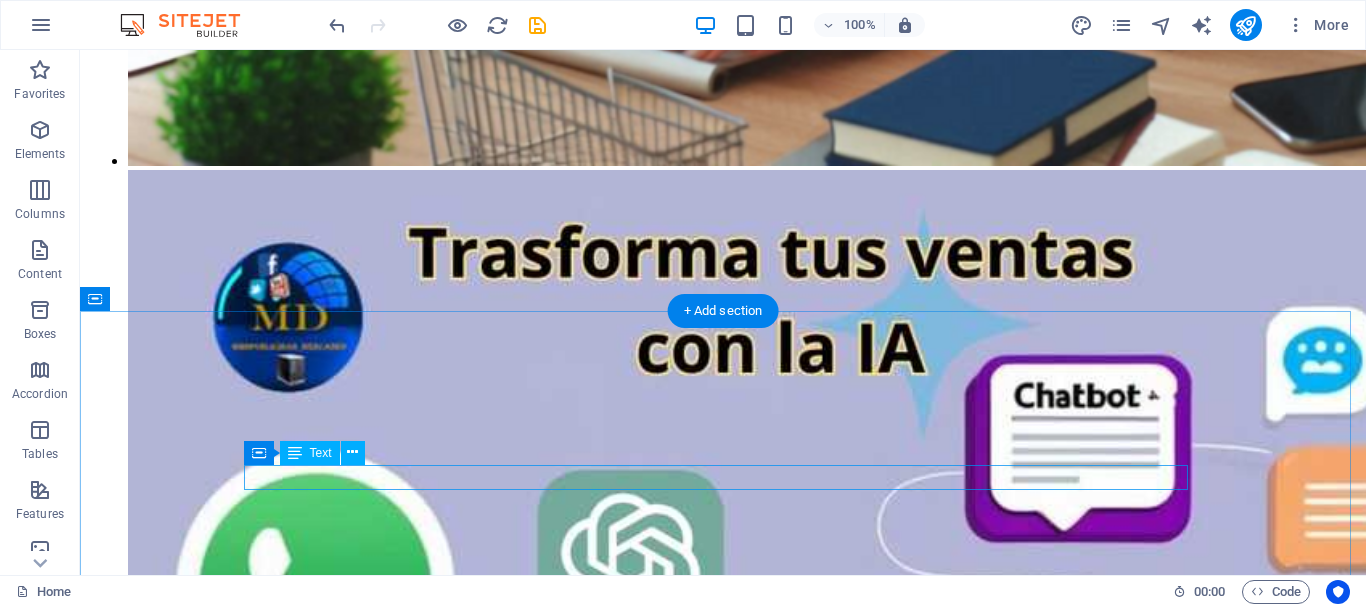 scroll, scrollTop: 6679, scrollLeft: 0, axis: vertical 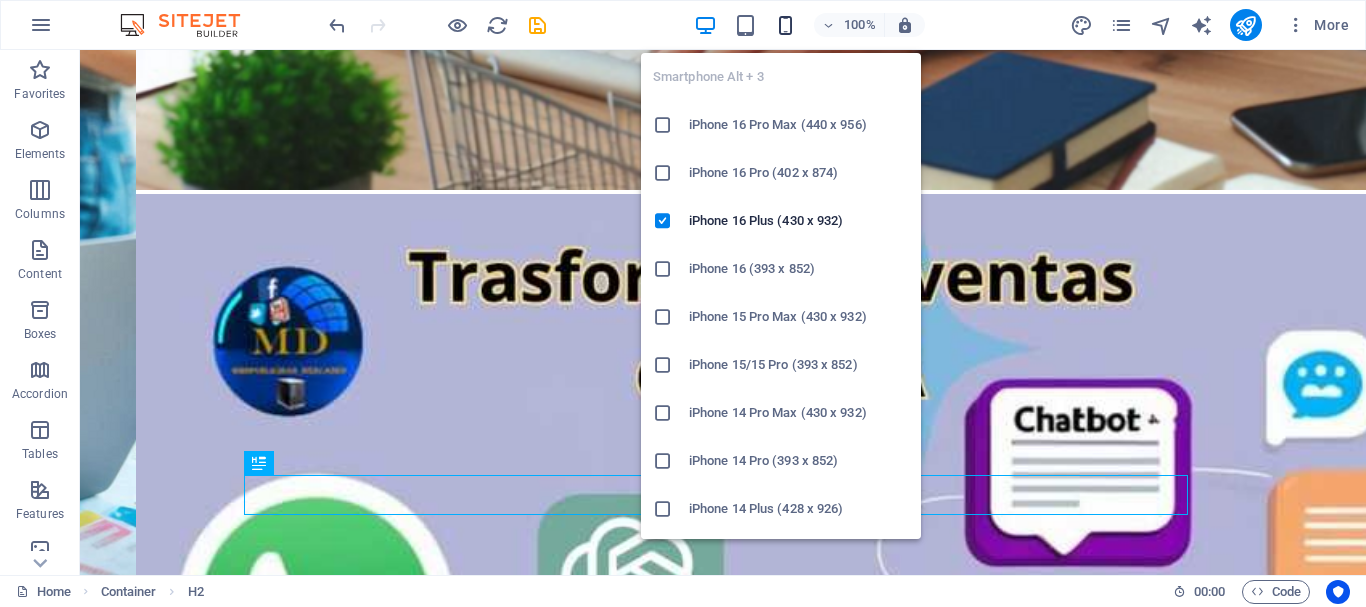 click at bounding box center [785, 25] 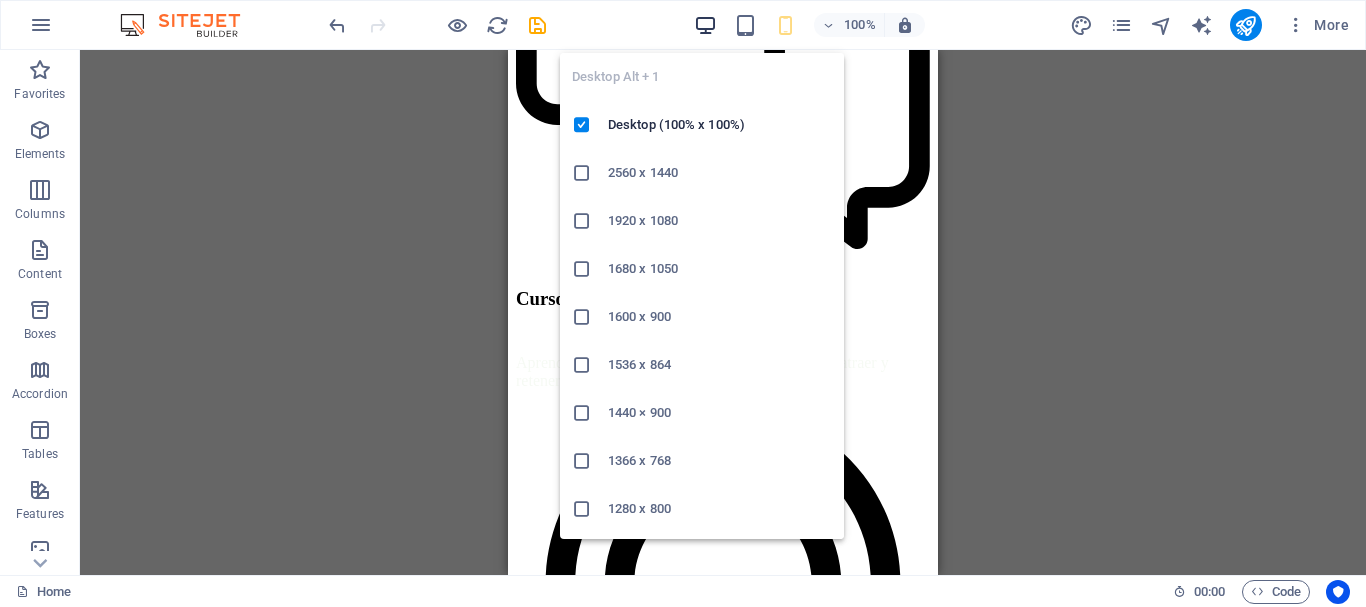 scroll, scrollTop: 7495, scrollLeft: 0, axis: vertical 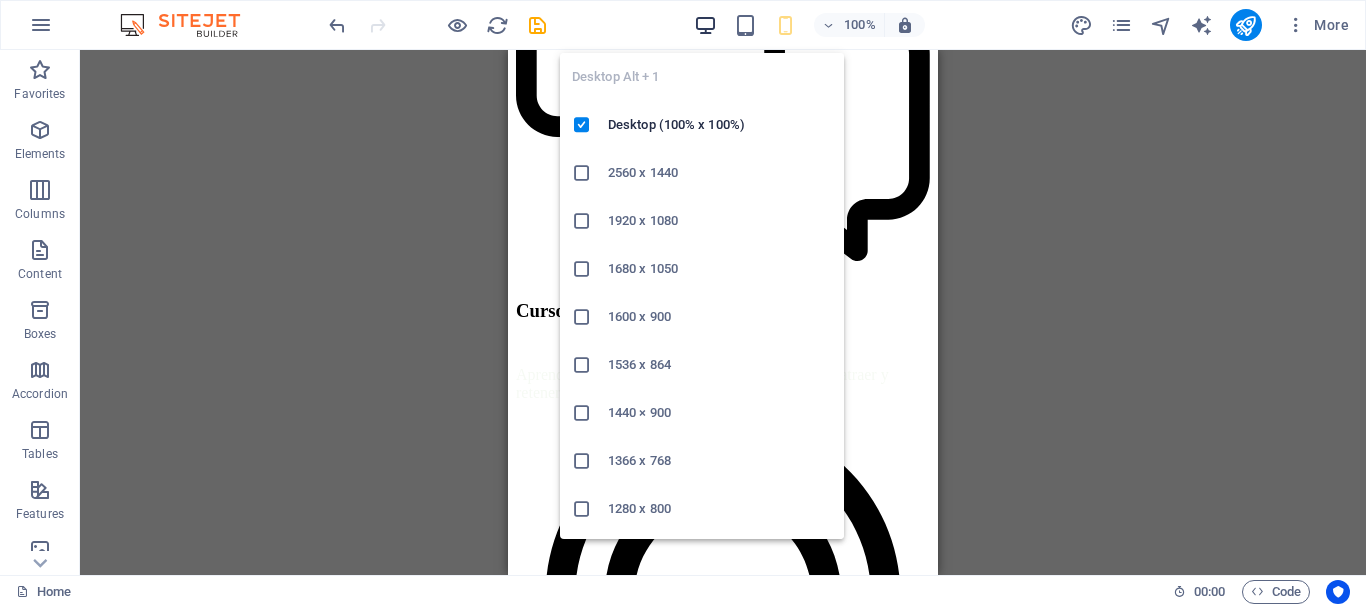 click at bounding box center (705, 25) 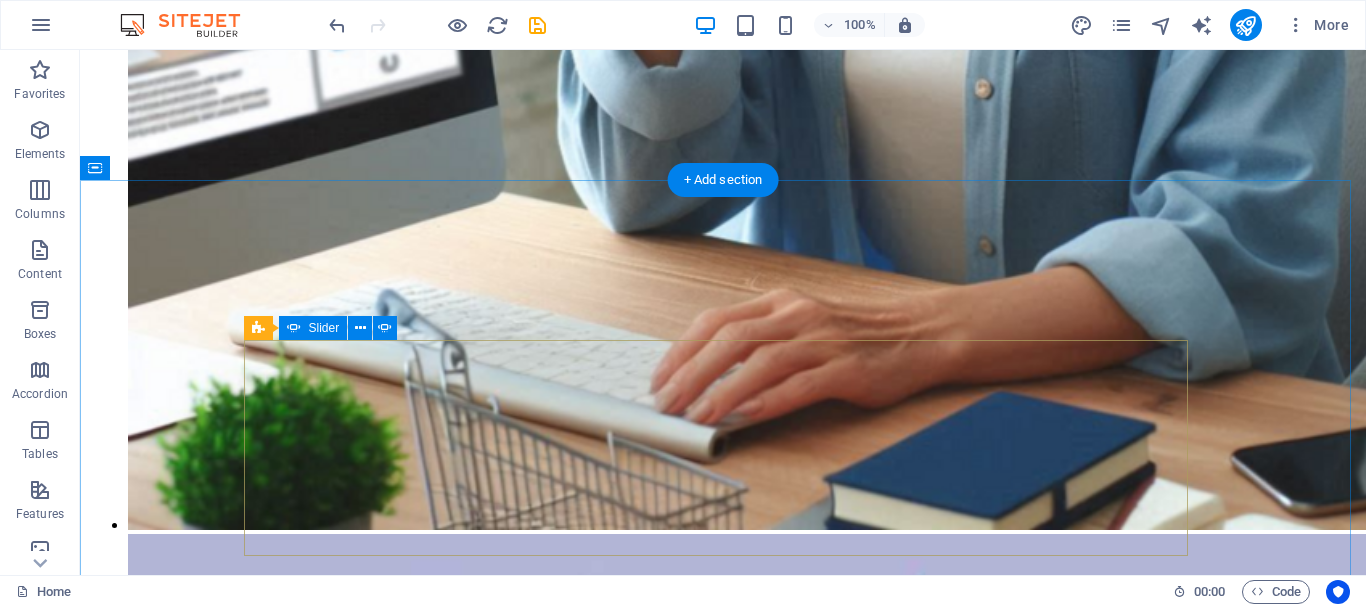 scroll, scrollTop: 6221, scrollLeft: 0, axis: vertical 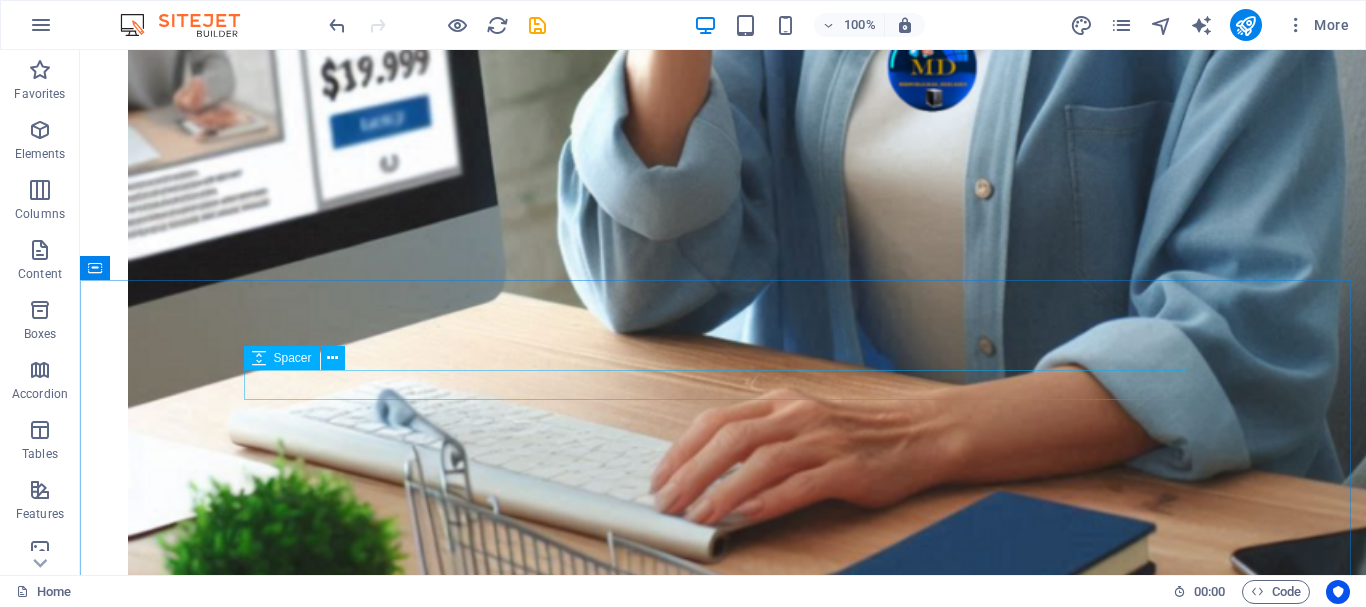 click on "Spacer" at bounding box center (293, 358) 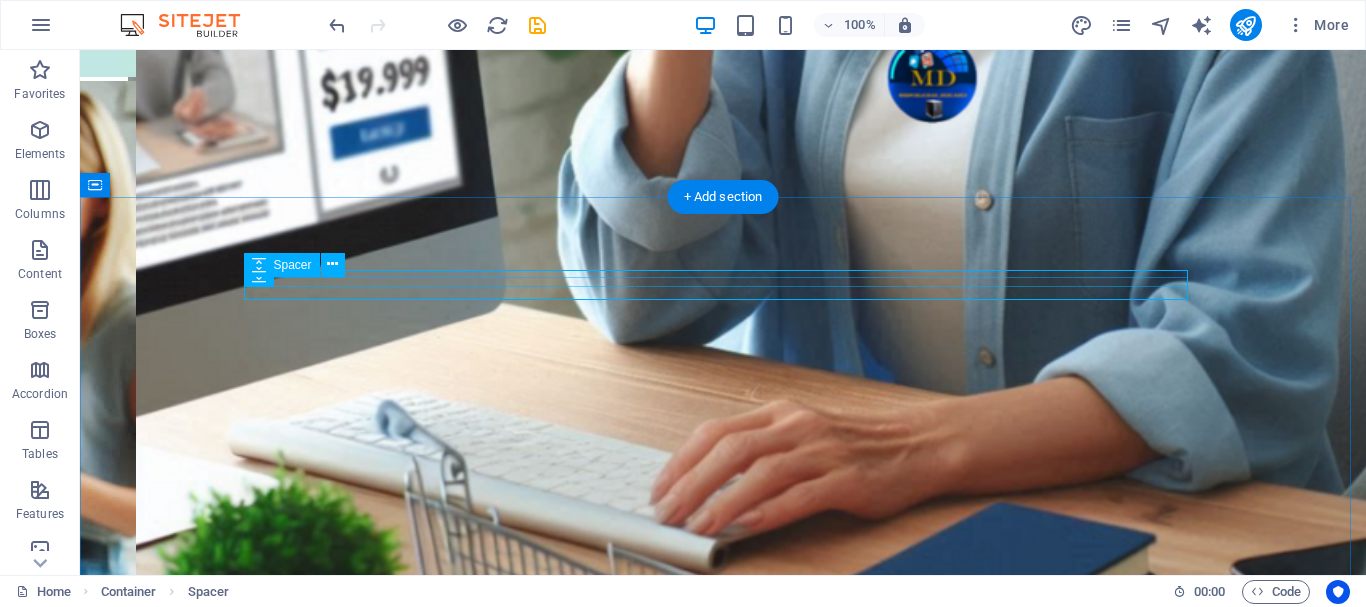 scroll, scrollTop: 6337, scrollLeft: 0, axis: vertical 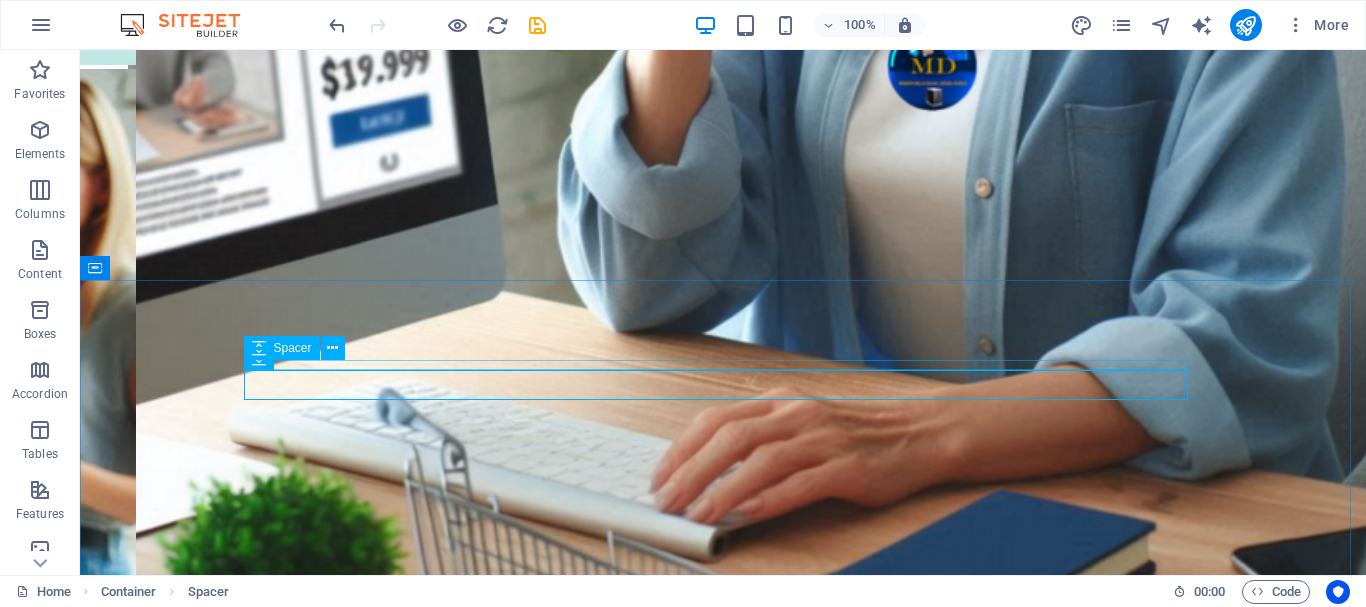 click on "Spacer" at bounding box center (282, 348) 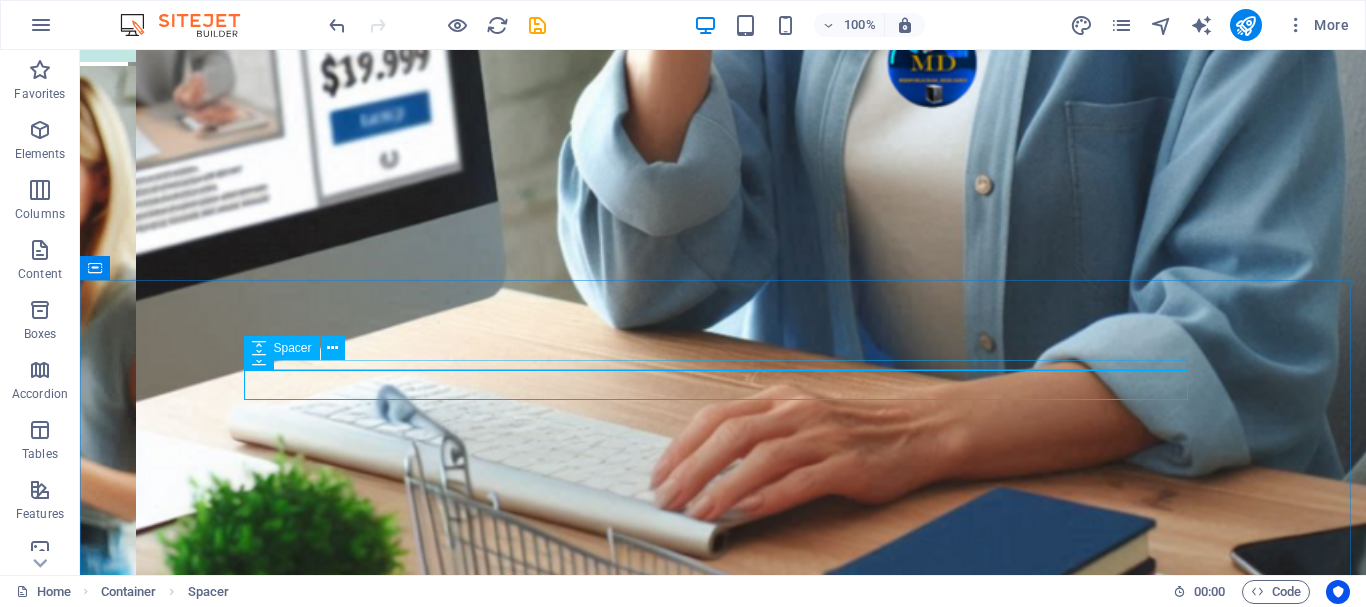 select on "px" 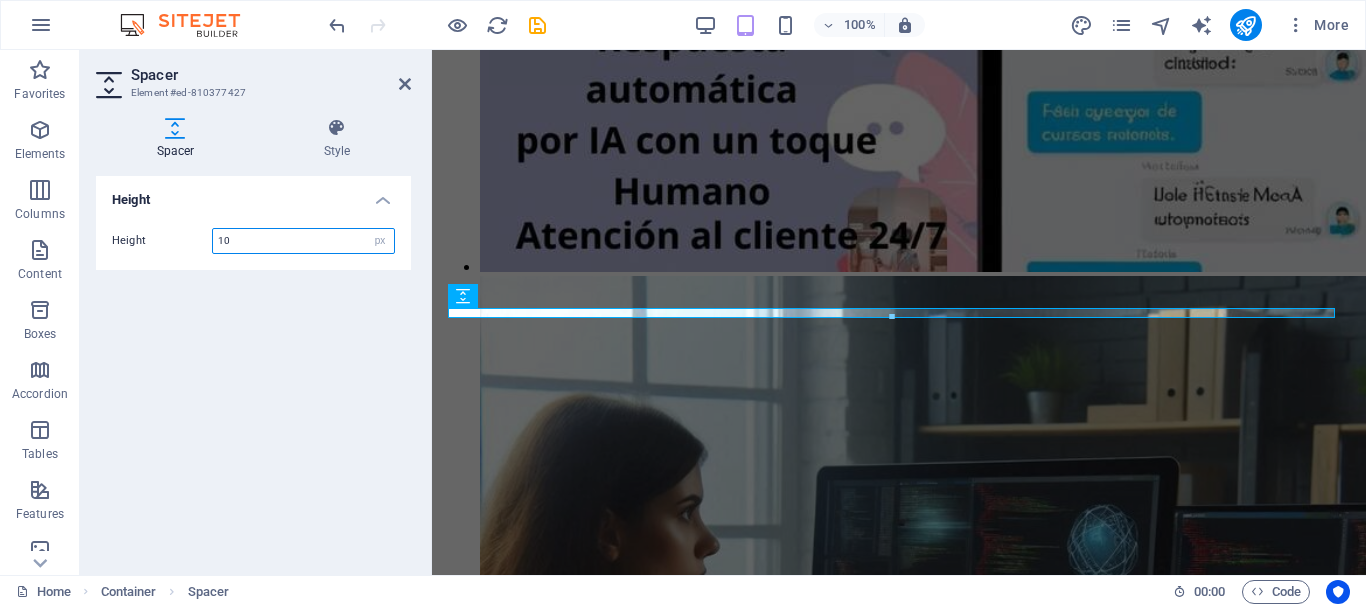 scroll, scrollTop: 5850, scrollLeft: 0, axis: vertical 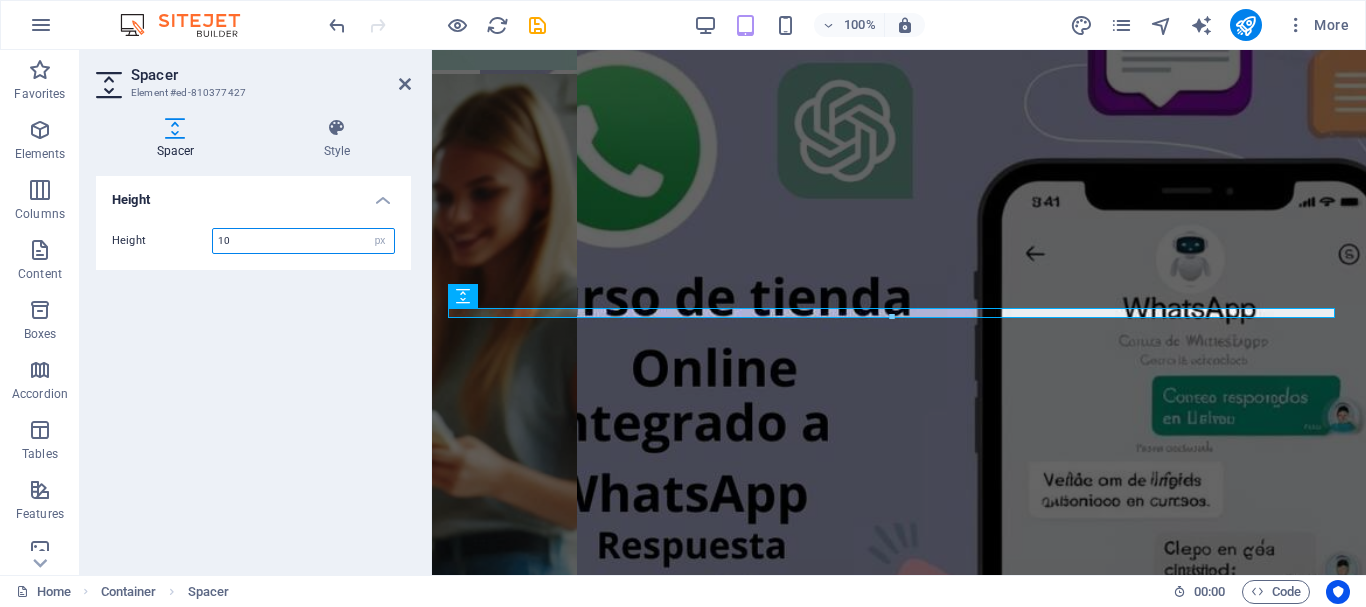 click on "10" at bounding box center [303, 241] 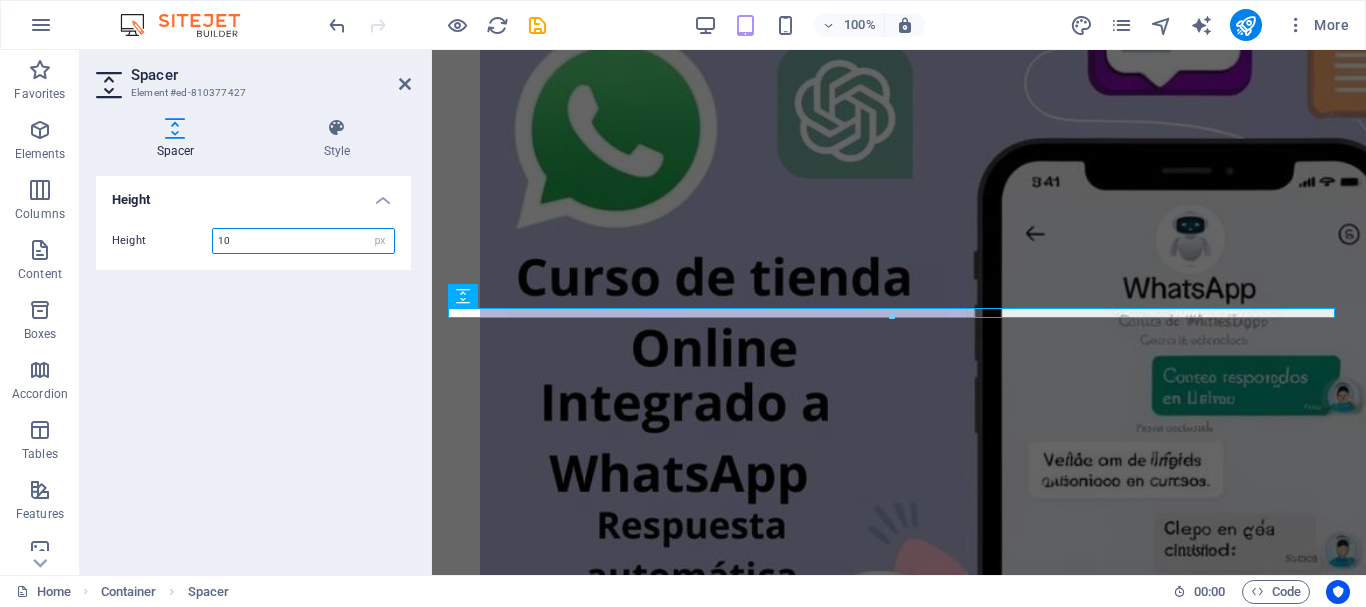 type on "1" 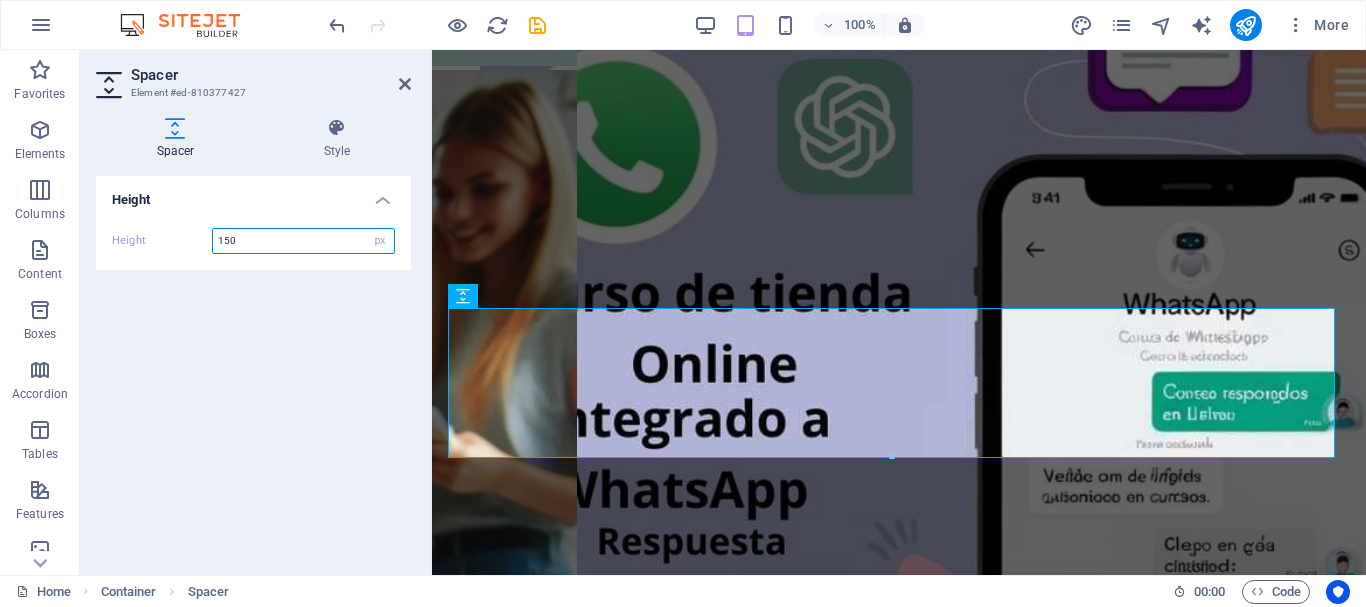 scroll, scrollTop: 5766, scrollLeft: 0, axis: vertical 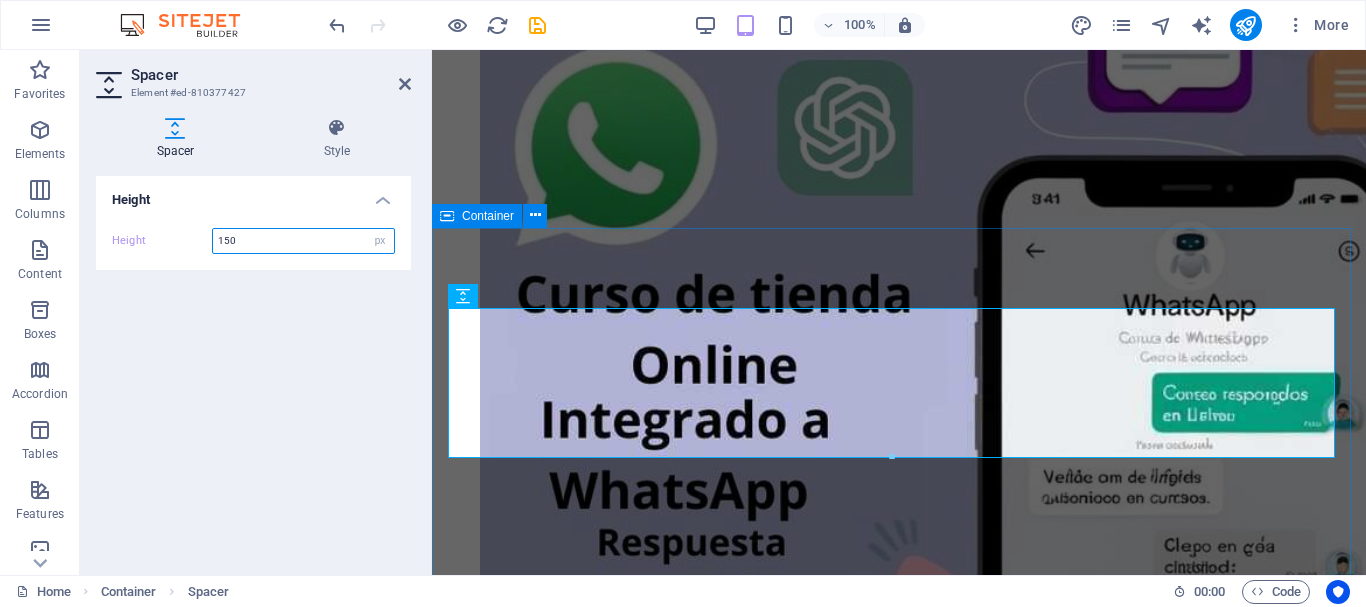 type on "150" 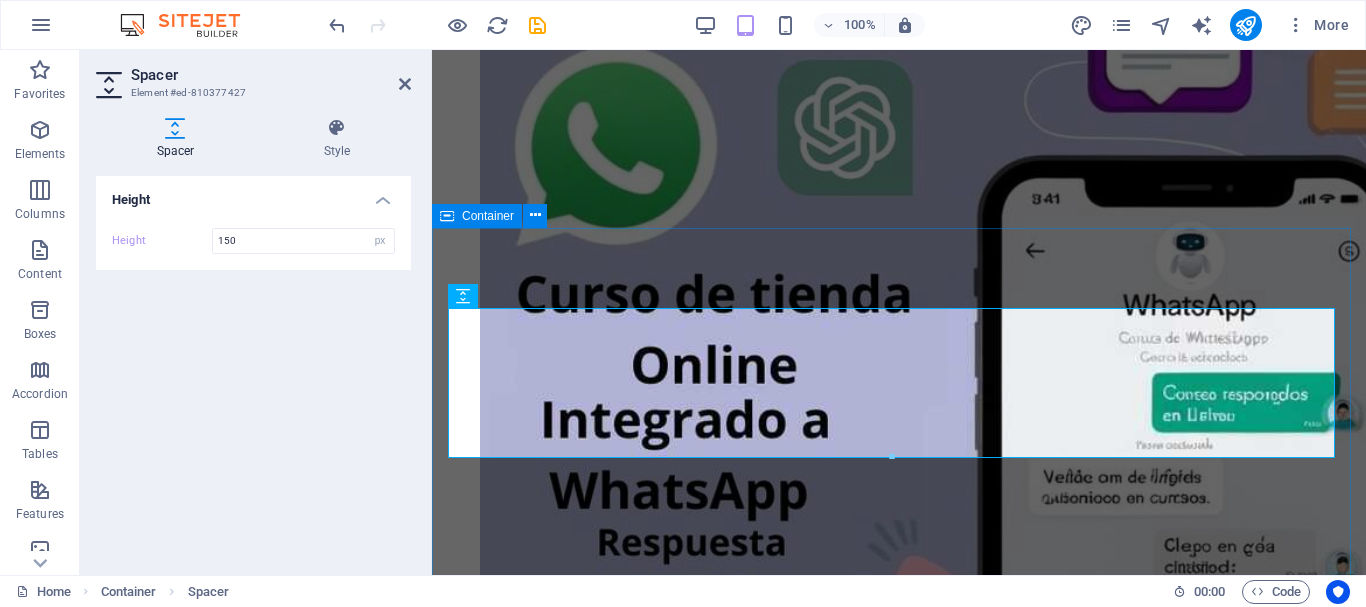 click on "Testimonios "Las certificaciones son un gran plus. Ahora puedo demostrar mis habilidades ante futuros compañeros." Lo que Dicen Nuestros Estudiantes "Los cursos de mdCursos me han ayudado a obtener el conocimiento que necesitaba para comenzar mi carrera en marketing digital. ¡Recomendados!" "La calidad del contenido y la atención al cliente son excepcionales. Decidí inscribirme en varios cursos y no me arrepiento en absoluto." "Las certificaciones son un gran plus. Ahora puedo demostrar mis habilidades ante futuros compañeros." Lo que Dicen Nuestros Estudiantes "Los cursos de mdCursos me han ayudado a obtener el conocimiento que necesitaba para comenzar mi carrera en marketing digital. ¡Recomendados!" 1 2 3" at bounding box center (899, 17436) 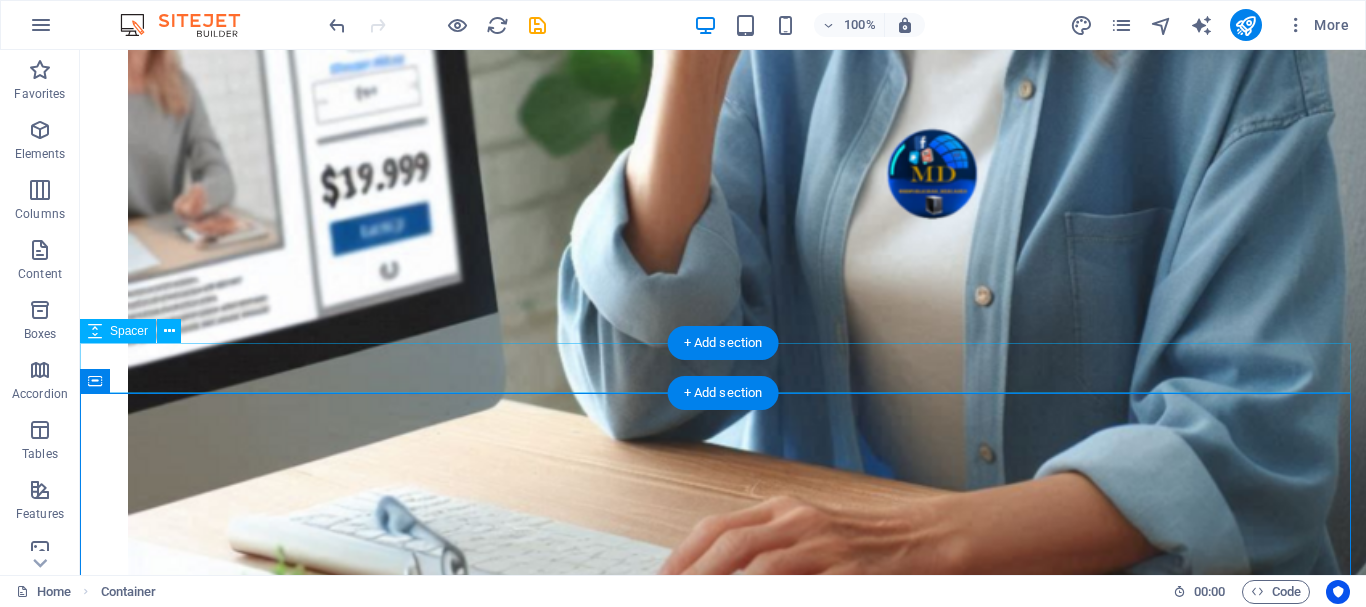 scroll, scrollTop: 6331, scrollLeft: 0, axis: vertical 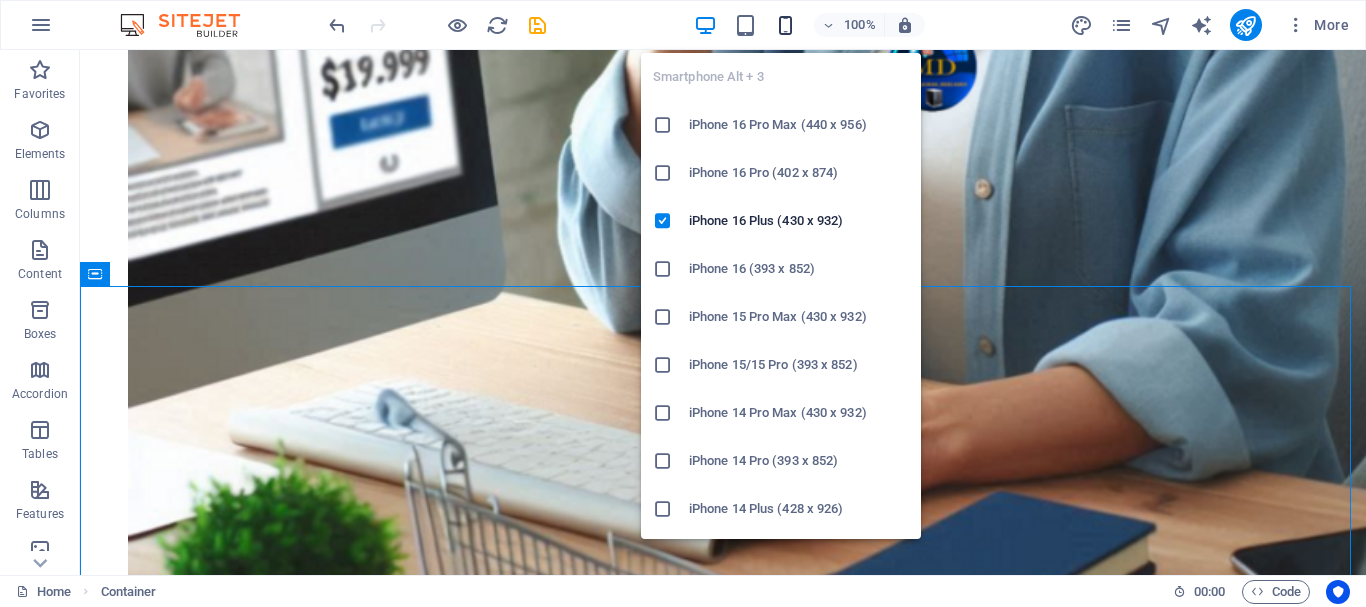click at bounding box center [785, 25] 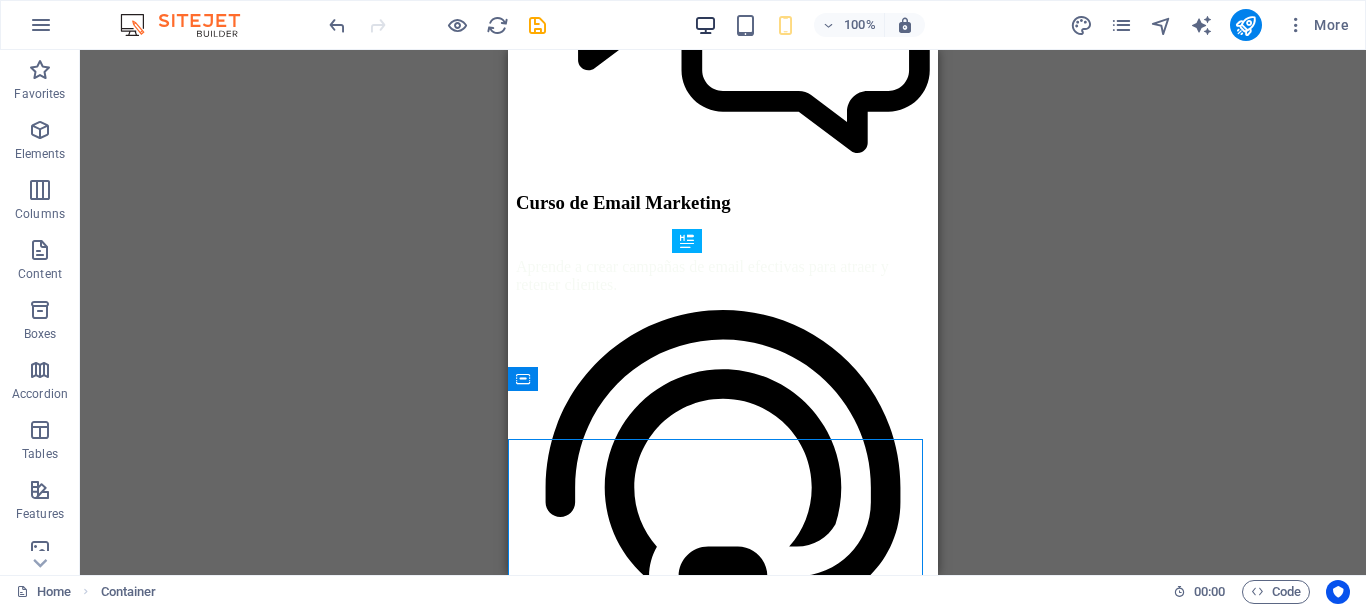 scroll, scrollTop: 7492, scrollLeft: 0, axis: vertical 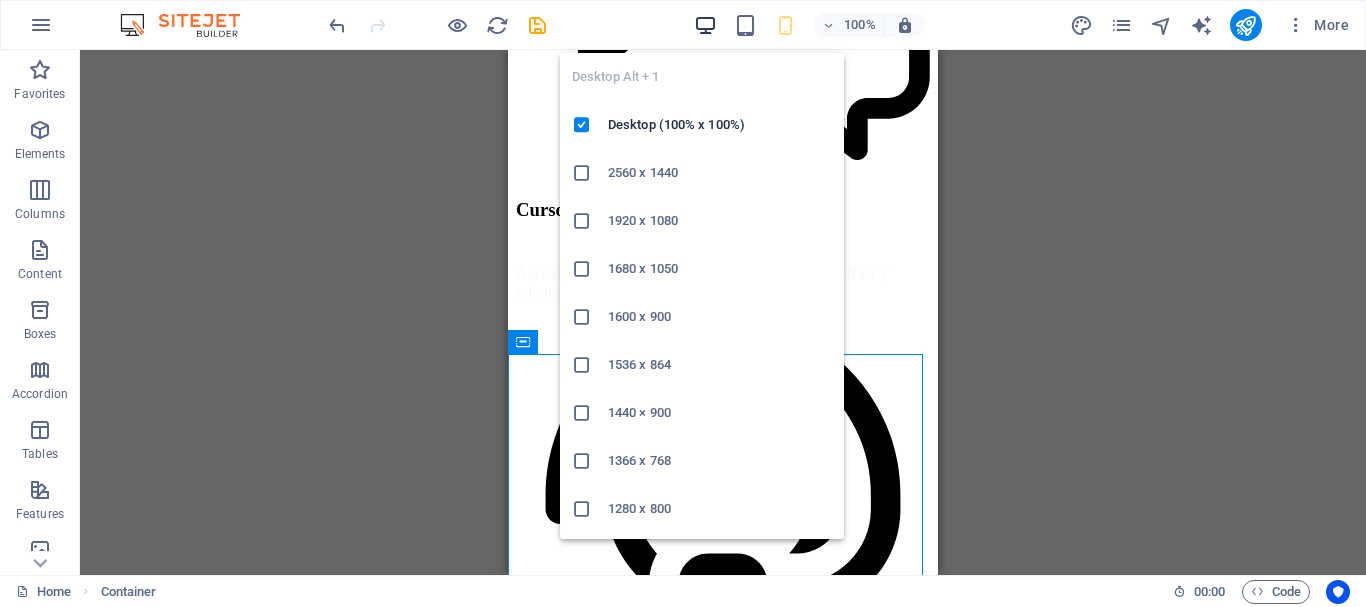click at bounding box center [705, 25] 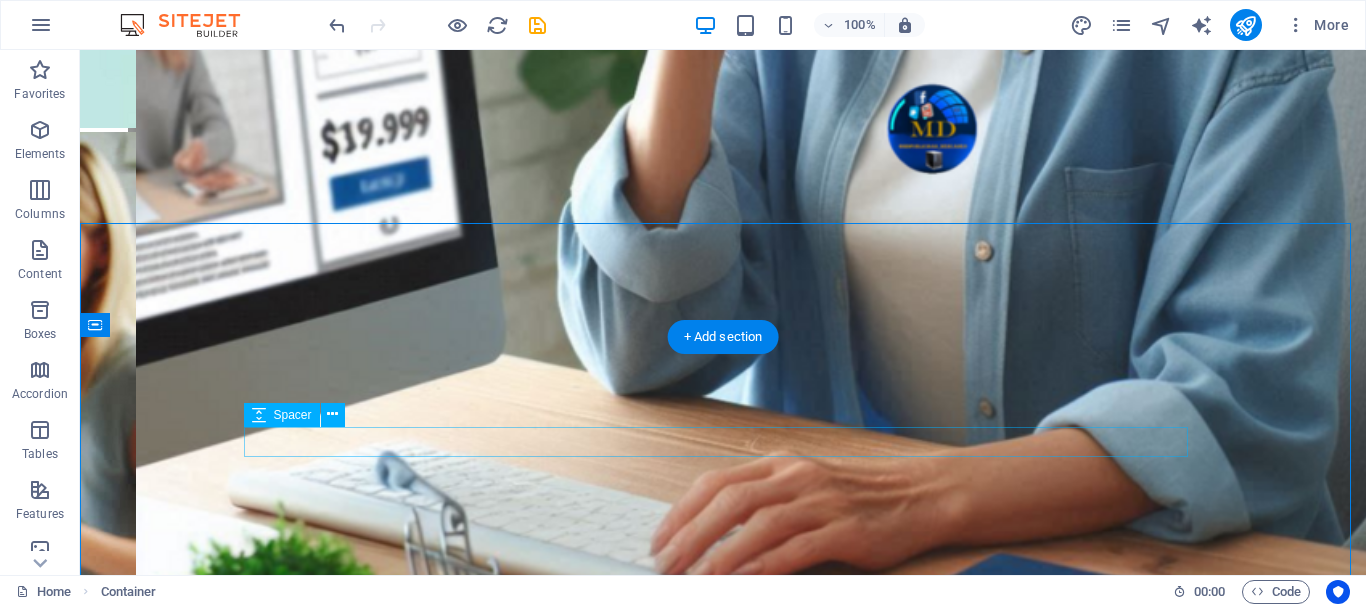 scroll, scrollTop: 6280, scrollLeft: 0, axis: vertical 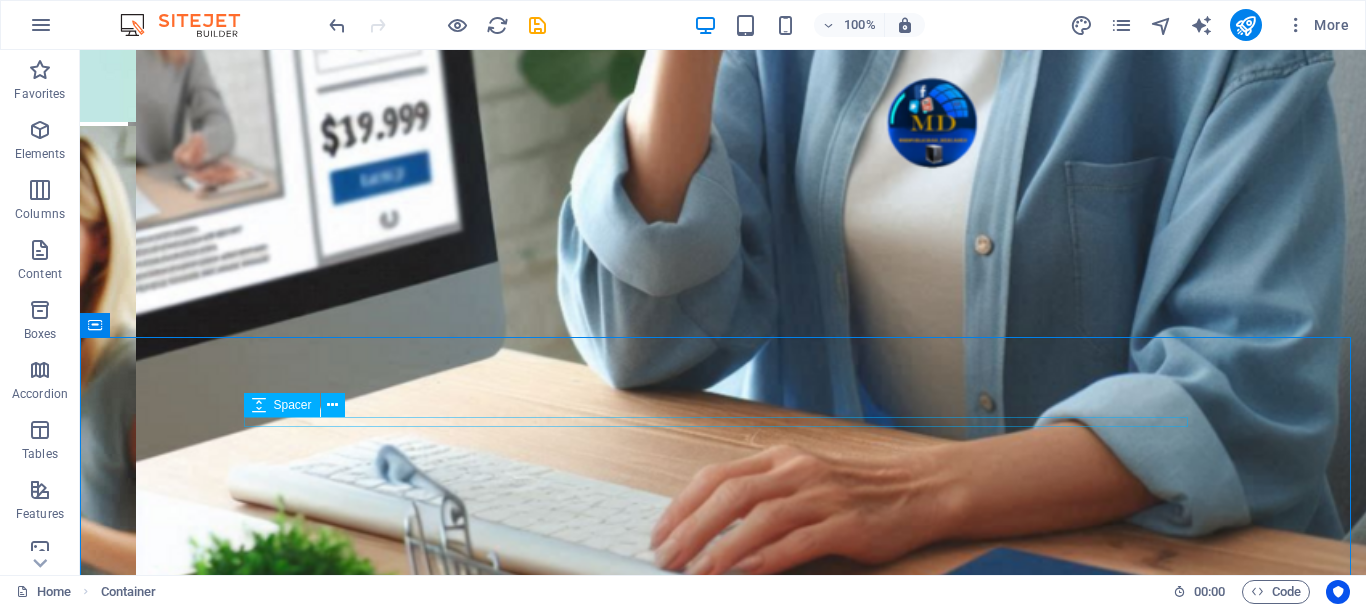 click on "Spacer" at bounding box center (282, 405) 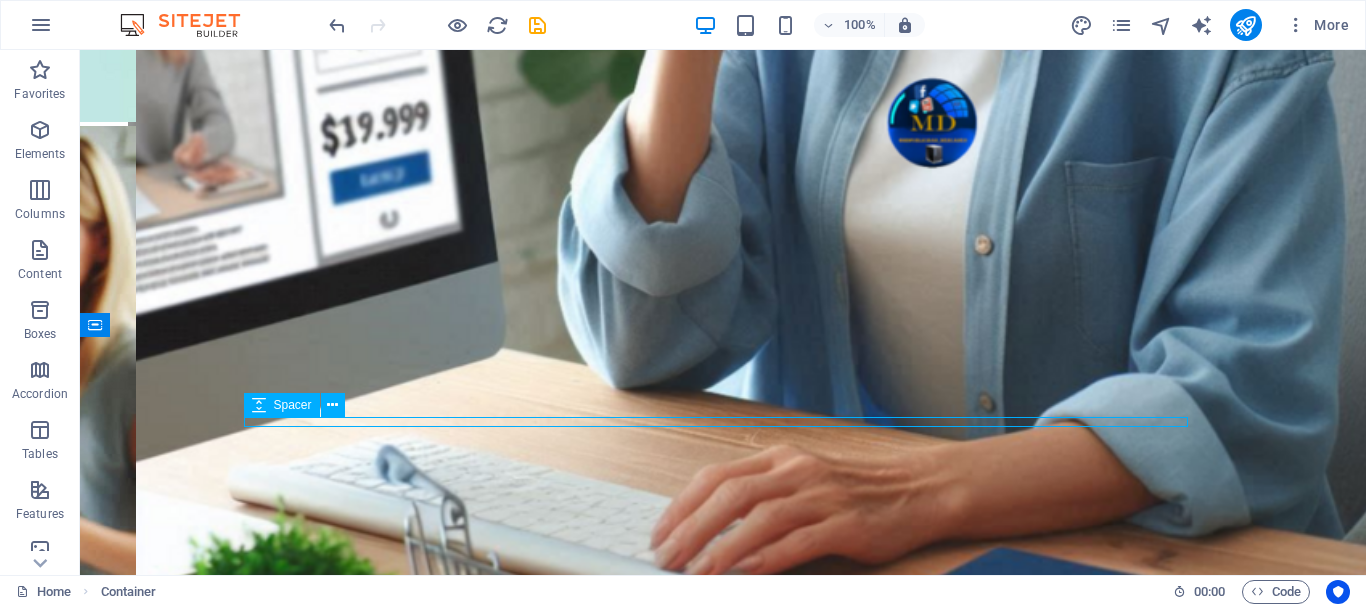 click on "Spacer" at bounding box center (282, 405) 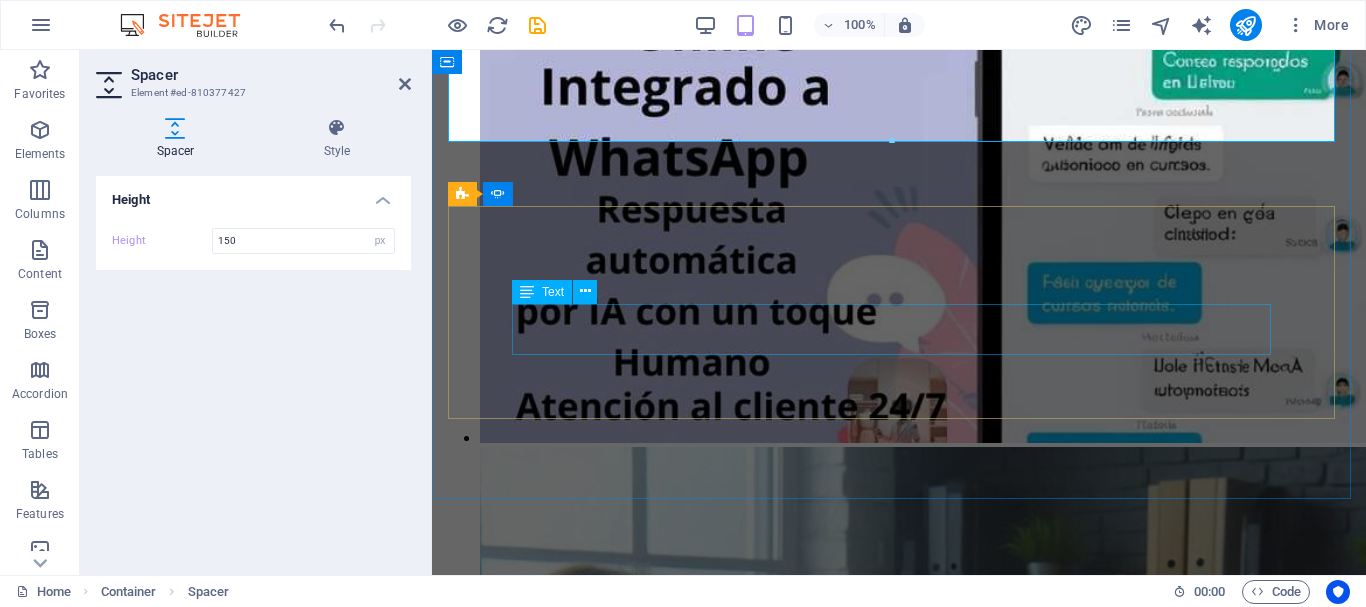 scroll, scrollTop: 5966, scrollLeft: 0, axis: vertical 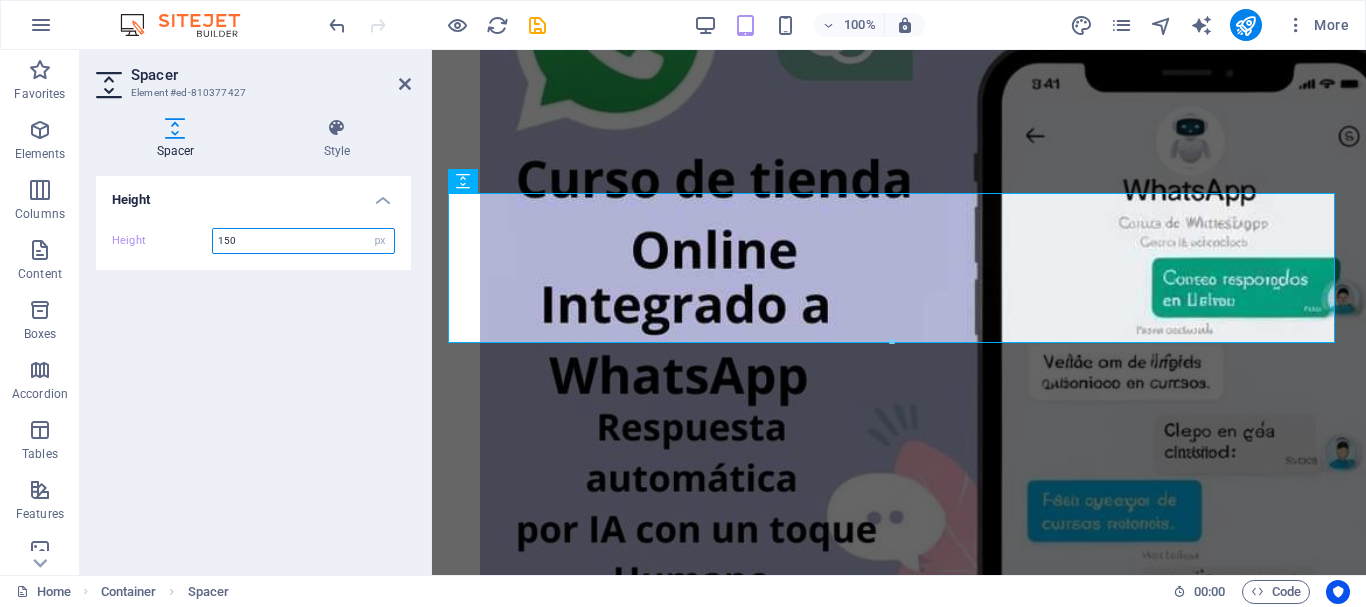drag, startPoint x: 252, startPoint y: 234, endPoint x: 186, endPoint y: 236, distance: 66.0303 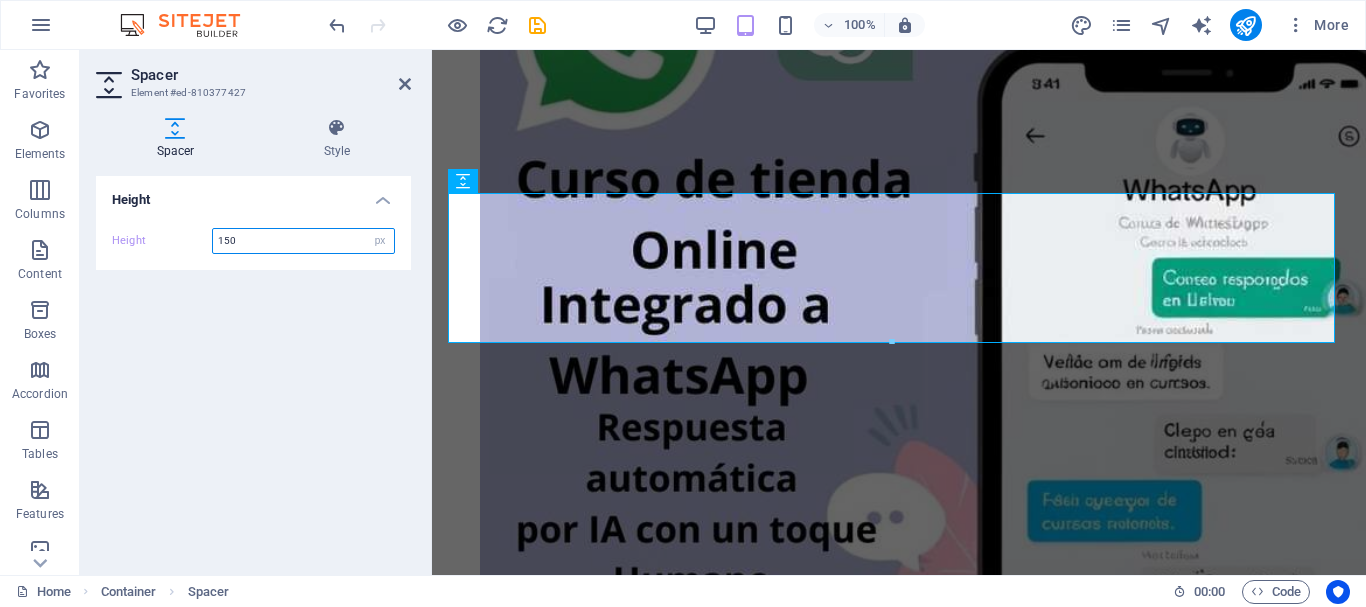 click on "Height 150 px rem vh vw" at bounding box center (253, 241) 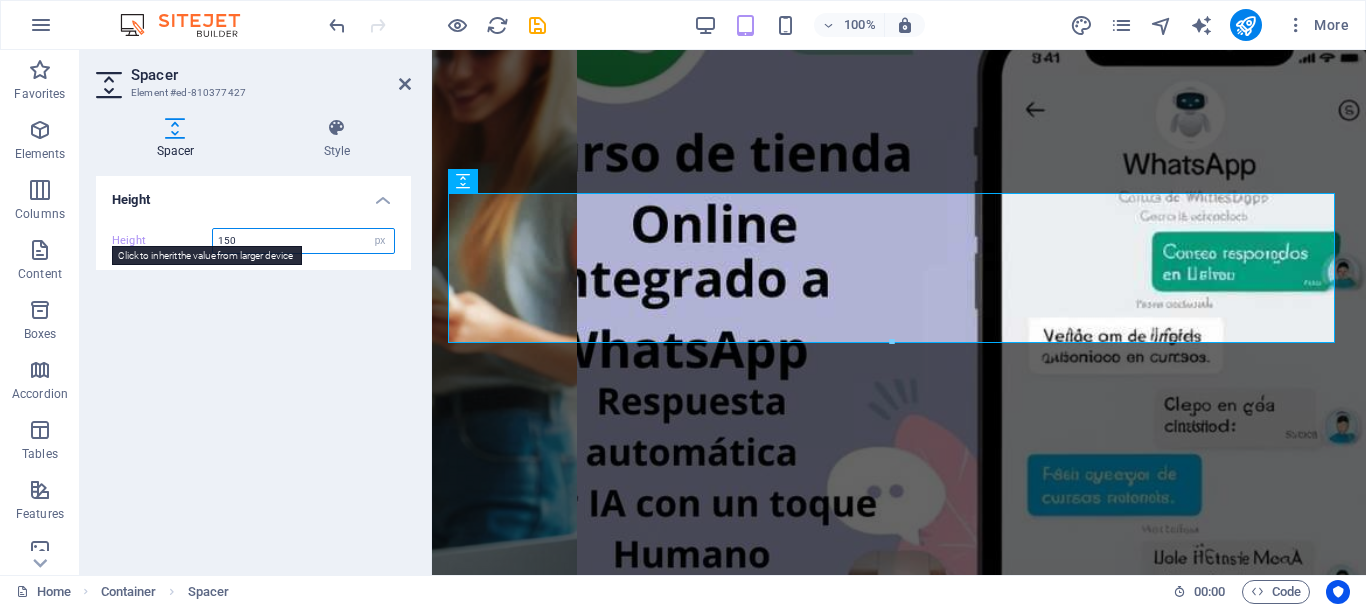 scroll, scrollTop: 5881, scrollLeft: 0, axis: vertical 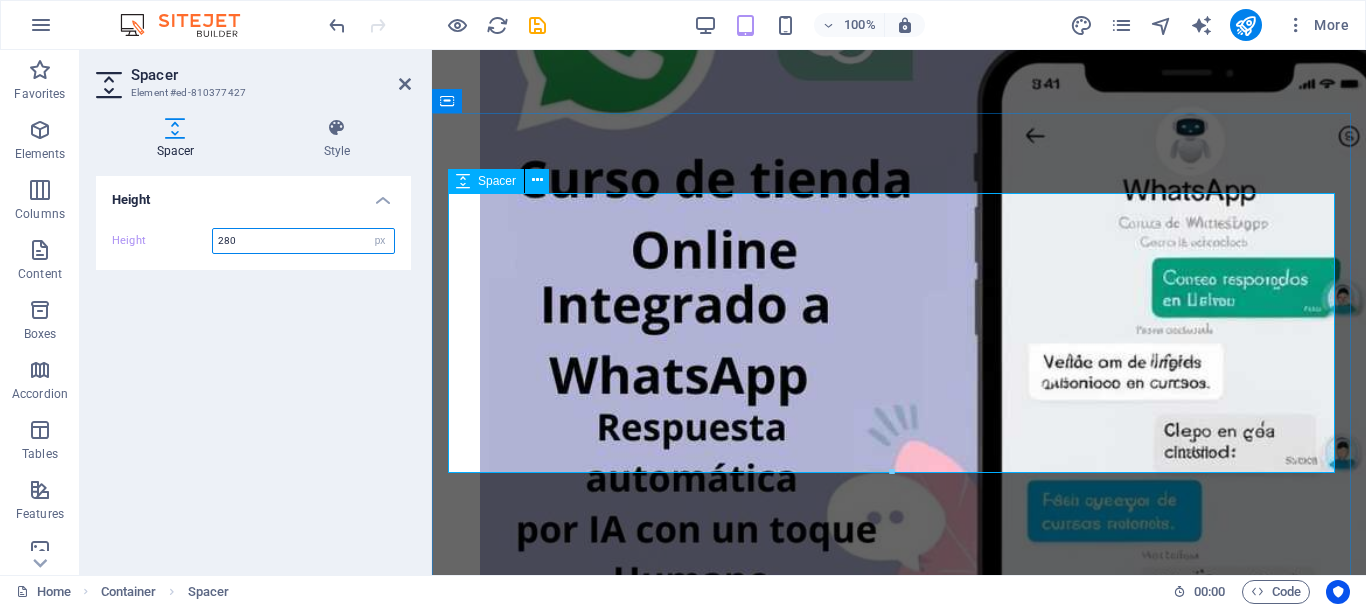 type on "280" 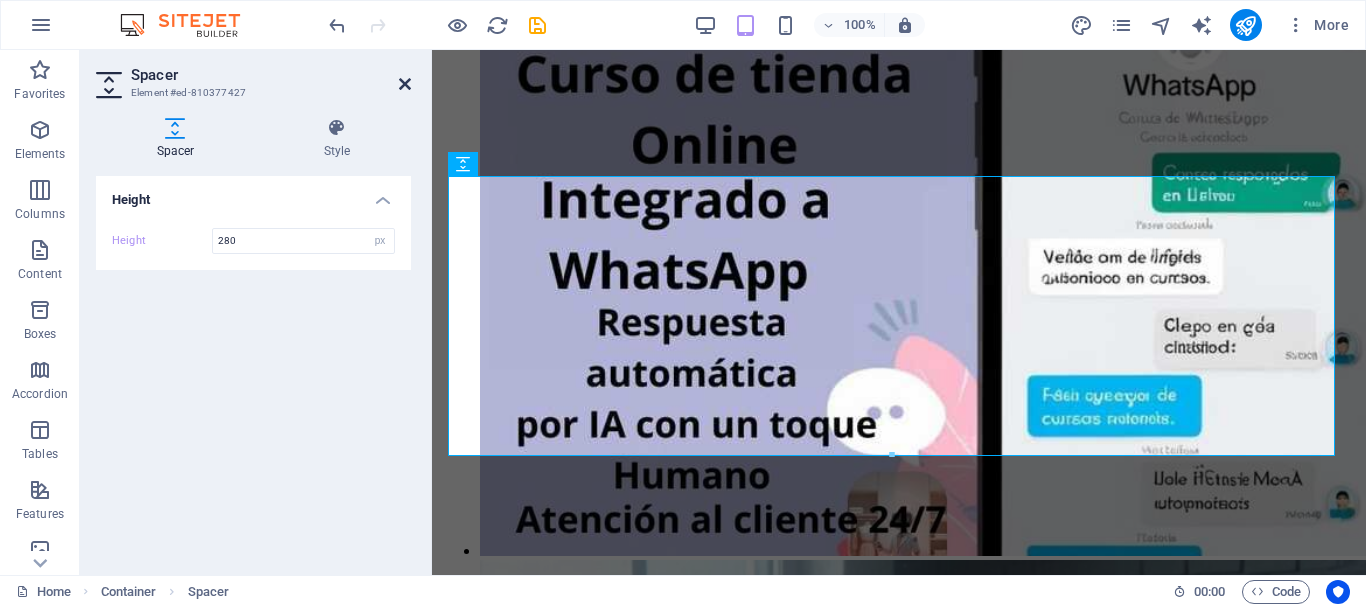 scroll, scrollTop: 5981, scrollLeft: 0, axis: vertical 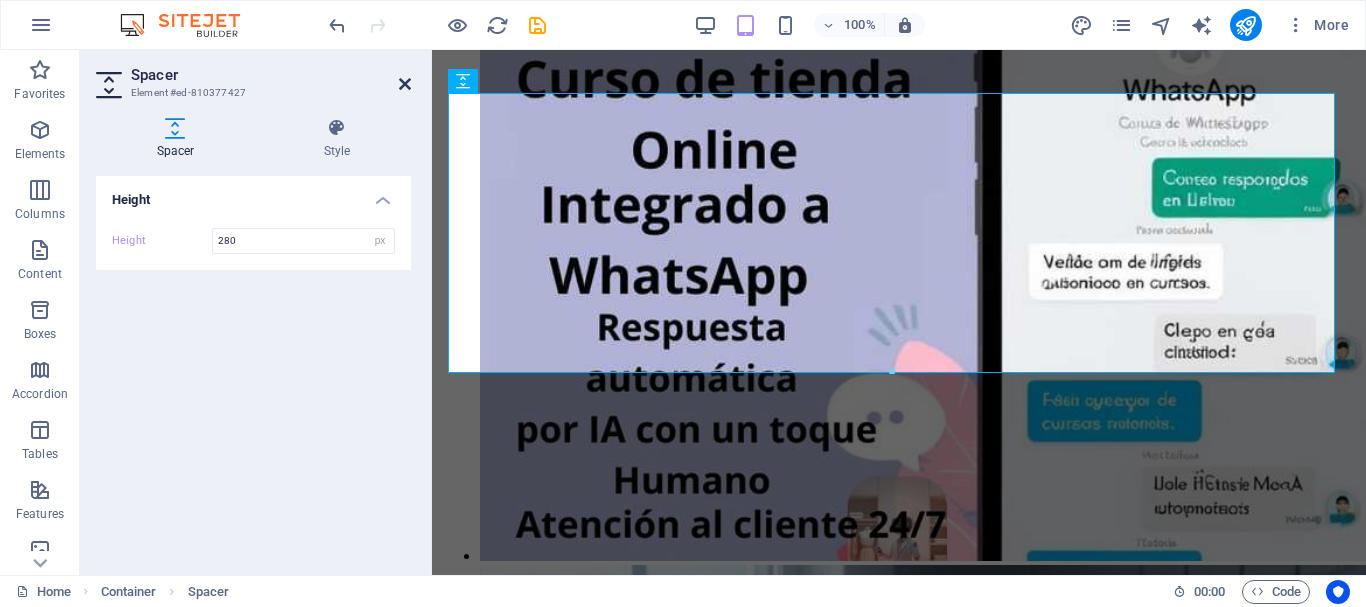 click at bounding box center (405, 84) 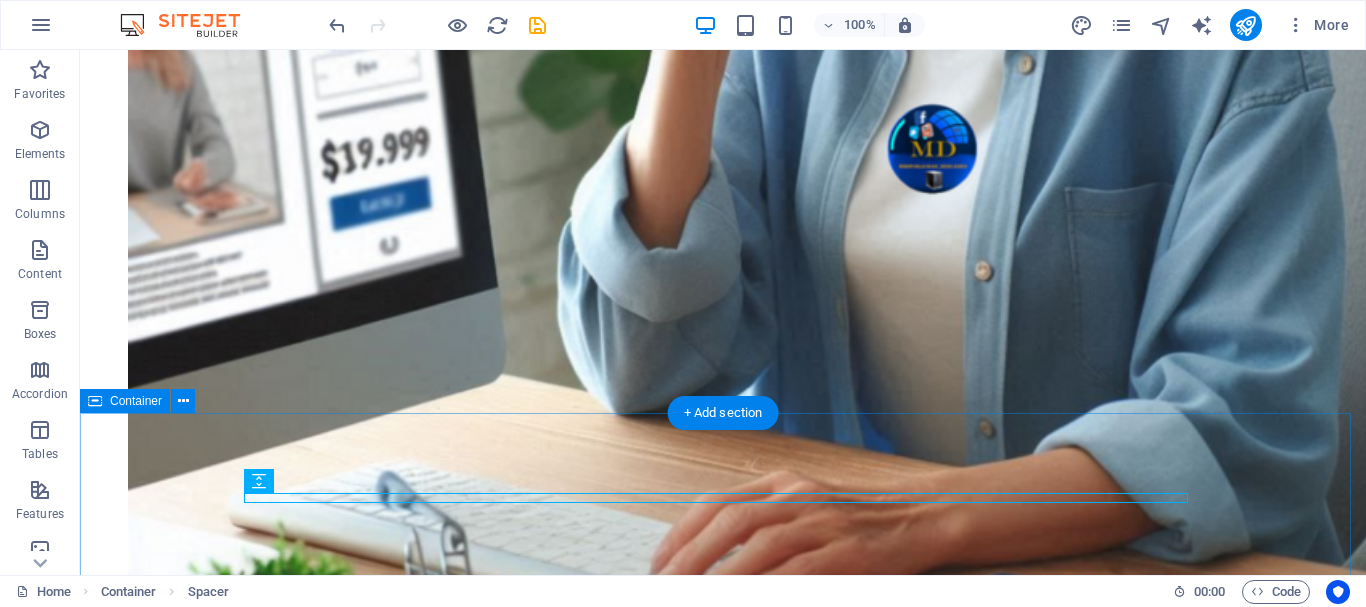 scroll, scrollTop: 6088, scrollLeft: 0, axis: vertical 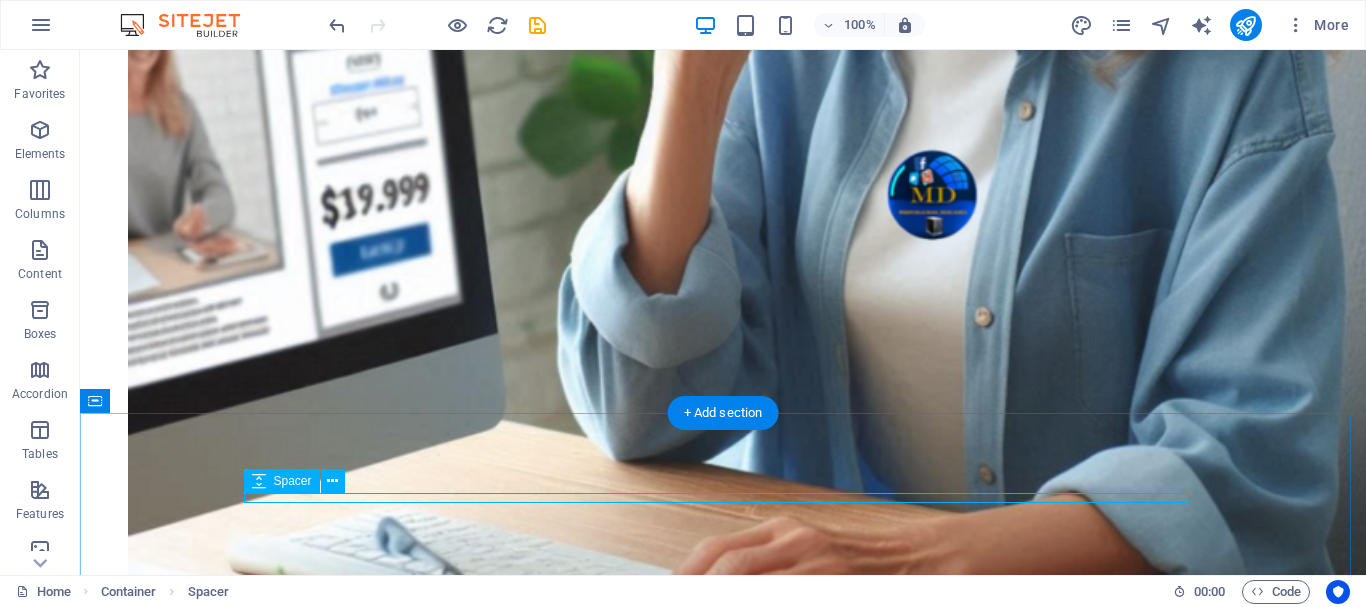 click at bounding box center [723, 23597] 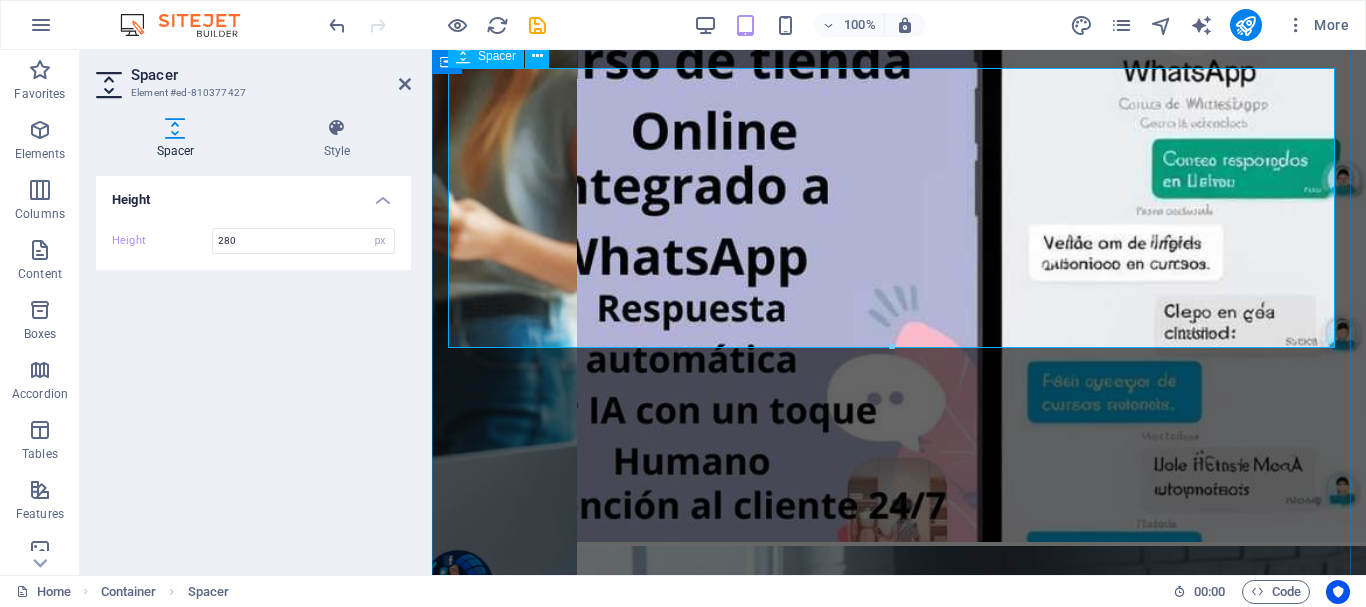 scroll, scrollTop: 6090, scrollLeft: 0, axis: vertical 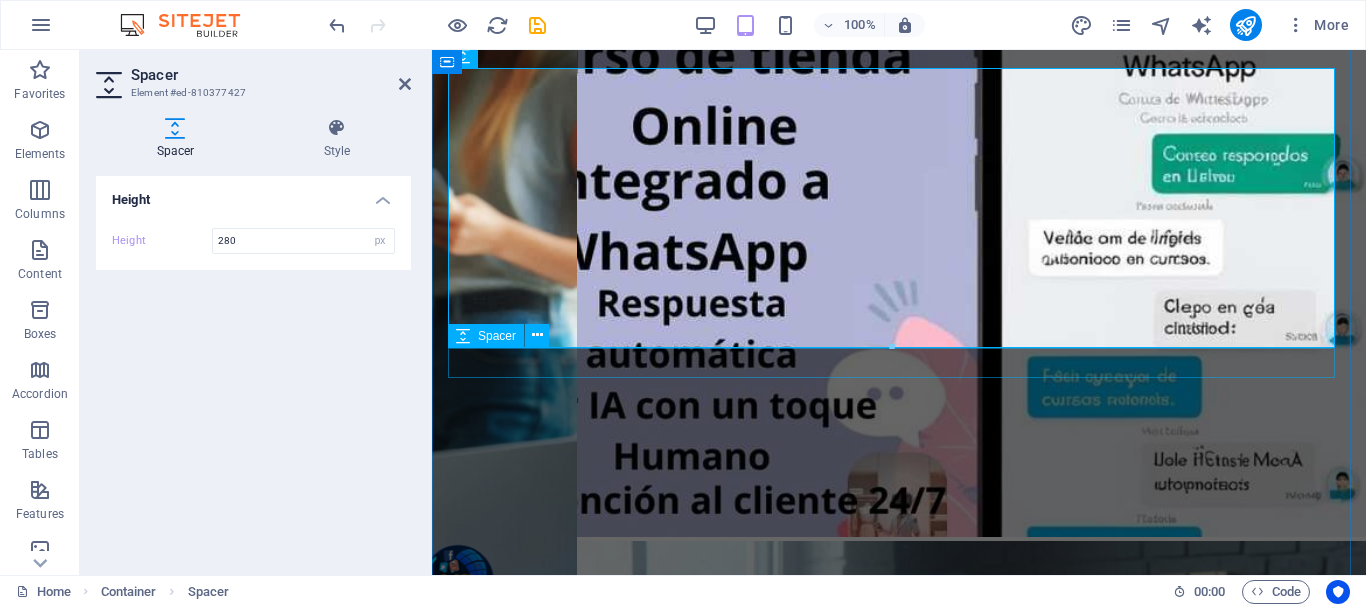click at bounding box center (899, 17194) 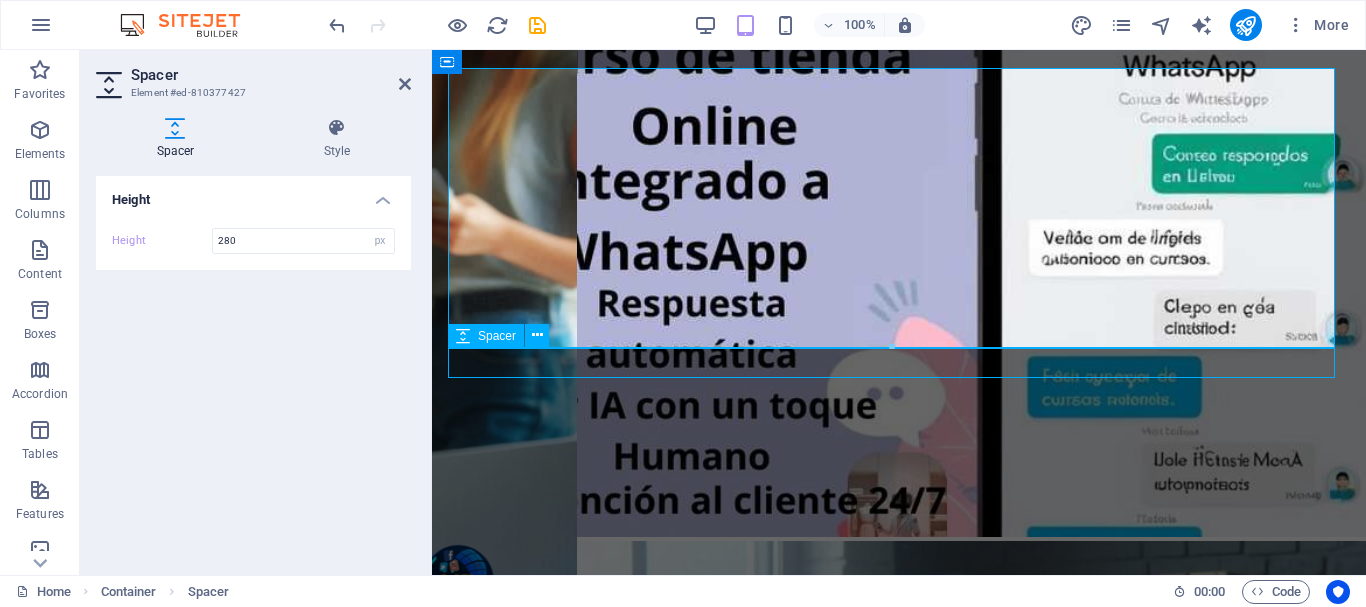 click at bounding box center [899, 17194] 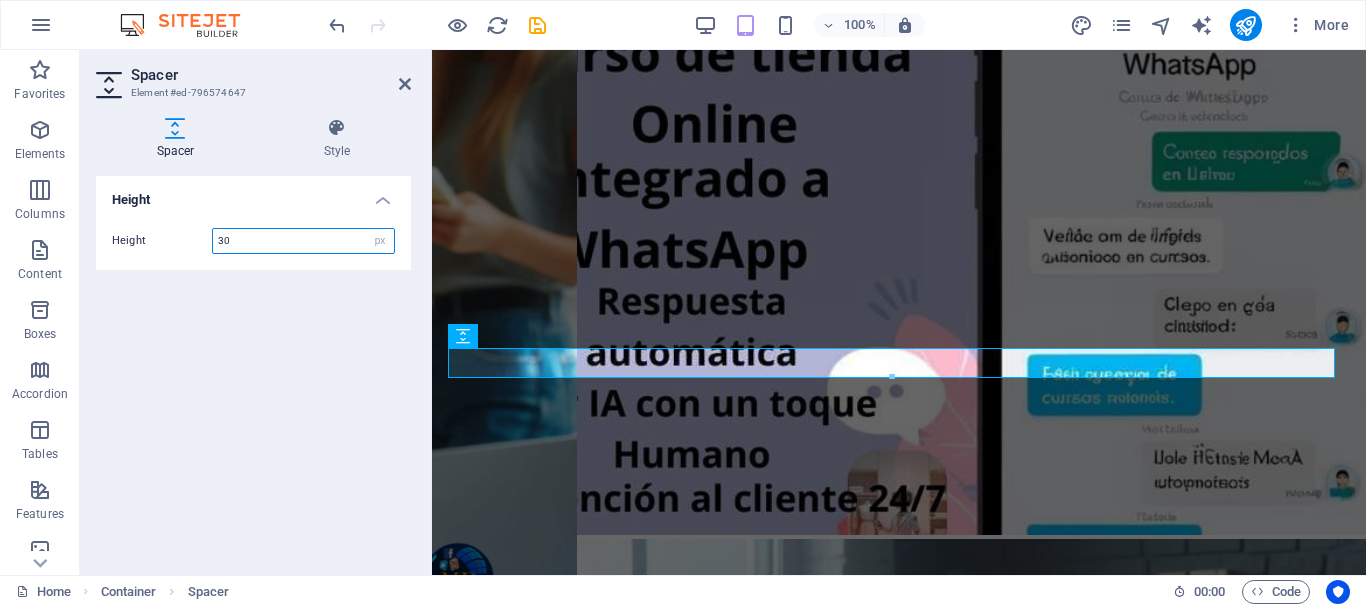 scroll, scrollTop: 6006, scrollLeft: 0, axis: vertical 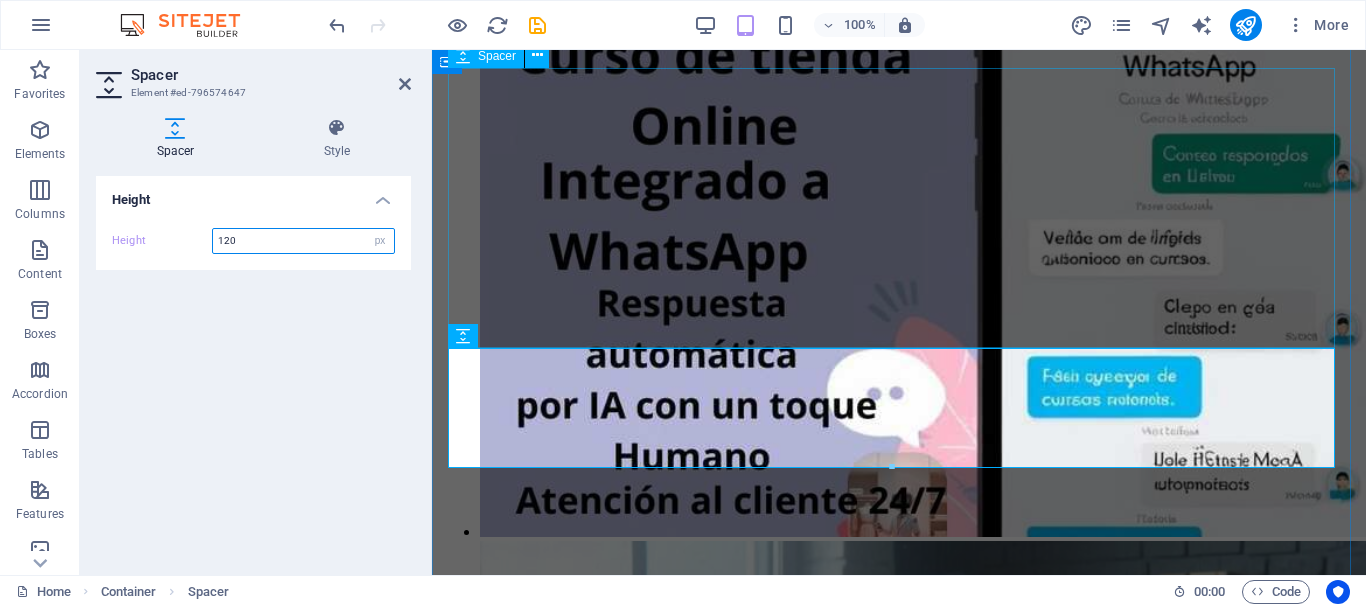 type on "120" 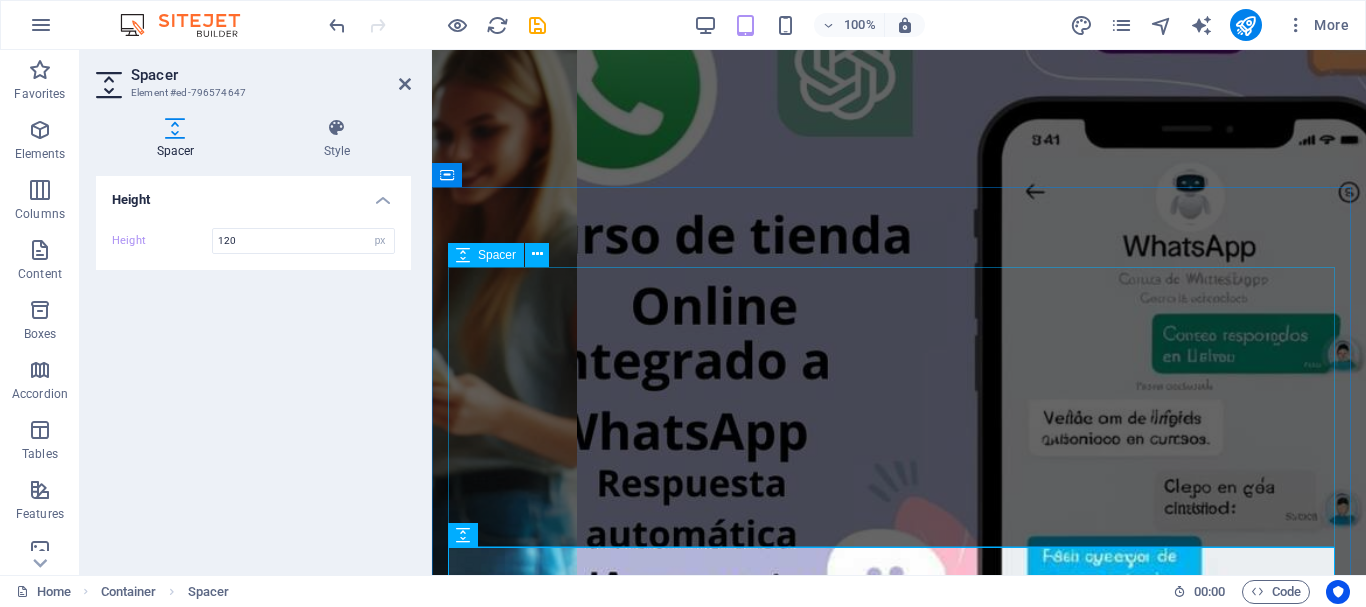 scroll, scrollTop: 5891, scrollLeft: 0, axis: vertical 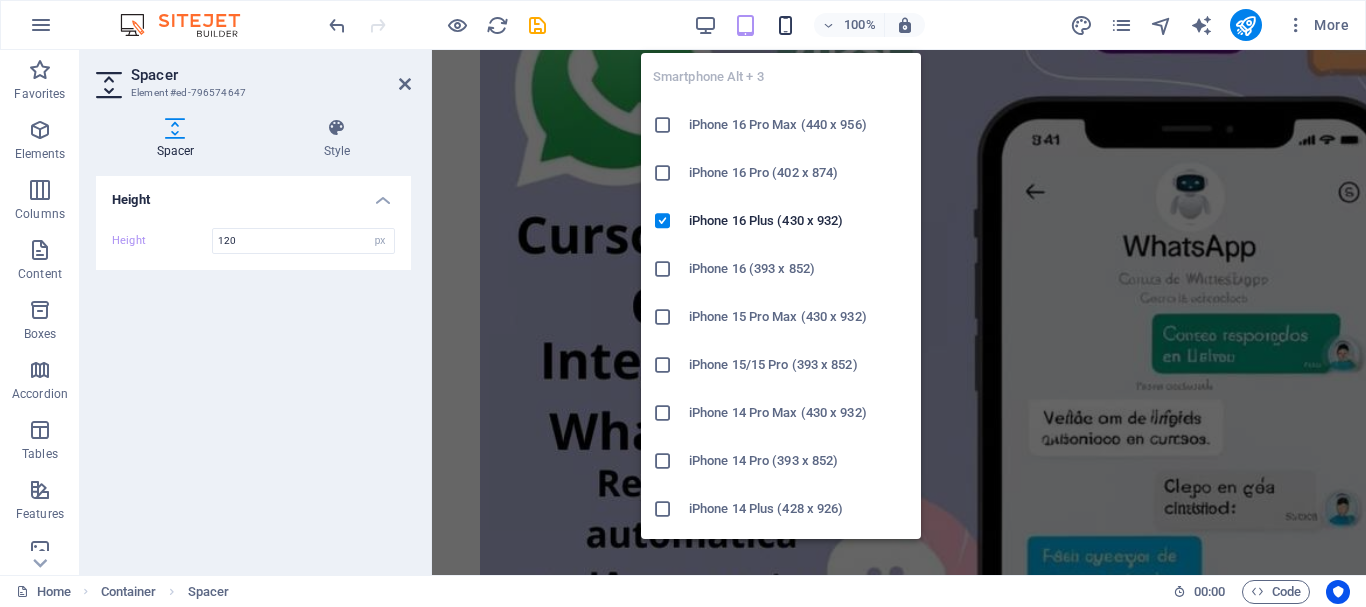 click at bounding box center [785, 25] 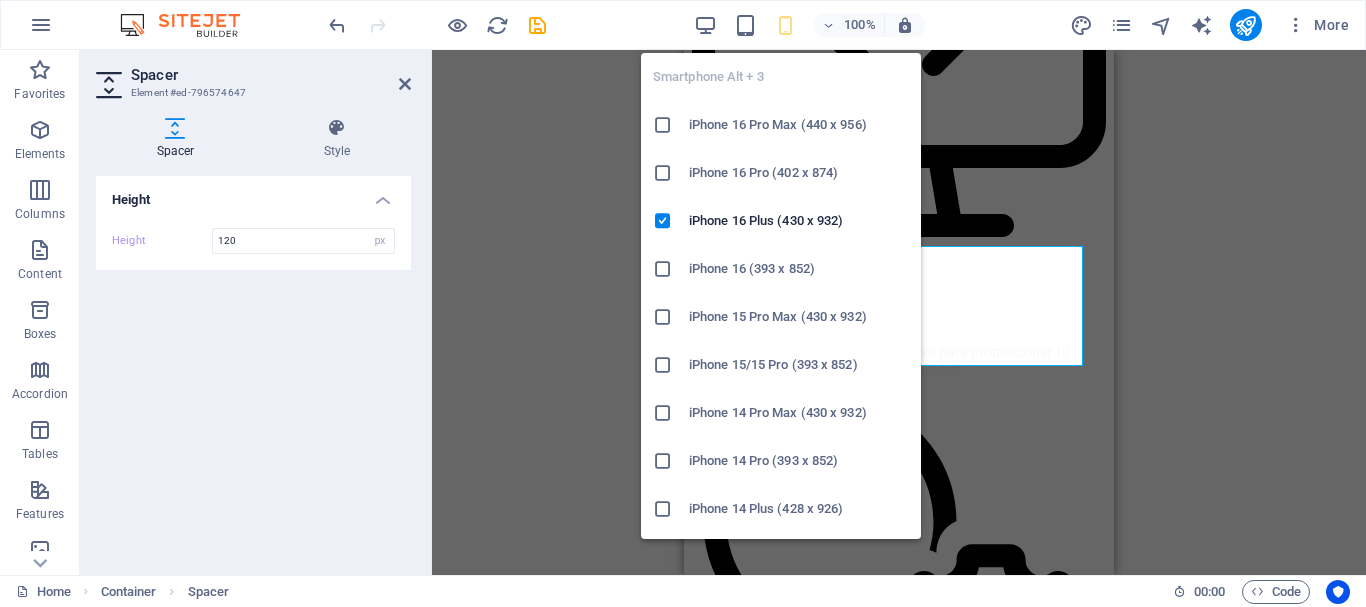 scroll, scrollTop: 7938, scrollLeft: 0, axis: vertical 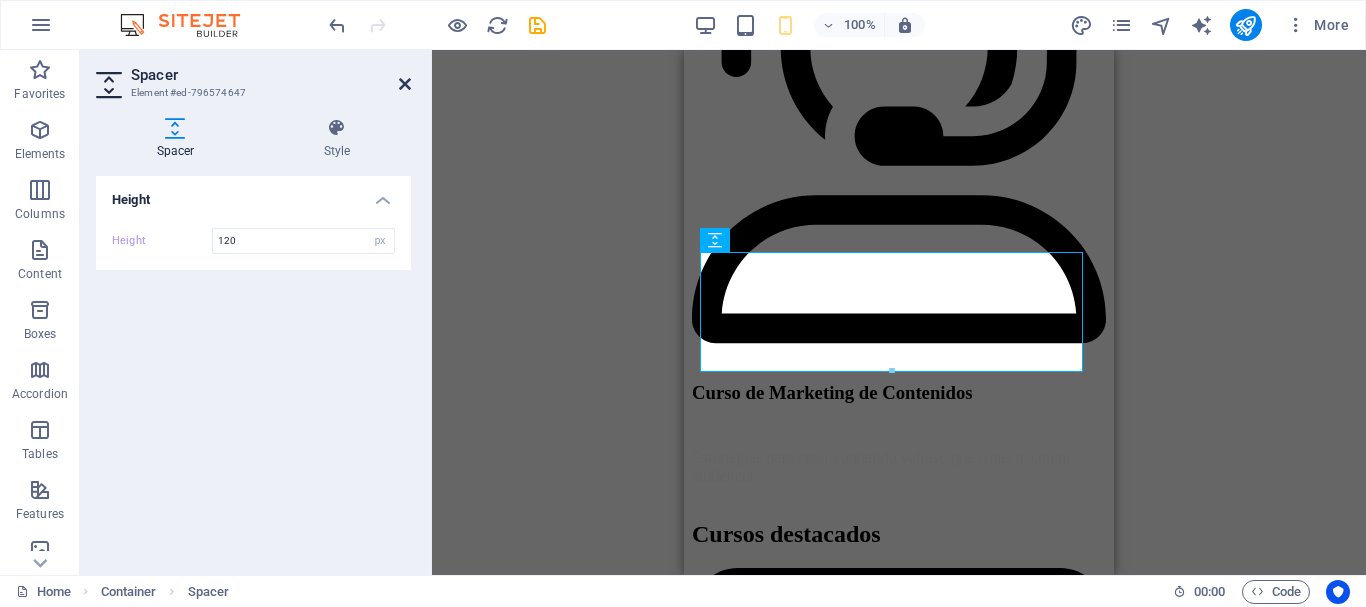 click at bounding box center [405, 84] 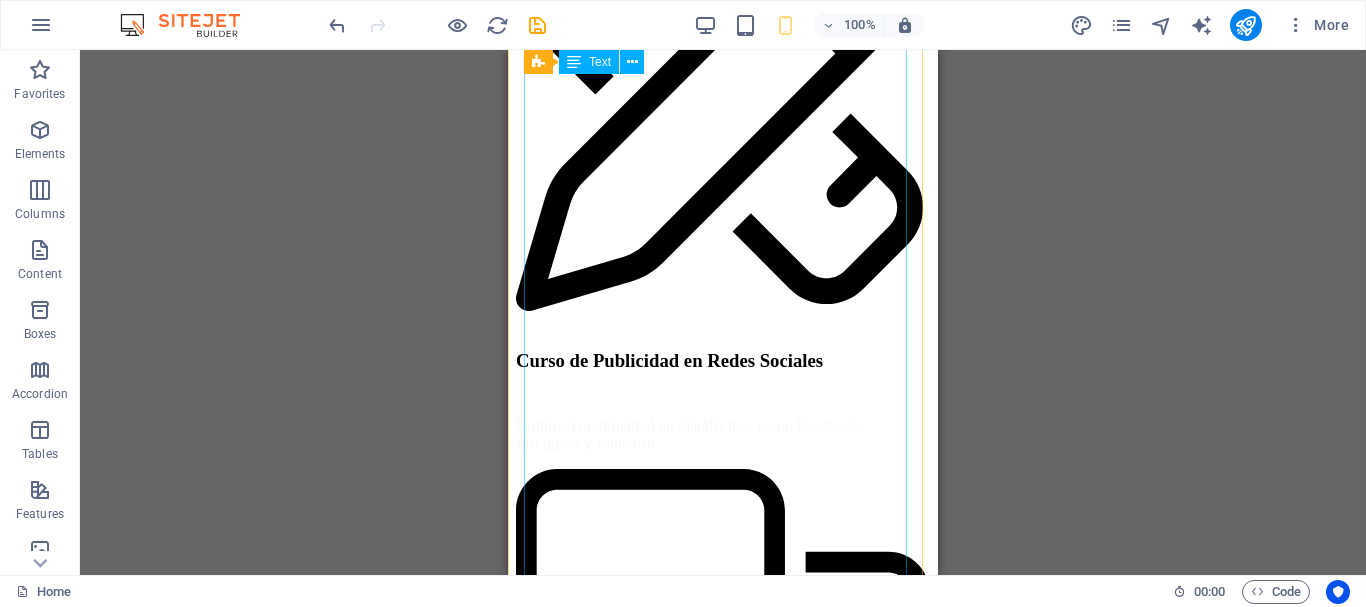 scroll, scrollTop: 6933, scrollLeft: 0, axis: vertical 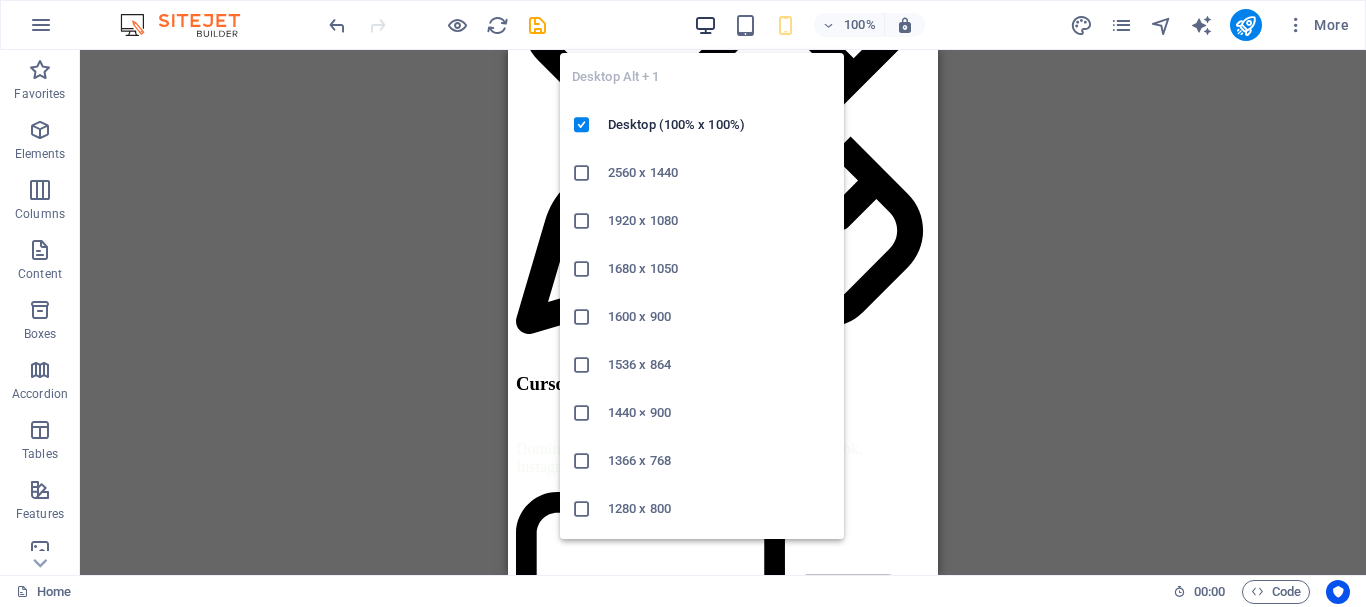 click at bounding box center [705, 25] 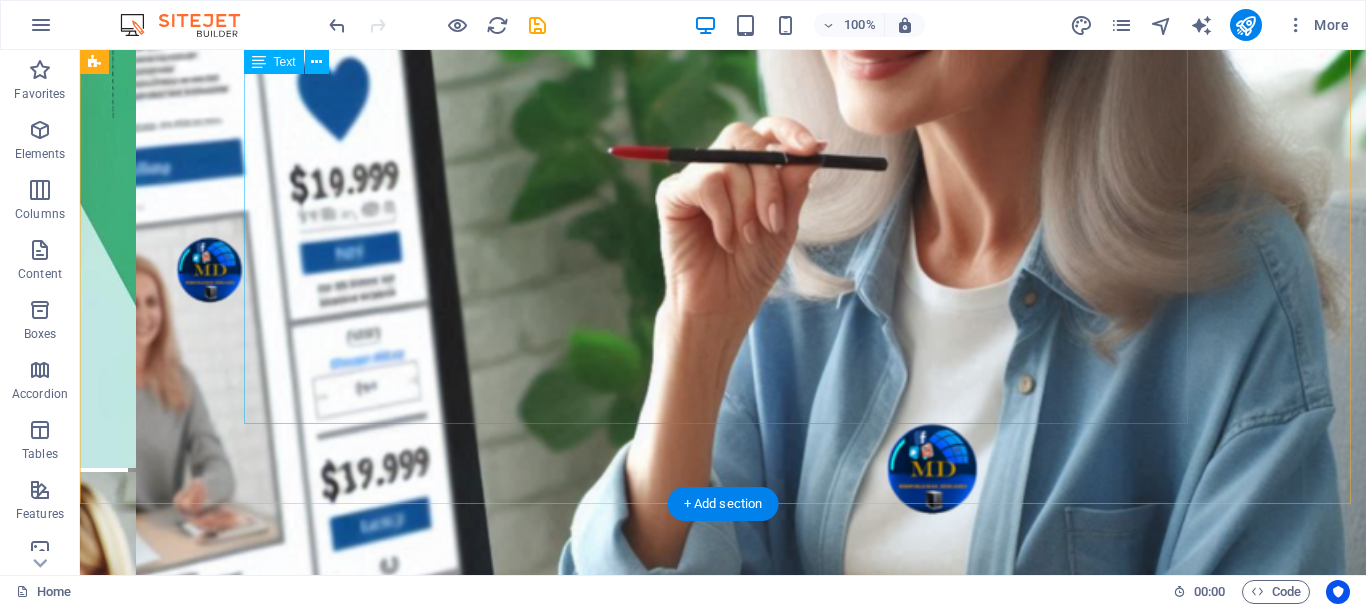 scroll, scrollTop: 5919, scrollLeft: 0, axis: vertical 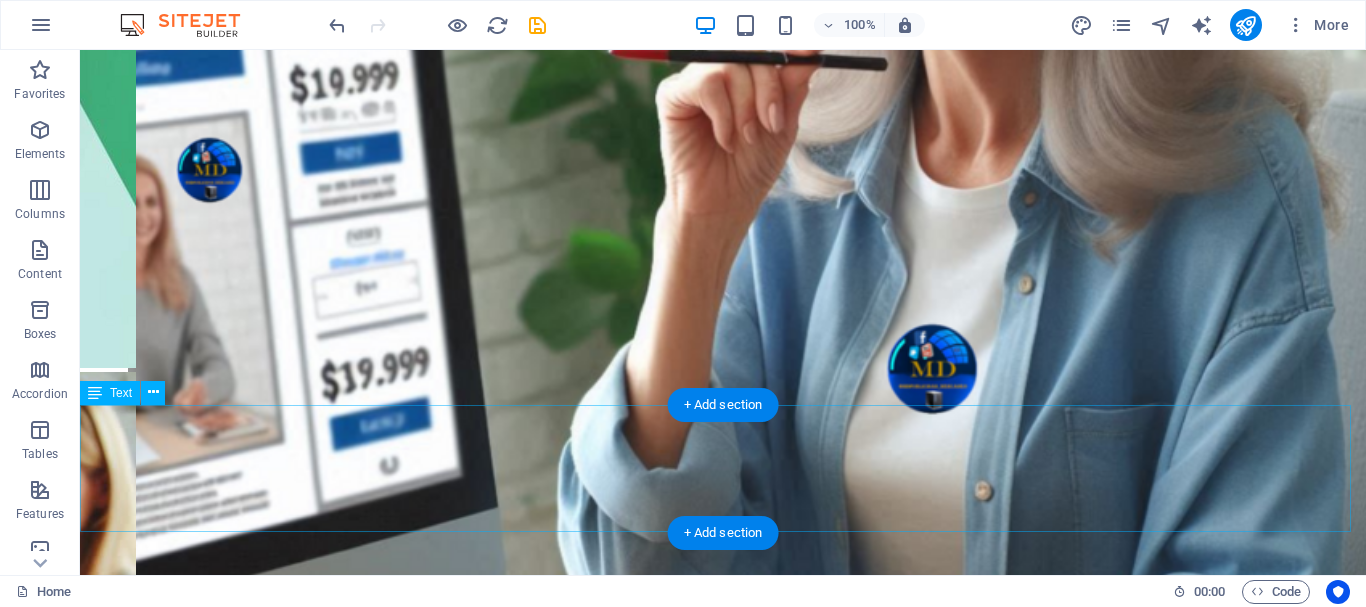 click on "Oferta de Cursos de WhatsApp Integrados a un Flujo de Ventas con Asistente Virtual: ¡Aprovecha nuestra oferta exclusiva! Aprende a crear flujos de ventas efectivos utilizando WhatsApp y asistente virtual. Nuestros cursos están diseñados para enseñarte a integrar un chatbot automatizado que interactúa con tus clientes las 24 horas del día, los 7 días de la semana. Mejora la comunicación, incrementa tus ventas y brinda una experiencia de usuario excepcional con nuestras herramientas y técnicas probadas." at bounding box center (723, 23639) 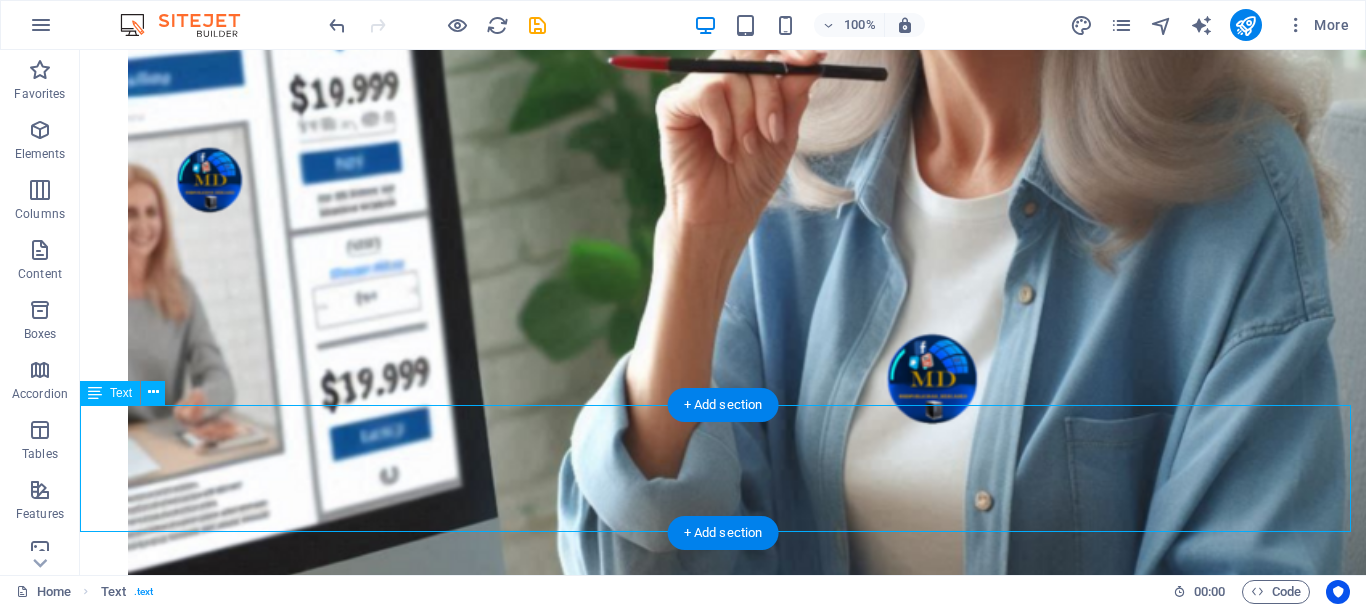 scroll, scrollTop: 6035, scrollLeft: 0, axis: vertical 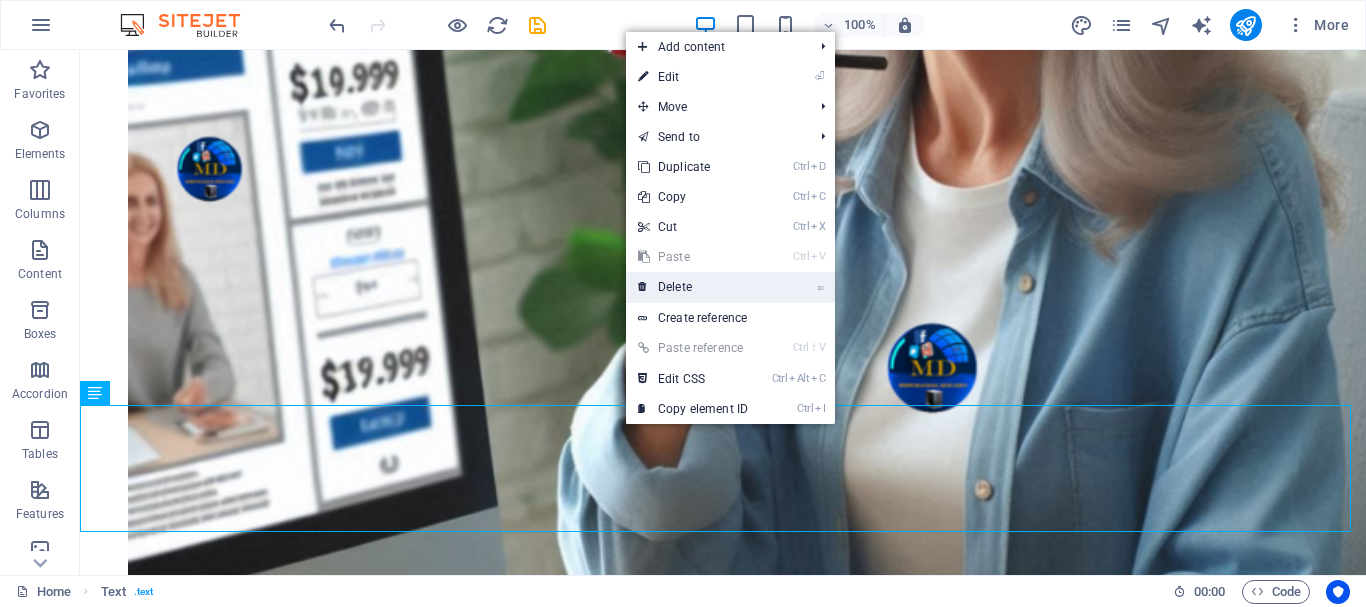 click on "⌦  Delete" at bounding box center (693, 287) 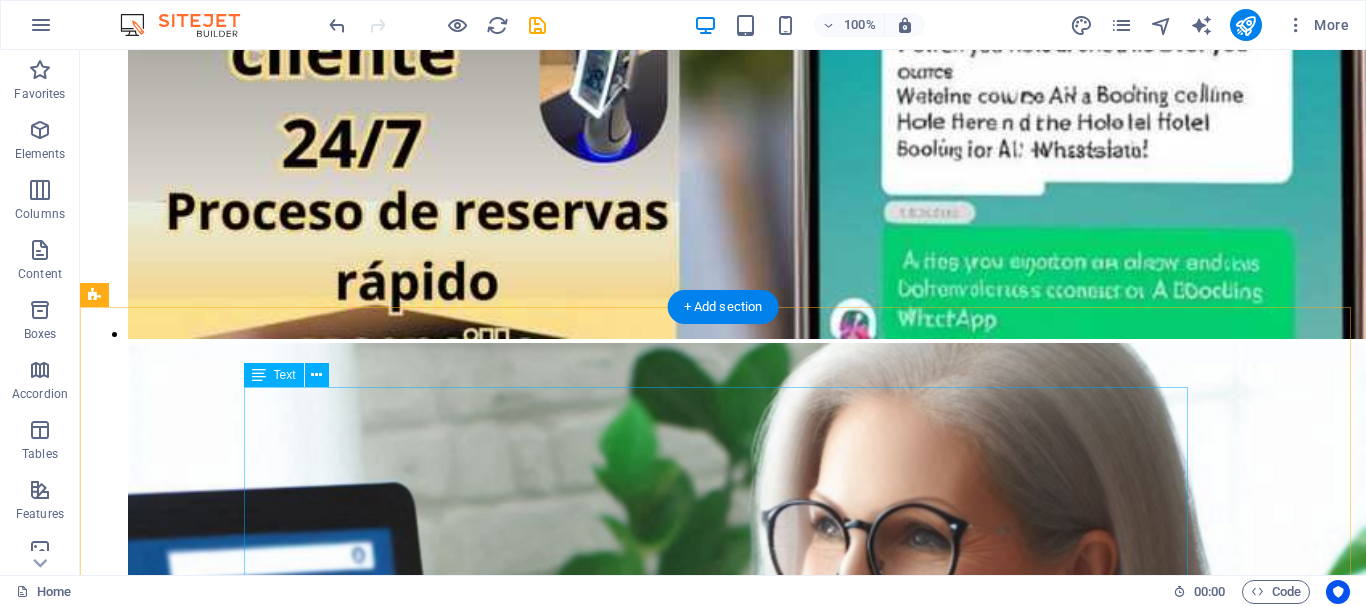 scroll, scrollTop: 5219, scrollLeft: 0, axis: vertical 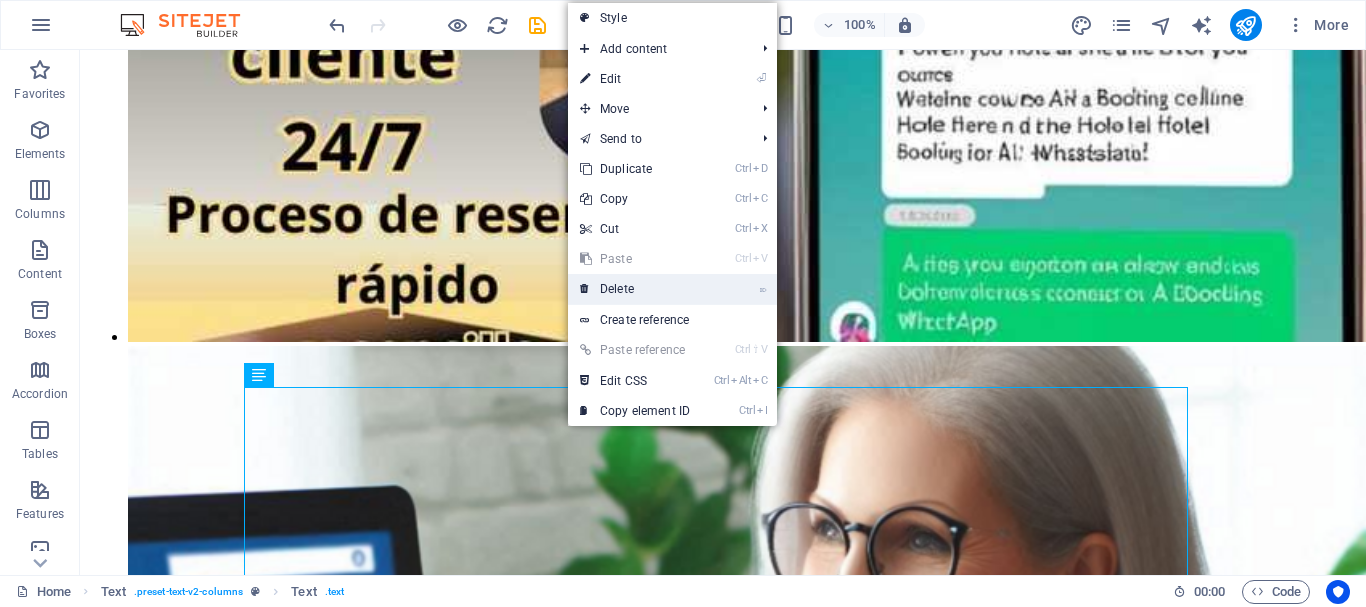 click on "⌦  Delete" at bounding box center [635, 289] 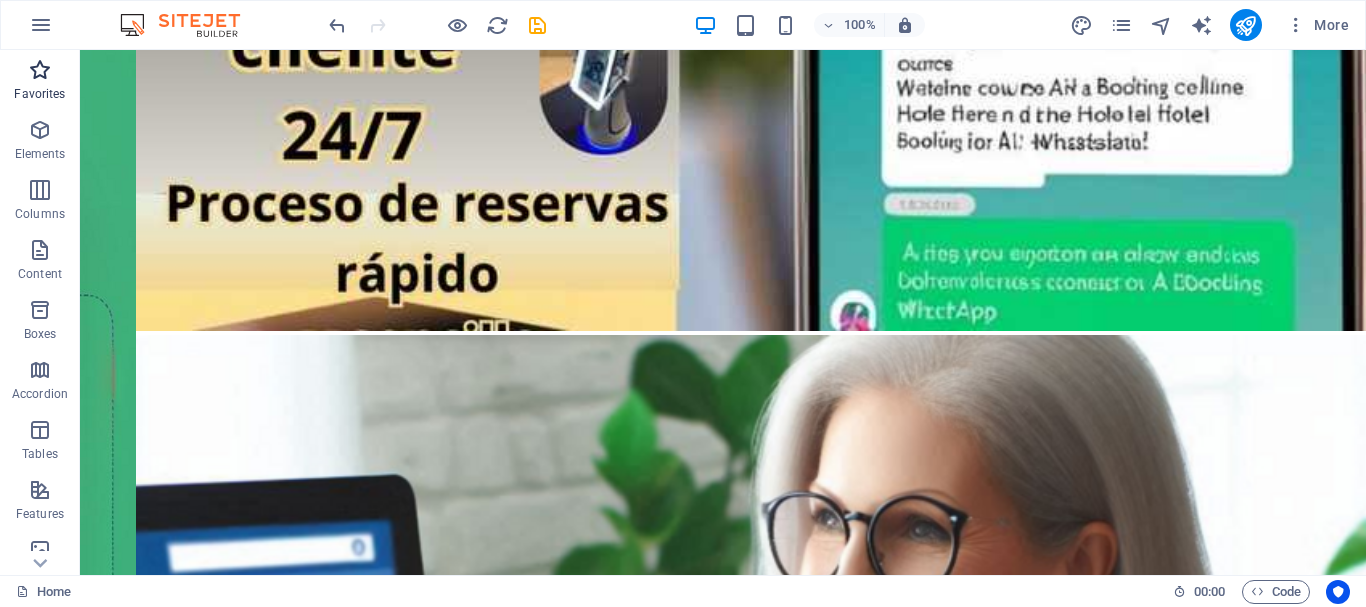 scroll, scrollTop: 5335, scrollLeft: 0, axis: vertical 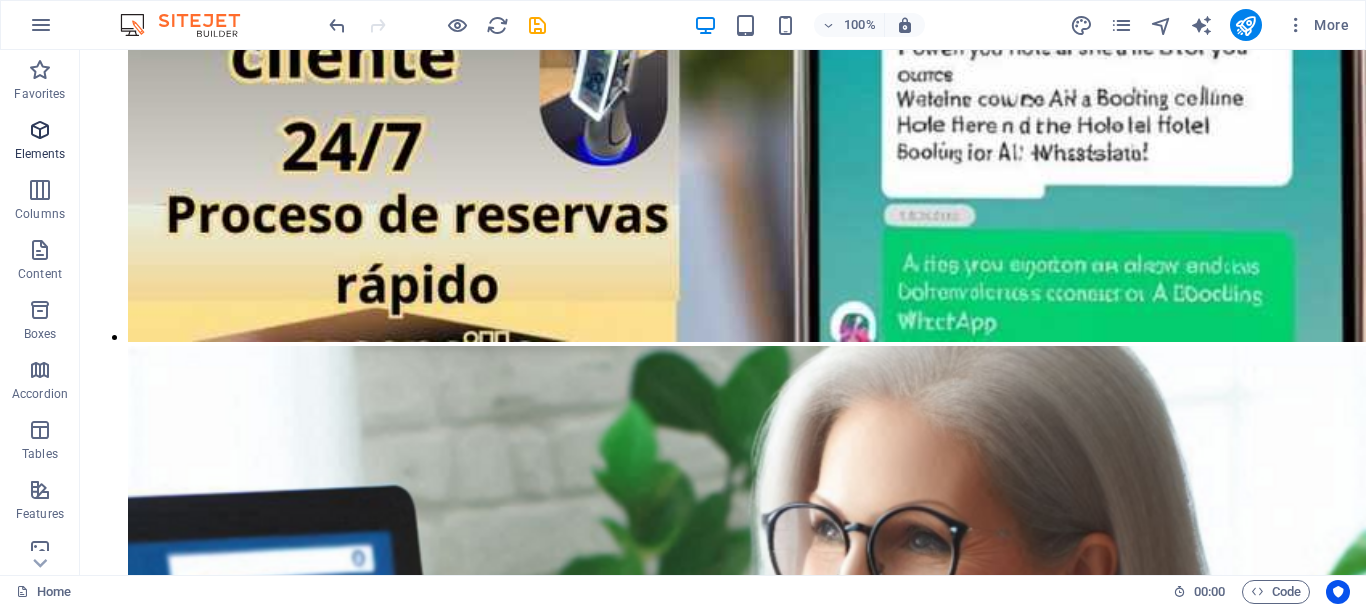 click at bounding box center (40, 130) 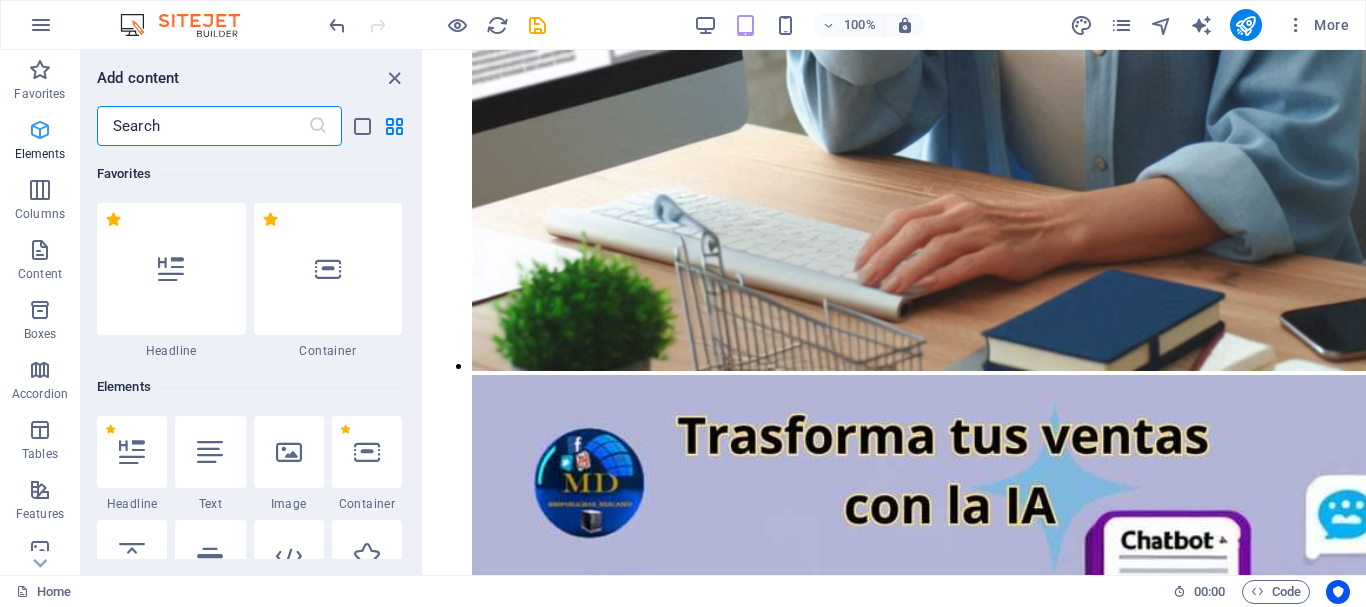 scroll, scrollTop: 4898, scrollLeft: 0, axis: vertical 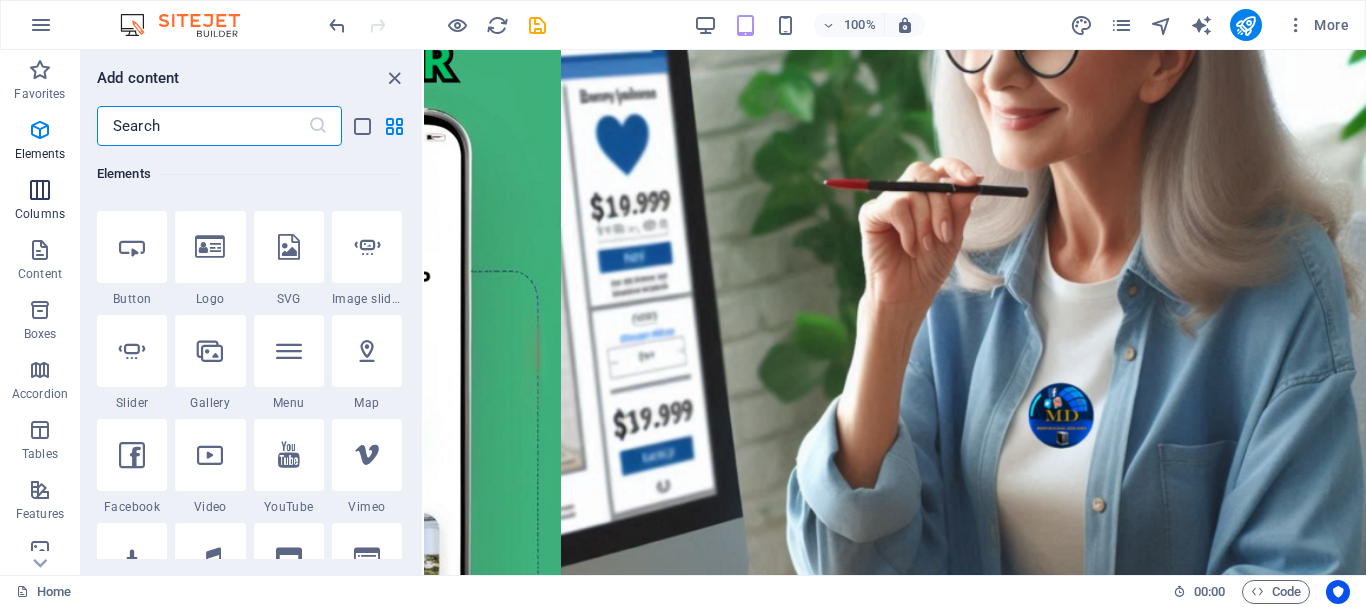 click at bounding box center (40, 190) 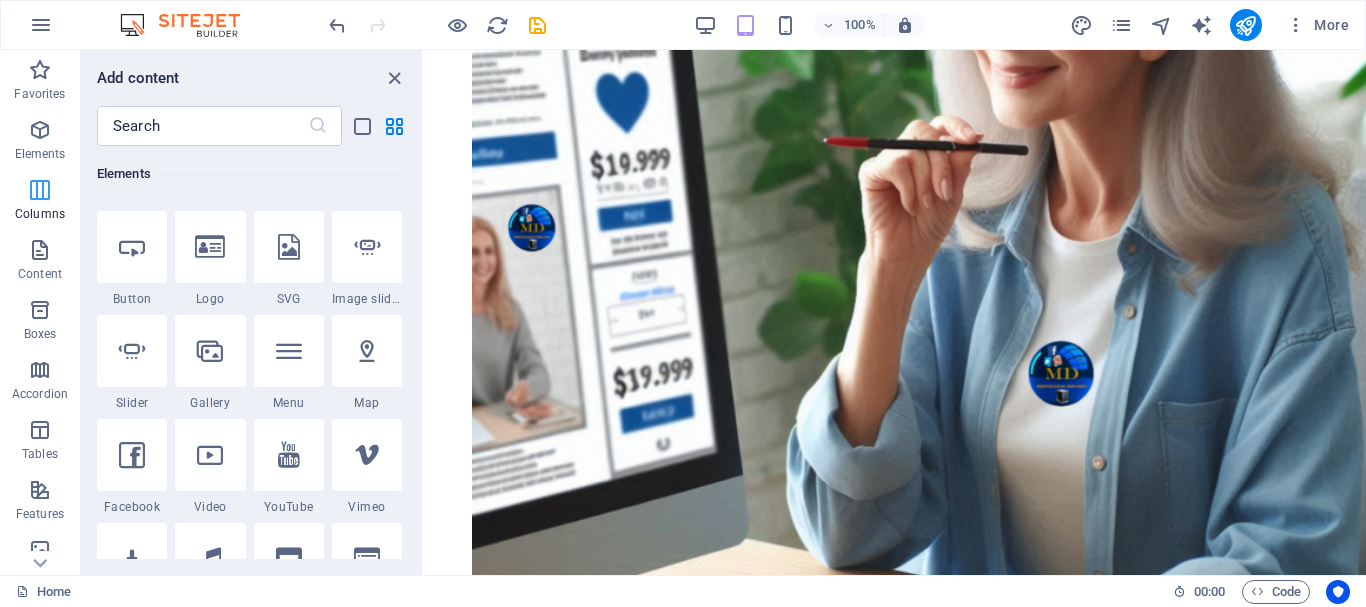 scroll, scrollTop: 576, scrollLeft: 0, axis: vertical 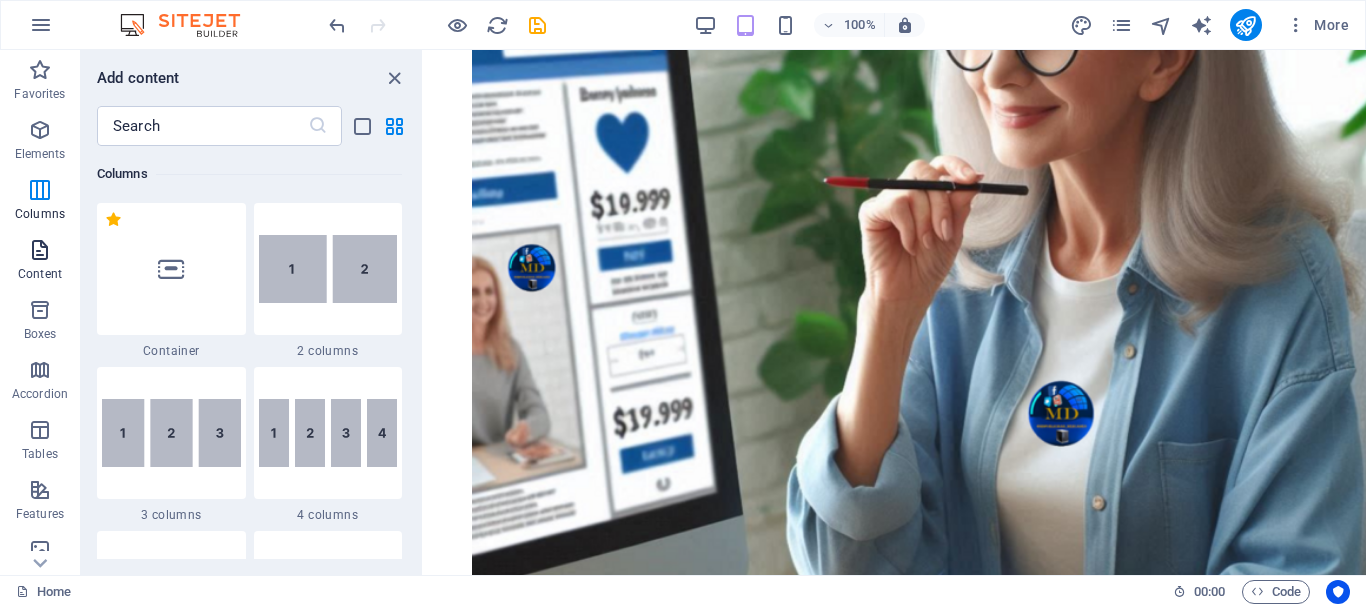 click at bounding box center (40, 250) 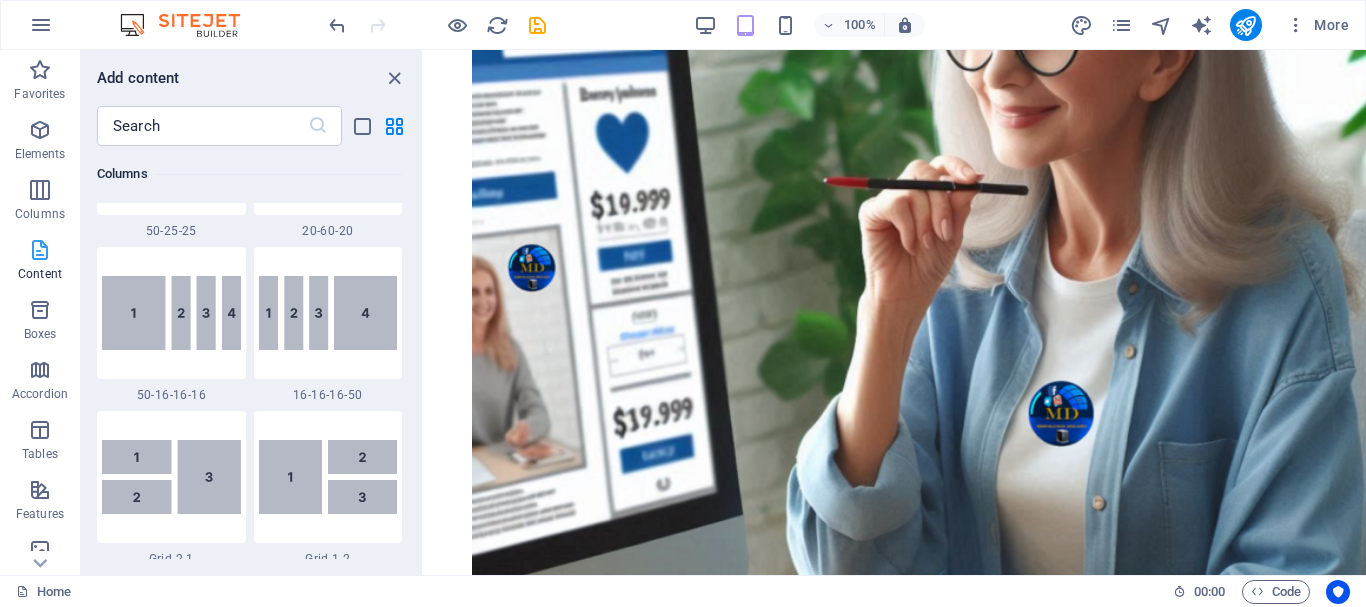 scroll, scrollTop: 3499, scrollLeft: 0, axis: vertical 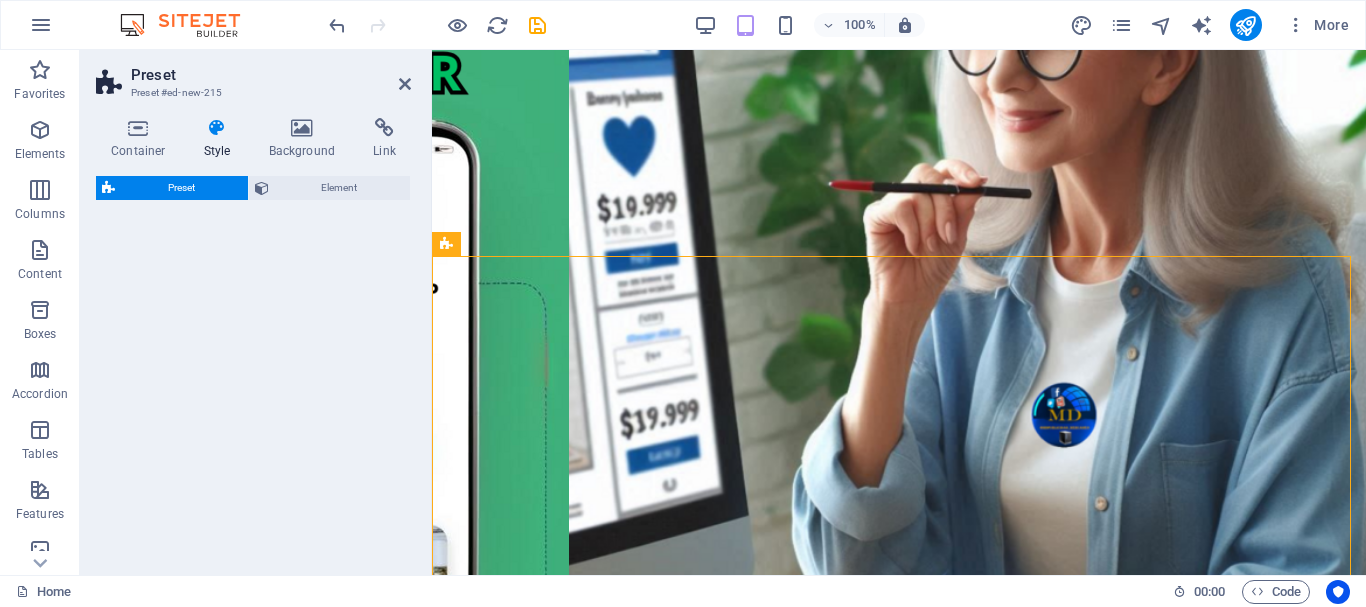 select on "rem" 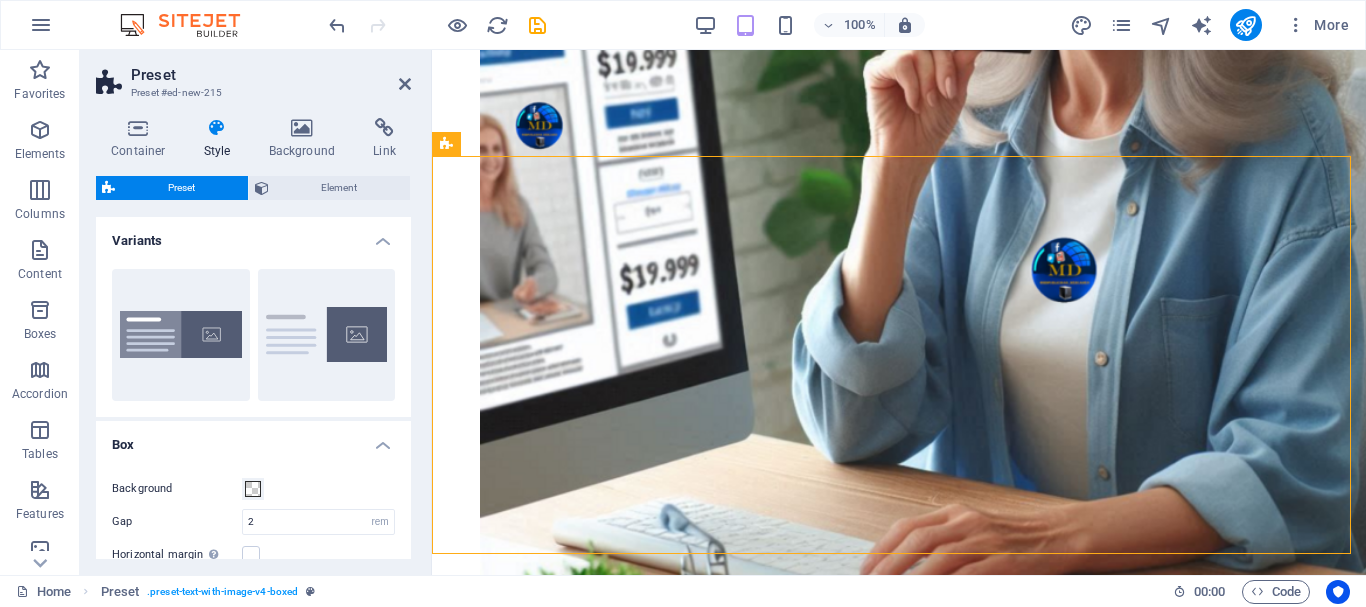 scroll, scrollTop: 4925, scrollLeft: 0, axis: vertical 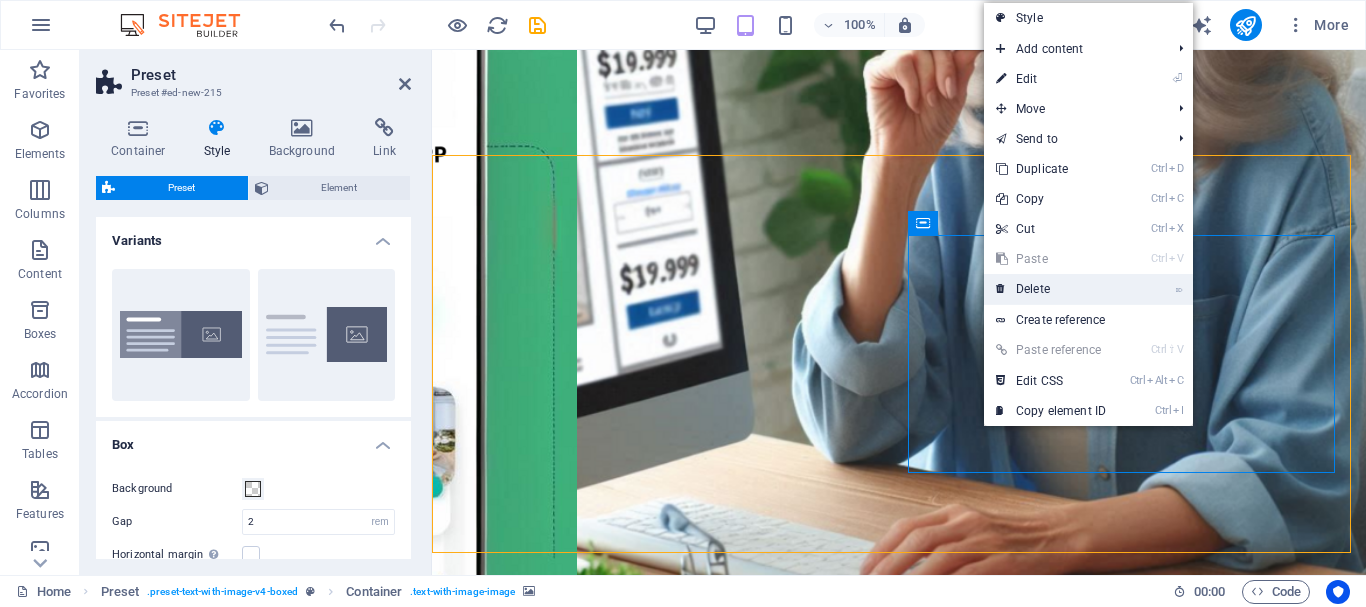 click on "⌦  Delete" at bounding box center (1051, 289) 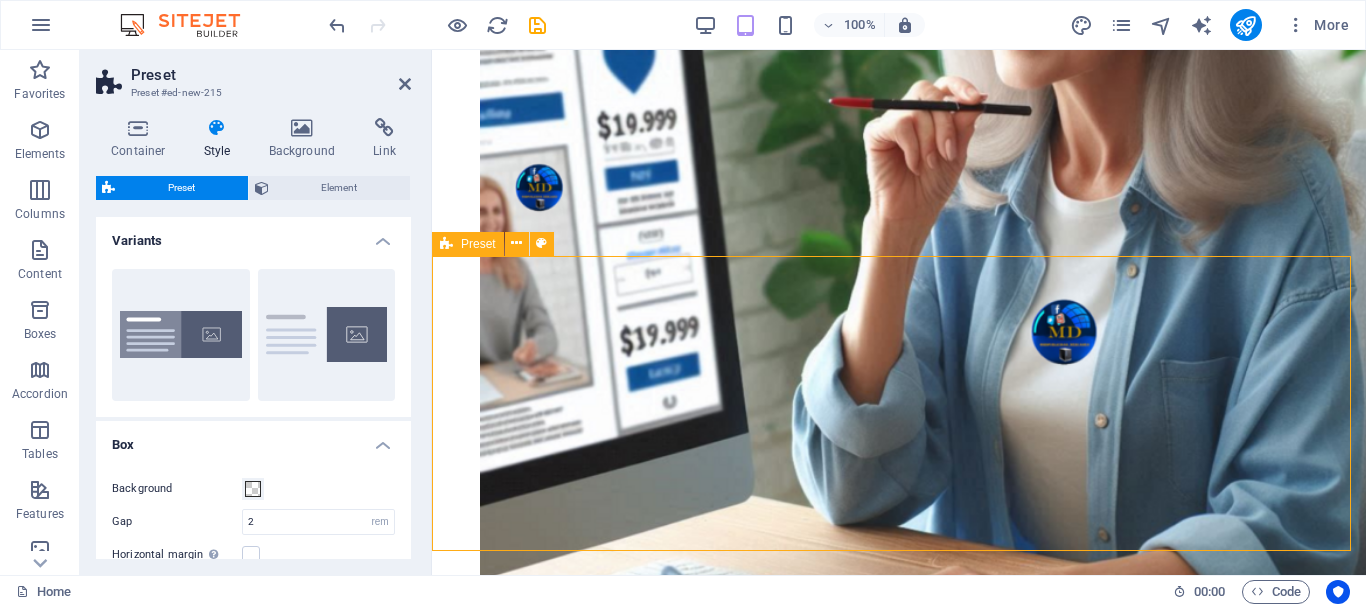 scroll, scrollTop: 4910, scrollLeft: 0, axis: vertical 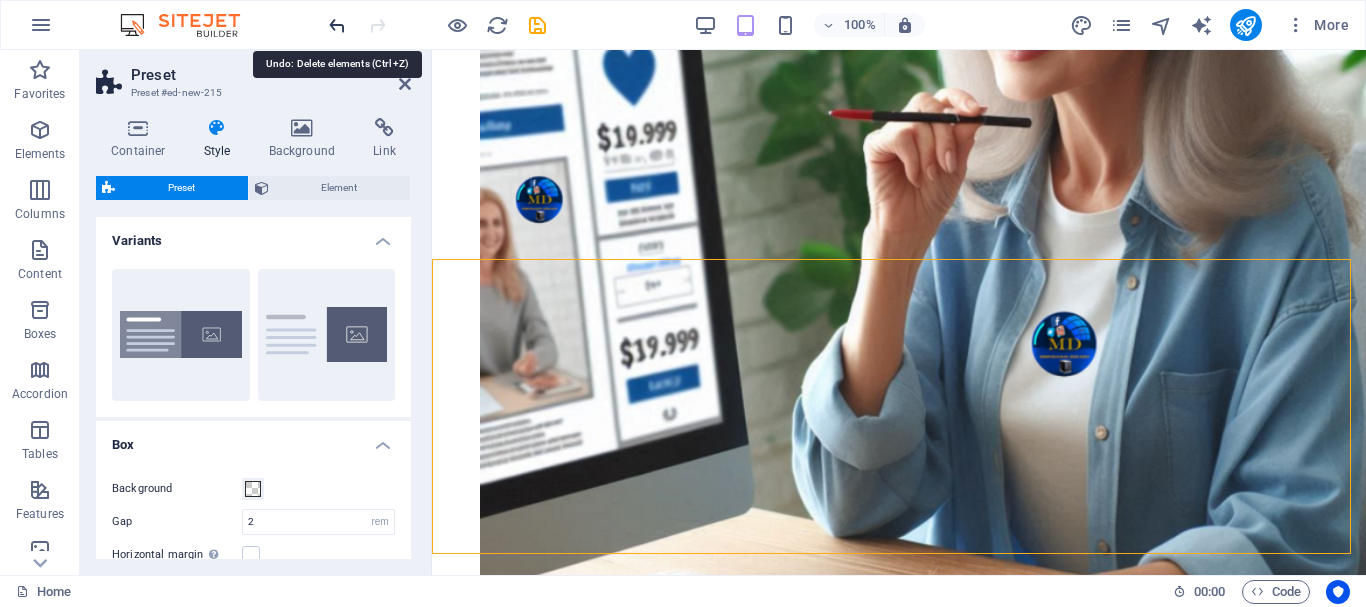 click at bounding box center (337, 25) 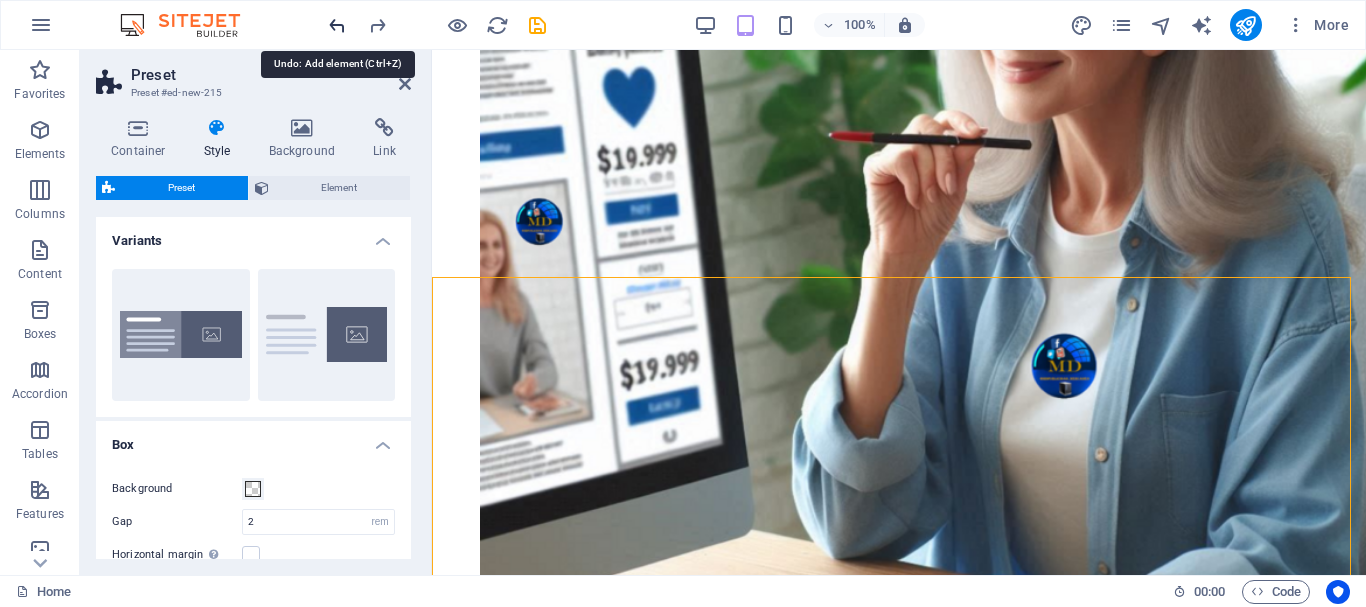 scroll, scrollTop: 4826, scrollLeft: 0, axis: vertical 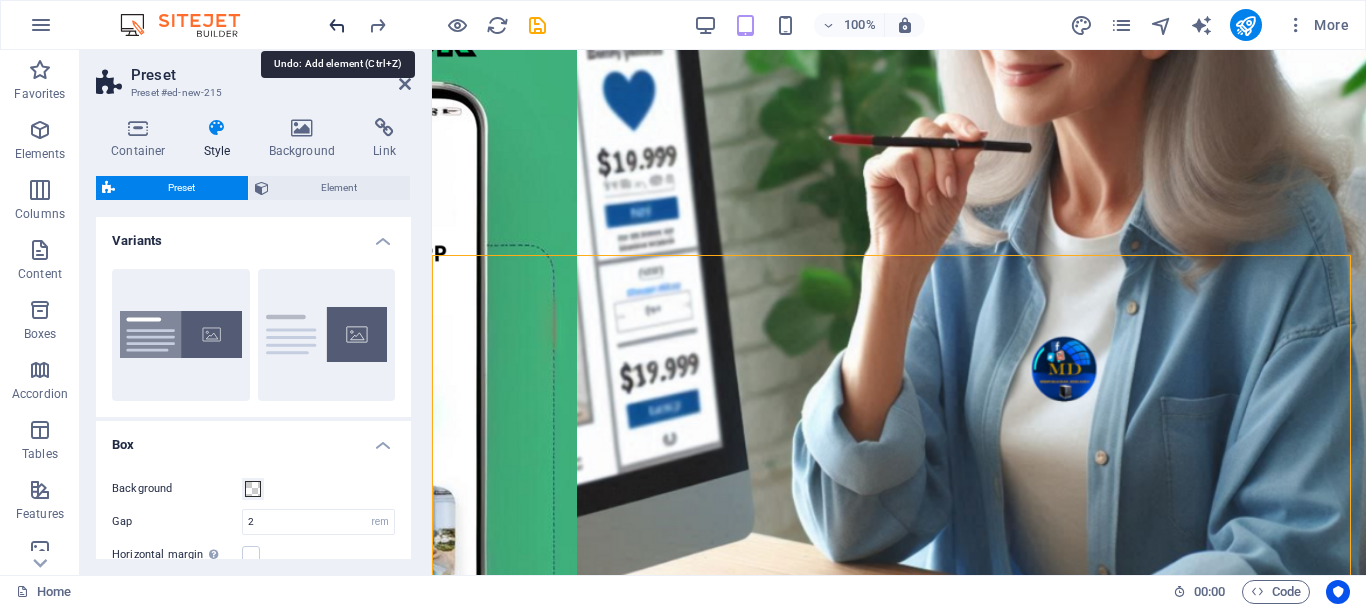 click at bounding box center [337, 25] 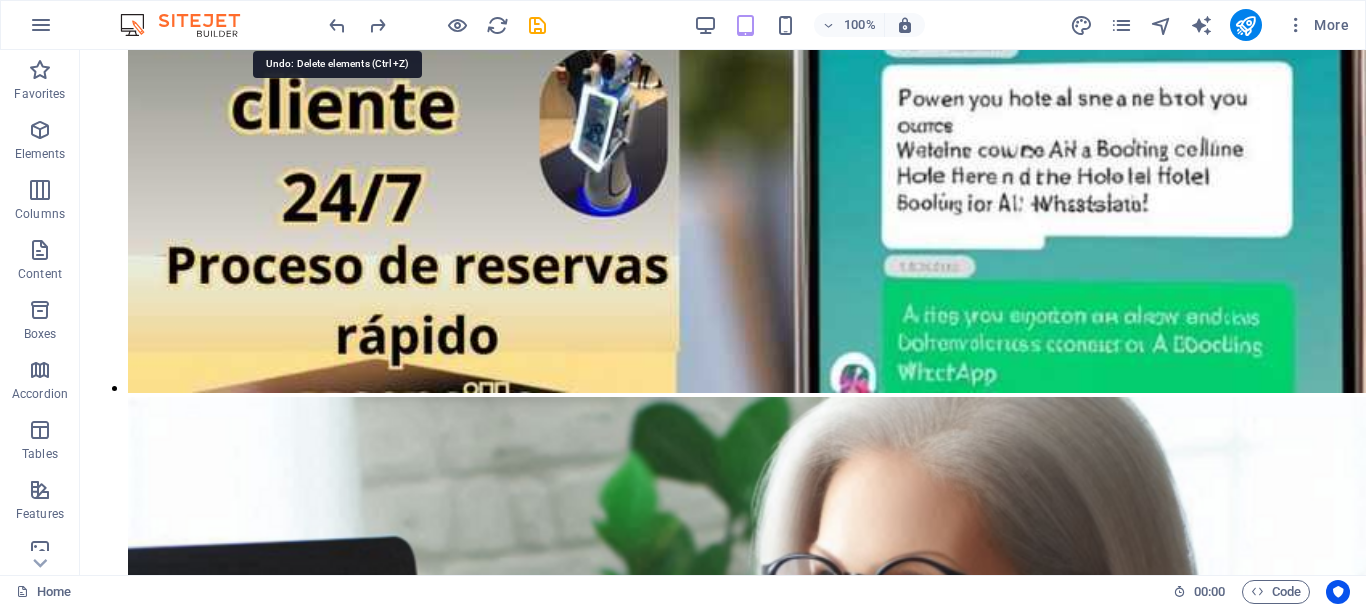 scroll, scrollTop: 5220, scrollLeft: 0, axis: vertical 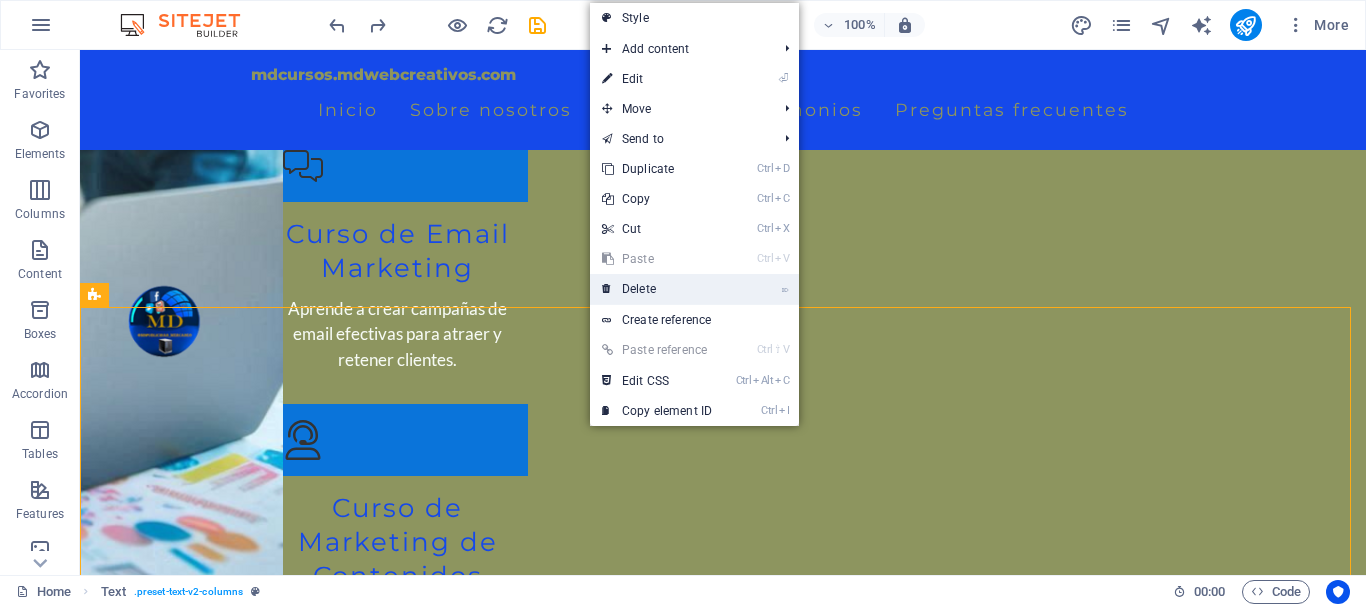 click on "⌦  Delete" at bounding box center [657, 289] 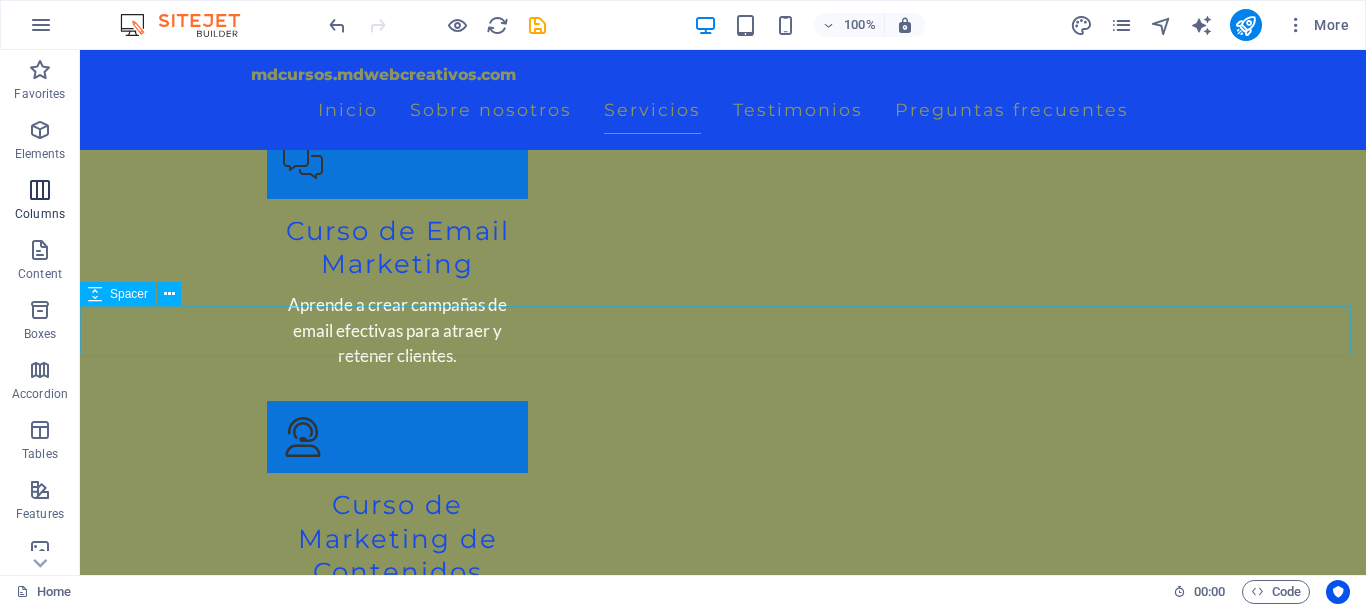 scroll, scrollTop: 5220, scrollLeft: 0, axis: vertical 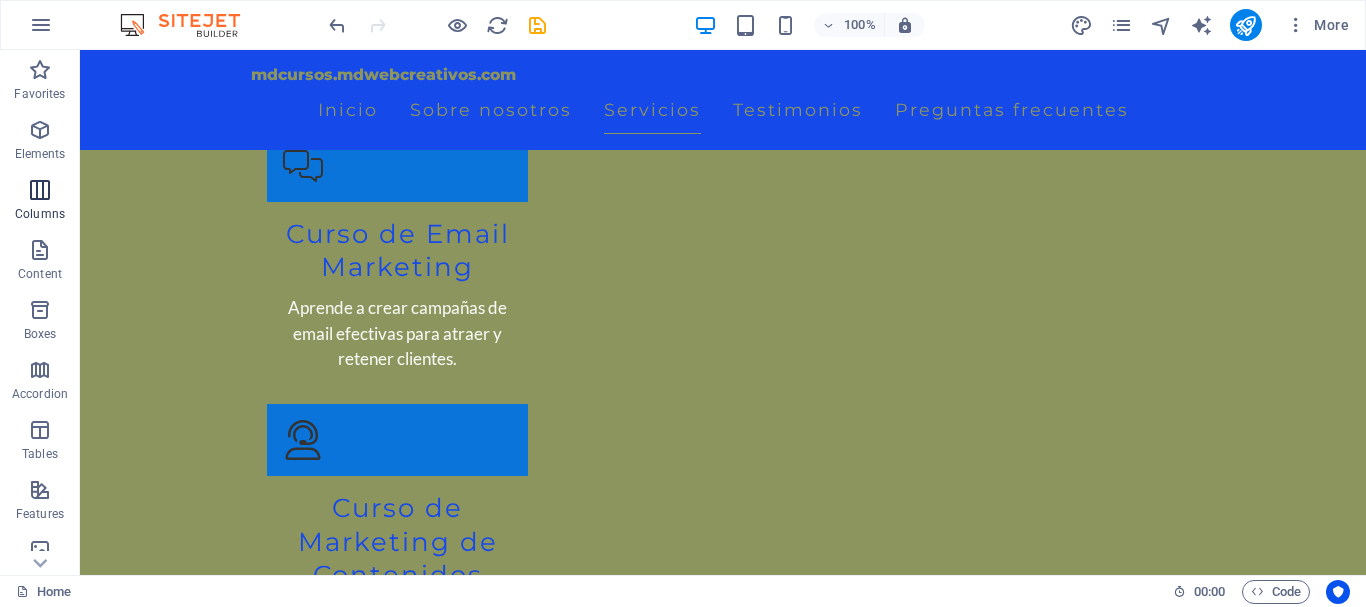 click at bounding box center [40, 190] 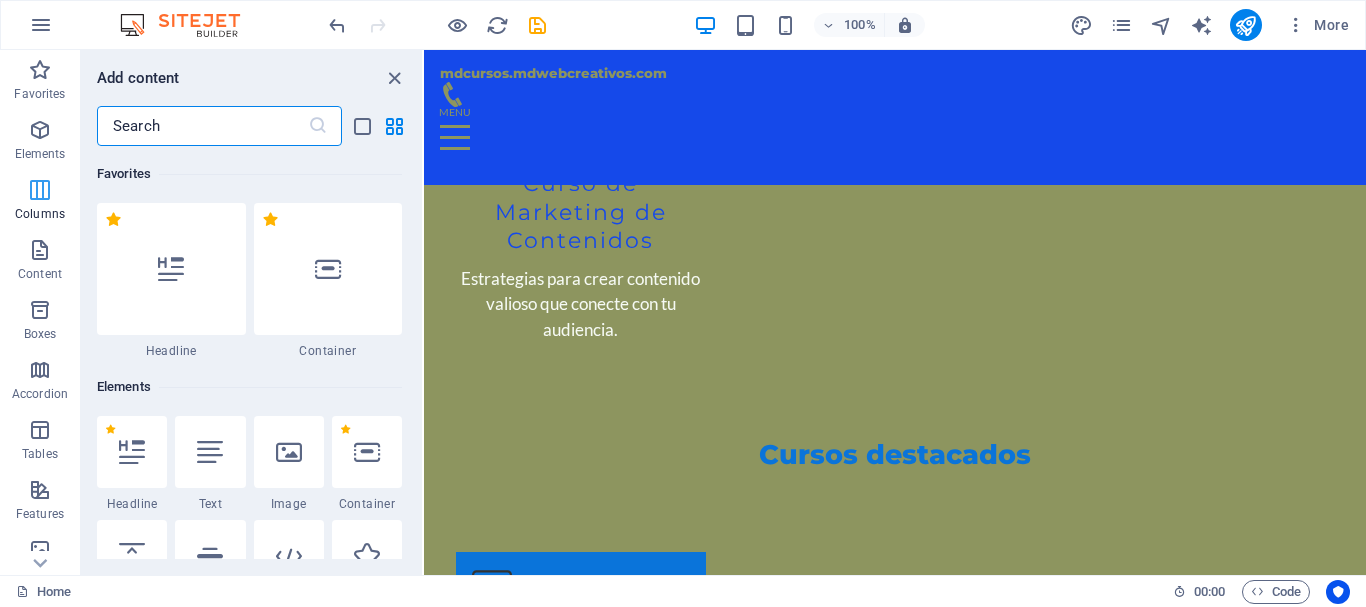 scroll, scrollTop: 4789, scrollLeft: 0, axis: vertical 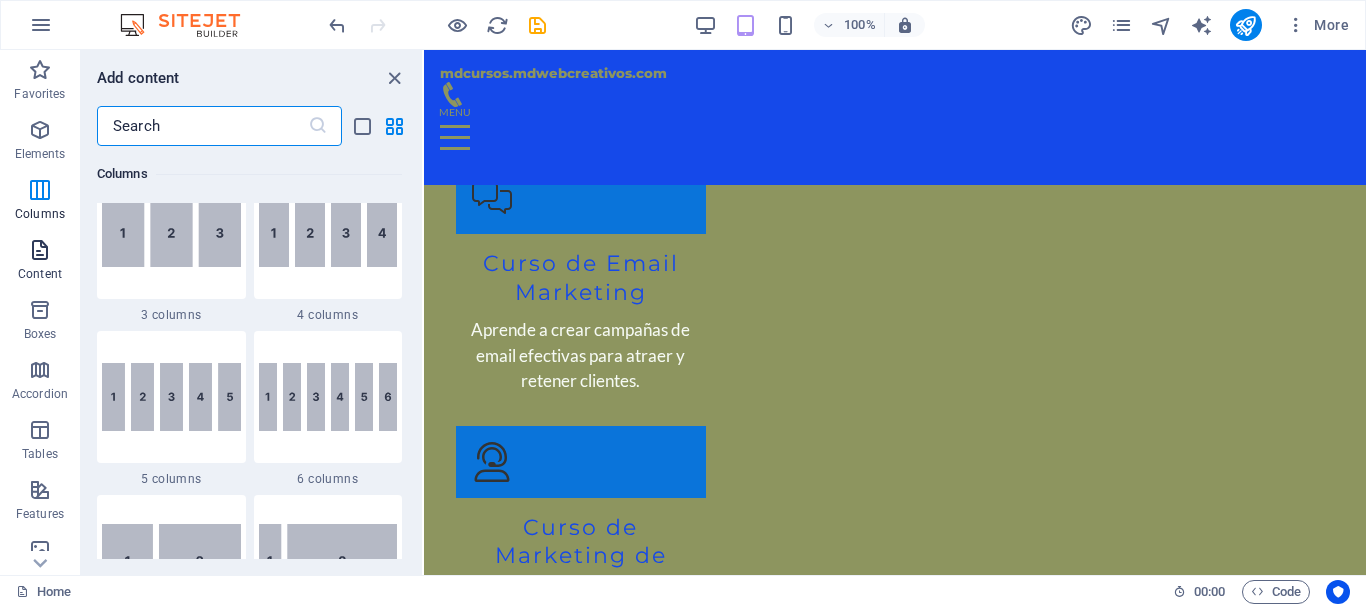 click at bounding box center [40, 250] 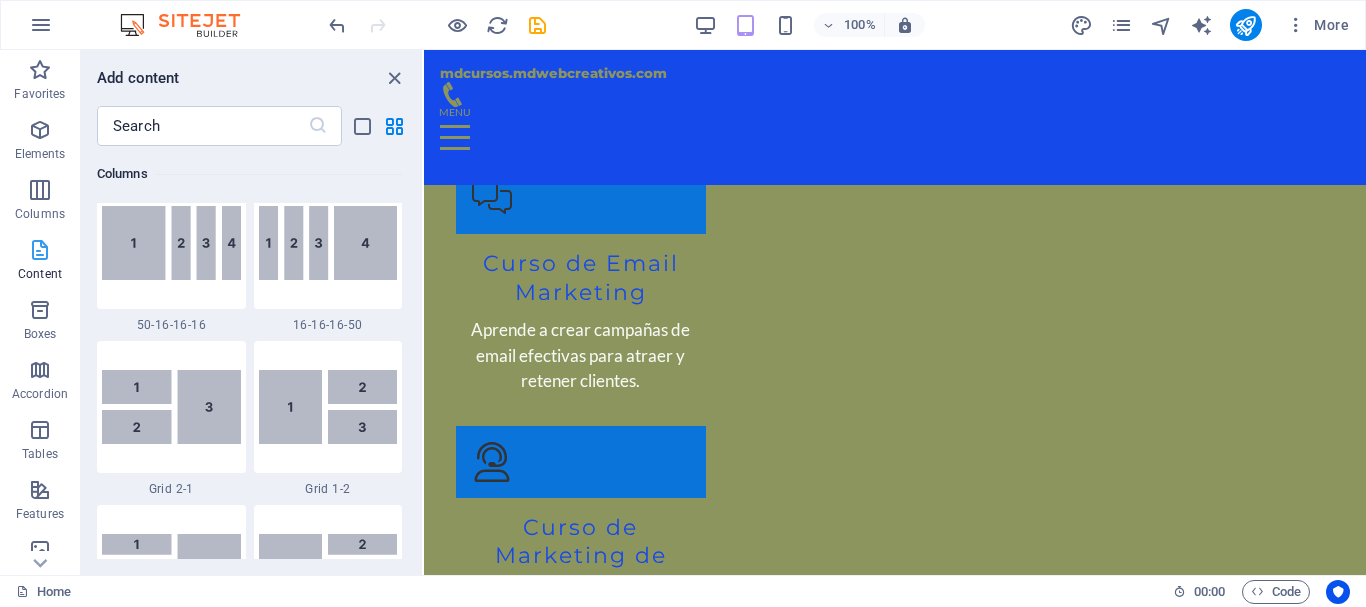 scroll, scrollTop: 4794, scrollLeft: 0, axis: vertical 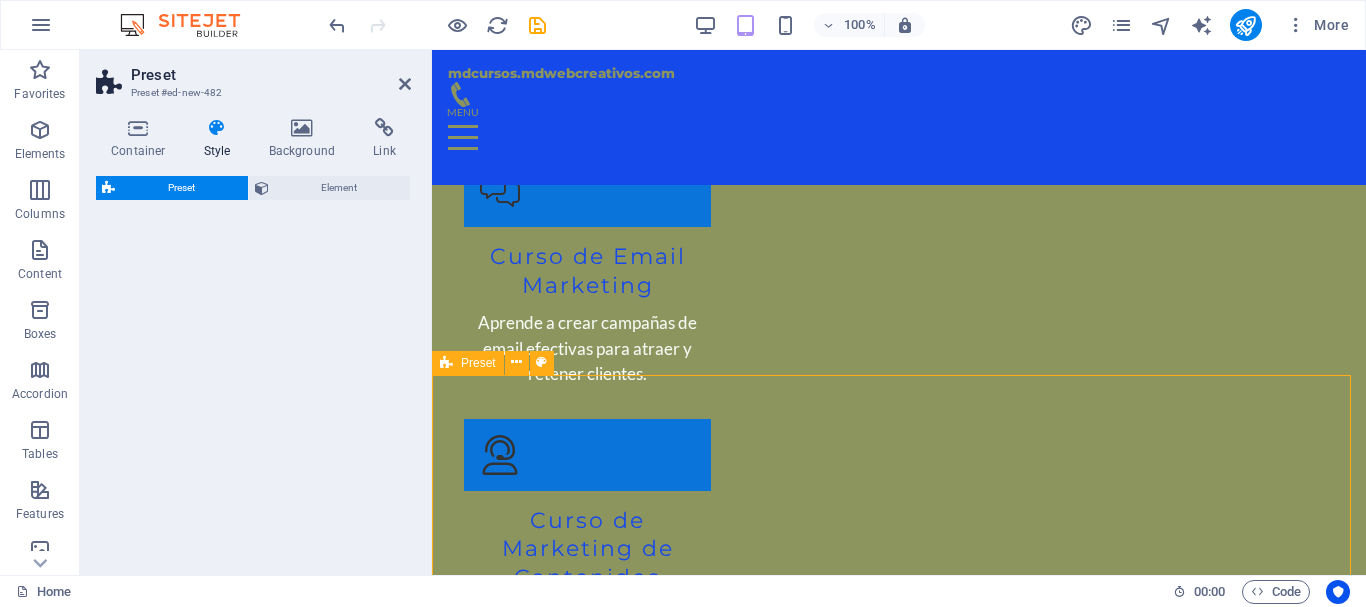 select on "rem" 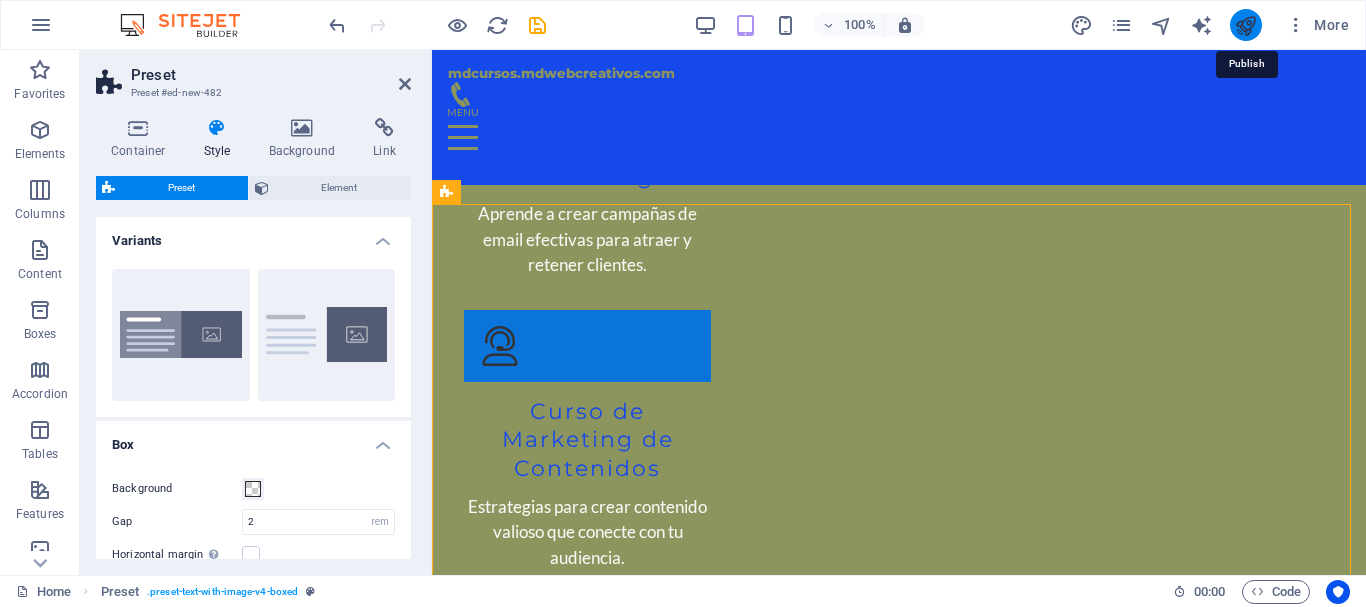 scroll, scrollTop: 5010, scrollLeft: 0, axis: vertical 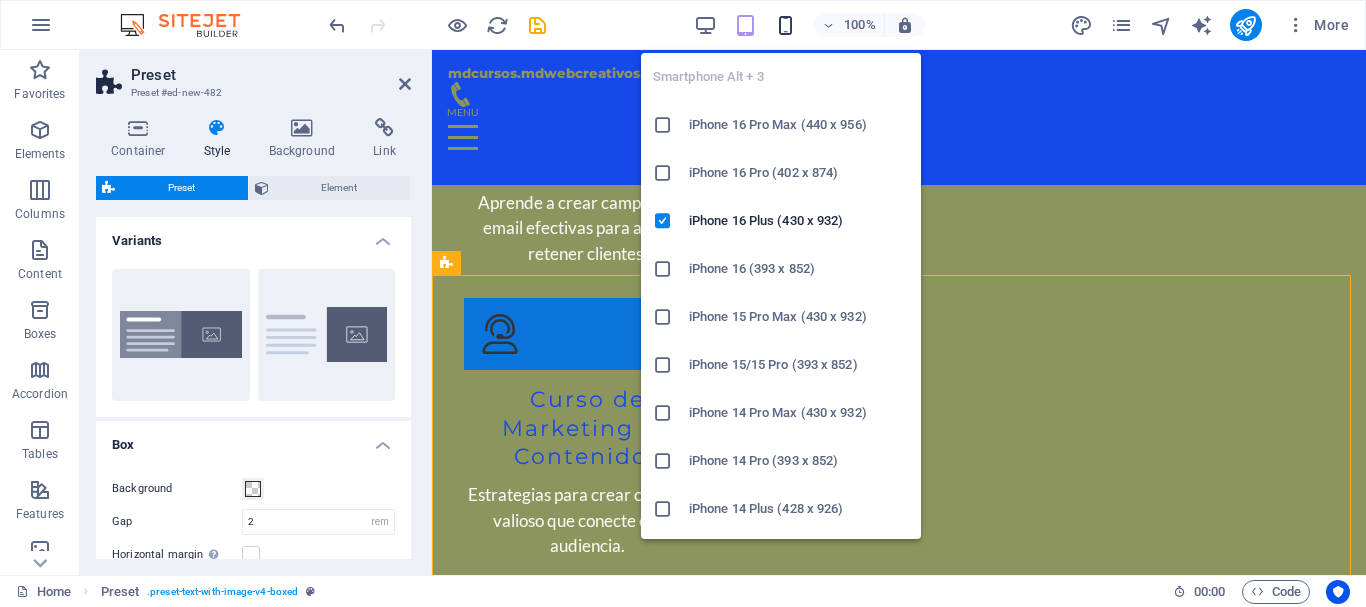 click at bounding box center (785, 25) 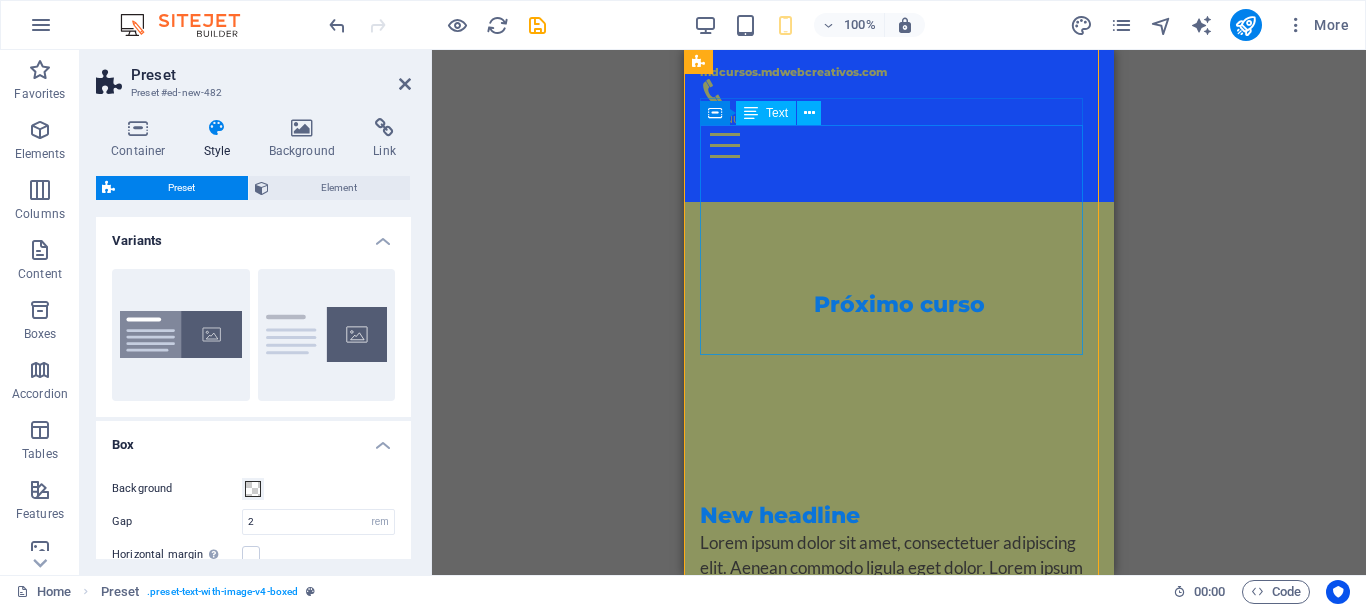 scroll, scrollTop: 6996, scrollLeft: 0, axis: vertical 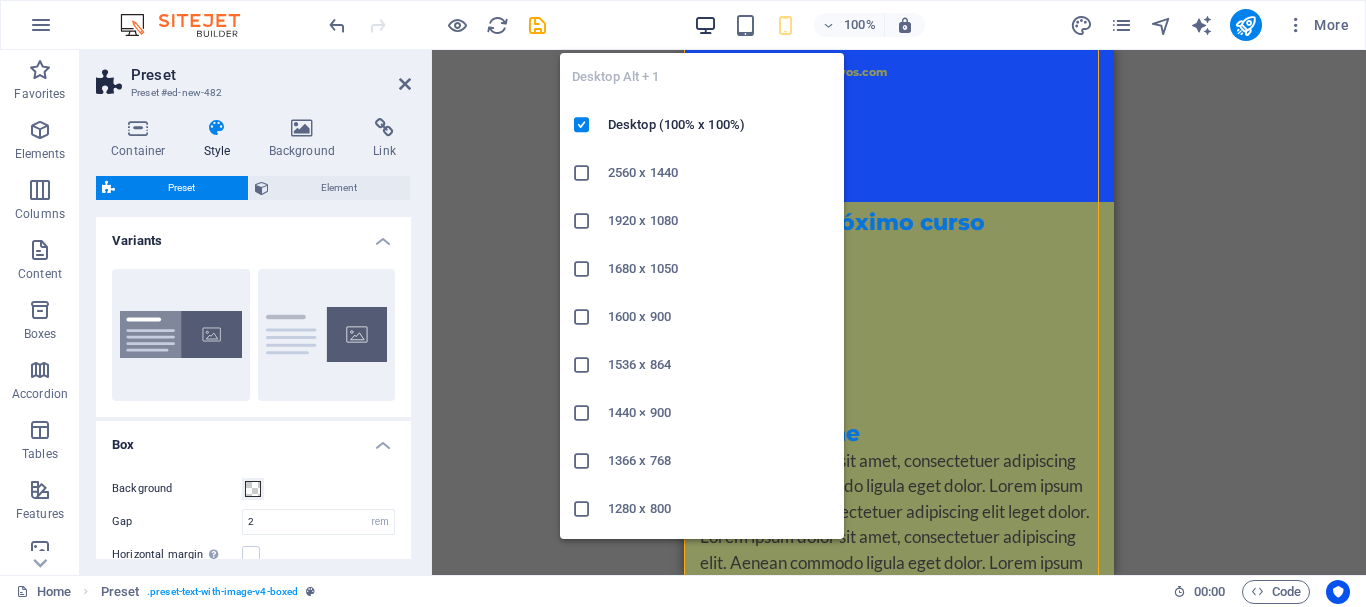 click at bounding box center (705, 25) 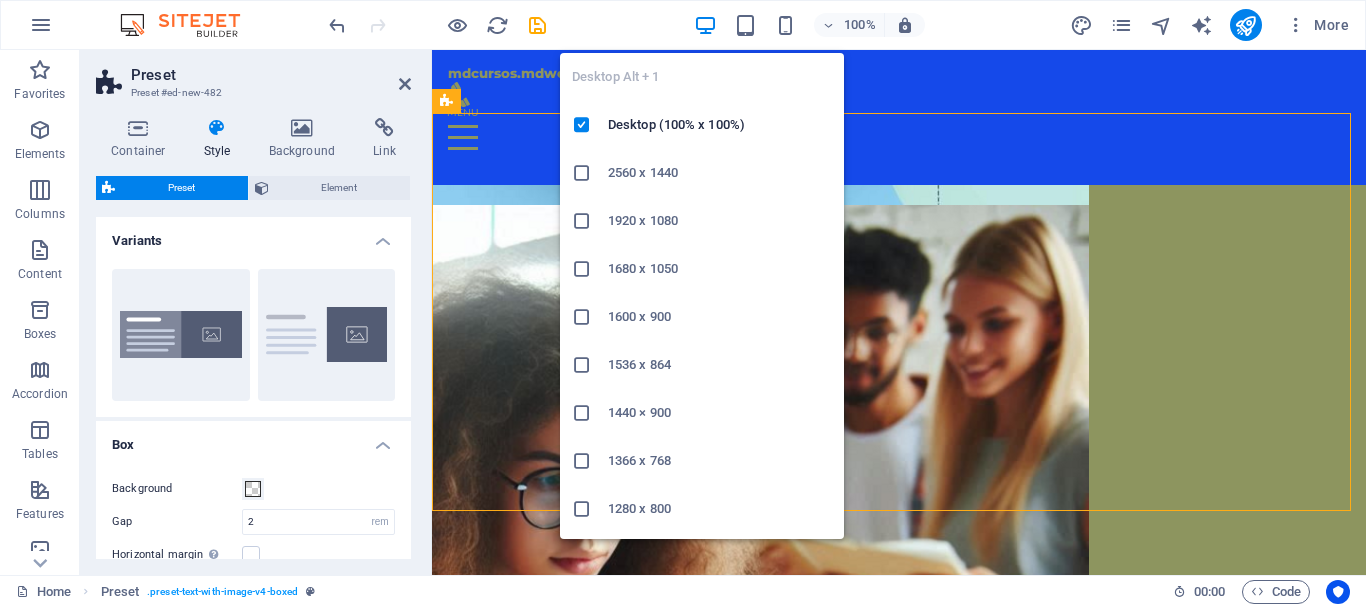 scroll, scrollTop: 5173, scrollLeft: 0, axis: vertical 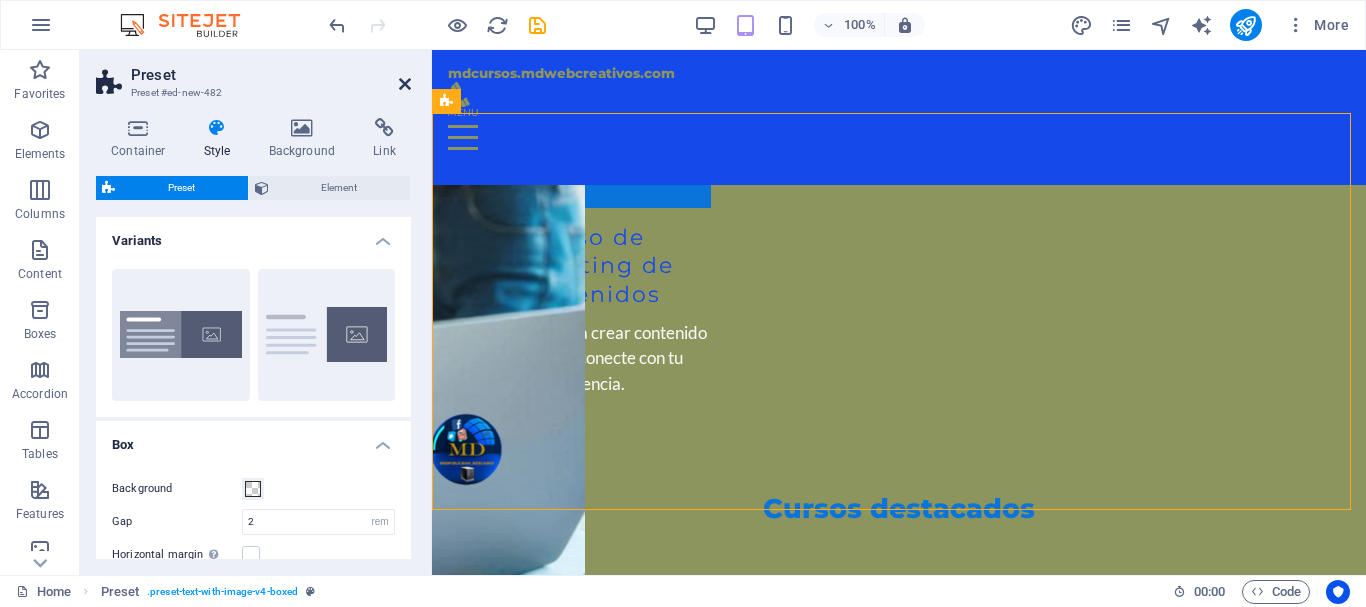 click at bounding box center [405, 84] 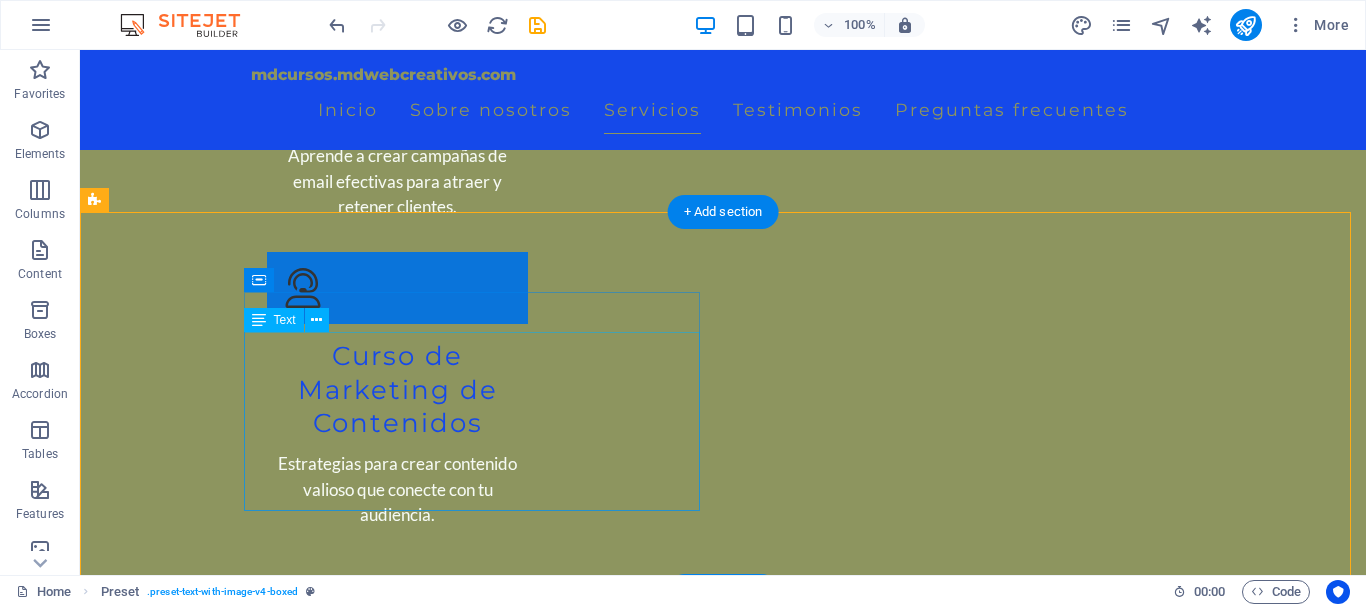 scroll, scrollTop: 5364, scrollLeft: 0, axis: vertical 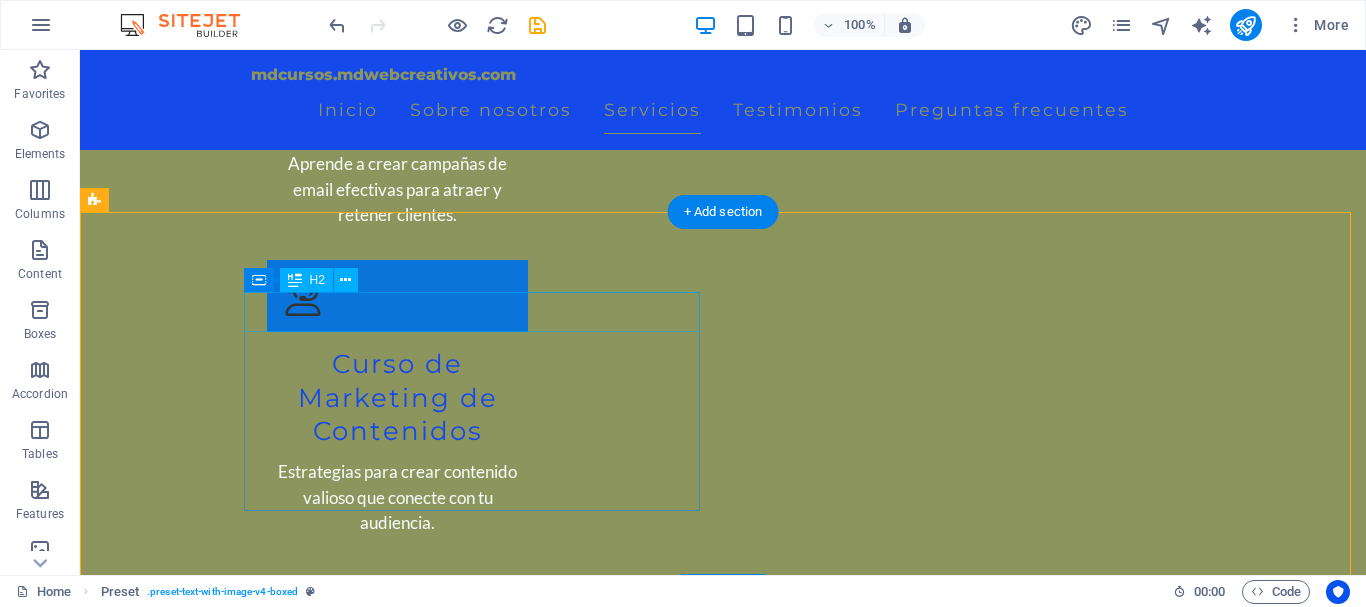 click on "New headline" at bounding box center [568, 3997] 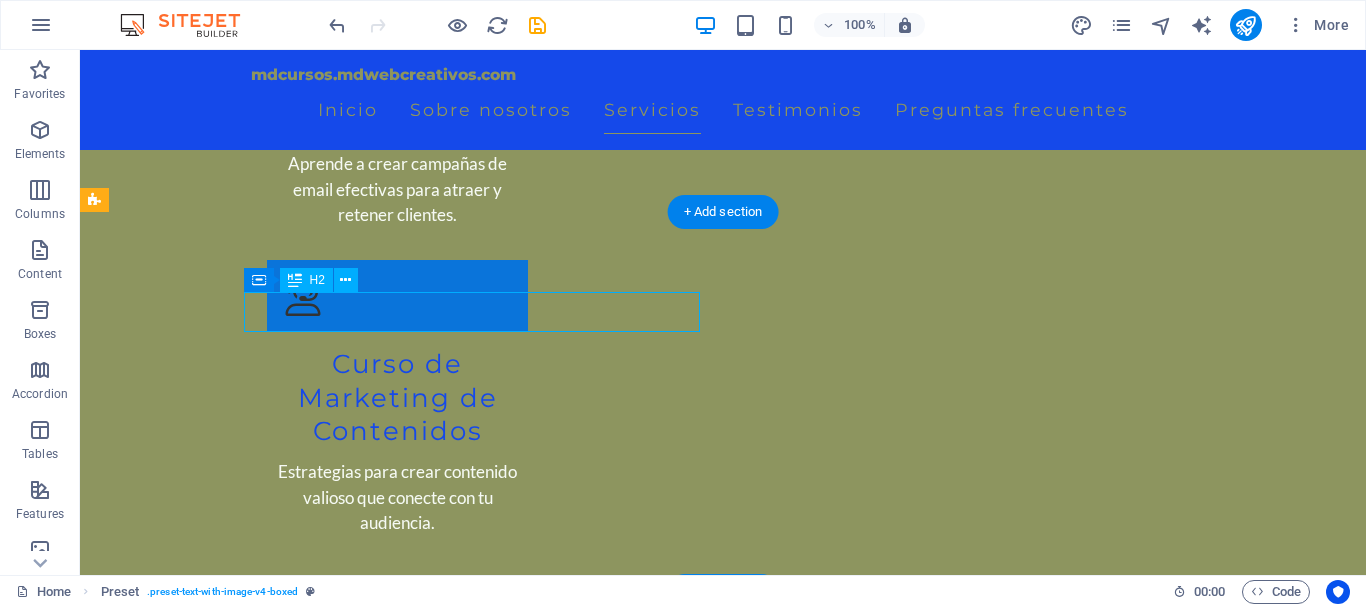 click on "New headline" at bounding box center (568, 3997) 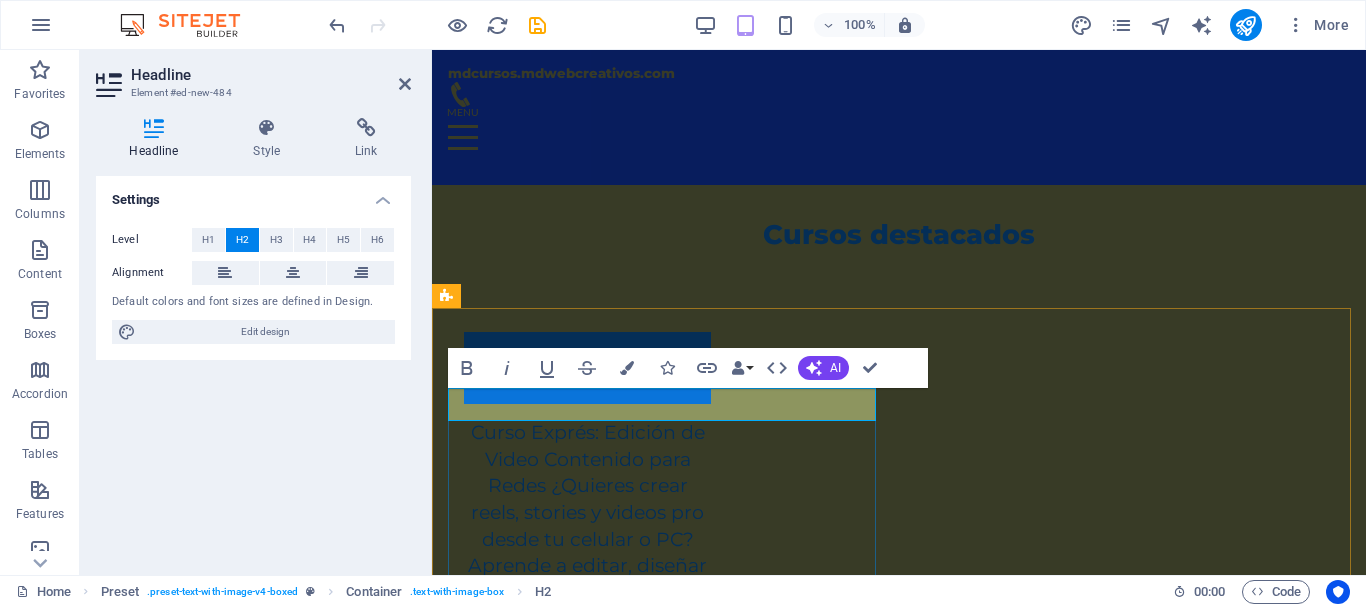 scroll, scrollTop: 4963, scrollLeft: 0, axis: vertical 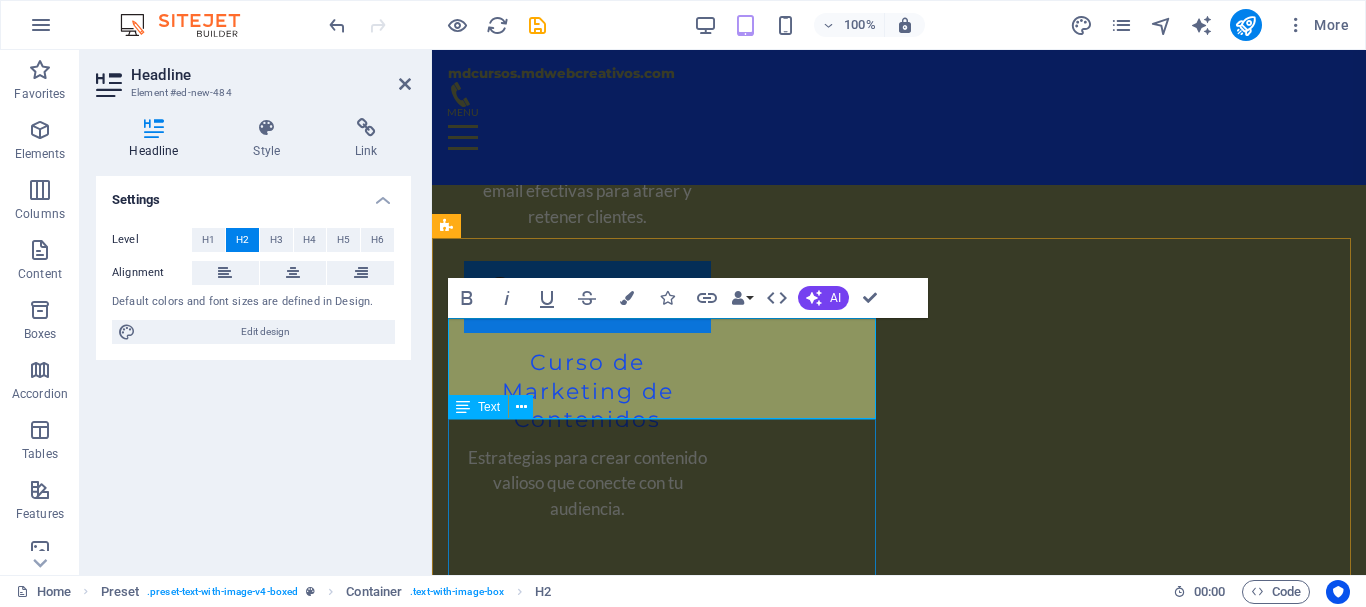 click on "Lorem ipsum dolor sit amet, consectetuer adipiscing elit. Aenean commodo ligula eget dolor. Lorem ipsum dolor sit amet, consectetuer adipiscing elit leget dolor. Lorem ipsum dolor sit amet, consectetuer adipiscing elit. Aenean commodo ligula eget dolor. Lorem ipsum dolor sit amet, consectetuer adipiscing elit dolor consectetuer adipiscing elit leget dolor. Lorem elit saget ipsum dolor sit amet, consectetuer." at bounding box center [899, 3964] 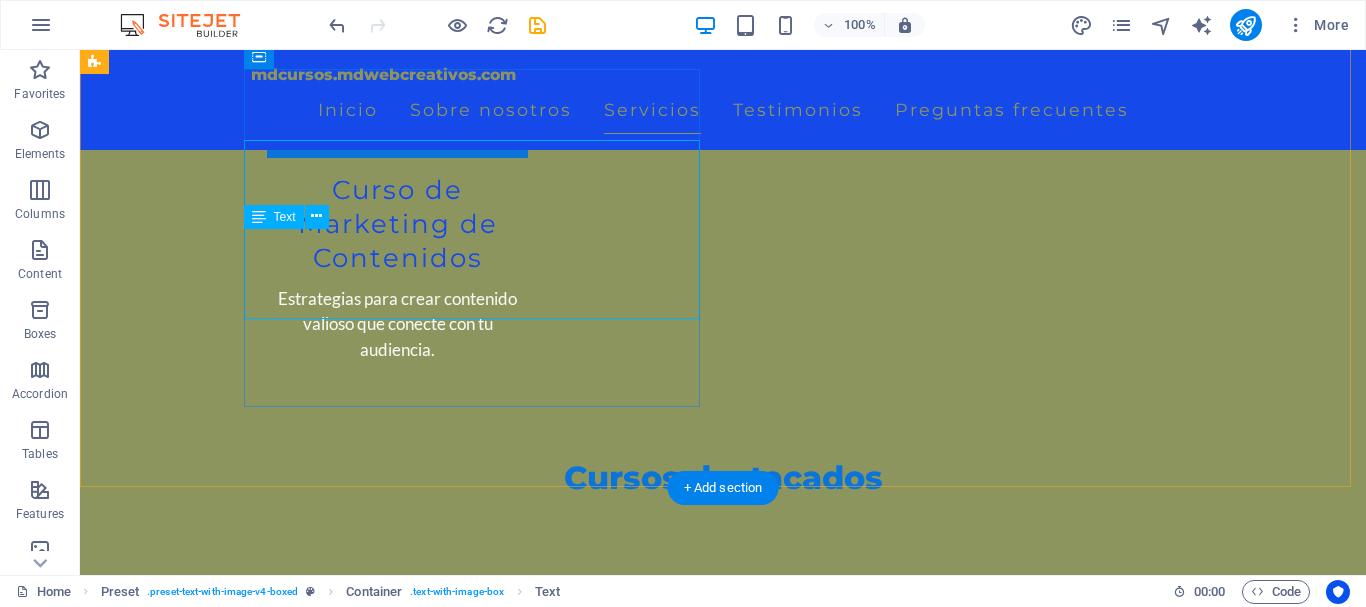 scroll, scrollTop: 5680, scrollLeft: 0, axis: vertical 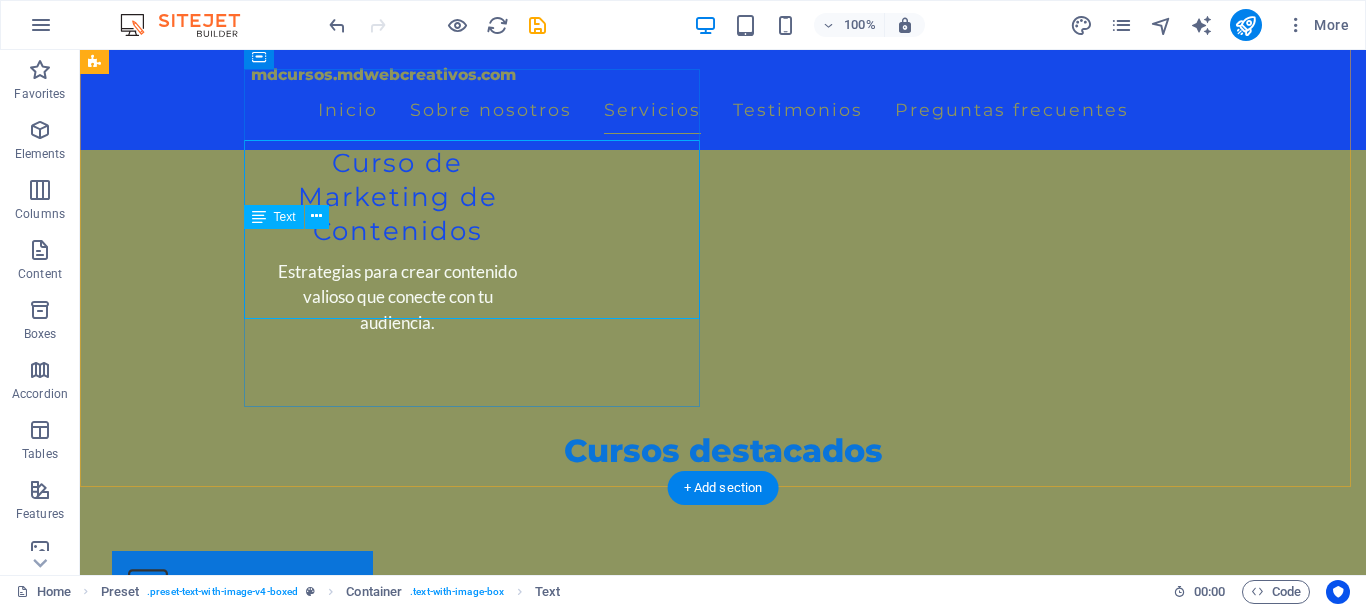 click on "Lorem ipsum dolor sit amet, consectetuer adipiscing elit. Aenean commodo ligula eget dolor. Lorem ipsum dolor sit amet, consectetuer adipiscing elit leget dolor. Lorem ipsum dolor sit amet, consectetuer adipiscing elit. Aenean commodo ligula eget dolor. Lorem ipsum dolor sit amet, consectetuer adipiscing elit dolor consectetuer adipiscing elit leget dolor. Lorem elit saget ipsum dolor sit amet, consectetuer." at bounding box center [568, 3908] 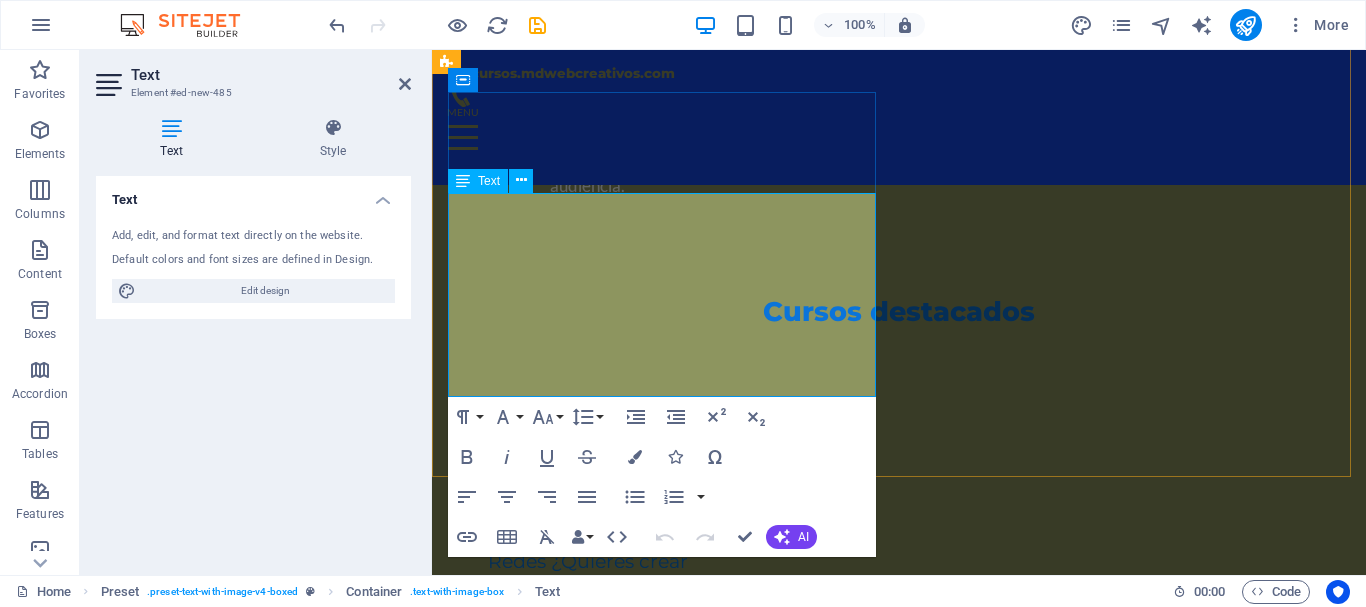 scroll, scrollTop: 5273, scrollLeft: 0, axis: vertical 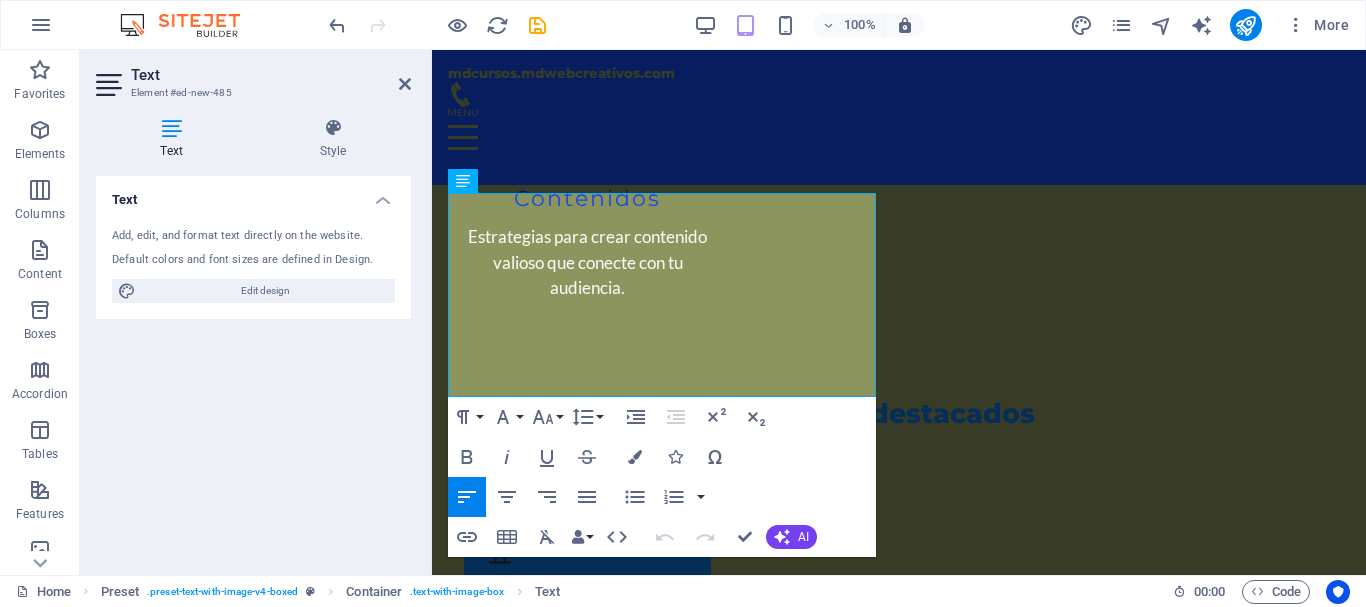 drag, startPoint x: 838, startPoint y: 364, endPoint x: 844, endPoint y: 254, distance: 110.16351 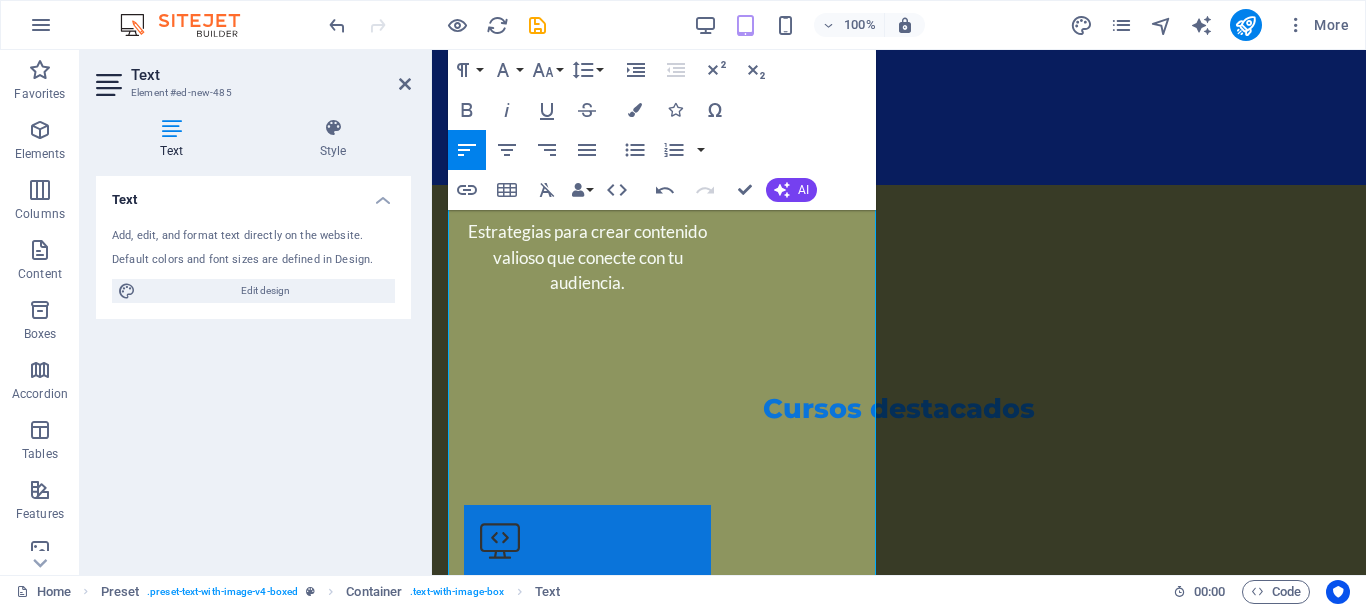 scroll, scrollTop: 20439, scrollLeft: 8, axis: both 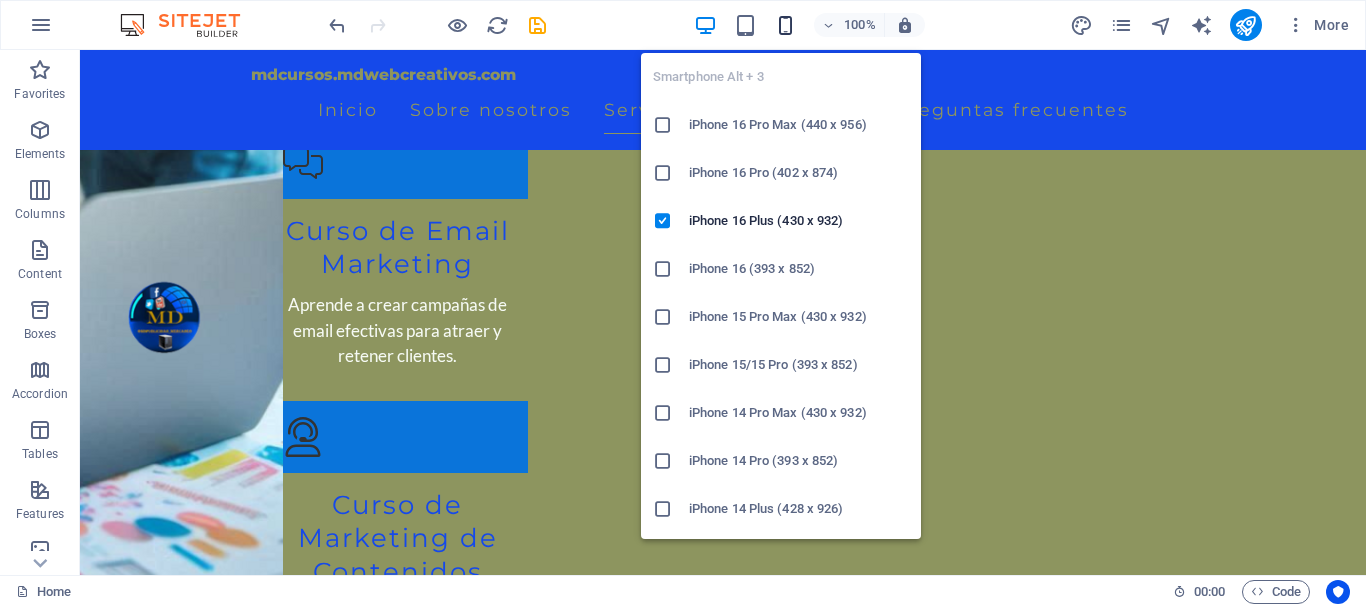 click at bounding box center (785, 25) 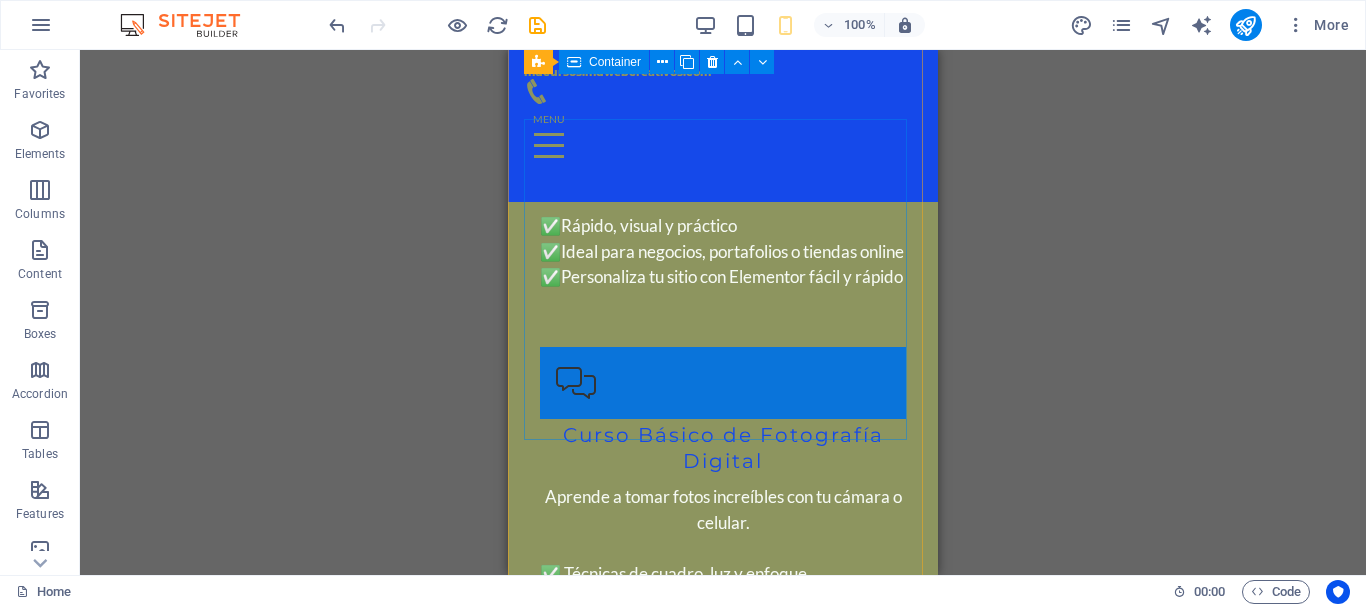 scroll, scrollTop: 5961, scrollLeft: 0, axis: vertical 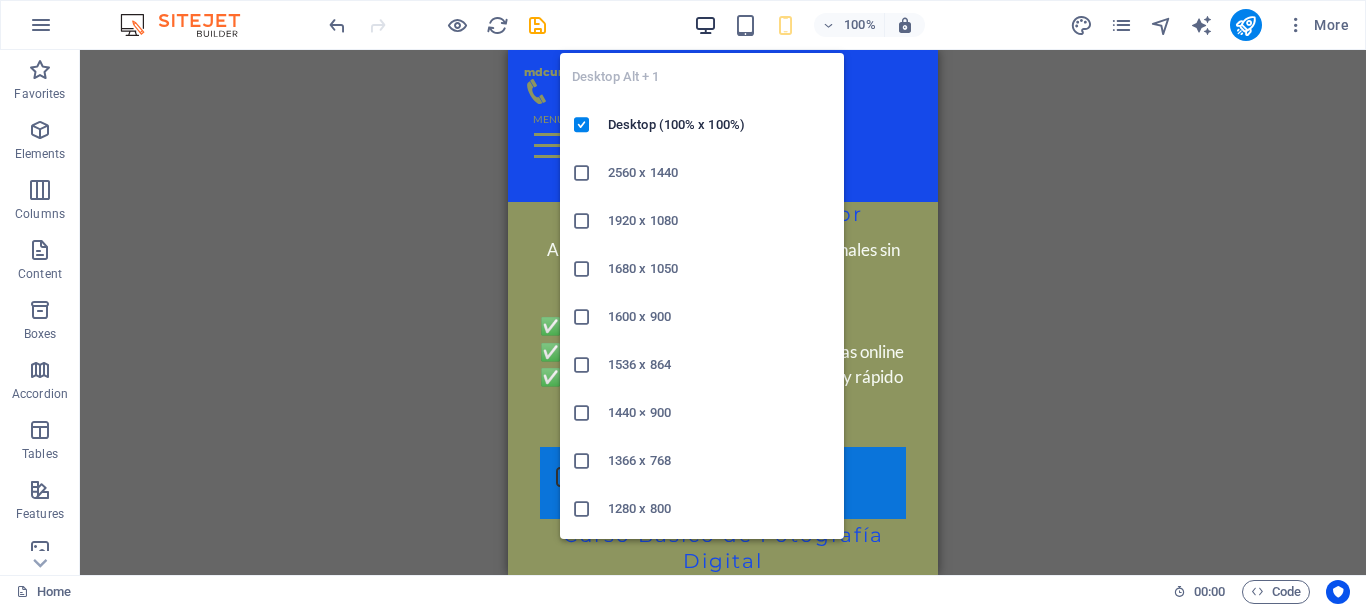 click at bounding box center [705, 25] 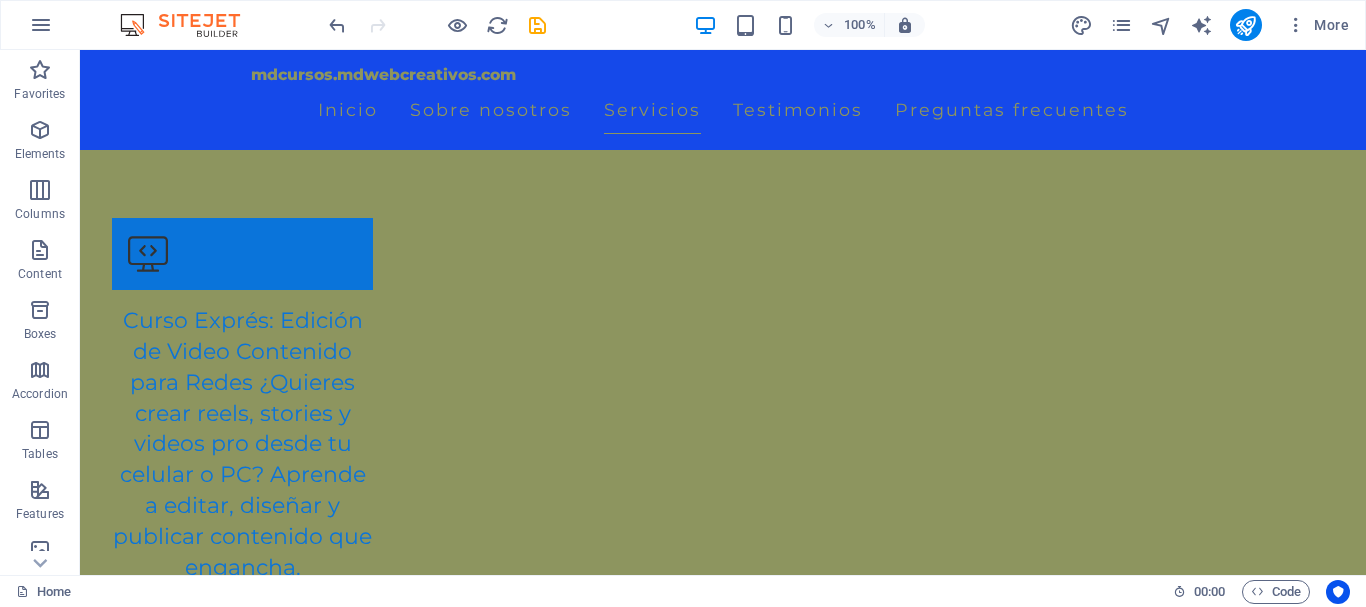scroll, scrollTop: 5814, scrollLeft: 0, axis: vertical 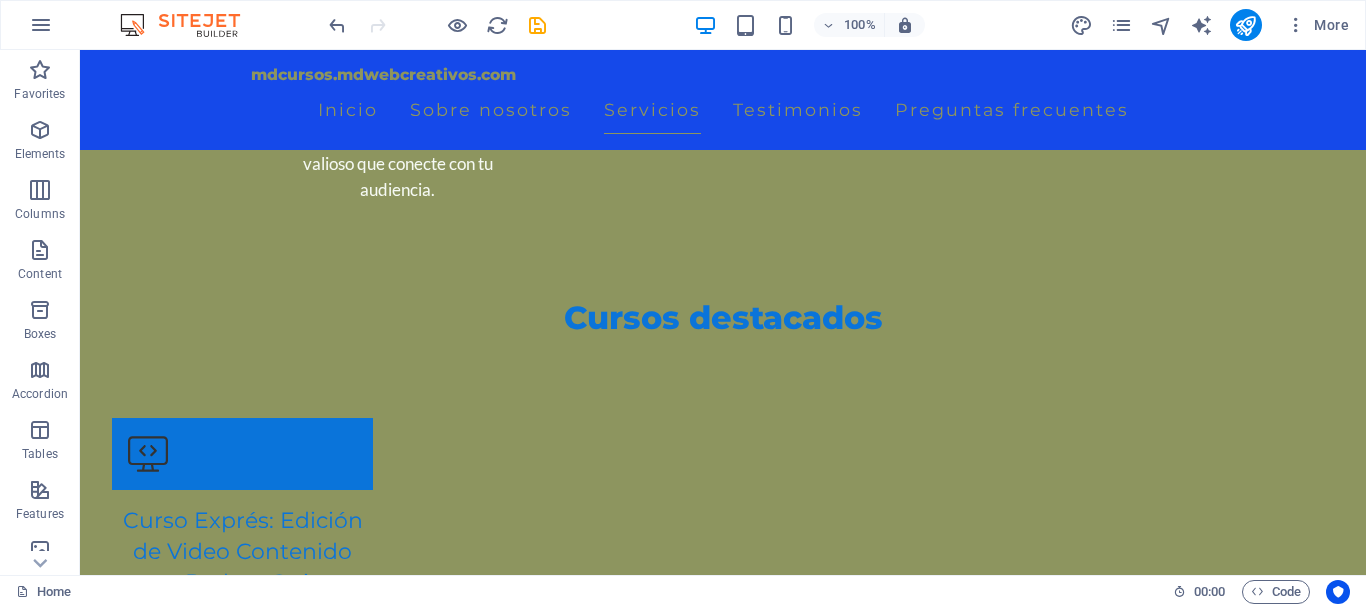 click at bounding box center [568, 4763] 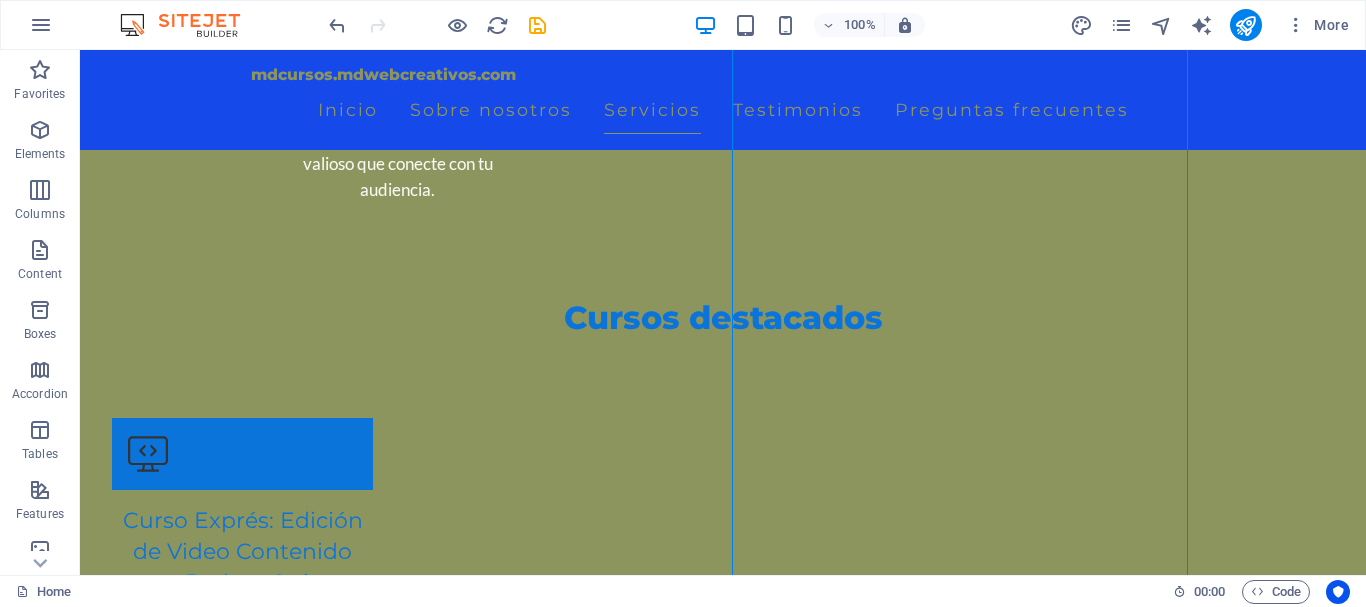 click at bounding box center (568, 4763) 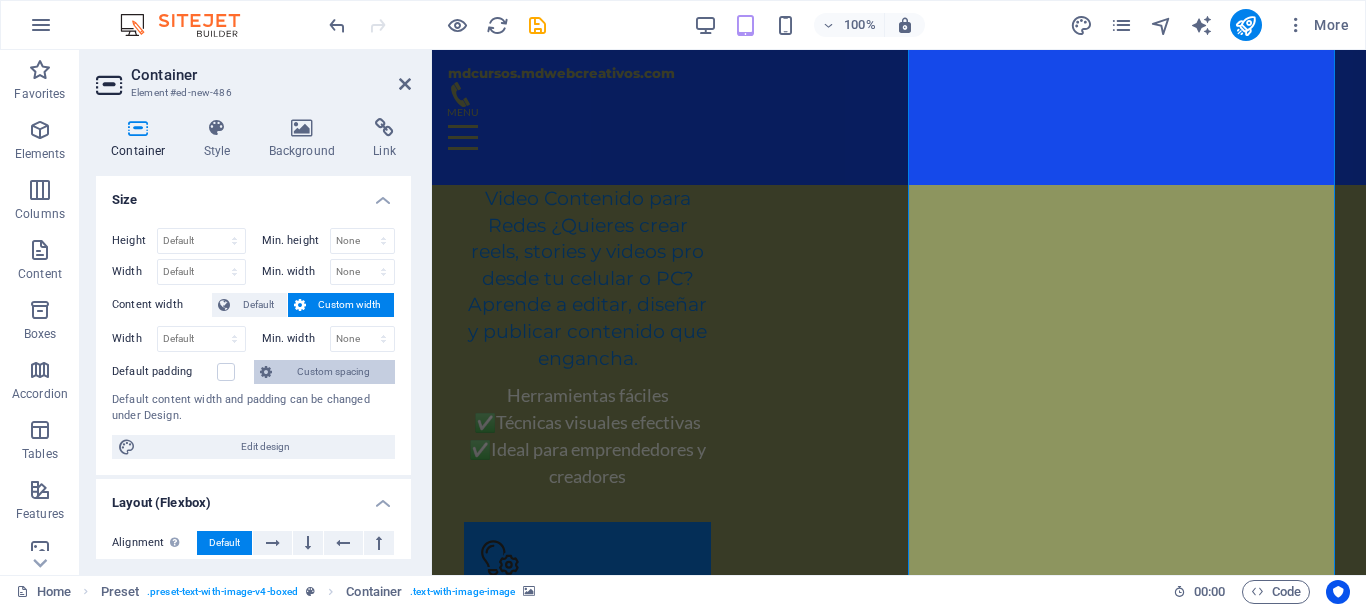scroll, scrollTop: 5407, scrollLeft: 0, axis: vertical 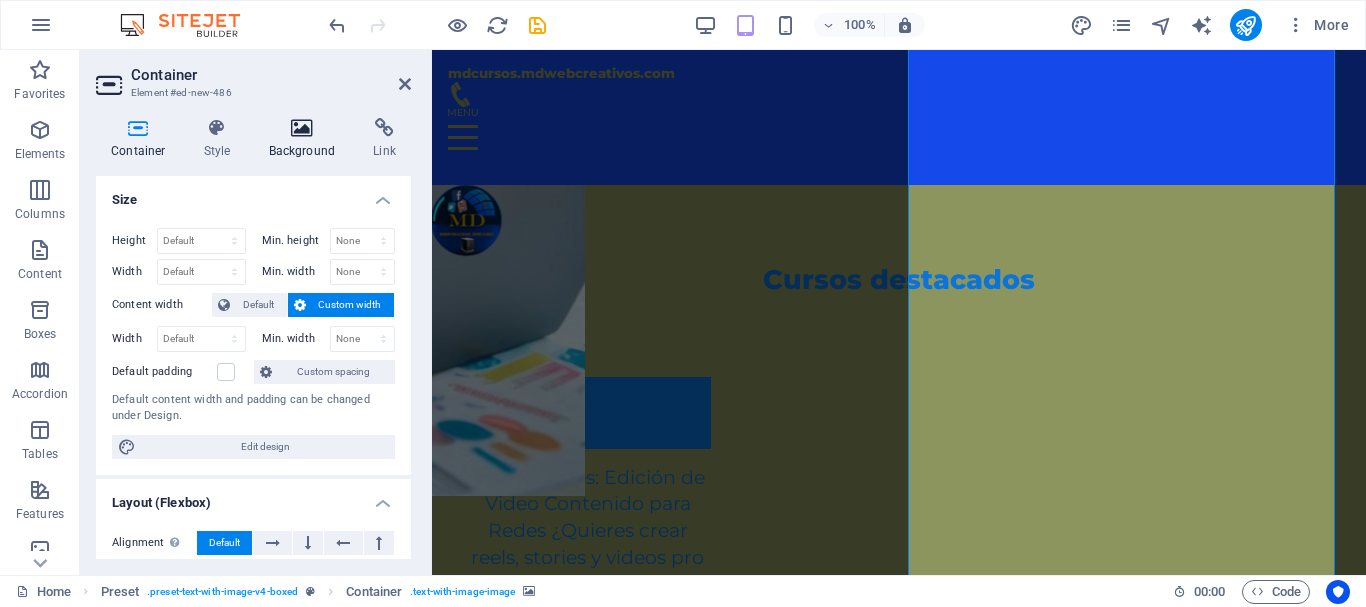 click at bounding box center (302, 128) 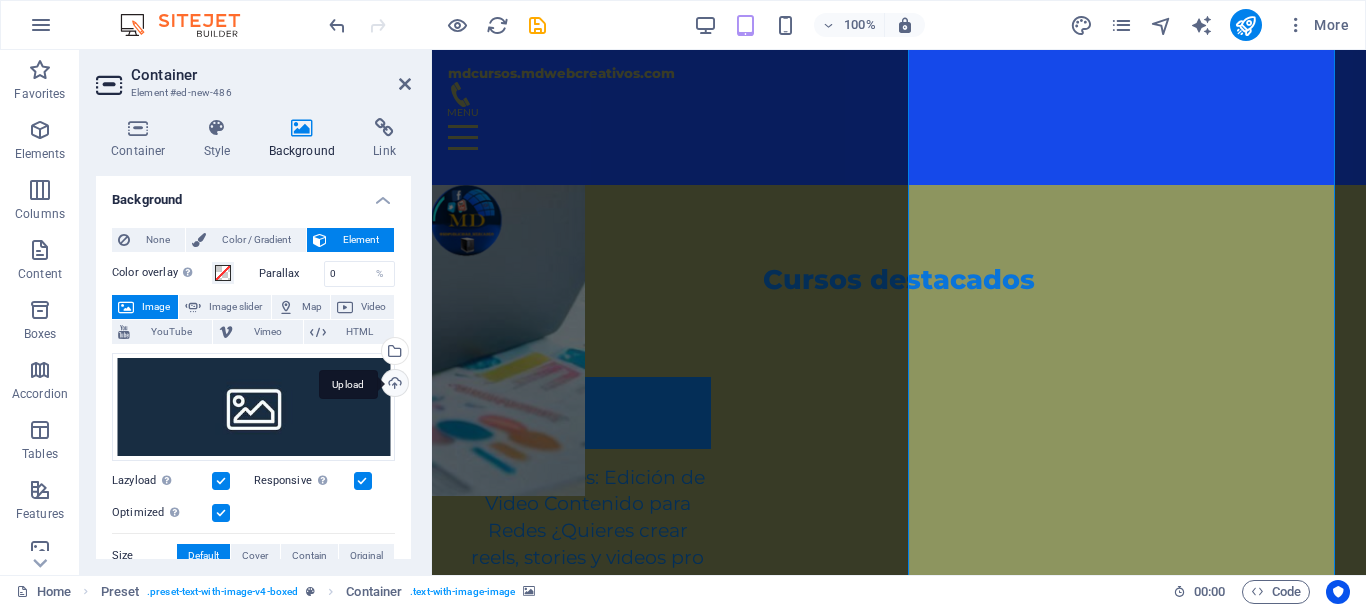 click on "Upload" at bounding box center (393, 385) 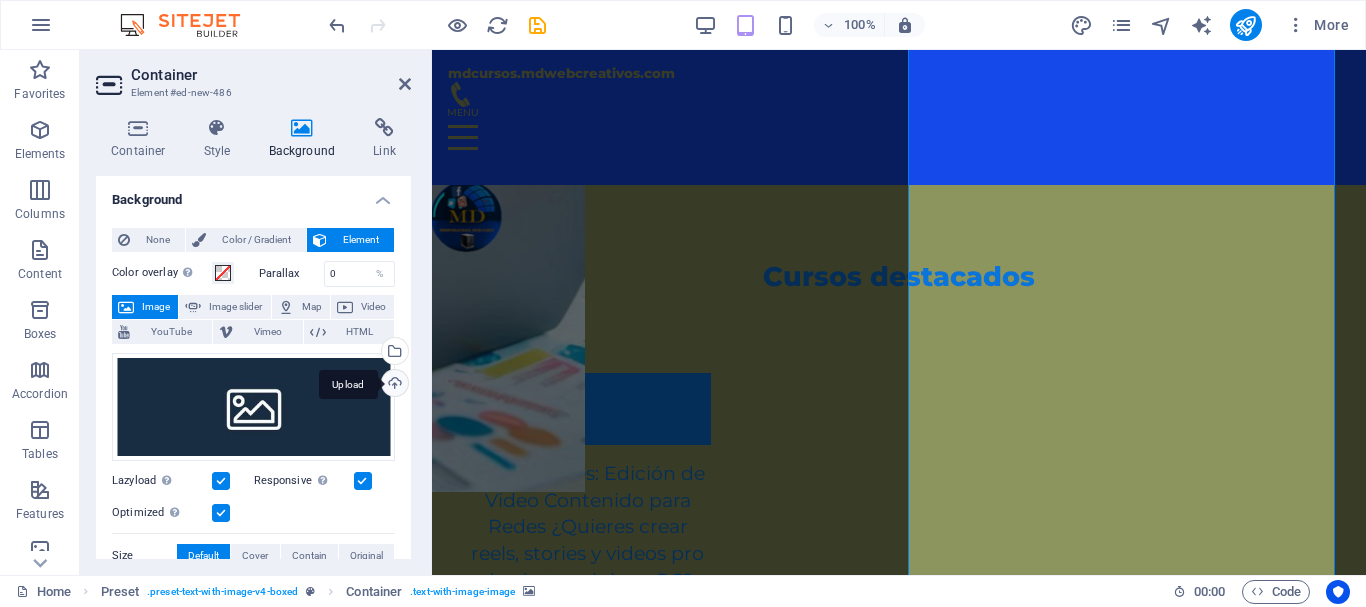 scroll, scrollTop: 5406, scrollLeft: 0, axis: vertical 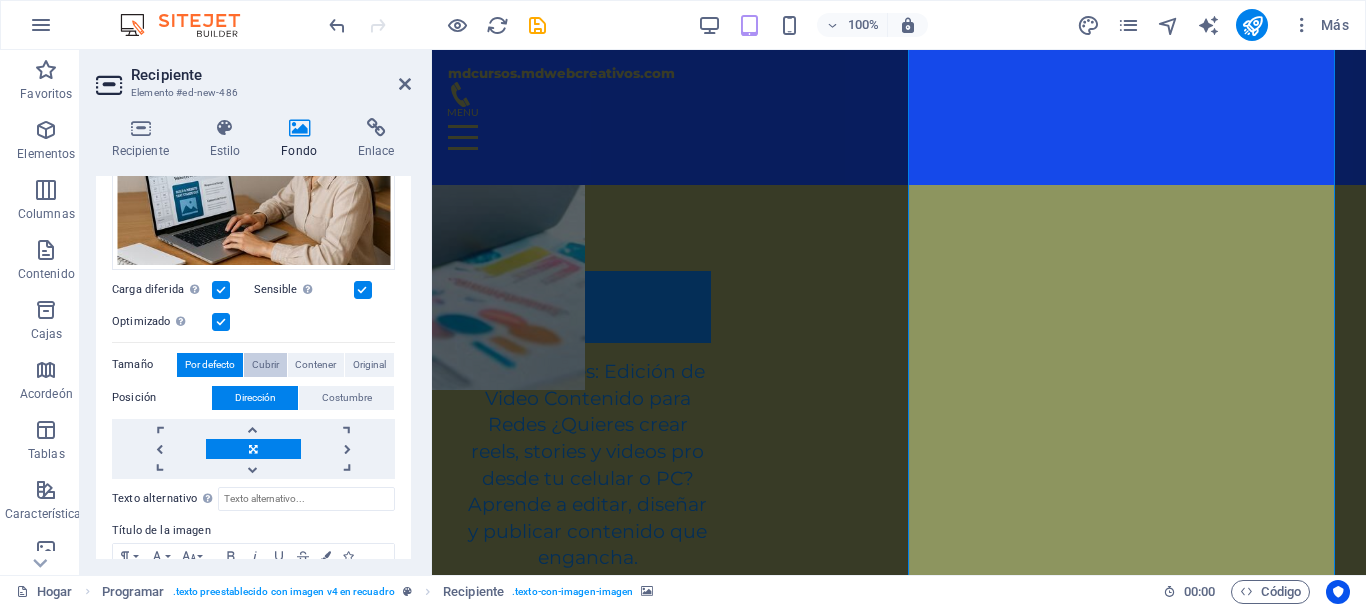 click on "Cubrir" at bounding box center [265, 364] 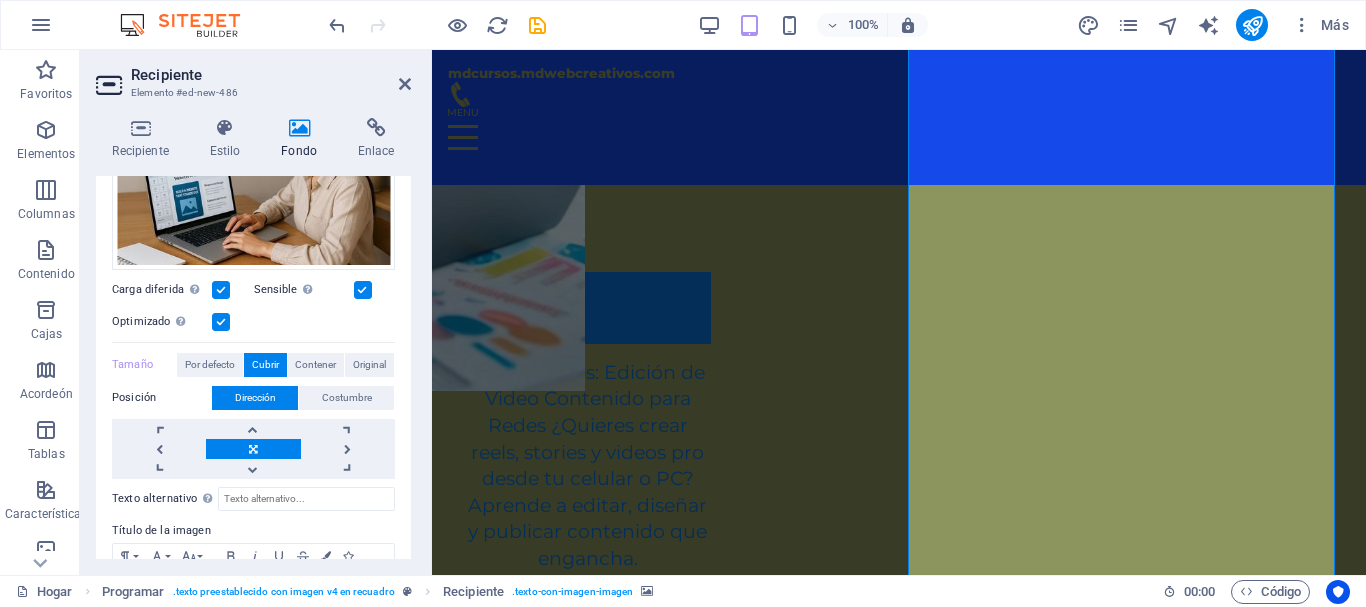 scroll, scrollTop: 5508, scrollLeft: 0, axis: vertical 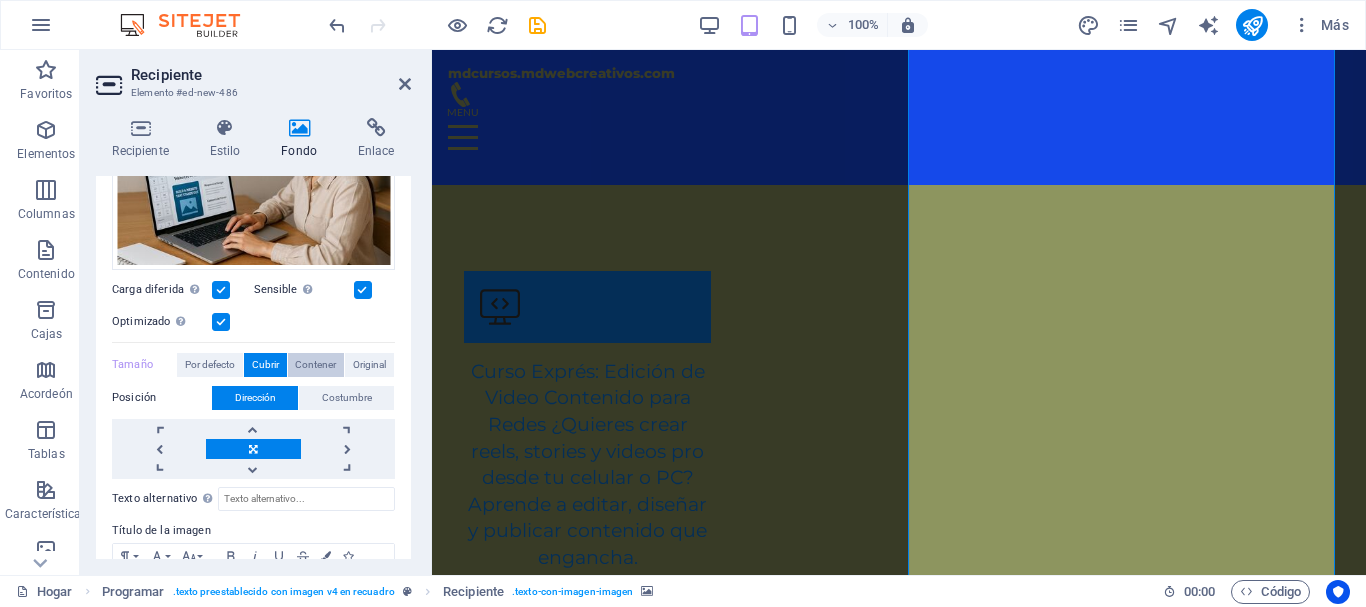 click on "Contener" at bounding box center (315, 364) 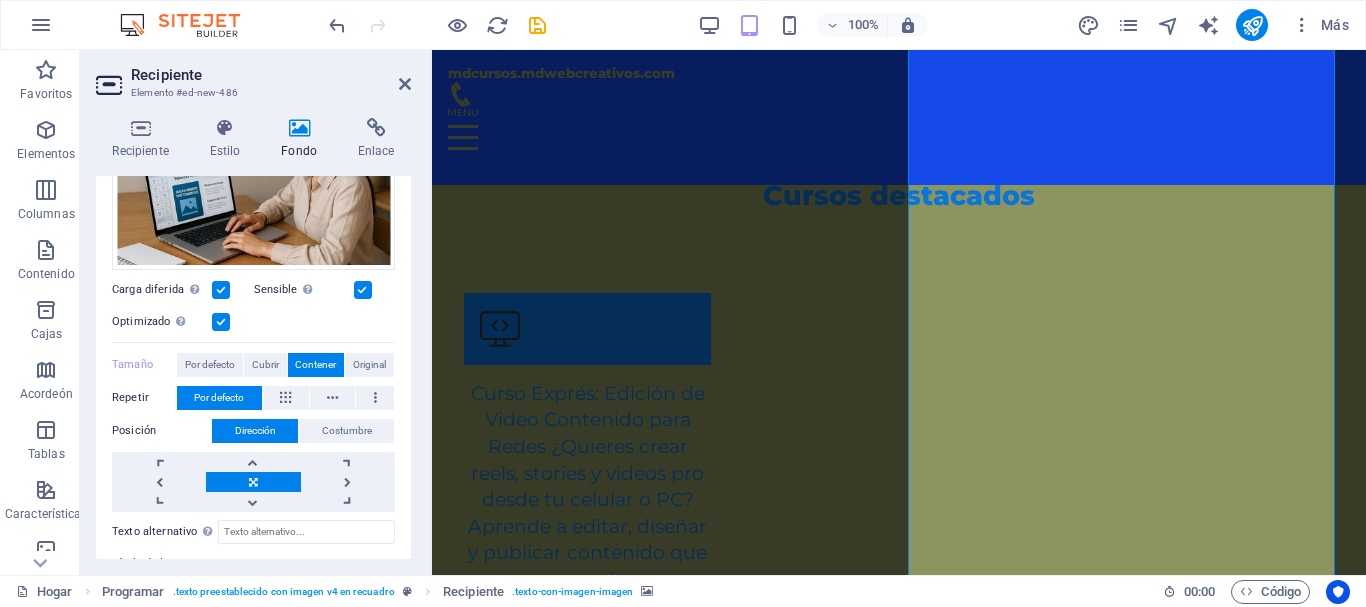 scroll, scrollTop: 5507, scrollLeft: 0, axis: vertical 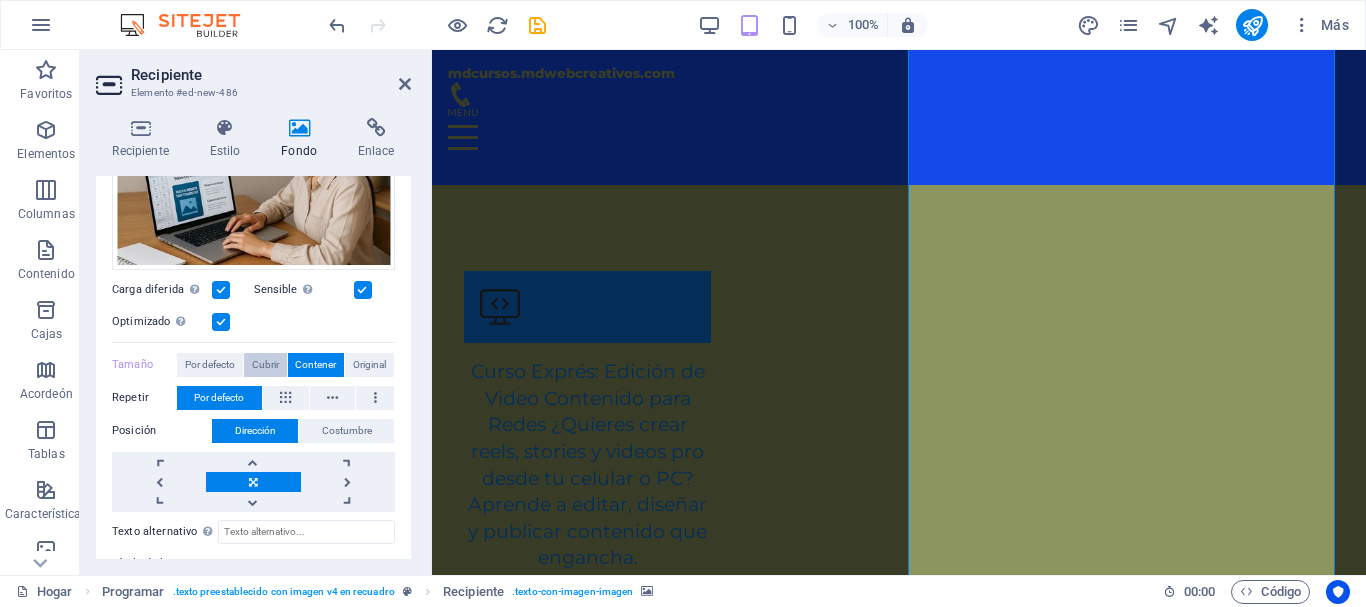 click on "Cubrir" at bounding box center [265, 364] 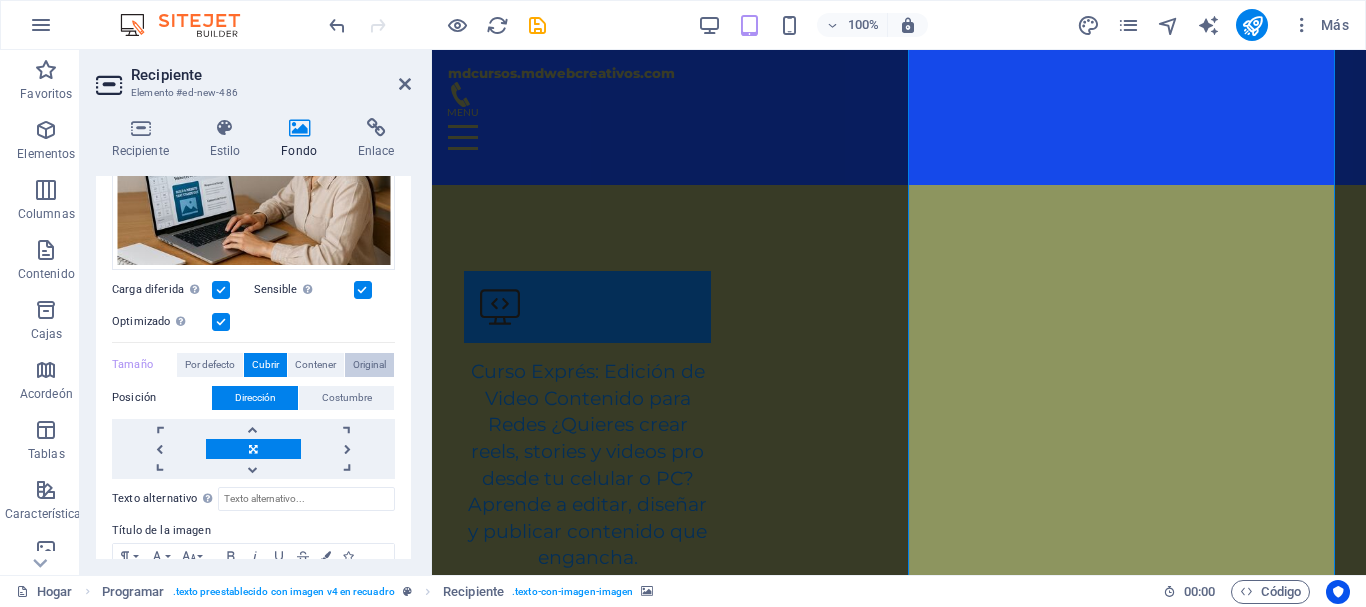click on "Original" at bounding box center [369, 364] 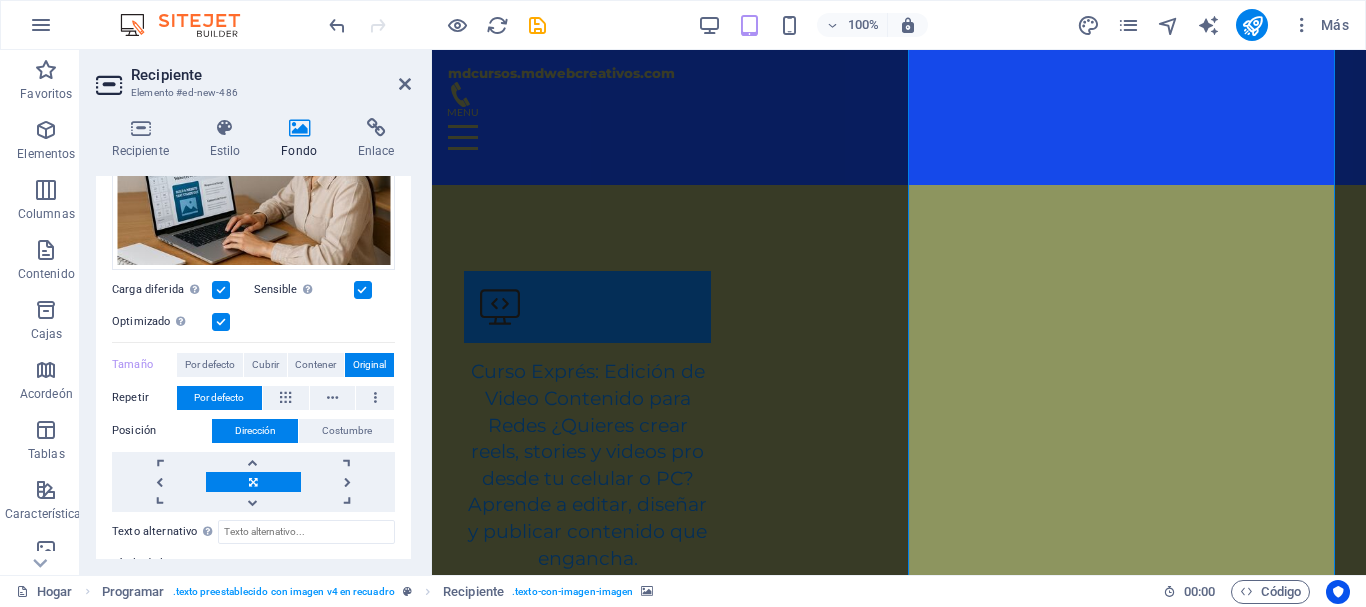 scroll, scrollTop: 5508, scrollLeft: 0, axis: vertical 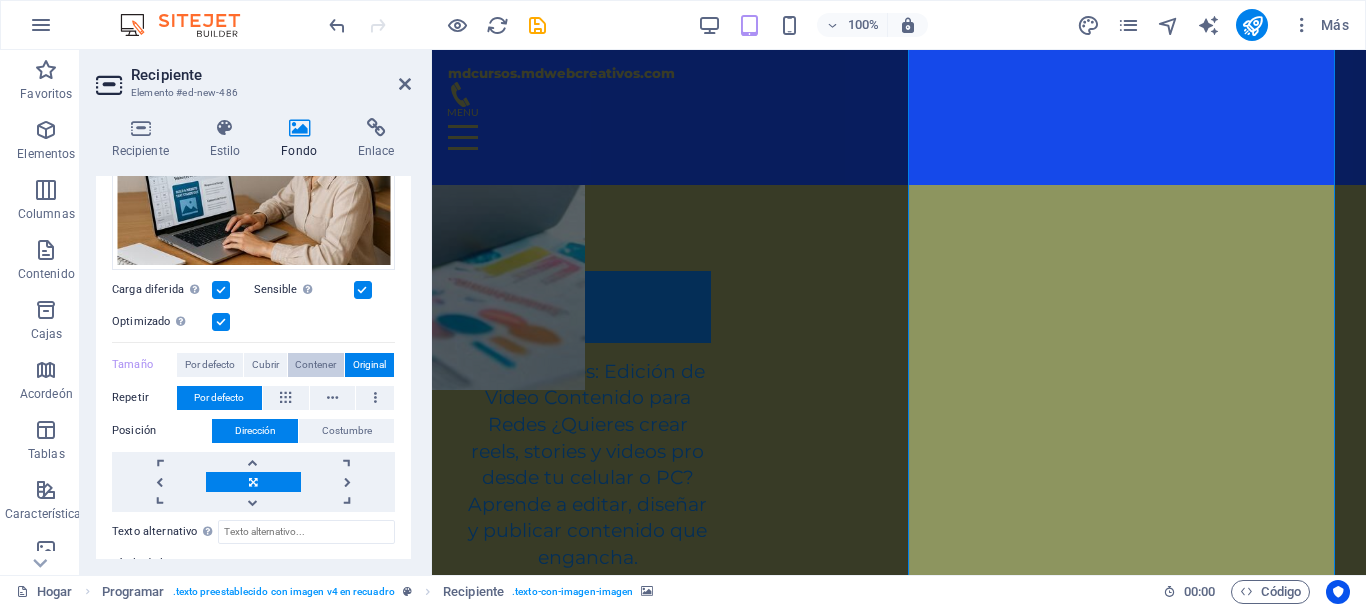 click on "Contener" at bounding box center (315, 365) 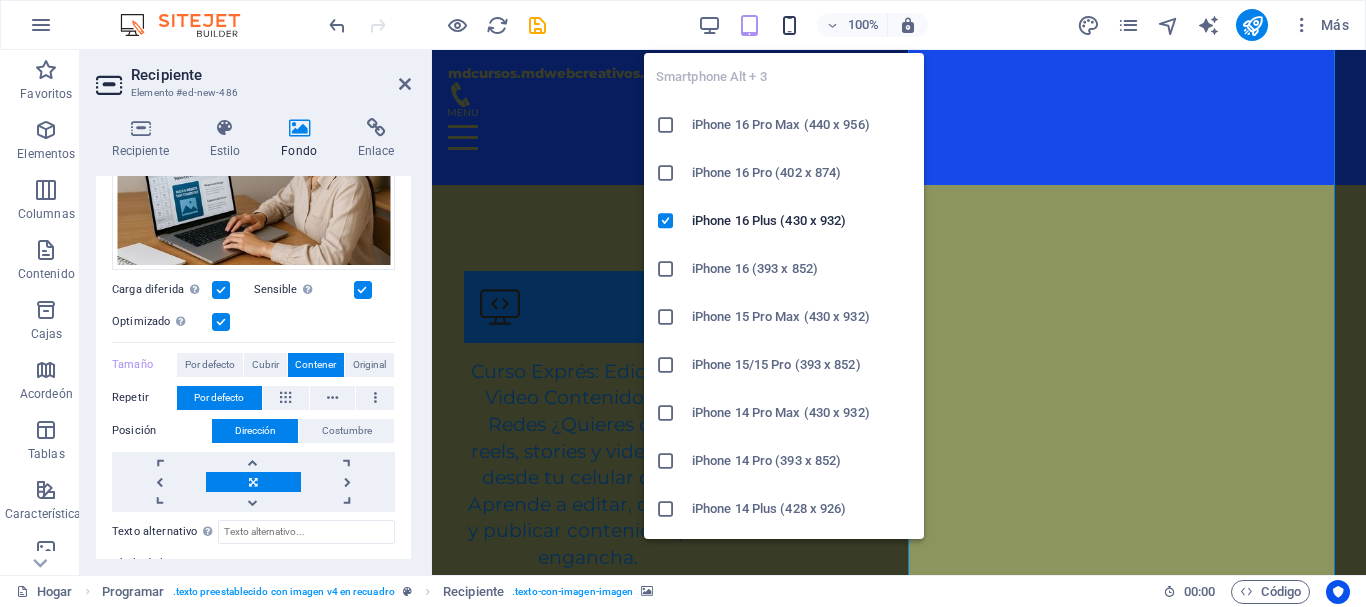 click at bounding box center (789, 25) 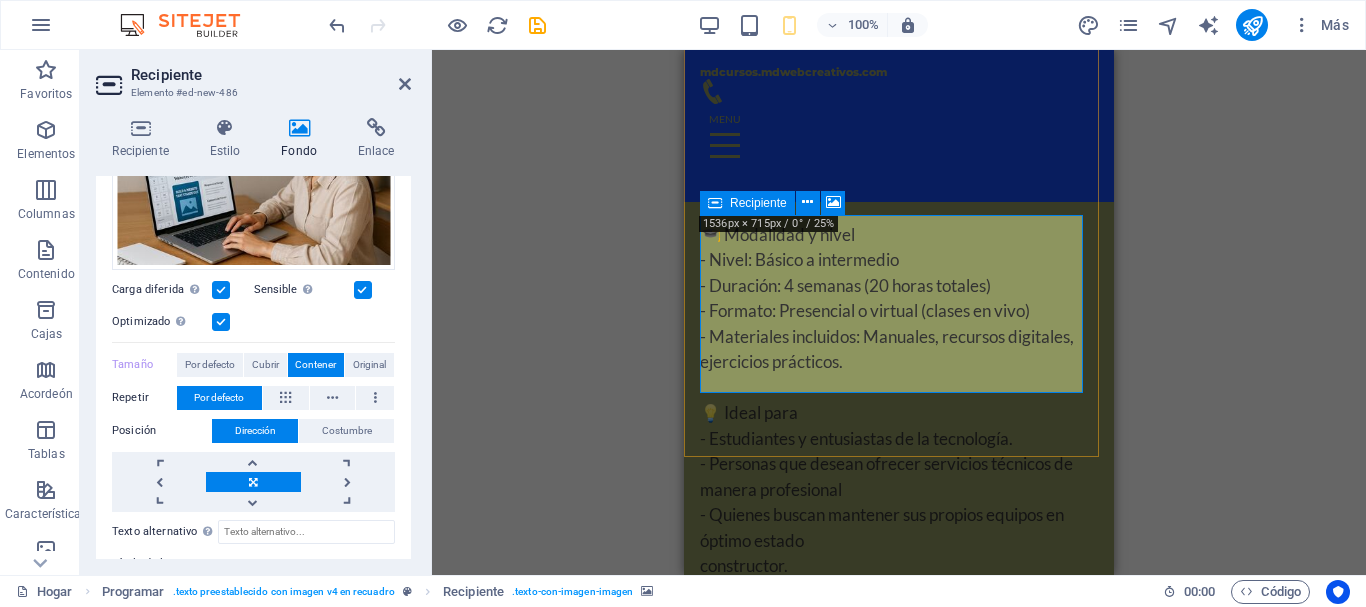 scroll, scrollTop: 7909, scrollLeft: 0, axis: vertical 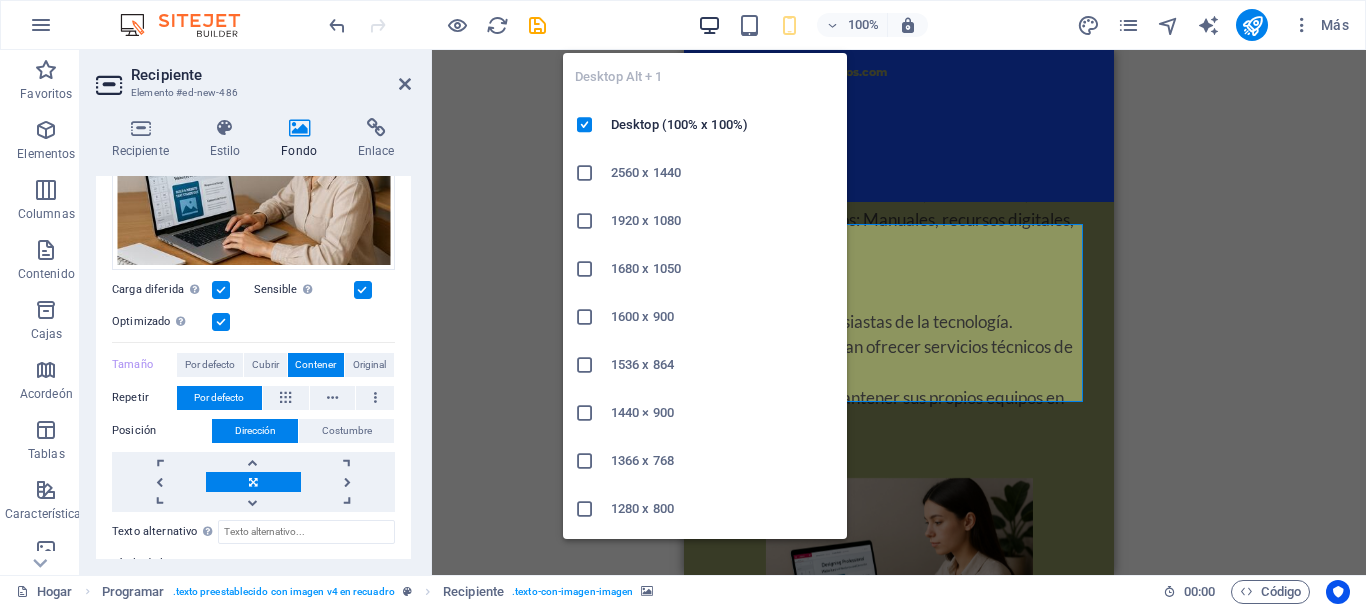 click at bounding box center [709, 25] 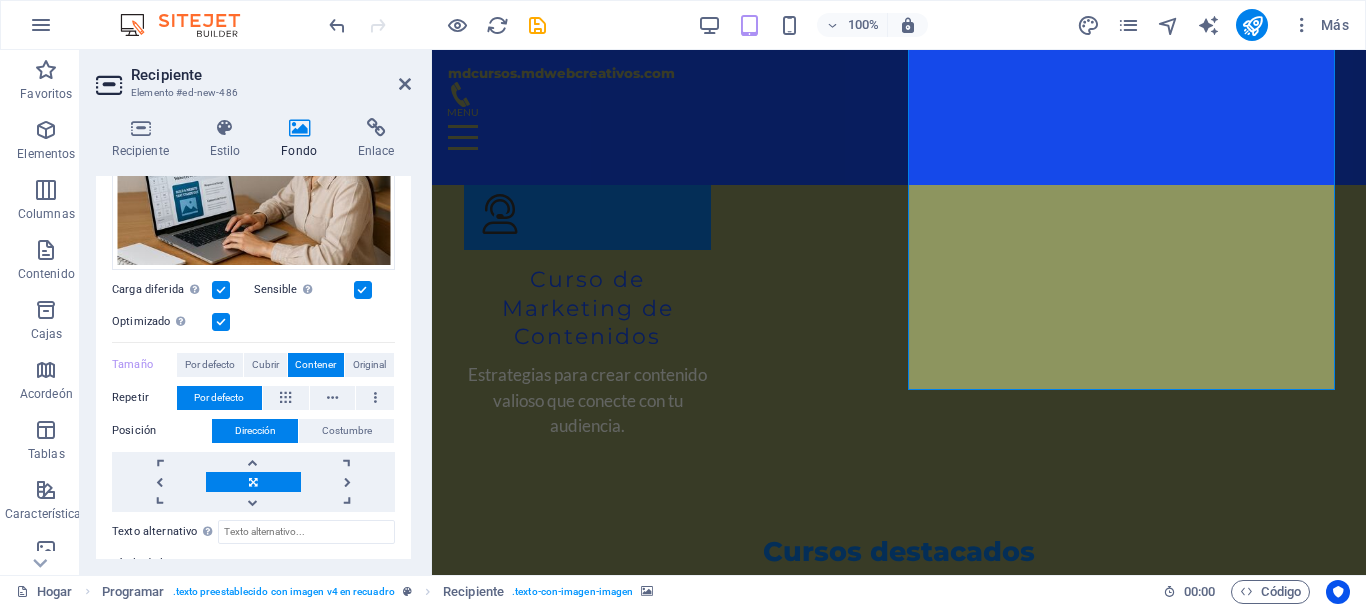 scroll, scrollTop: 5511, scrollLeft: 0, axis: vertical 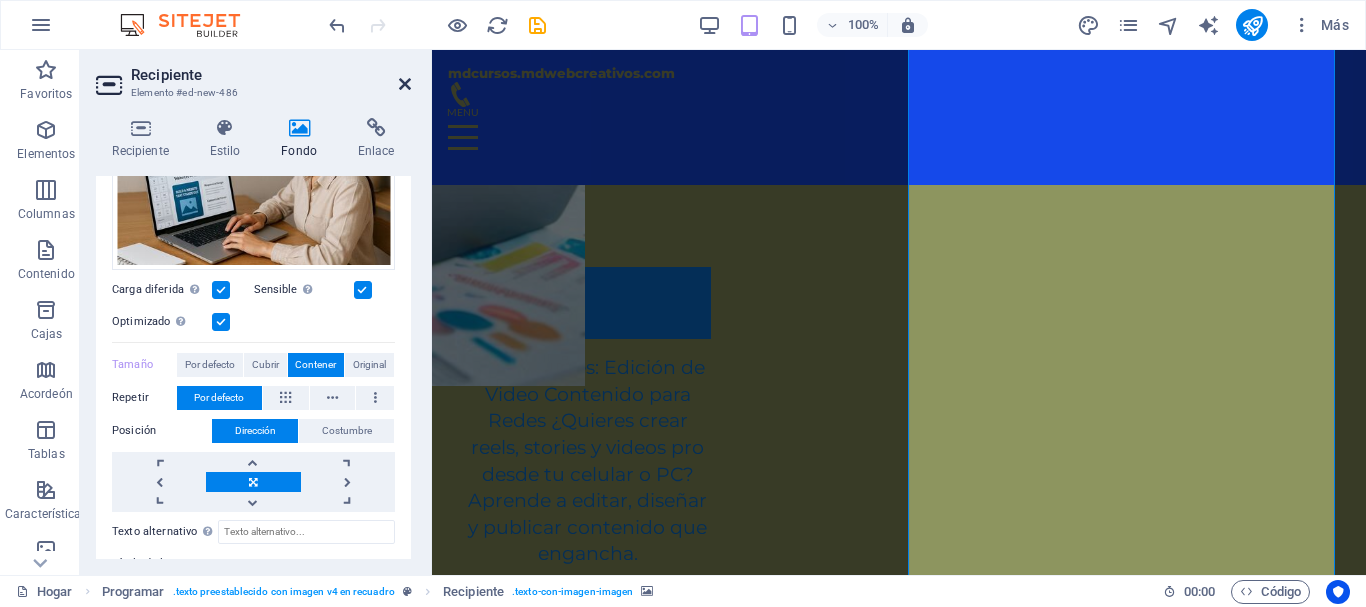click at bounding box center [405, 84] 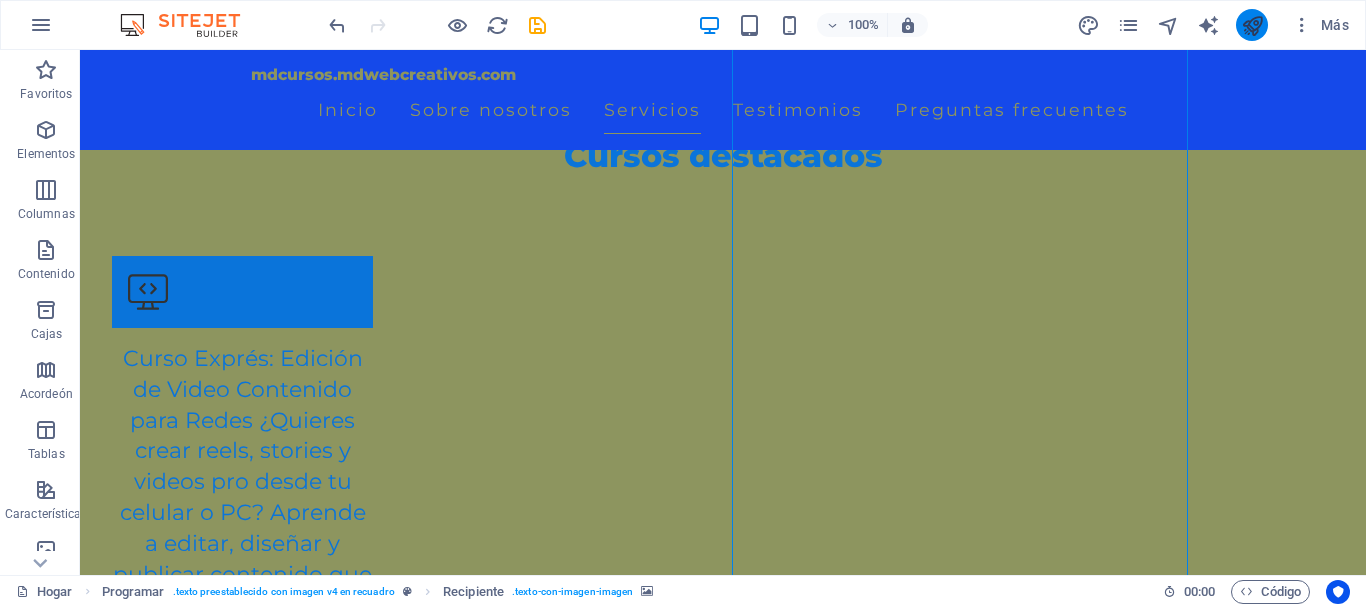 scroll, scrollTop: 5977, scrollLeft: 0, axis: vertical 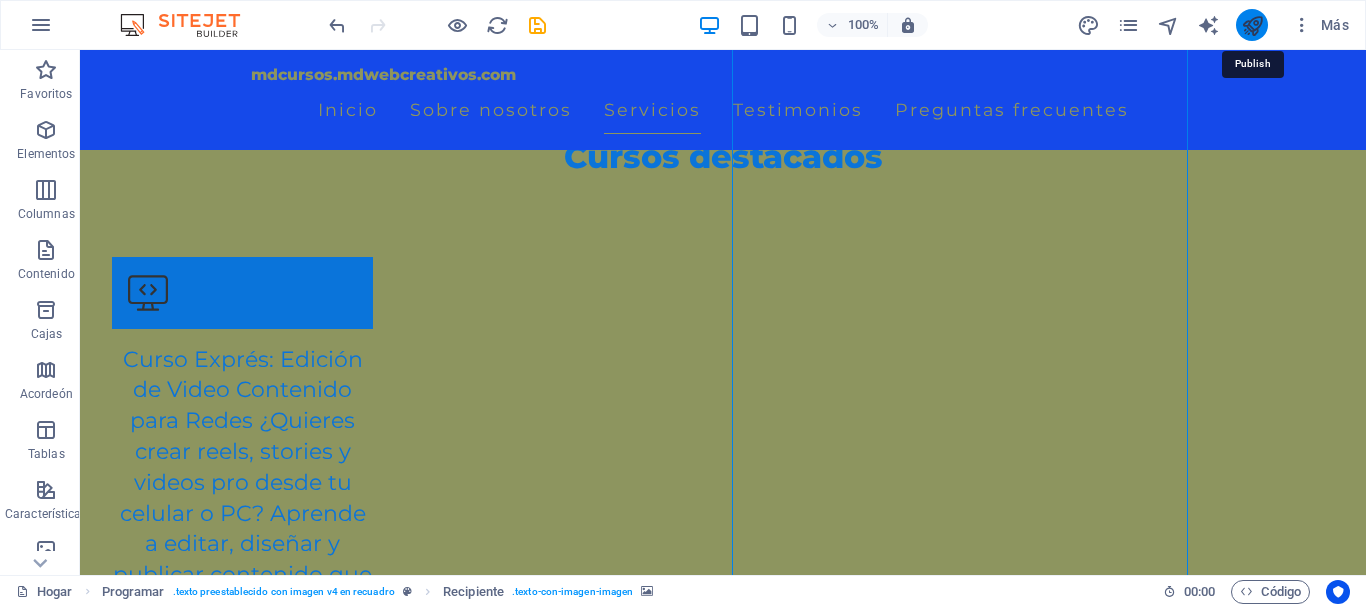 click at bounding box center [1252, 25] 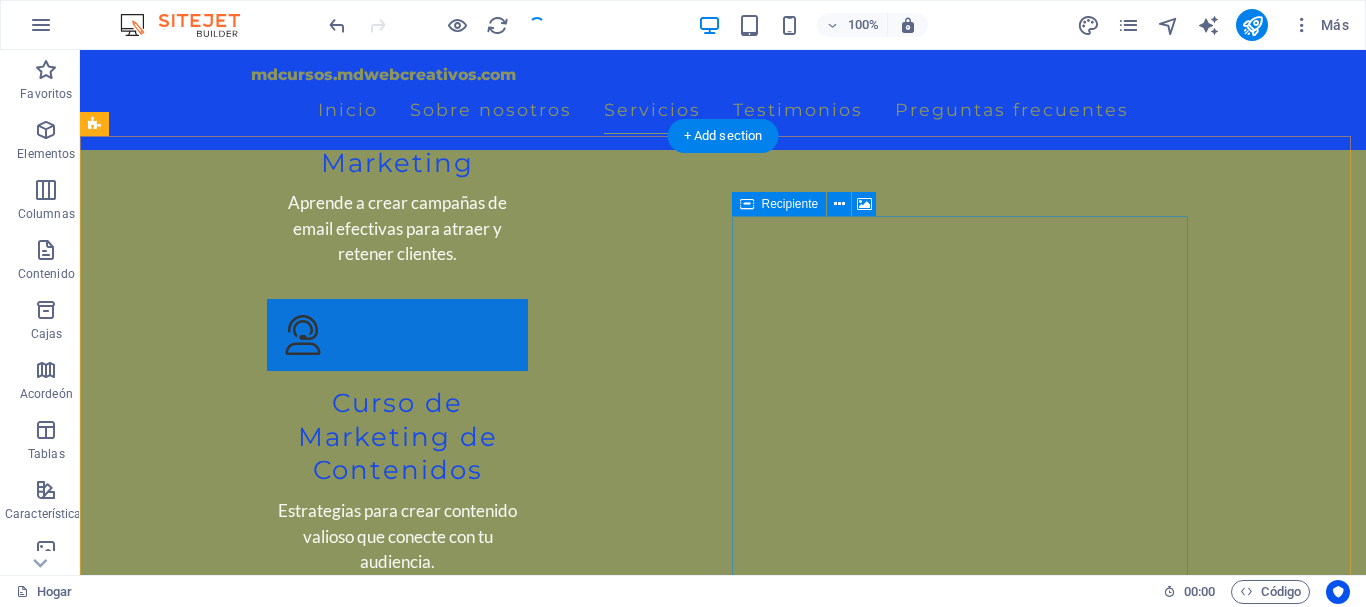 scroll, scrollTop: 5478, scrollLeft: 0, axis: vertical 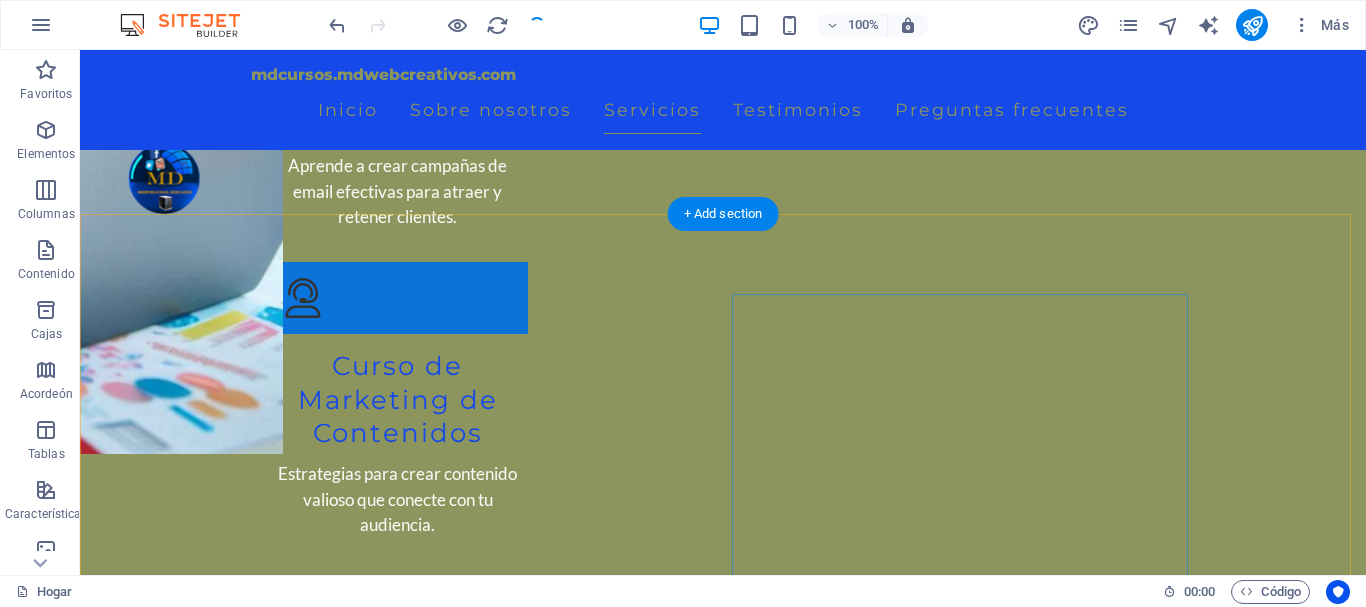 click at bounding box center (568, 5098) 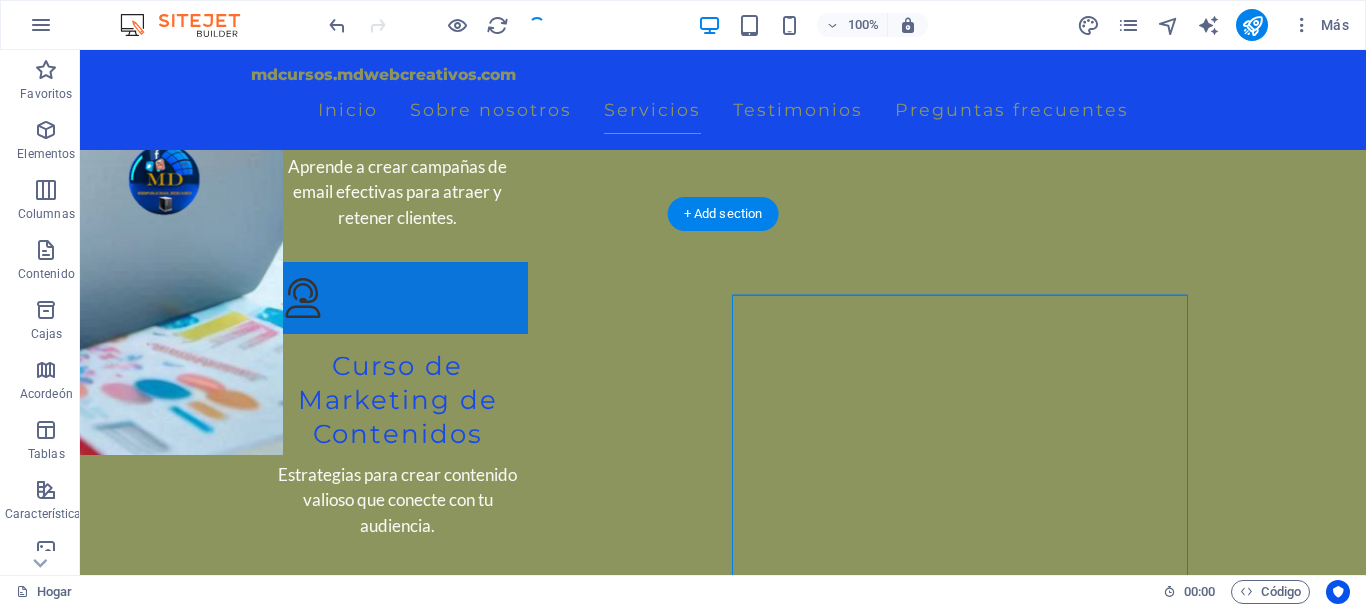 click at bounding box center [568, 5099] 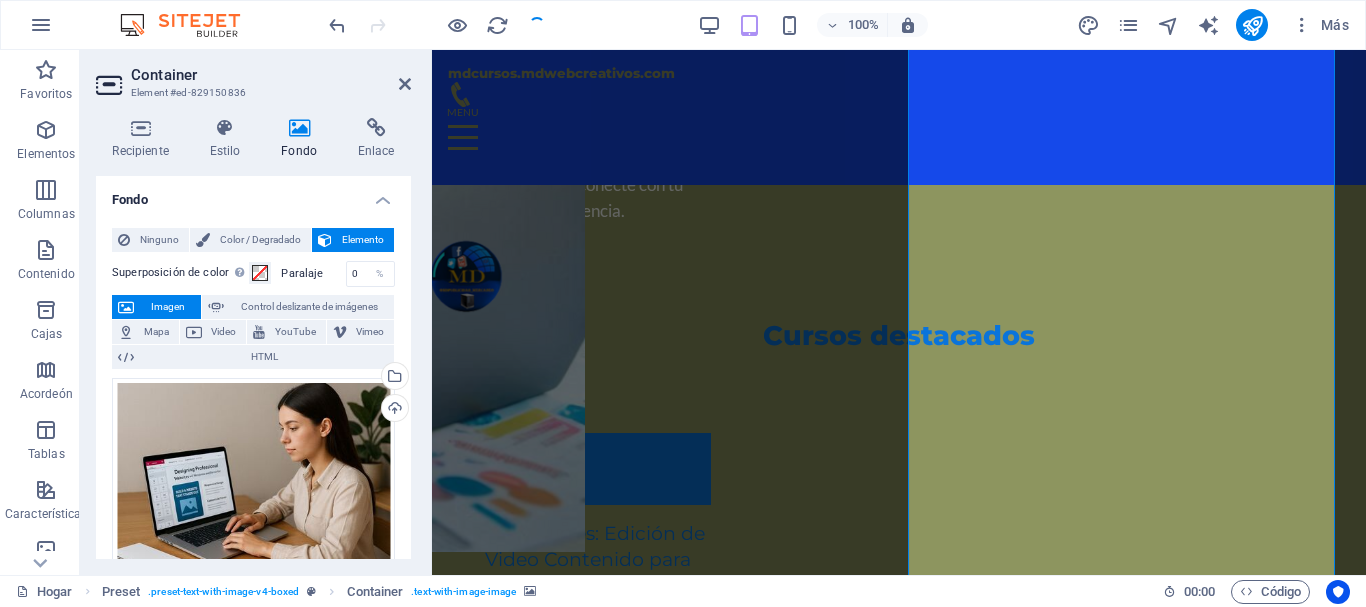 scroll, scrollTop: 5146, scrollLeft: 0, axis: vertical 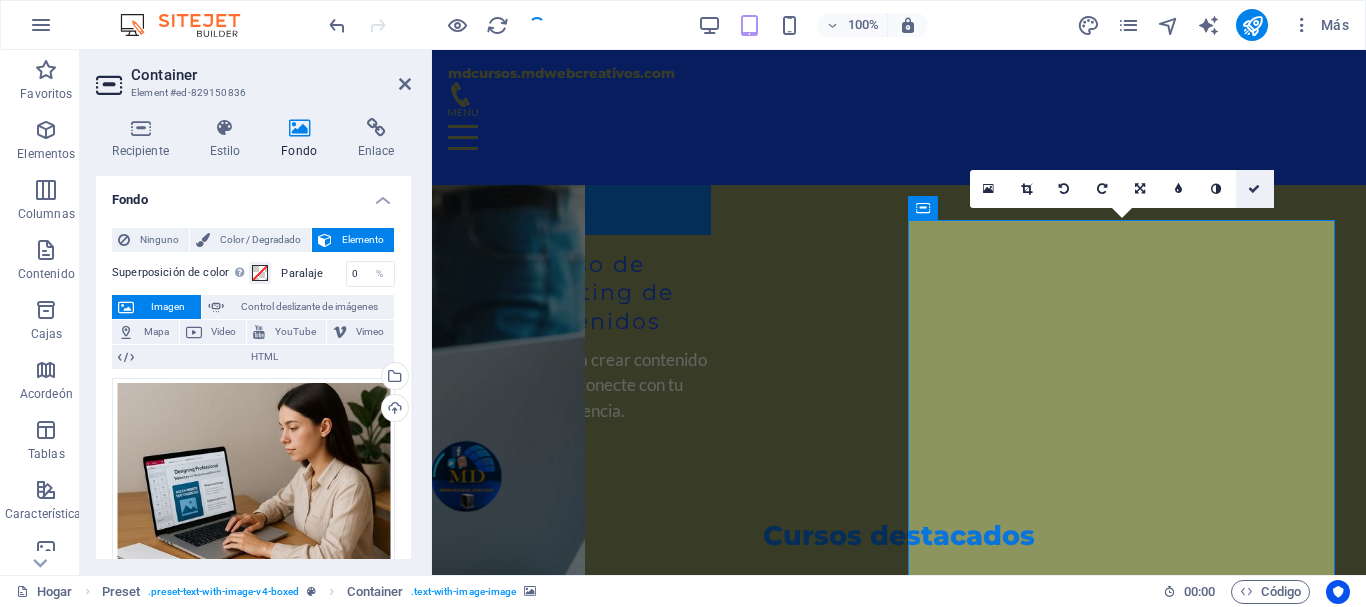 click at bounding box center (1254, 189) 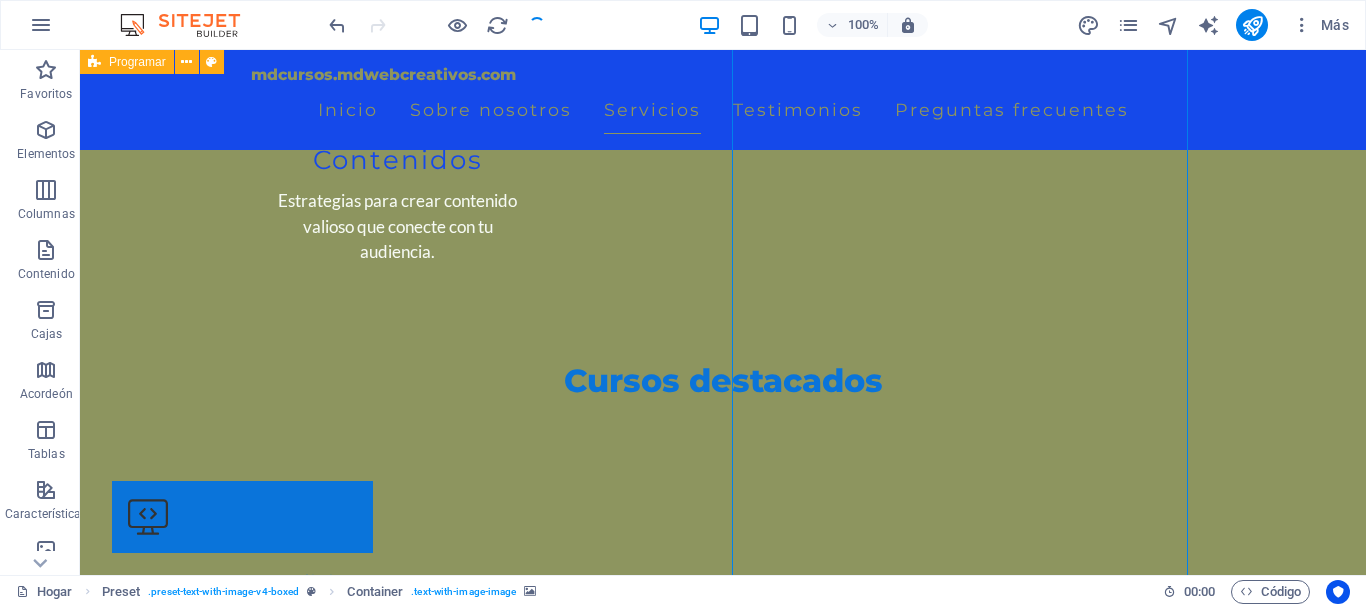 scroll, scrollTop: 5337, scrollLeft: 0, axis: vertical 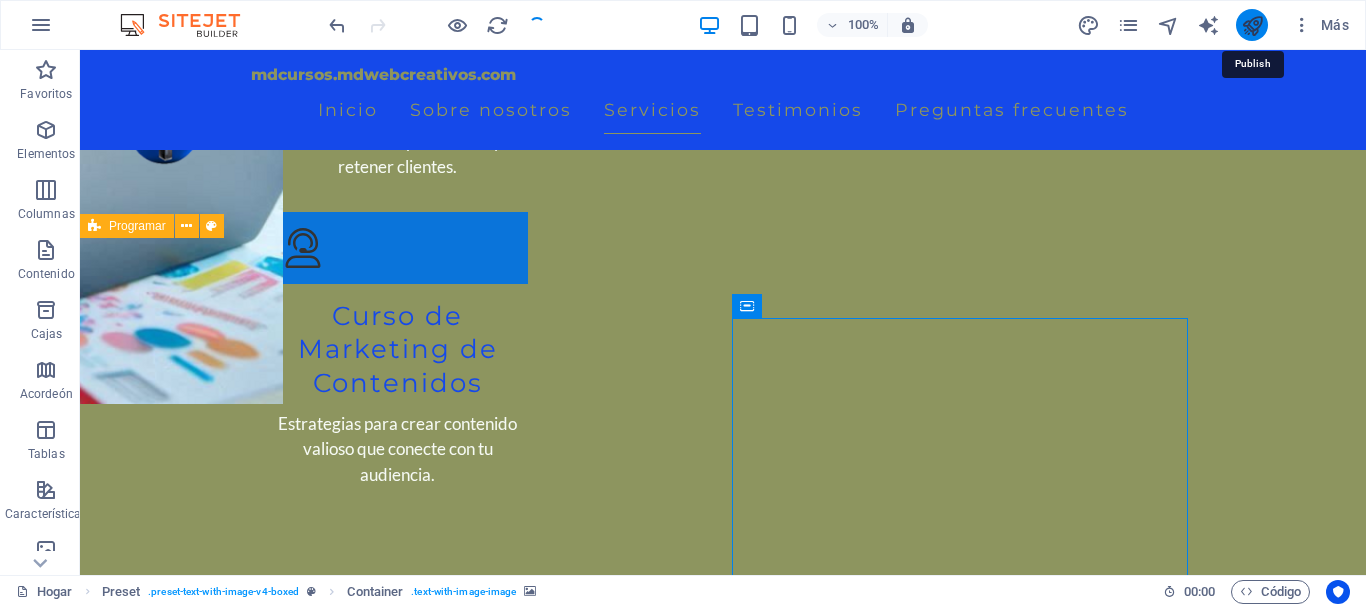 click at bounding box center (1252, 25) 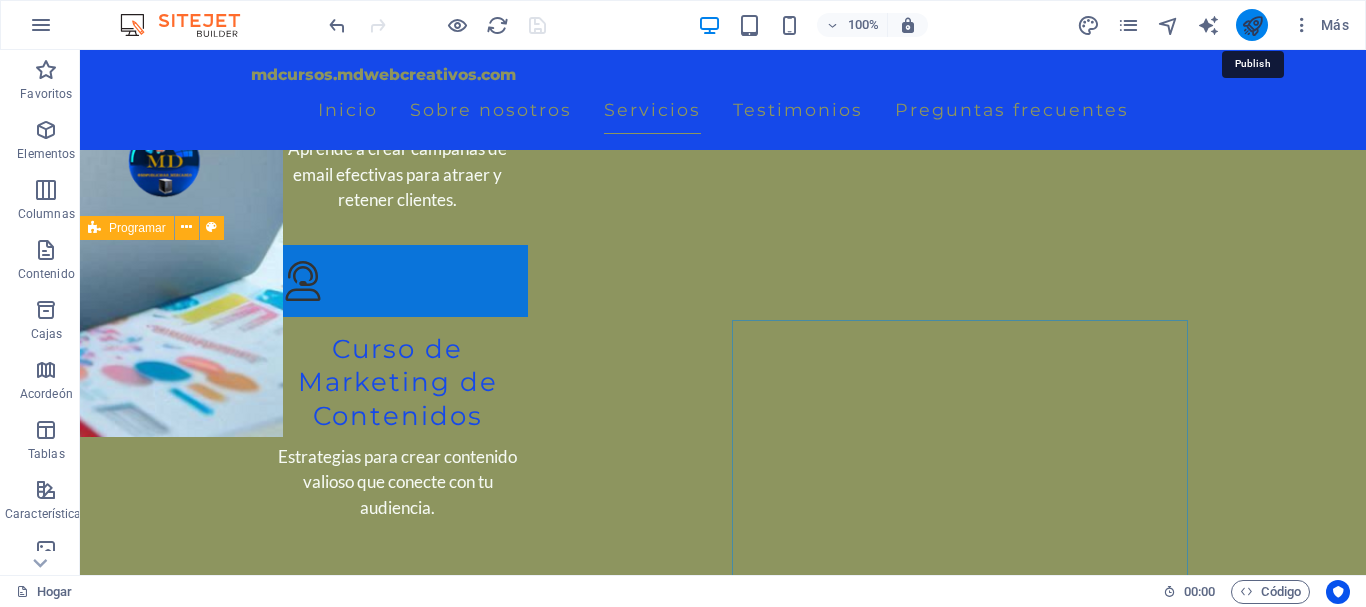 scroll, scrollTop: 5337, scrollLeft: 0, axis: vertical 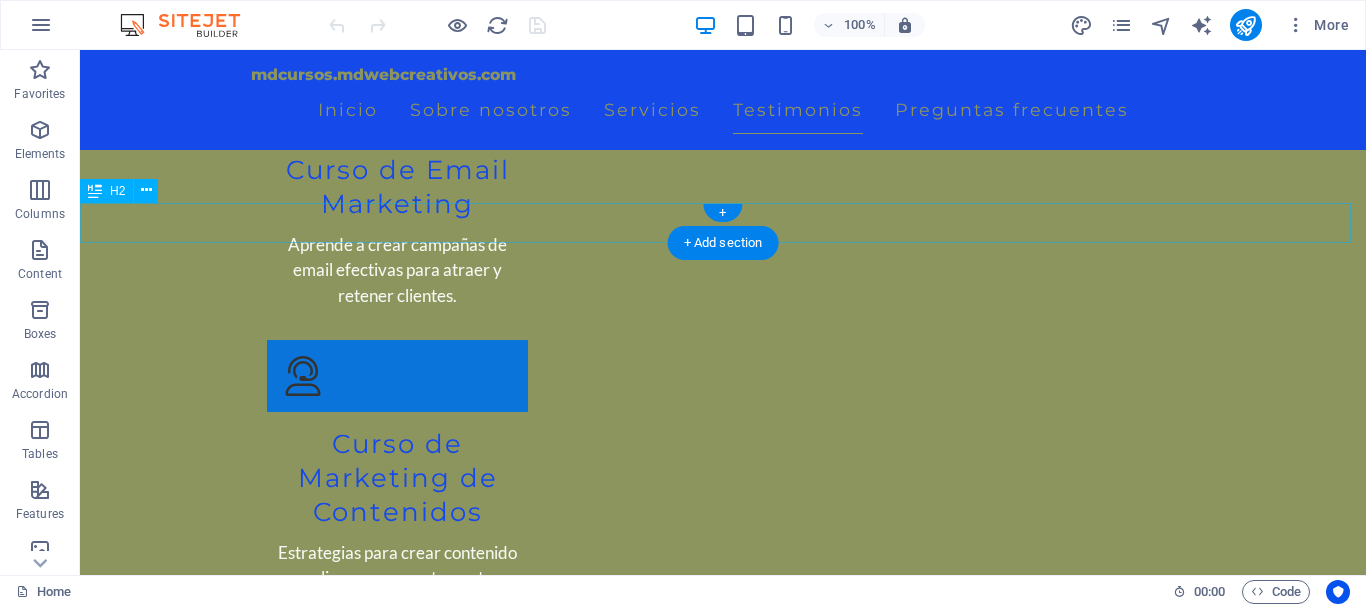 click on "Próximo curso" at bounding box center (723, 3908) 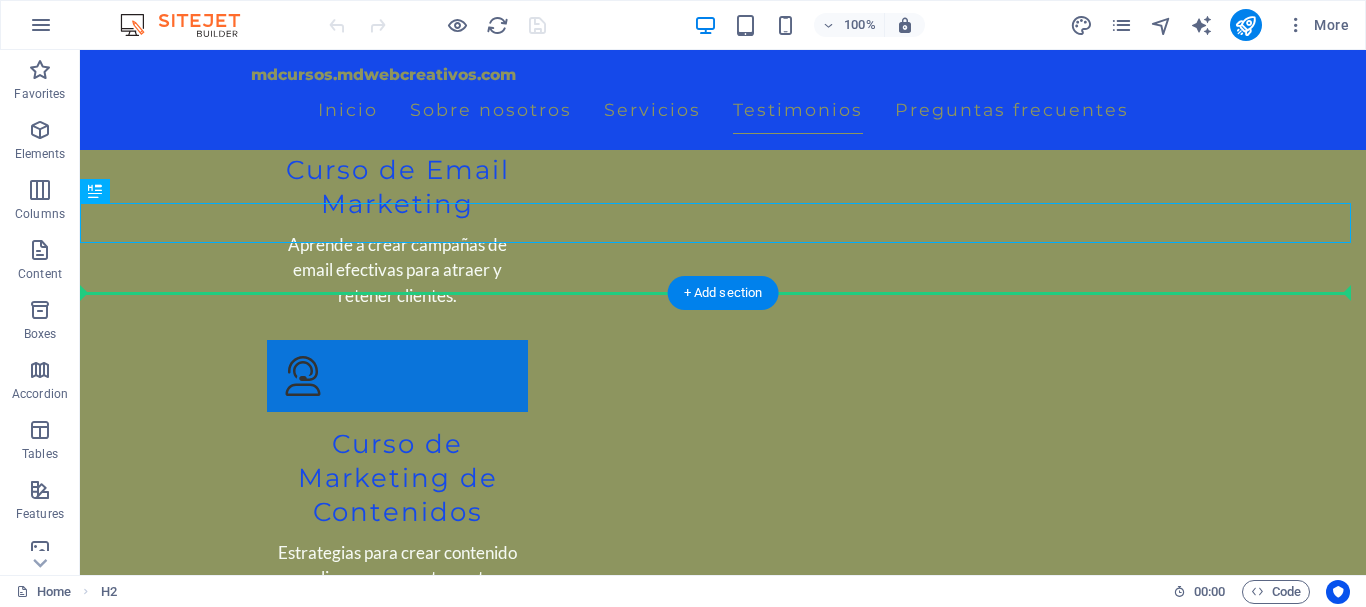 drag, startPoint x: 641, startPoint y: 218, endPoint x: 649, endPoint y: 361, distance: 143.2236 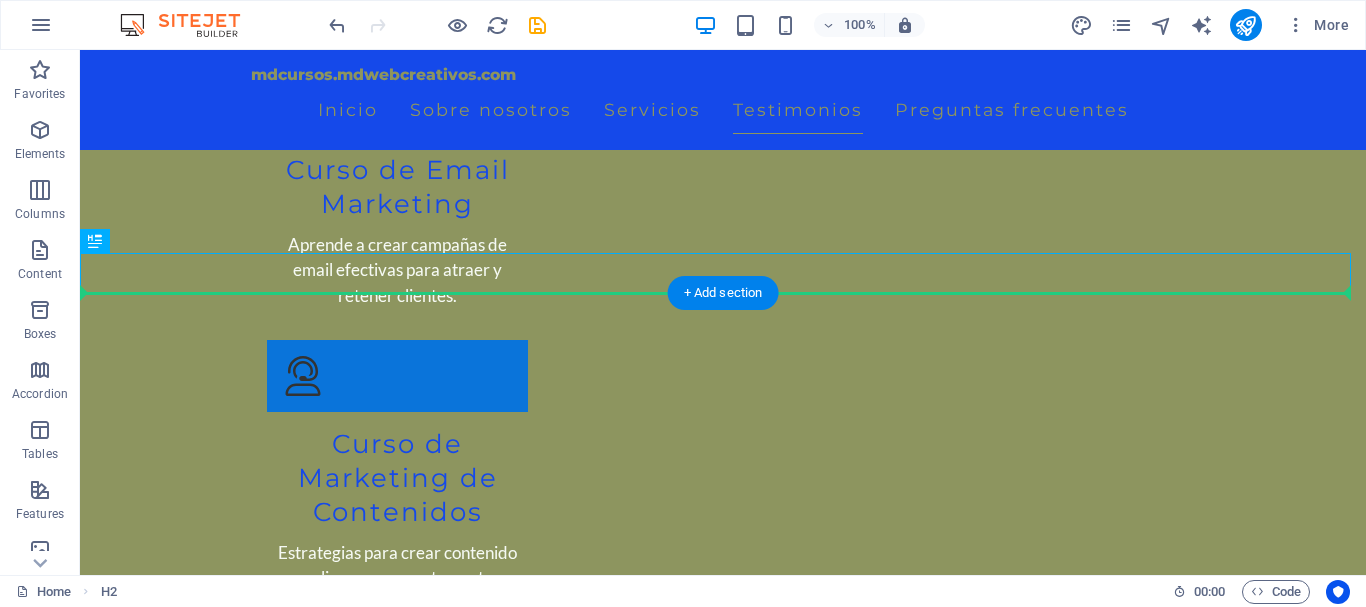 drag, startPoint x: 650, startPoint y: 269, endPoint x: 650, endPoint y: 327, distance: 58 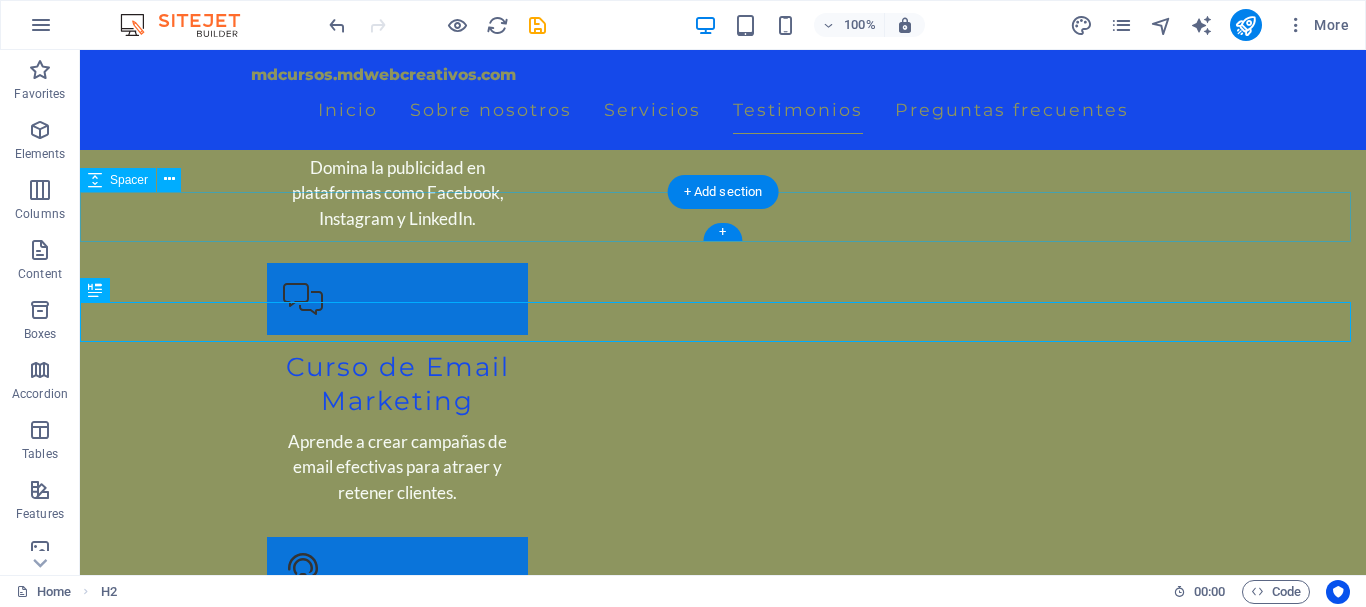 scroll, scrollTop: 5200, scrollLeft: 0, axis: vertical 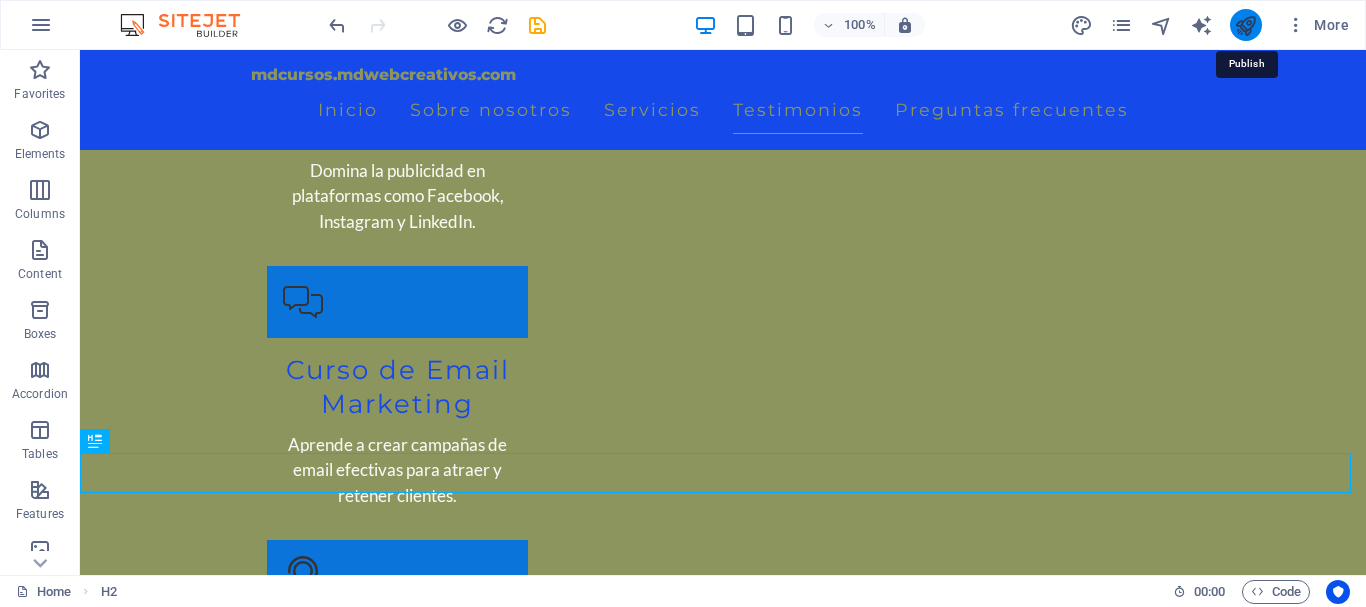 click at bounding box center (1245, 25) 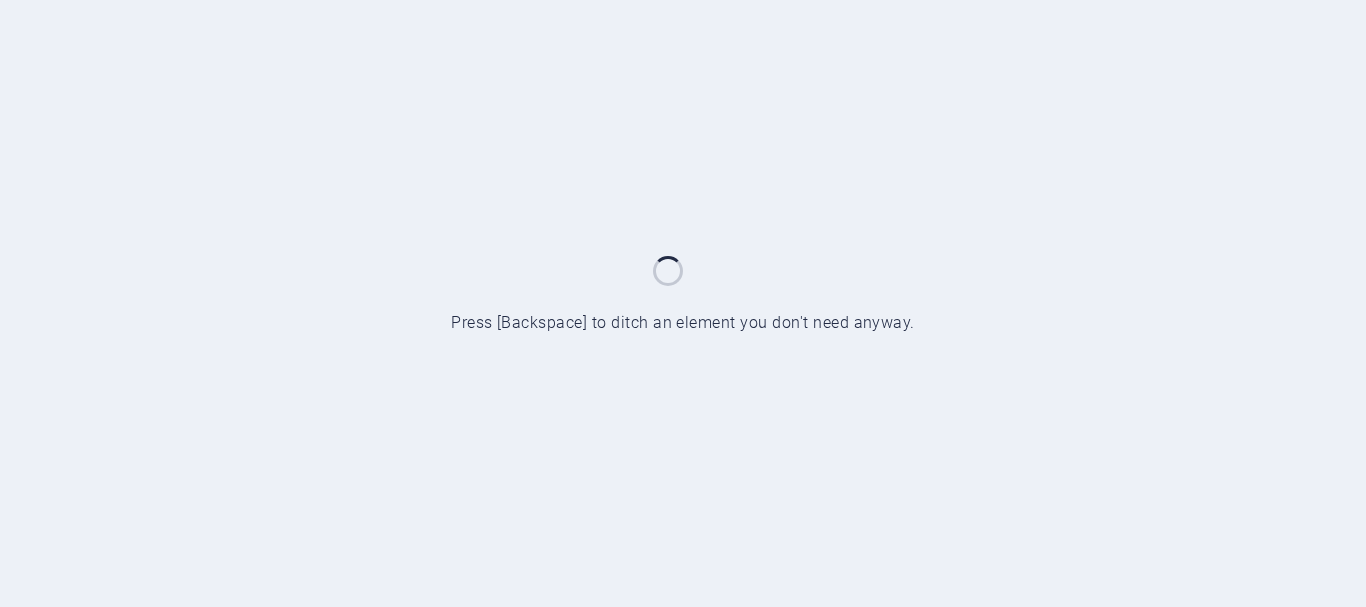 scroll, scrollTop: 0, scrollLeft: 0, axis: both 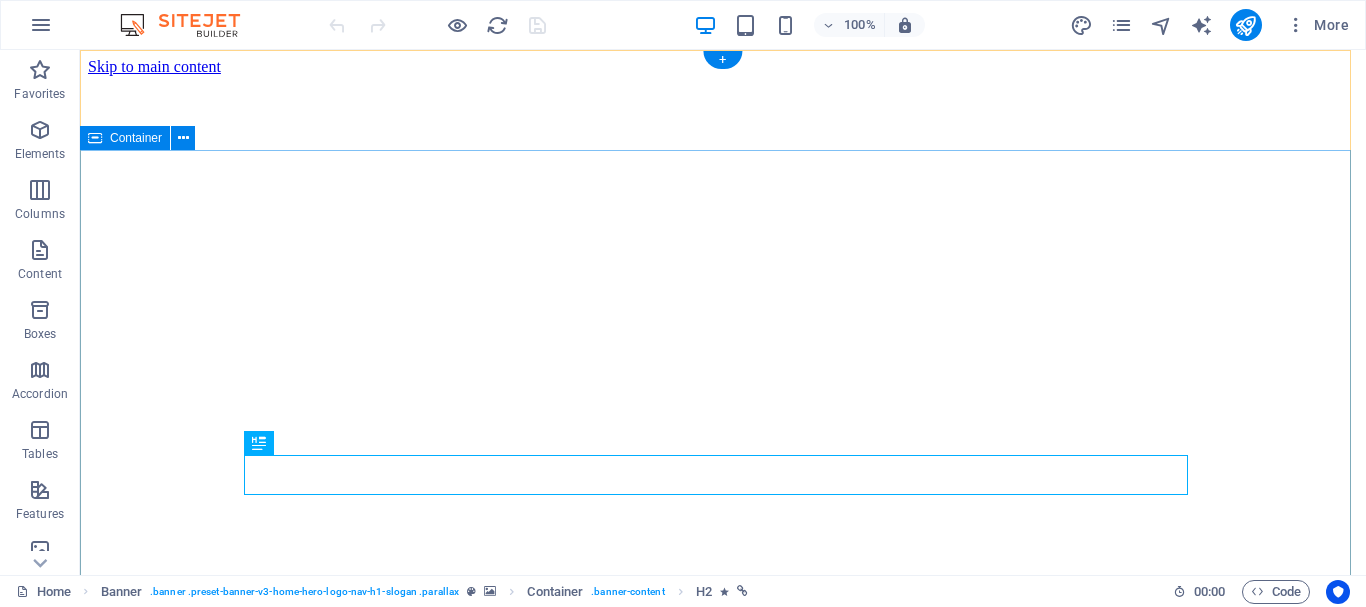 click on "Transforma Tu Carrera con mdCursos Capacitación en Marketing Digital y Analítica Web" at bounding box center (723, 2674) 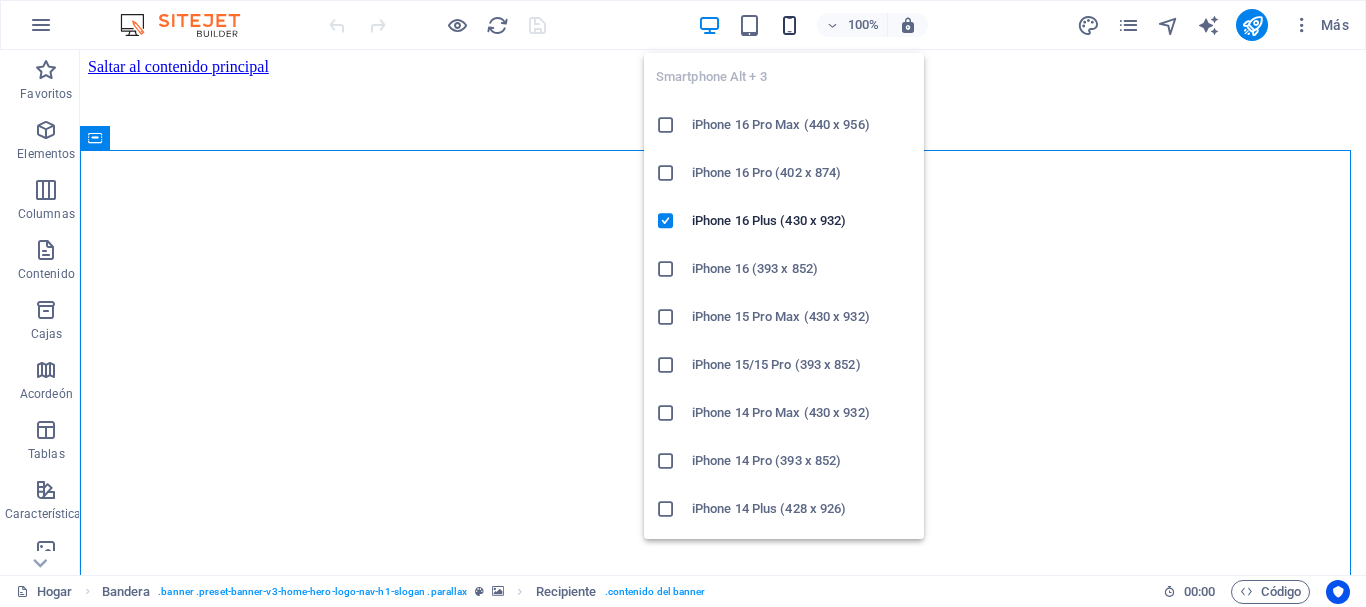 click at bounding box center [789, 25] 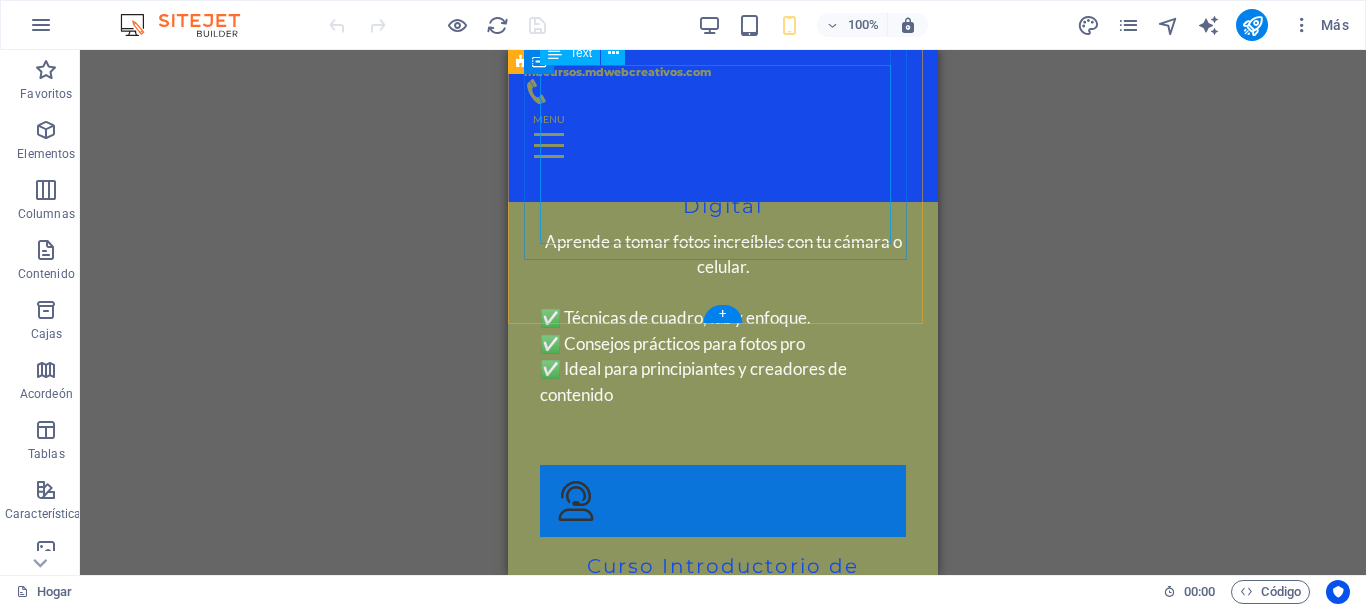 scroll, scrollTop: 6700, scrollLeft: 0, axis: vertical 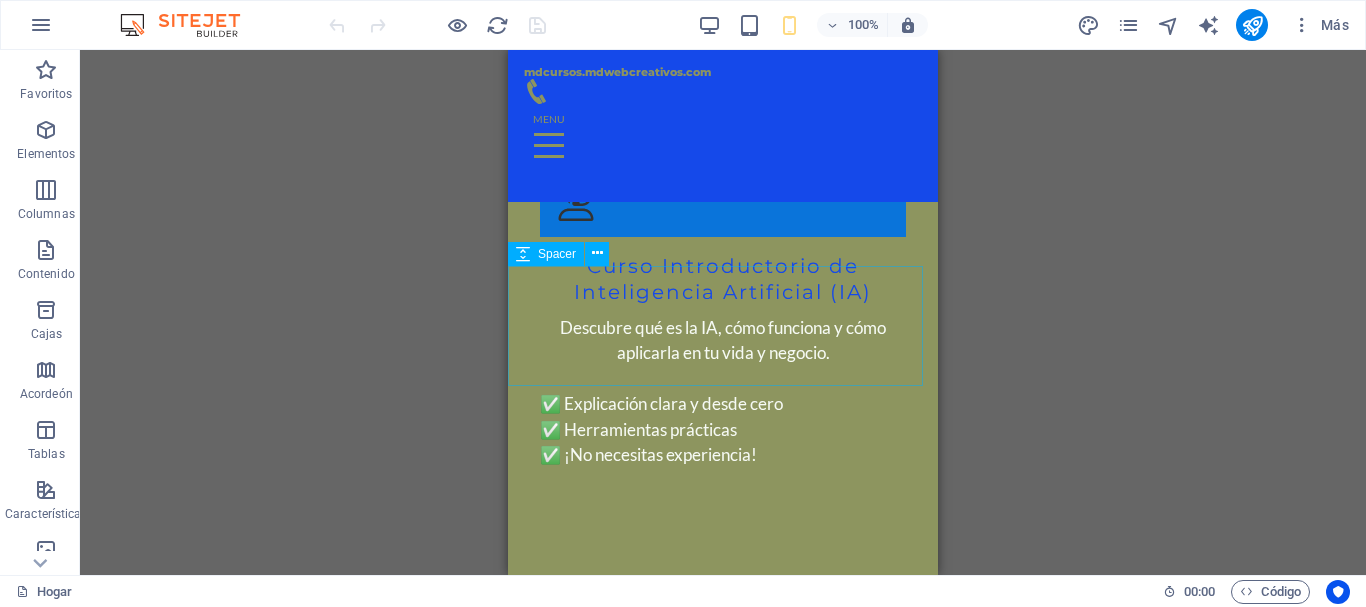 click on "Spacer" at bounding box center (557, 254) 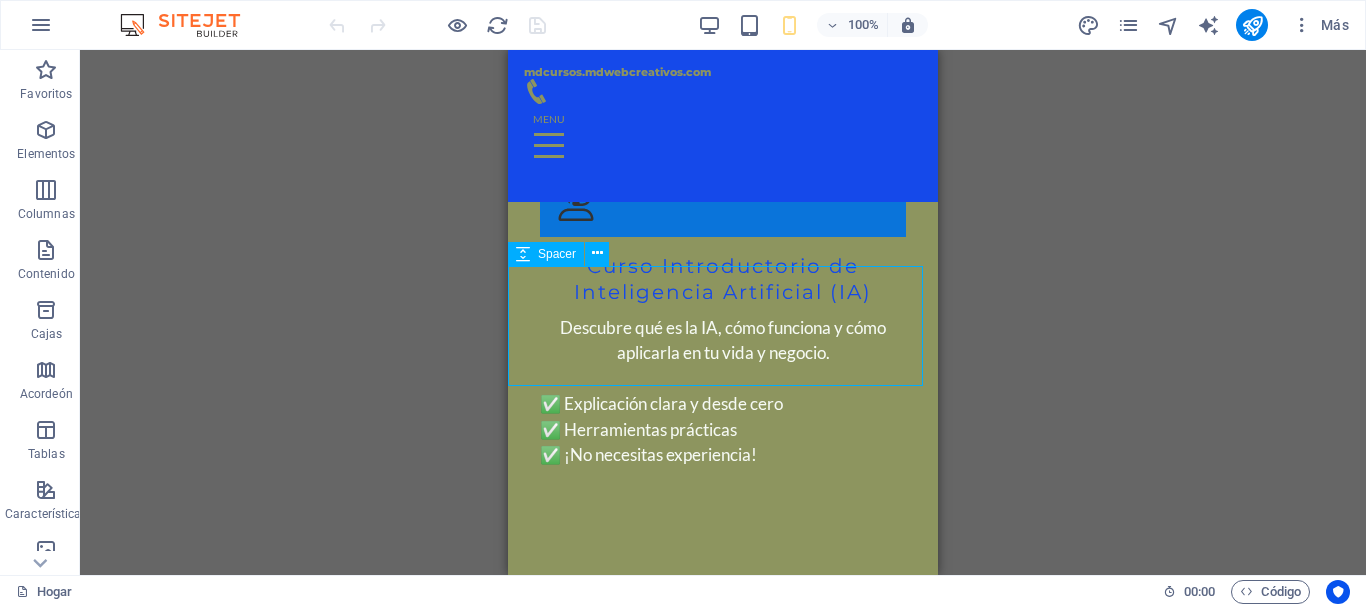 click on "Spacer" at bounding box center [557, 254] 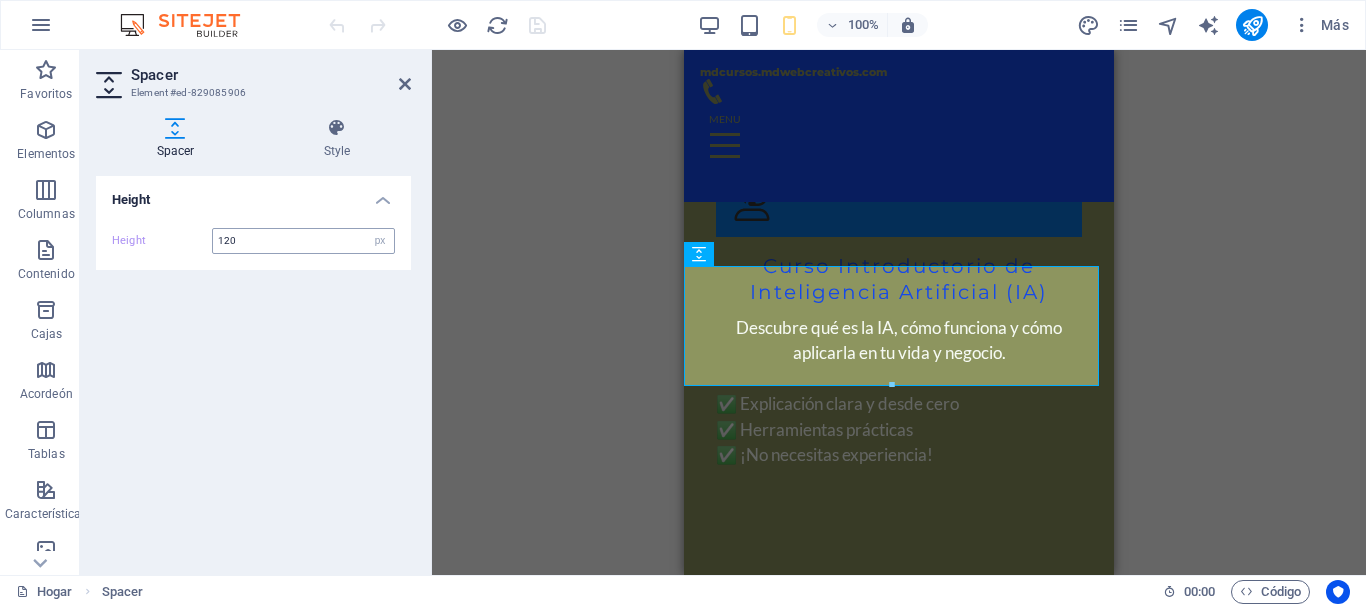 click on "120" at bounding box center [303, 241] 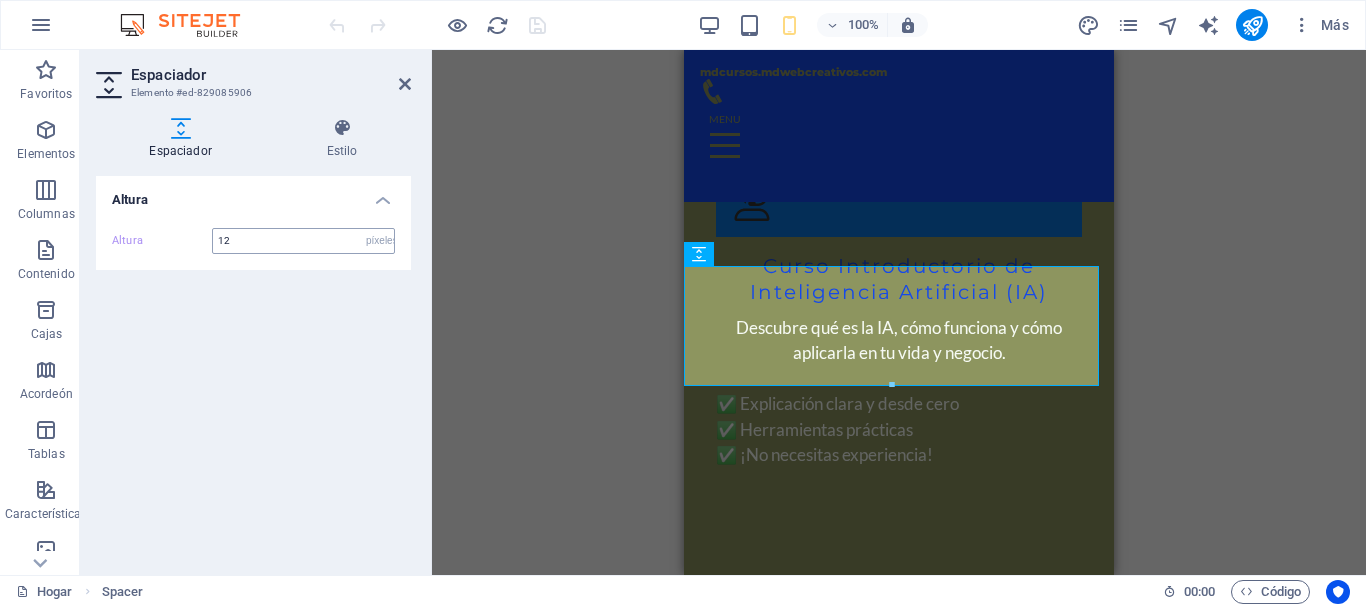 type on "1" 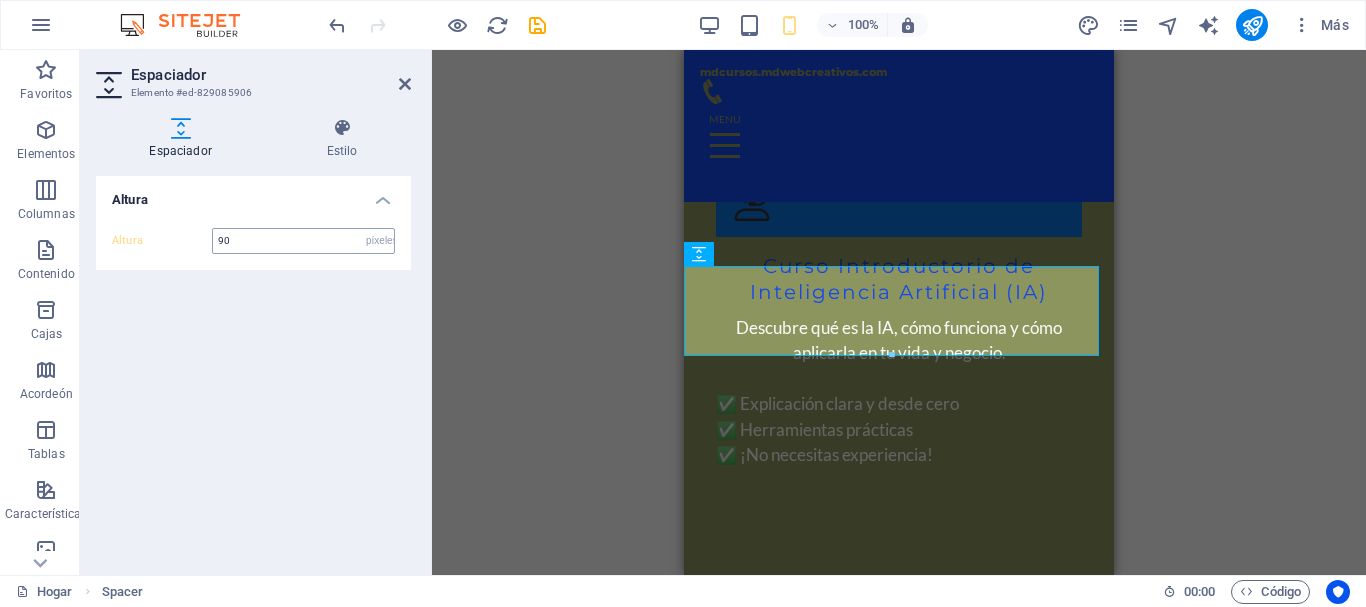 type on "9" 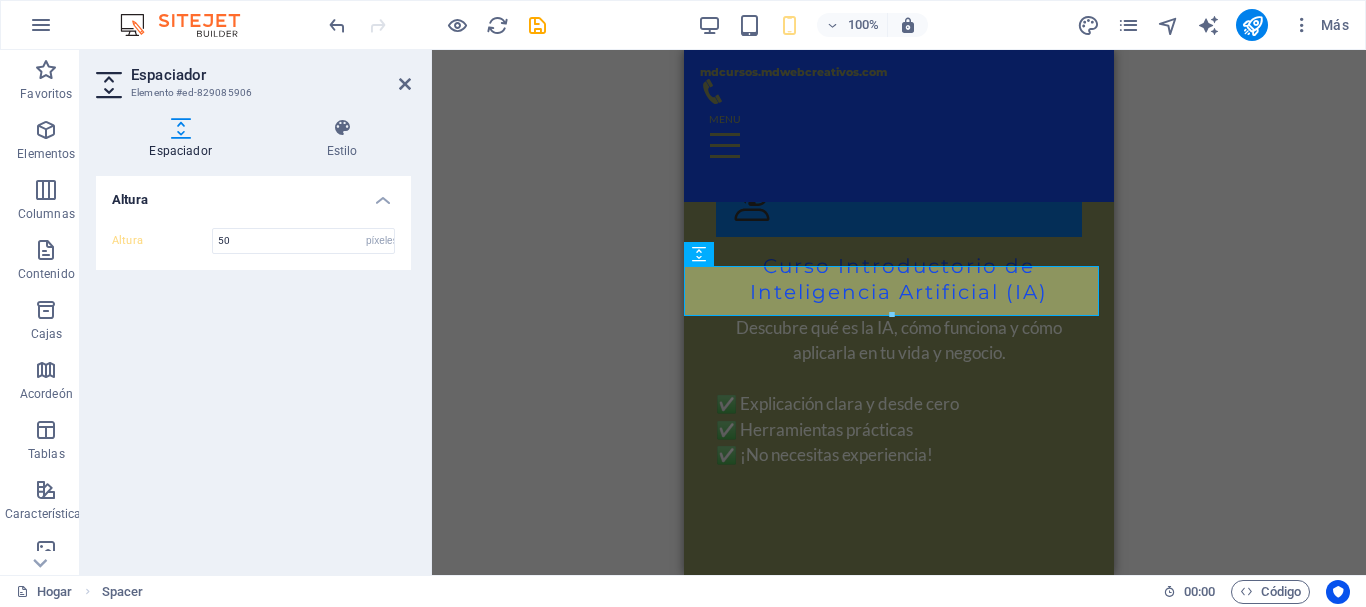 type on "50" 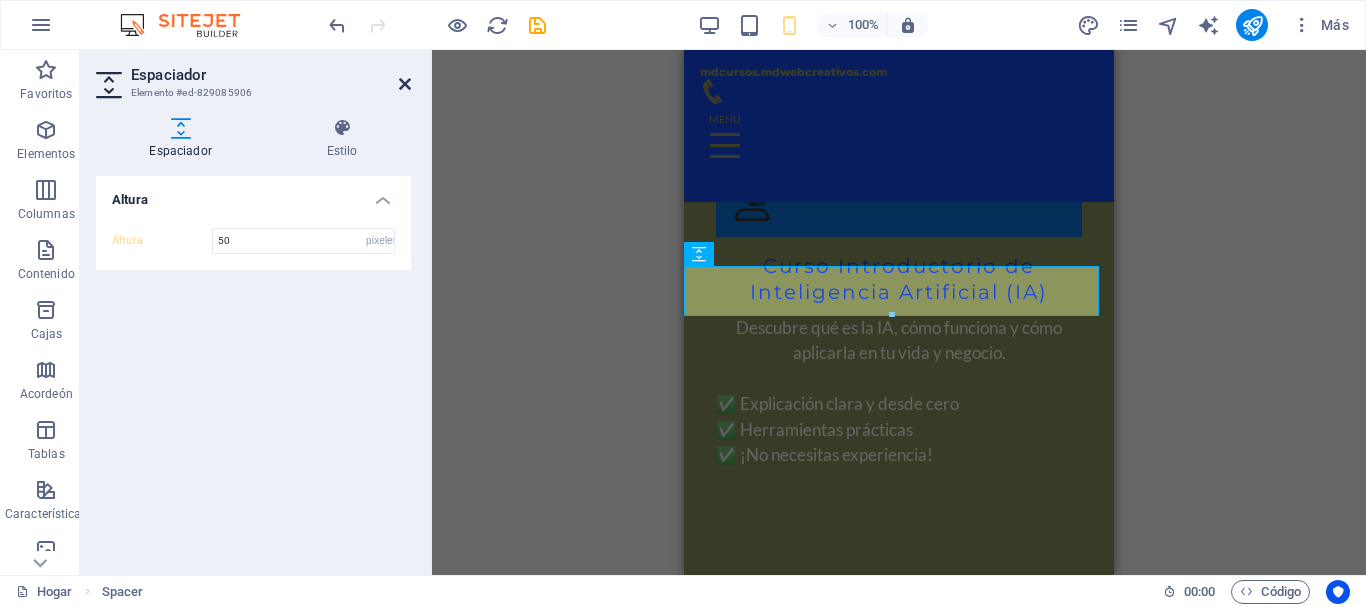 click at bounding box center [405, 84] 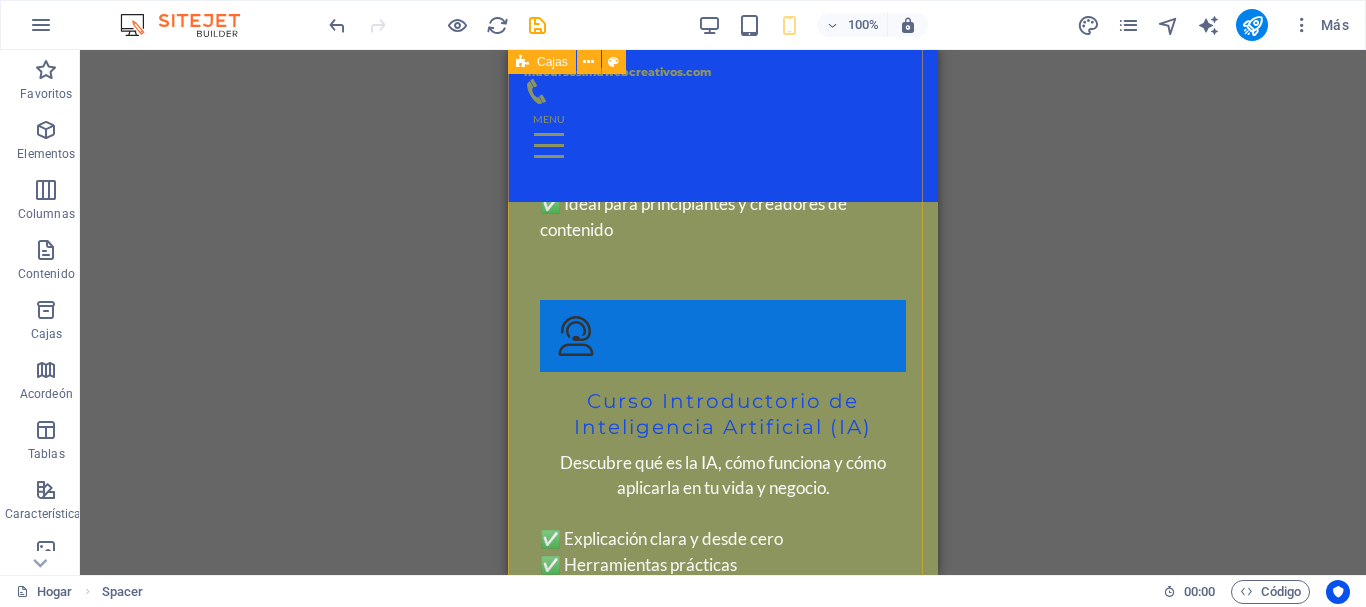 scroll, scrollTop: 6300, scrollLeft: 0, axis: vertical 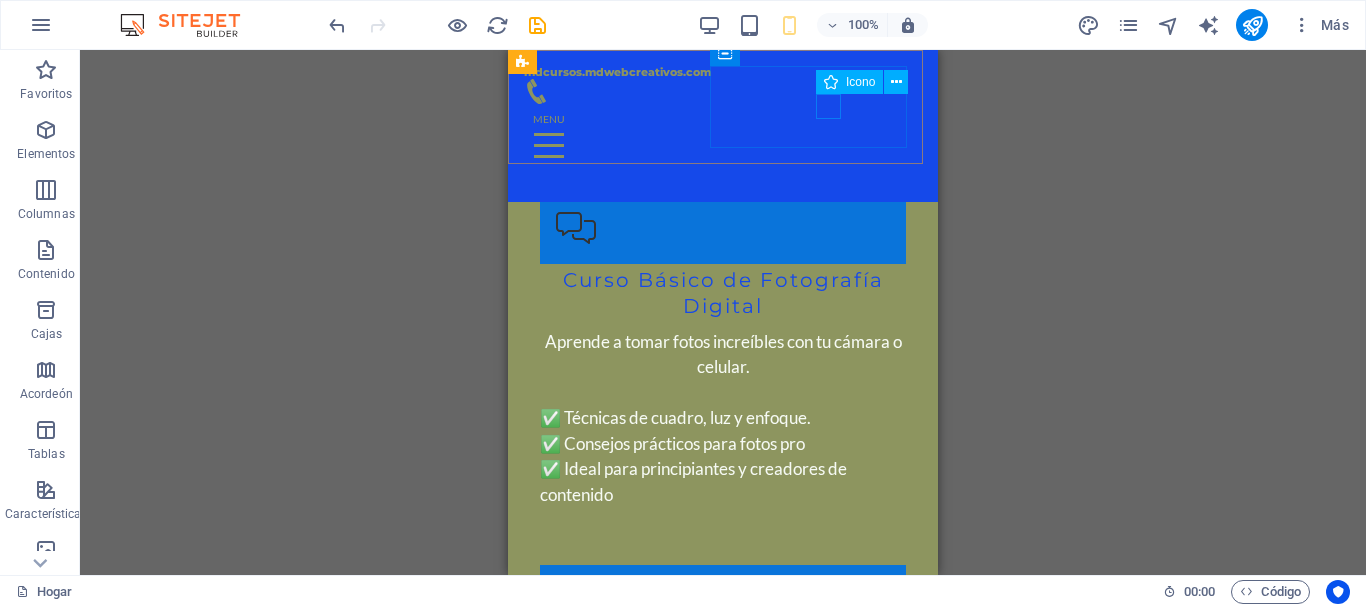 click at bounding box center (715, 91) 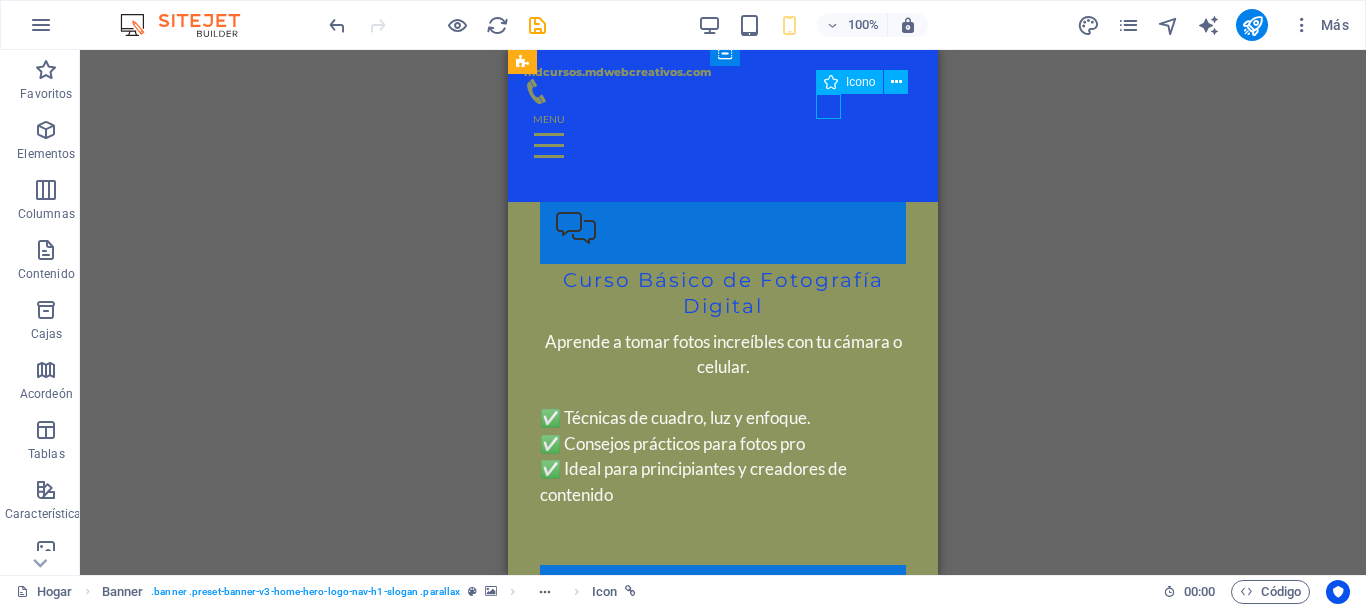 click at bounding box center (715, 91) 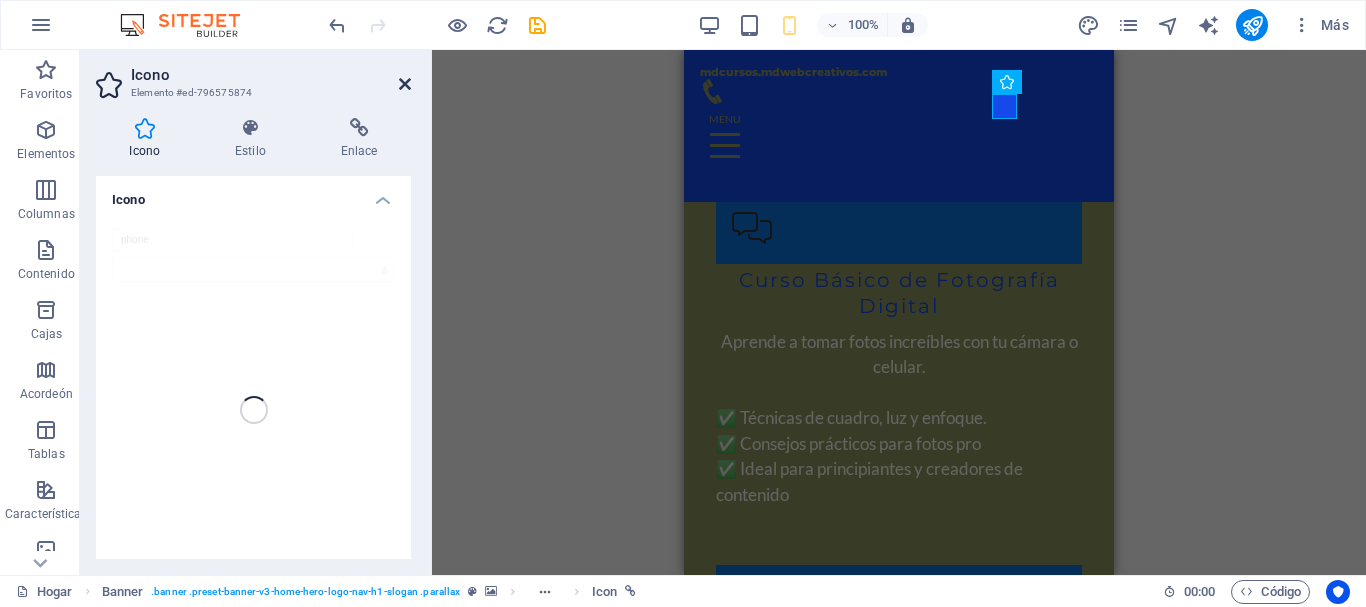 click at bounding box center [405, 84] 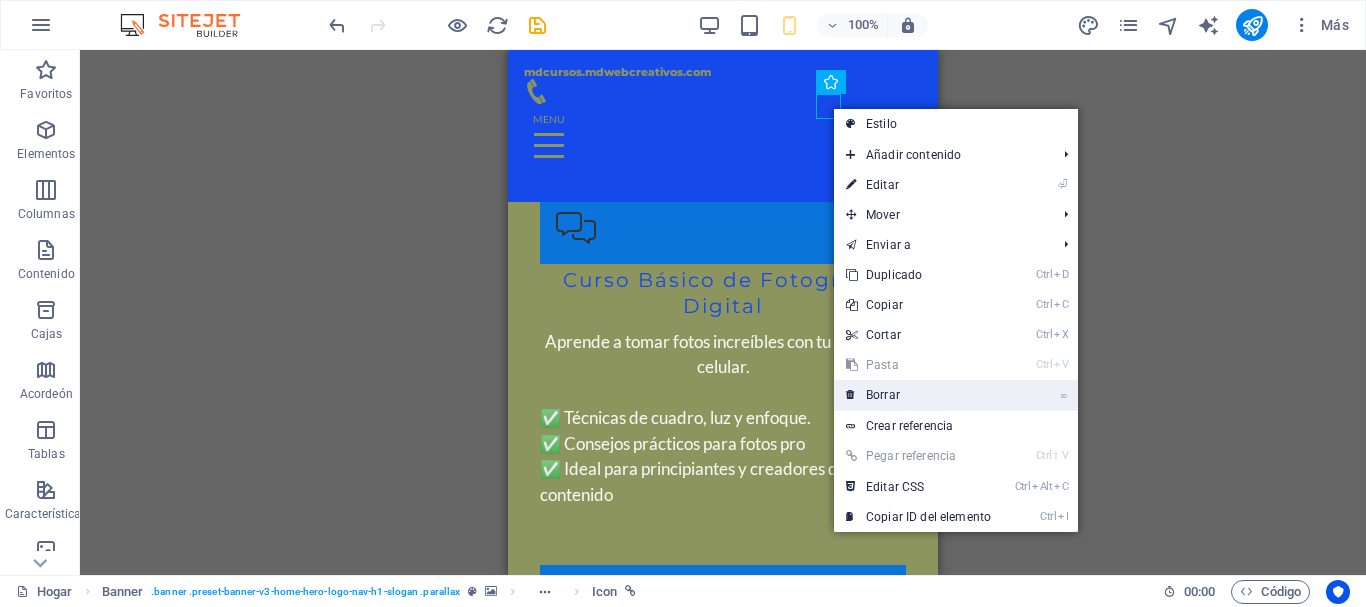 click on "Borrar" at bounding box center (883, 395) 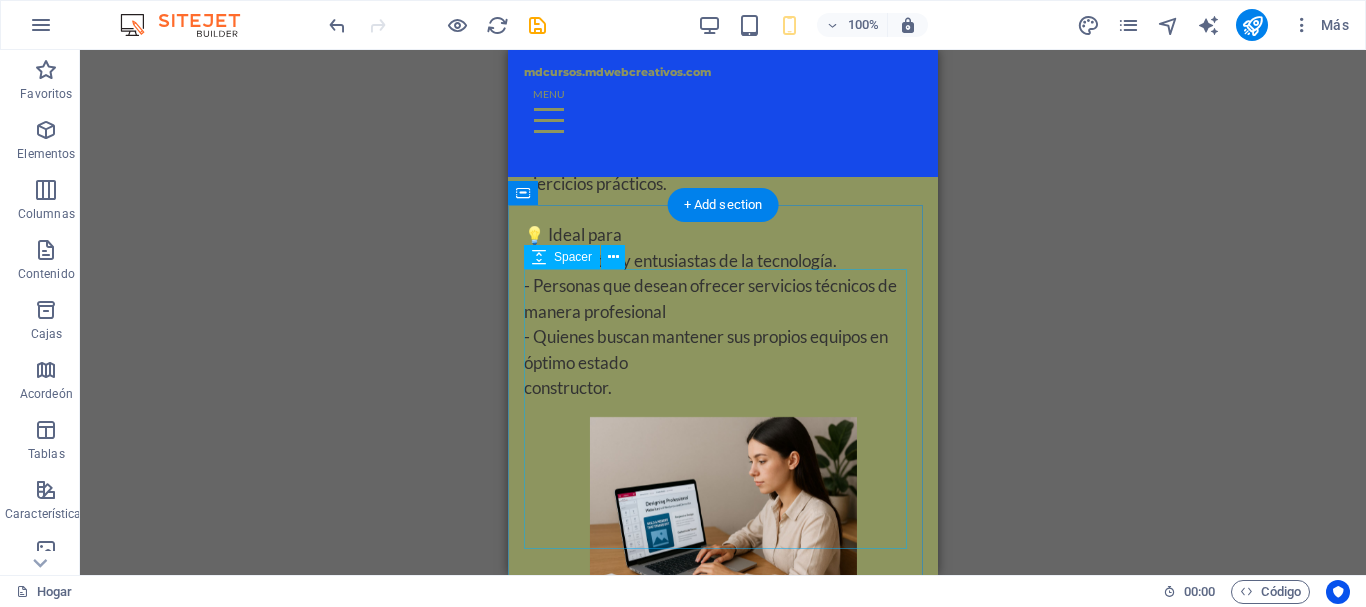 scroll, scrollTop: 8100, scrollLeft: 0, axis: vertical 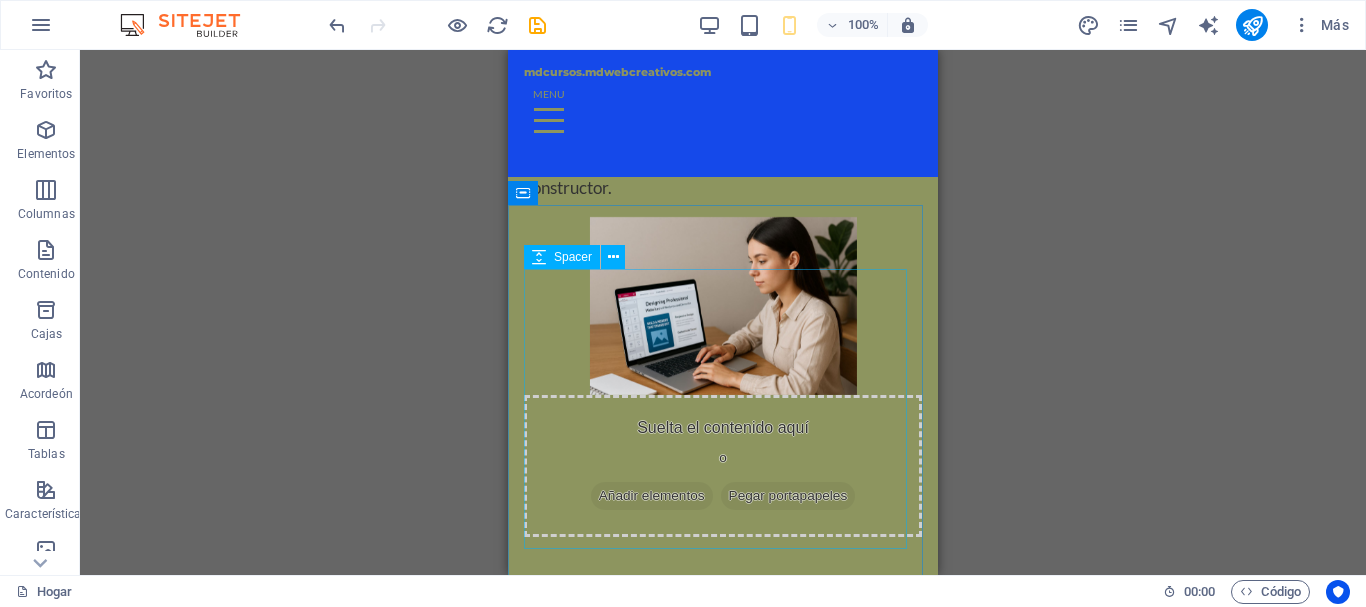click on "Spacer" at bounding box center (573, 257) 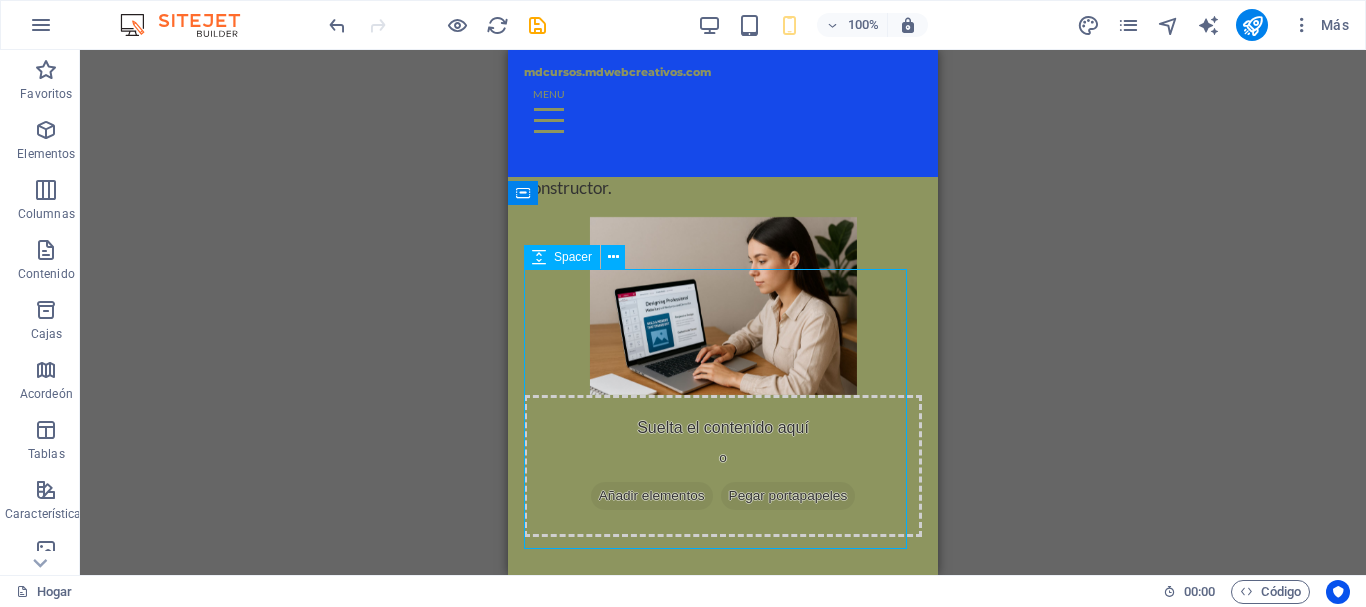 click on "Spacer" at bounding box center [573, 257] 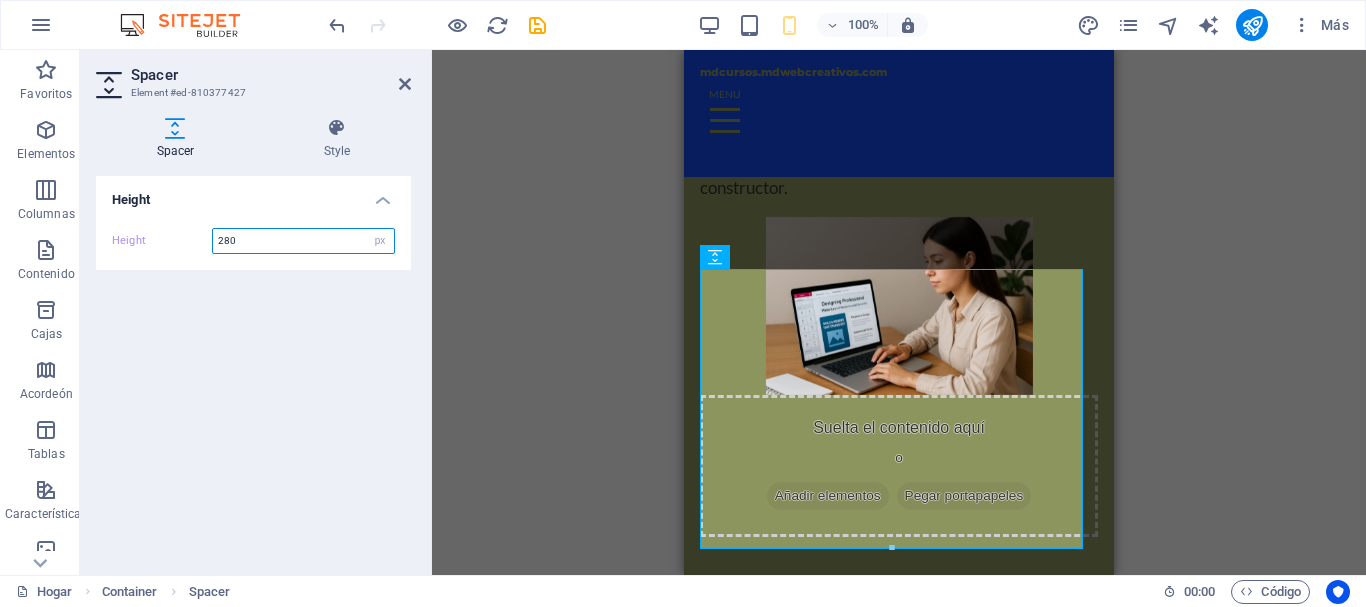 click on "280" at bounding box center (303, 241) 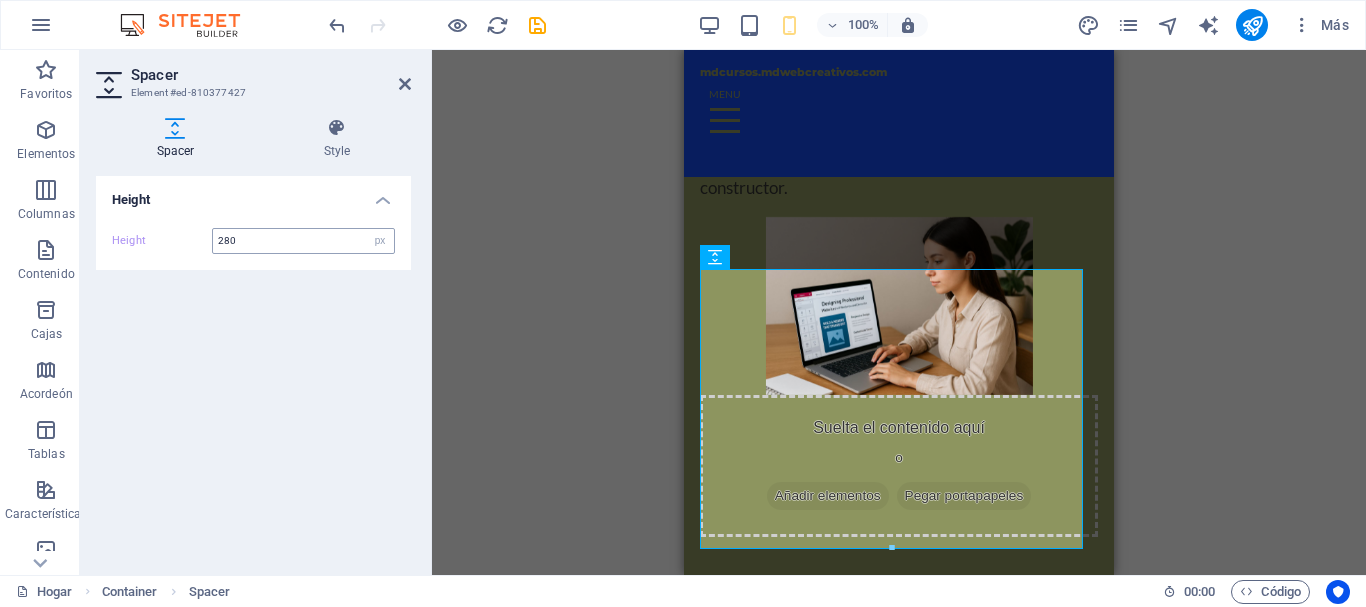 click on "280 px rem vh vw" at bounding box center [303, 241] 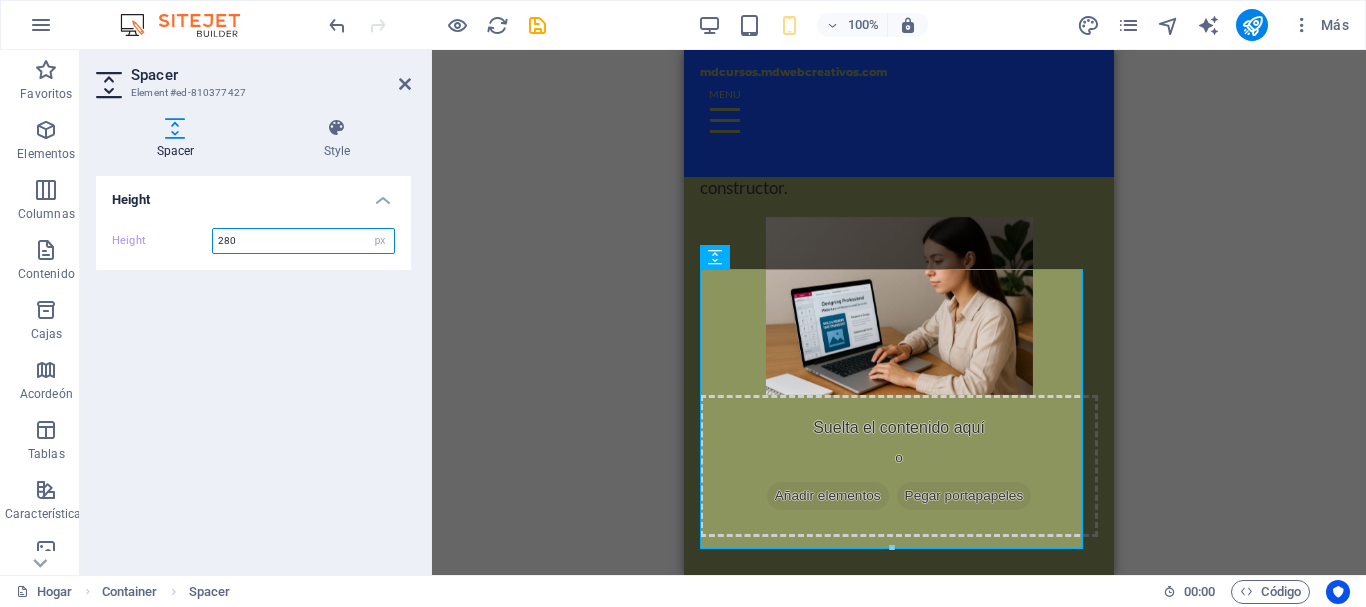 click on "280" at bounding box center (303, 241) 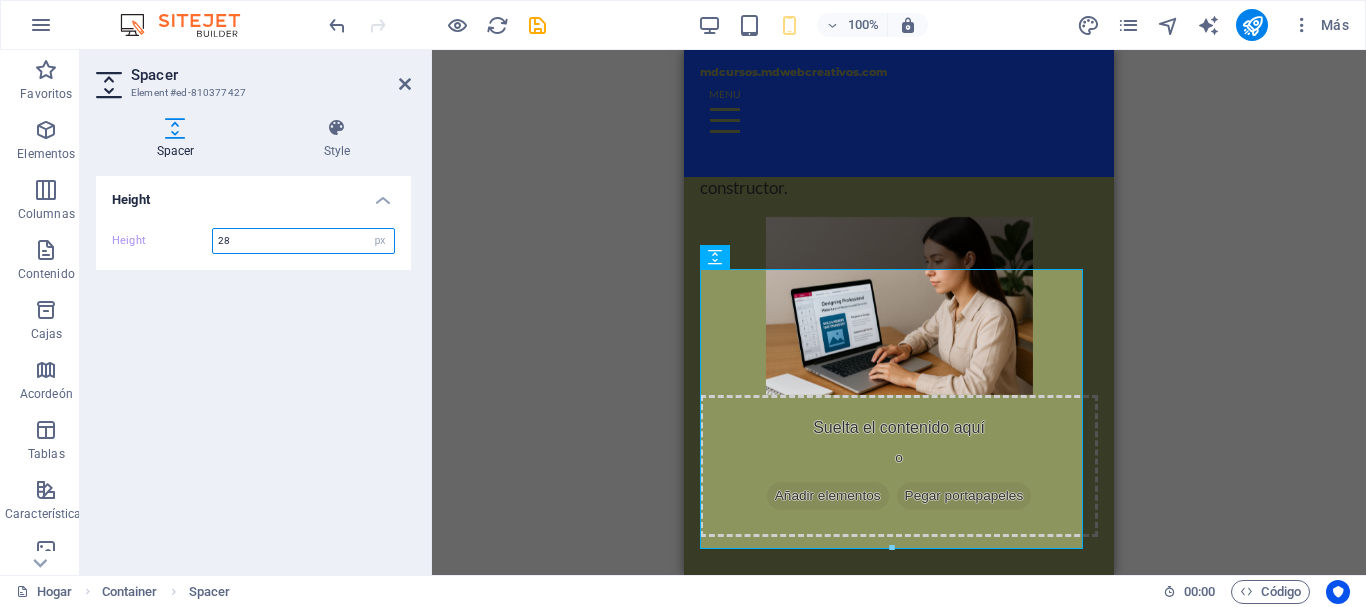 type on "2" 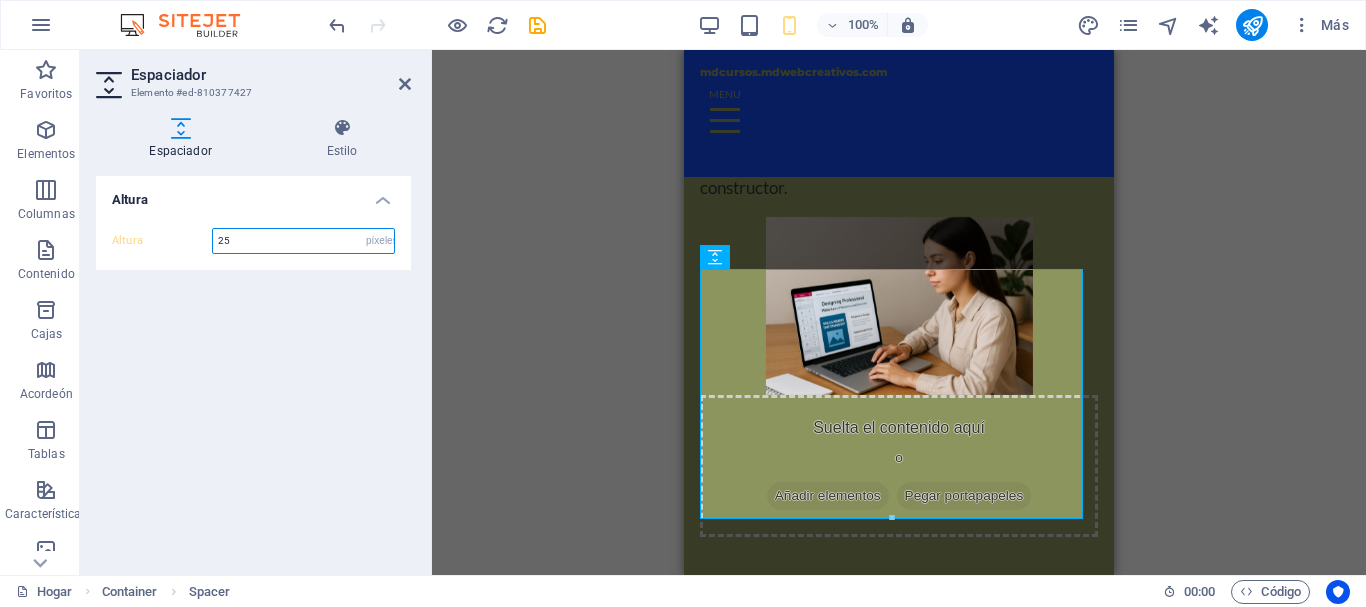 type on "2" 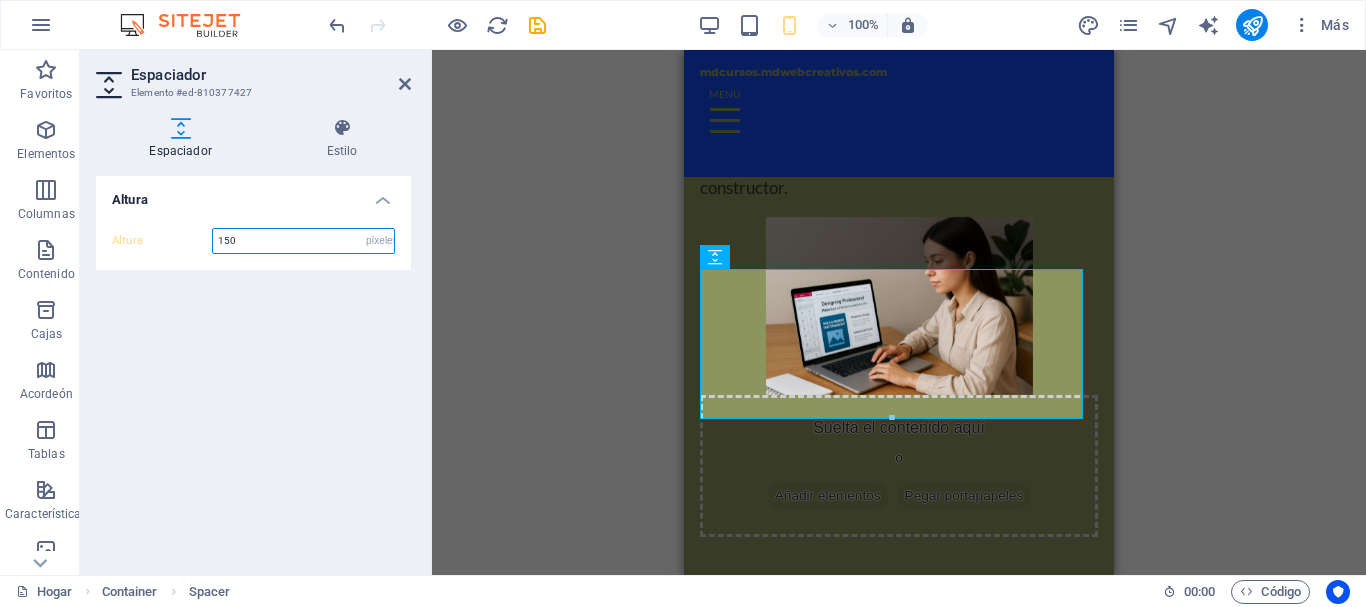 type on "150" 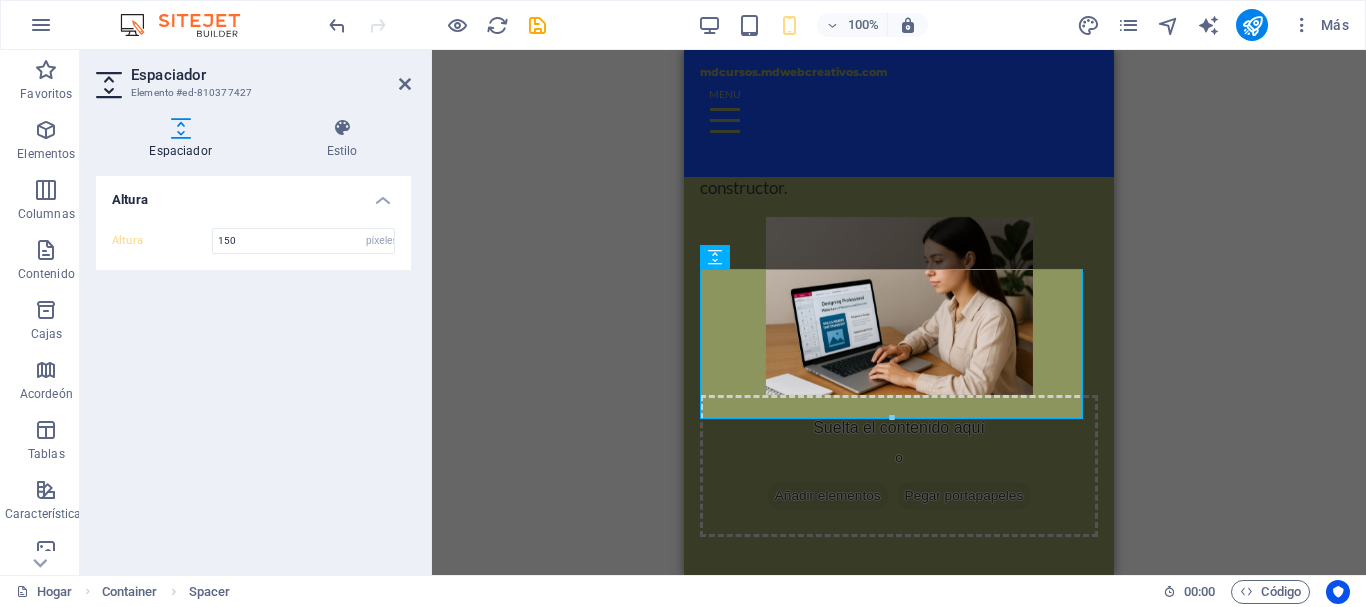 click on "Espaciador Estilo Altura Altura 150 píxeles movimiento rápido del ojo vh Volkswagen Programar Elemento Disposición Cómo se expande este elemento dentro del diseño (Flexbox). Tamaño Por defecto auto píxeles % 1/1 1/2 1/3 1/4 1/5 1/6 1/7 1/8 1/9 1/10 Crecer Encoger Orden Disposición del contenedor Visible Visible Opacidad 100 % Rebosar Espaciado Margen Por defecto auto píxeles % movimiento rápido del ojo Volkswagen vh Costumbre Costumbre auto píxeles % movimiento rápido del ojo Volkswagen vh auto píxeles % movimiento rápido del ojo Volkswagen vh auto píxeles % movimiento rápido del ojo Volkswagen vh auto píxeles % movimiento rápido del ojo Volkswagen vh Relleno Por defecto píxeles movimiento rápido del ojo % vh Volkswagen Costumbre Costumbre píxeles movimiento rápido del ojo % vh Volkswagen píxeles movimiento rápido del ojo % vh Volkswagen píxeles movimiento rápido del ojo % vh Volkswagen píxeles movimiento rápido del ojo % vh Volkswagen Borde Estilo              - Ancho 1 %" at bounding box center (253, 338) 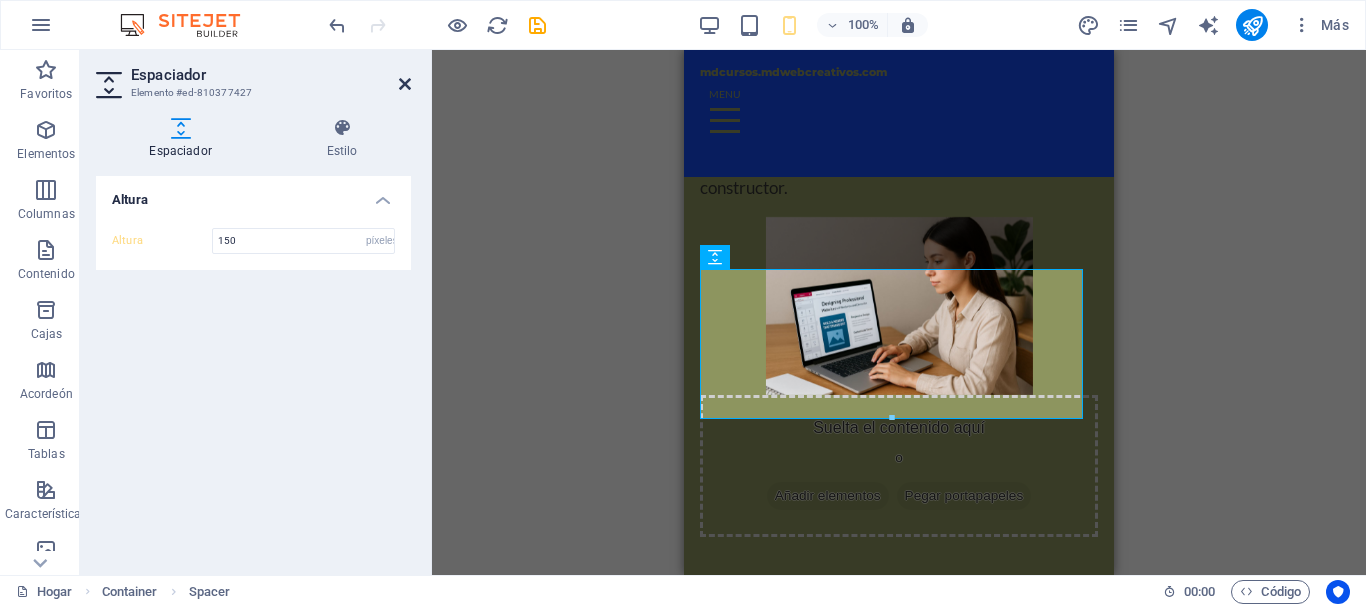 click at bounding box center [405, 84] 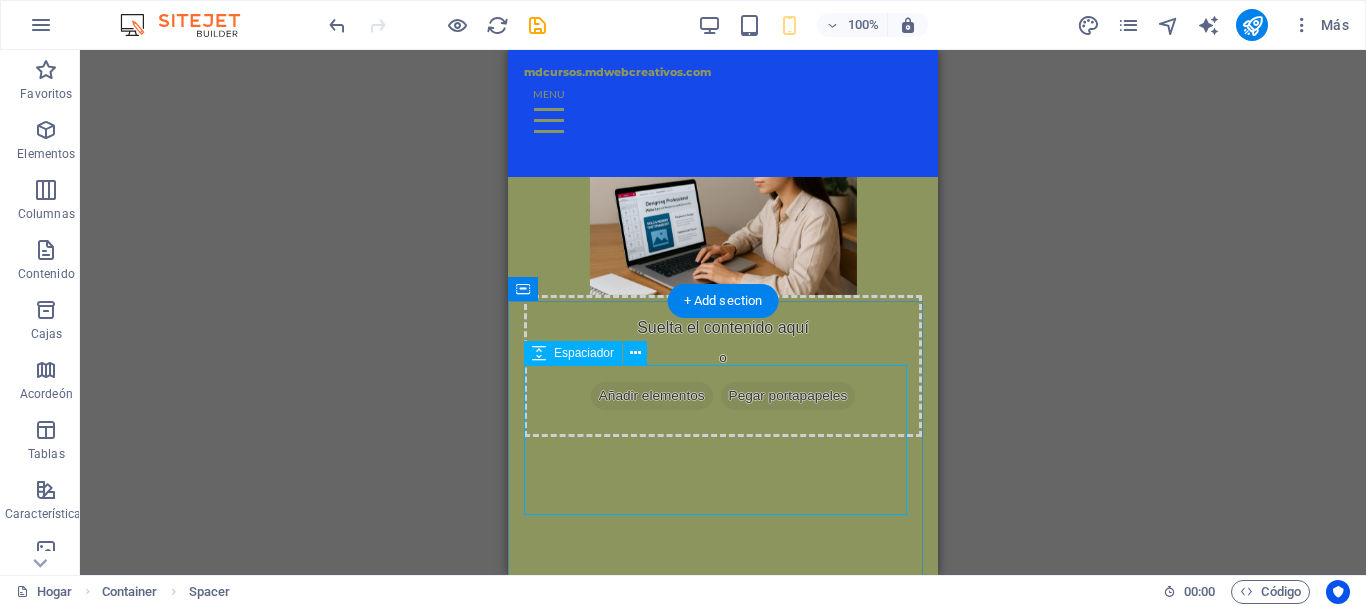 scroll, scrollTop: 8000, scrollLeft: 0, axis: vertical 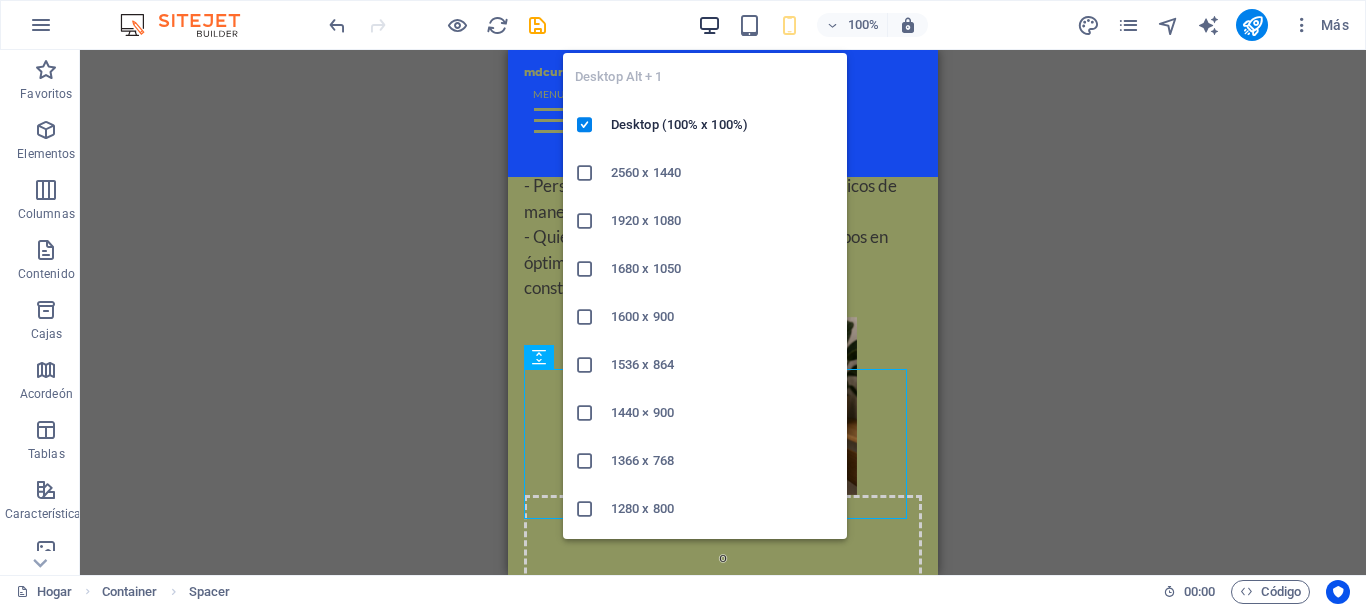 click at bounding box center [709, 25] 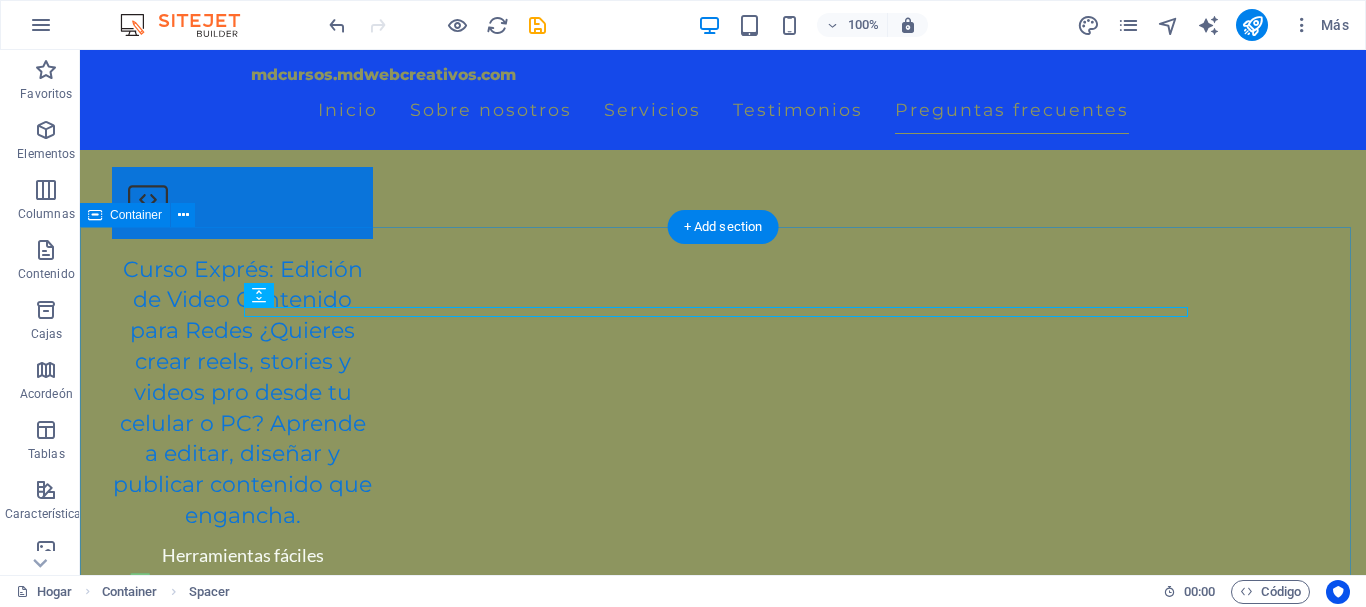 scroll, scrollTop: 6550, scrollLeft: 0, axis: vertical 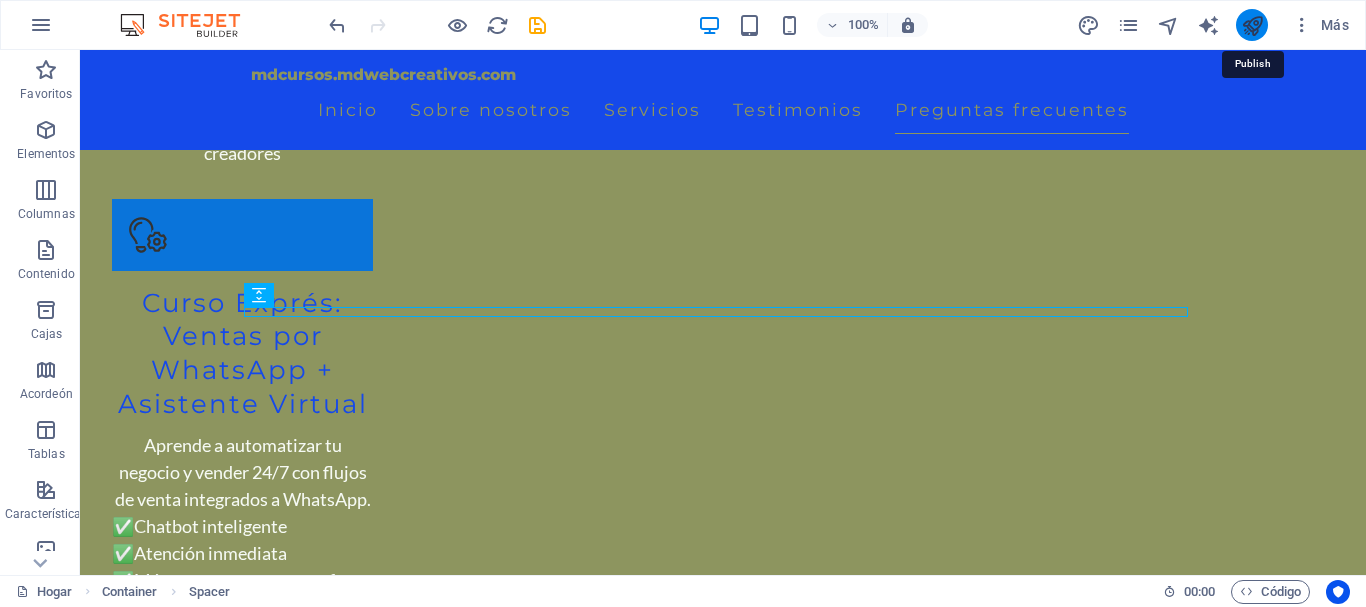 click at bounding box center [1252, 25] 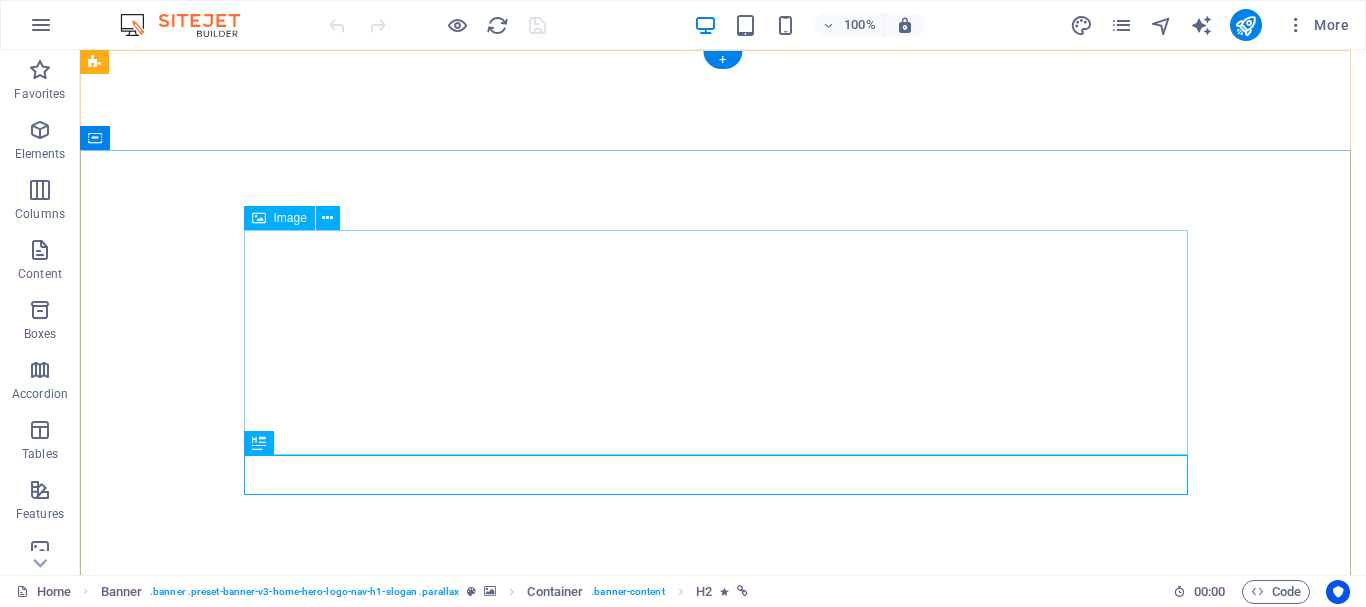 scroll, scrollTop: 0, scrollLeft: 0, axis: both 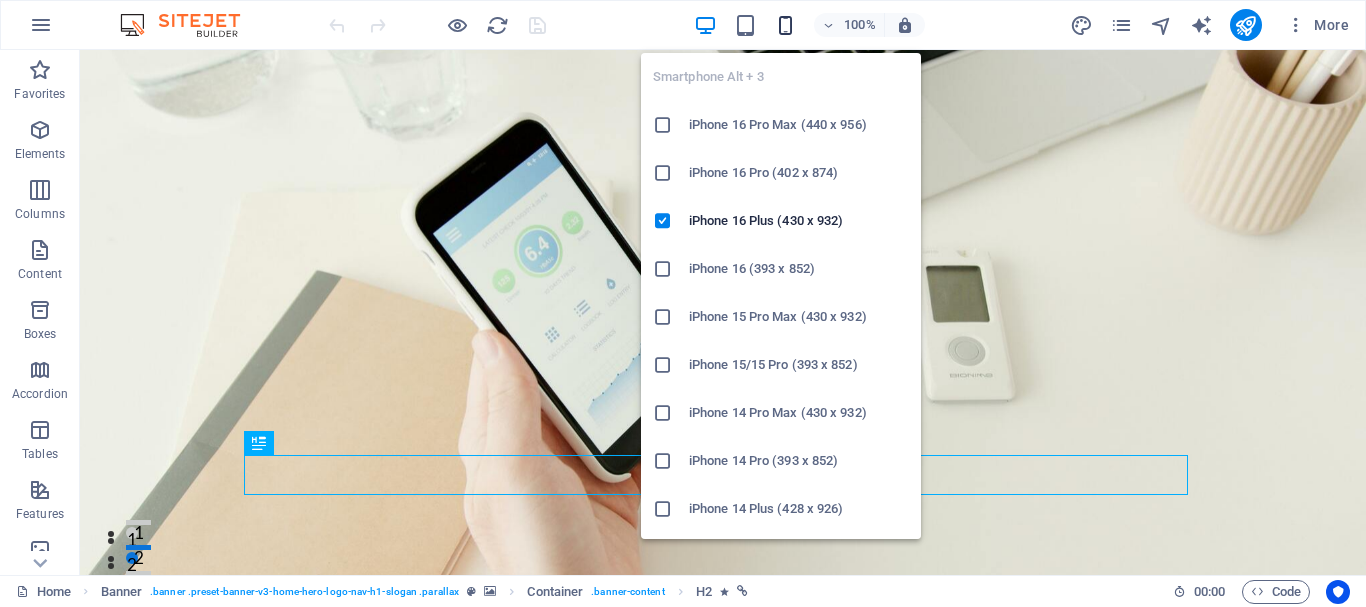 click at bounding box center [785, 25] 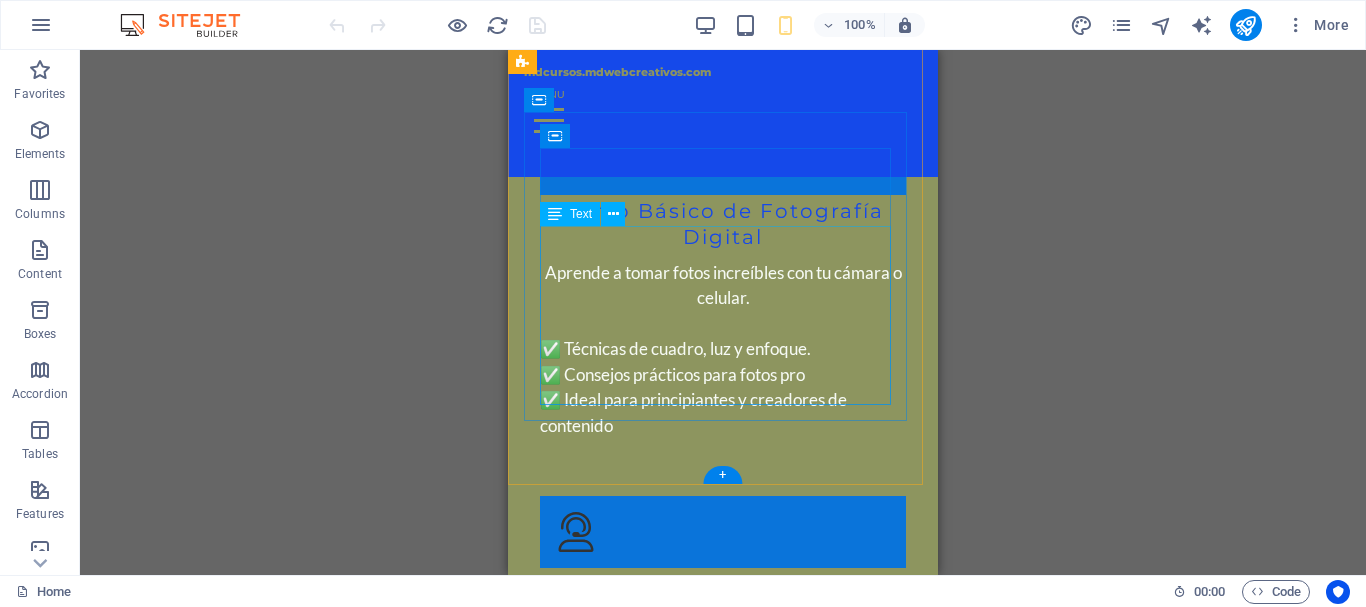 scroll, scrollTop: 6600, scrollLeft: 0, axis: vertical 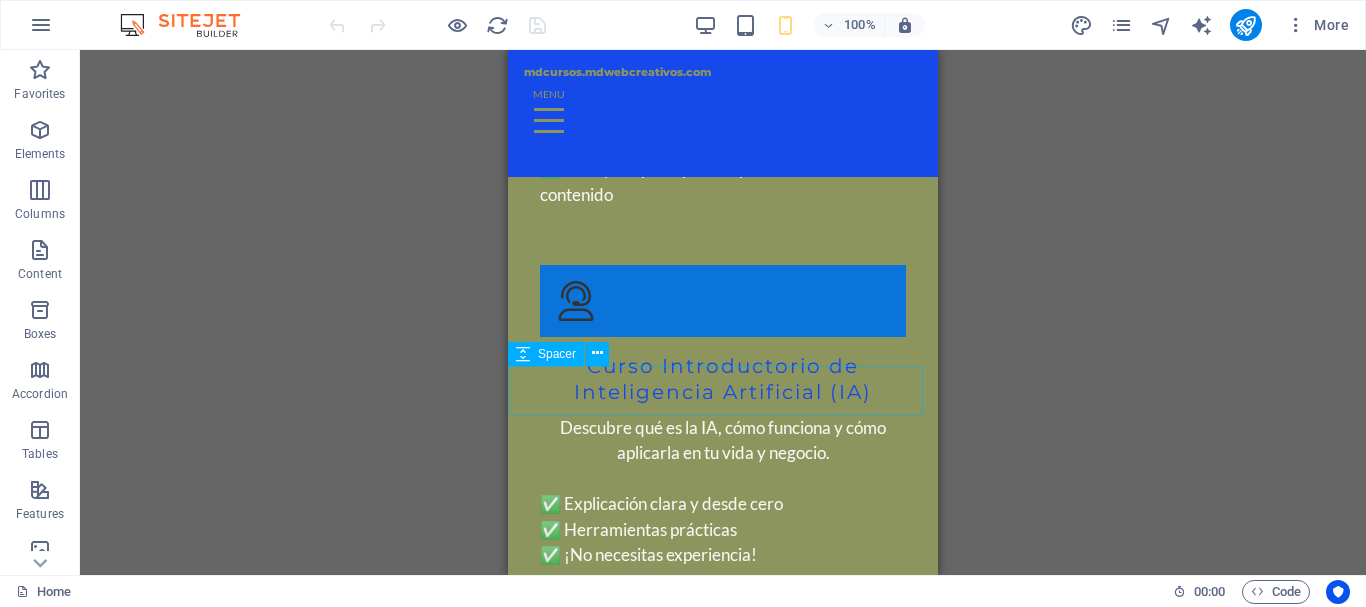 click on "Spacer" at bounding box center (546, 354) 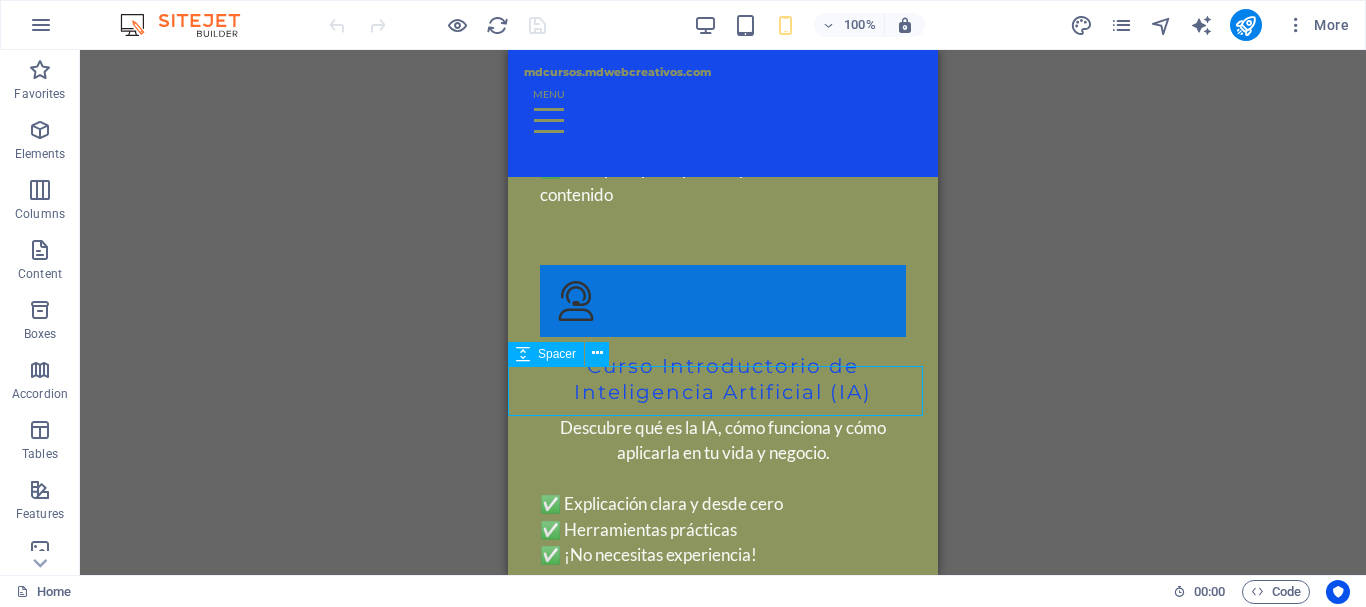 click on "Spacer" at bounding box center [546, 354] 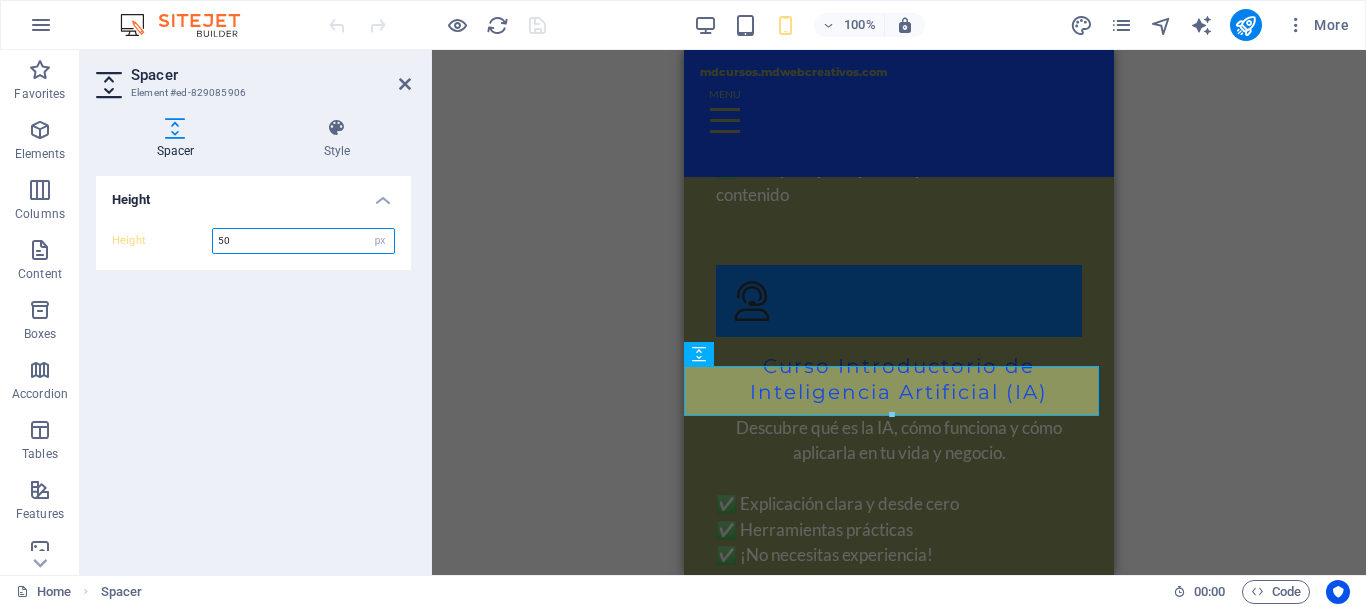 click on "50" at bounding box center [303, 241] 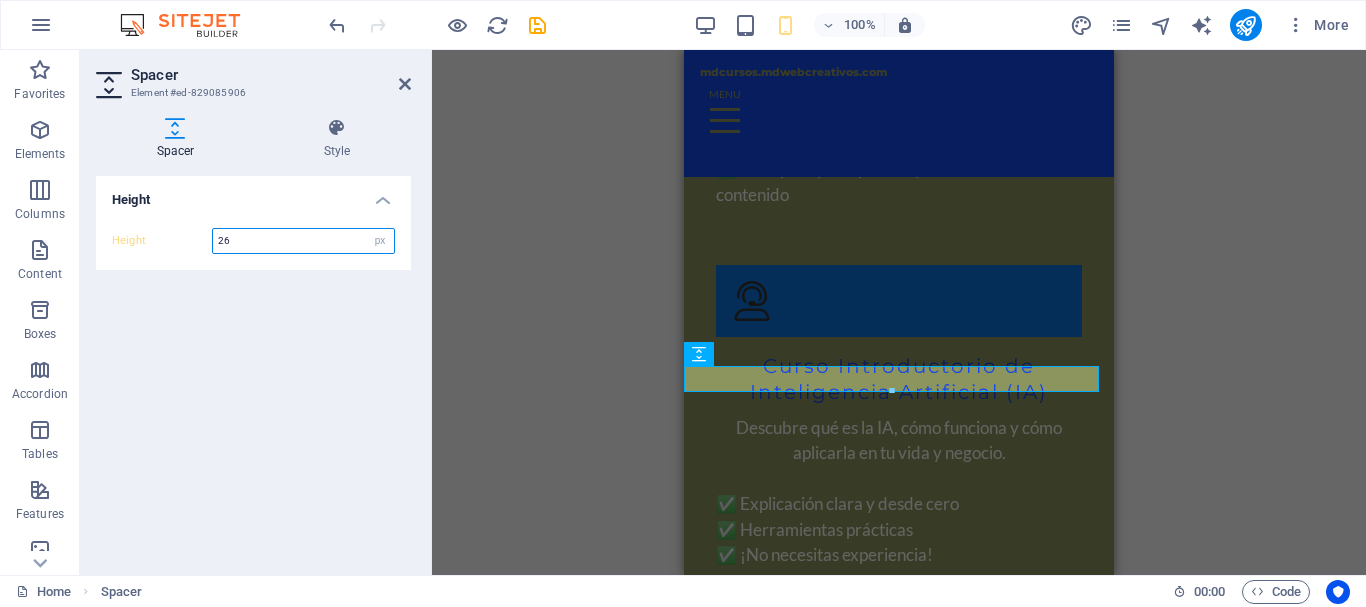 type on "26" 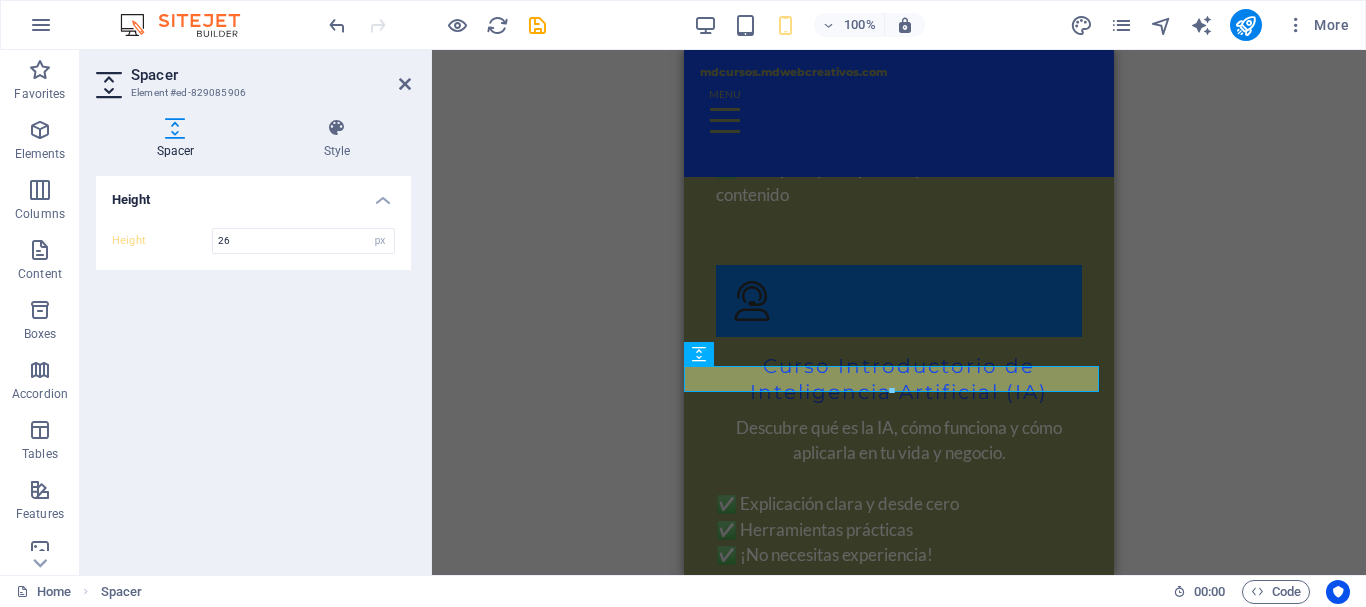 click on "Spacer Style Height Height 26 px rem vh vw Preset Element Layout How this element expands within the layout (Flexbox). Size Default auto px % 1/1 1/2 1/3 1/4 1/5 1/6 1/7 1/8 1/9 1/10 Grow Shrink Order Container layout Visible Visible Opacity 100 % Overflow Spacing Margin Default auto px % rem vw vh Custom Custom auto px % rem vw vh auto px % rem vw vh auto px % rem vw vh auto px % rem vw vh Padding Default px rem % vh vw Custom Custom px rem % vh vw px rem % vh vw px rem % vh vw px rem % vh vw Border Style              - Width 1 auto px rem % vh vw Custom Custom 1 auto px rem % vh vw 1 auto px rem % vh vw 1 auto px rem % vh vw 1 auto px rem % vh vw  - Color Round corners Default px rem % vh vw Custom Custom px rem % vh vw px rem % vh vw px rem % vh vw px rem % vh vw Shadow Default None Outside Inside Color X offset 0 px rem vh vw Y offset 0 px rem vh vw Blur 0 px rem % vh vw Spread 0 px rem vh vw Text Shadow Default None Outside Color X offset 0 px rem vh vw Y offset 0 px rem vh vw Blur 0 px rem % %" at bounding box center [253, 338] 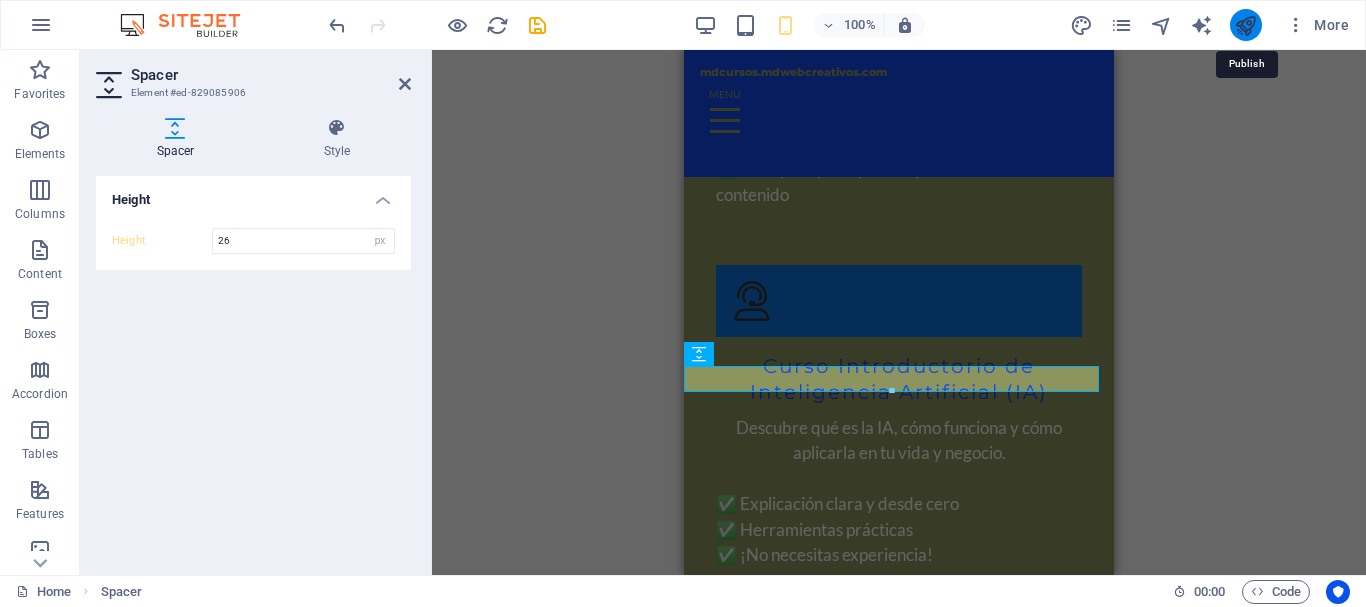 click at bounding box center [1245, 25] 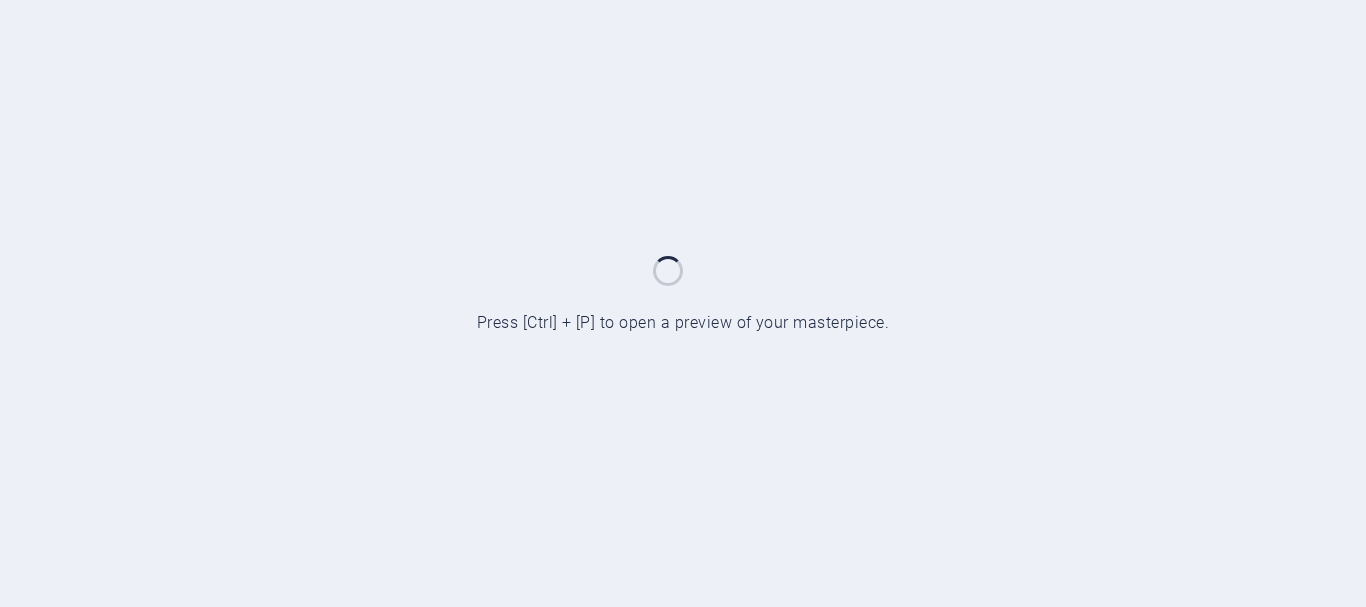 scroll, scrollTop: 0, scrollLeft: 0, axis: both 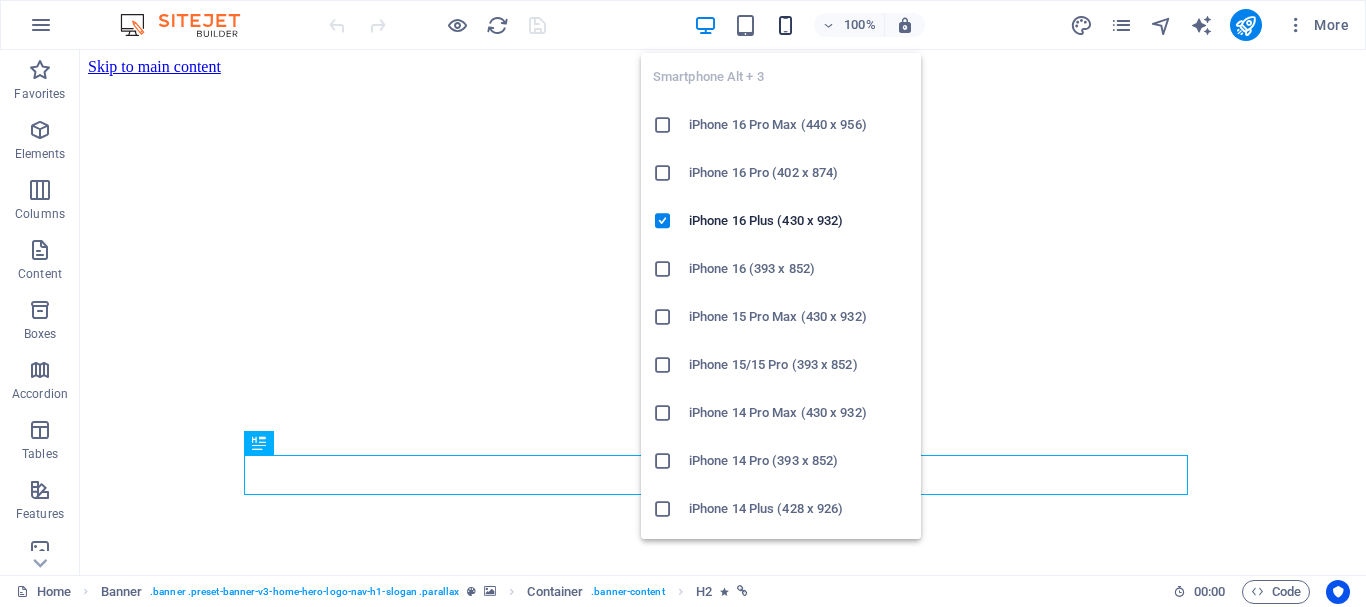 click at bounding box center (785, 25) 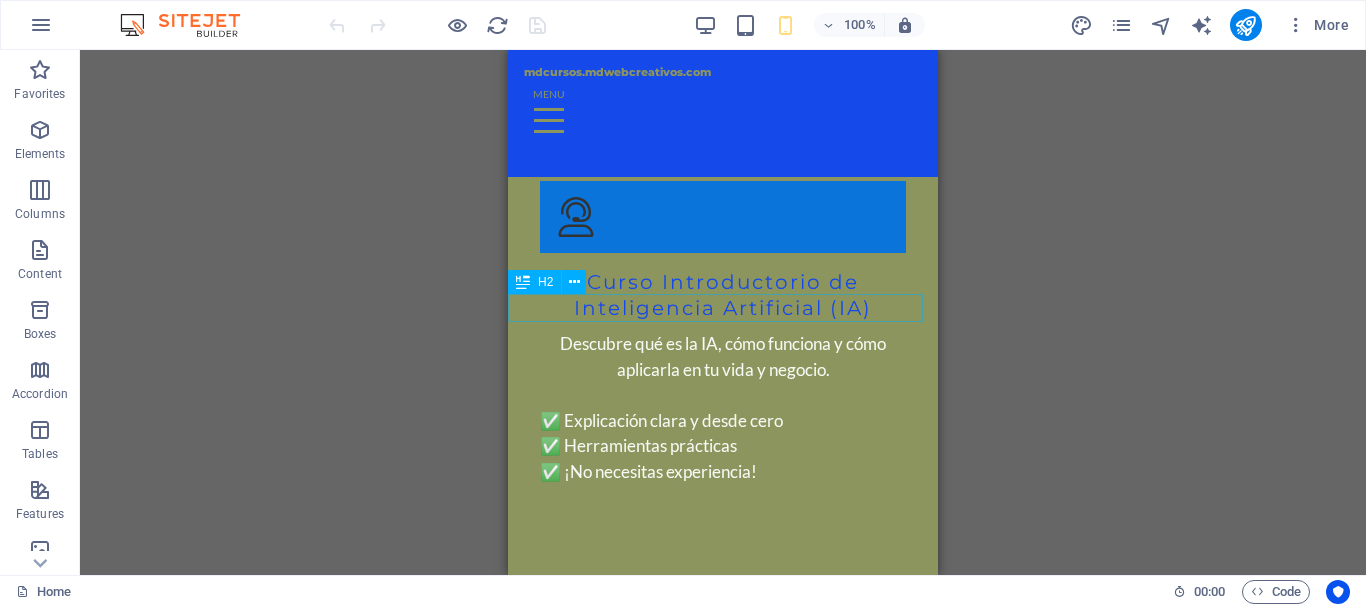 scroll, scrollTop: 6700, scrollLeft: 0, axis: vertical 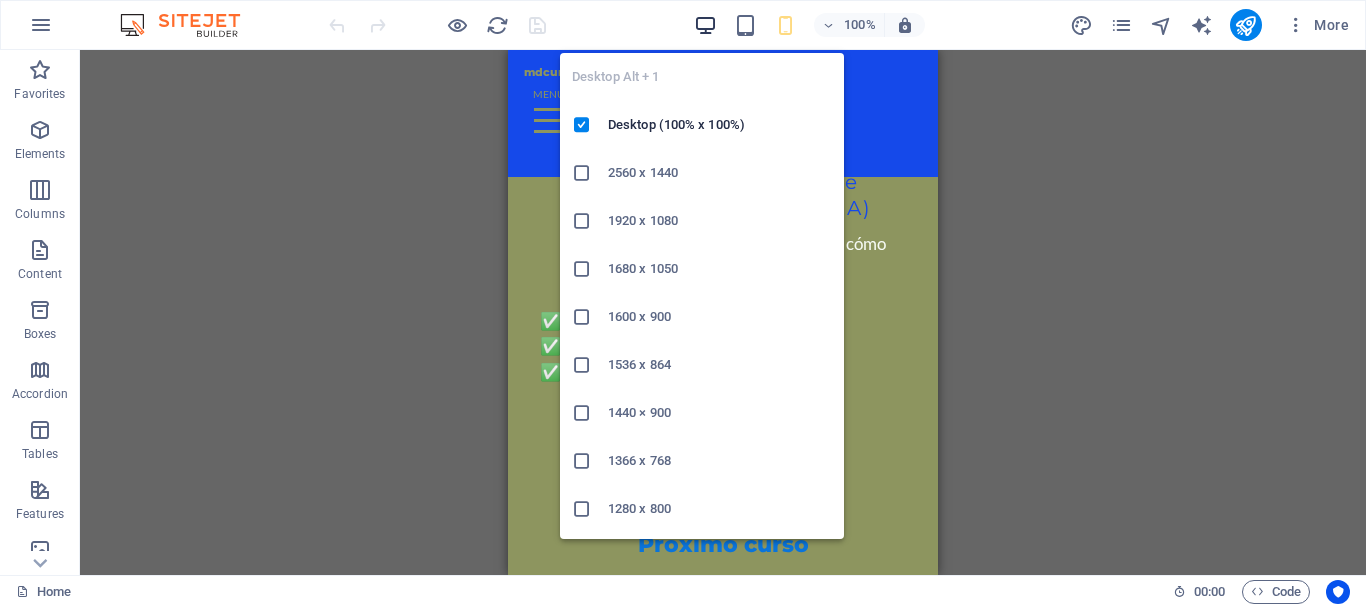 click at bounding box center [705, 25] 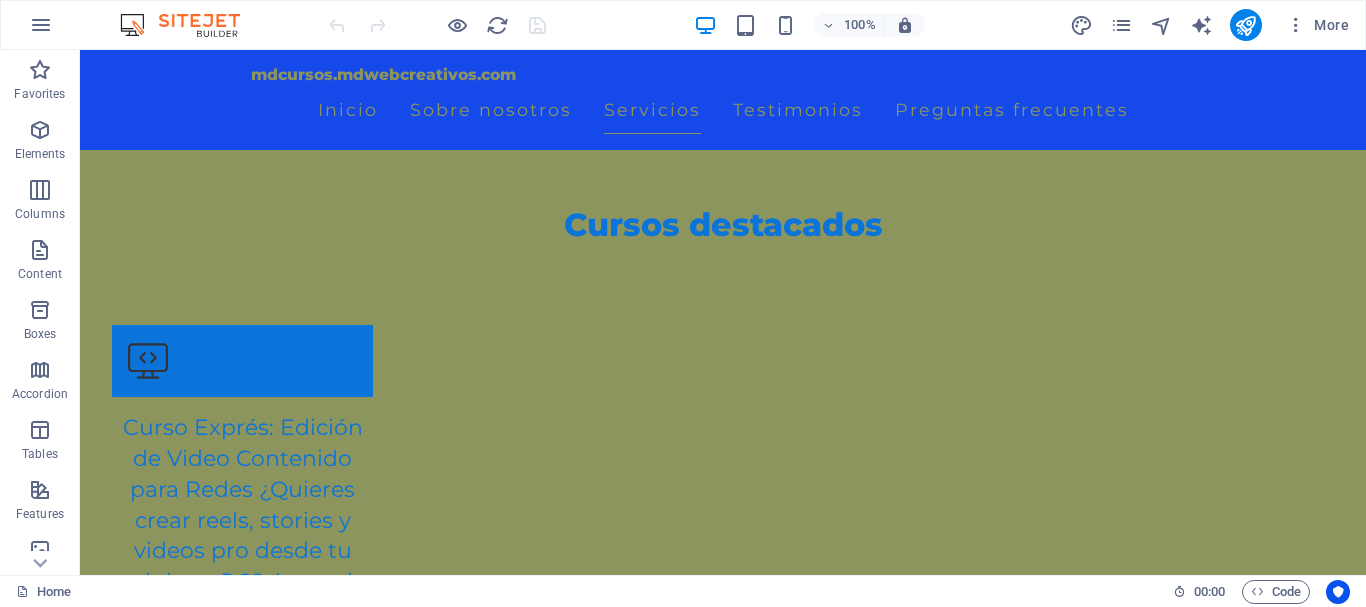 scroll, scrollTop: 5858, scrollLeft: 0, axis: vertical 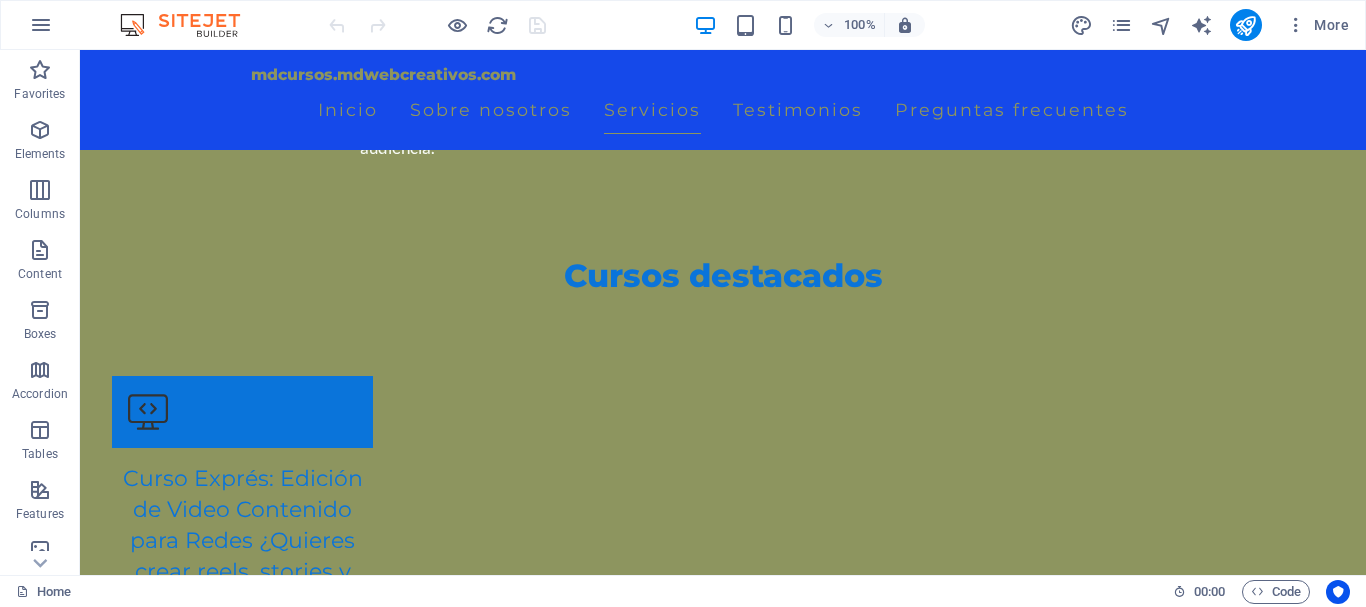 click at bounding box center (568, 4721) 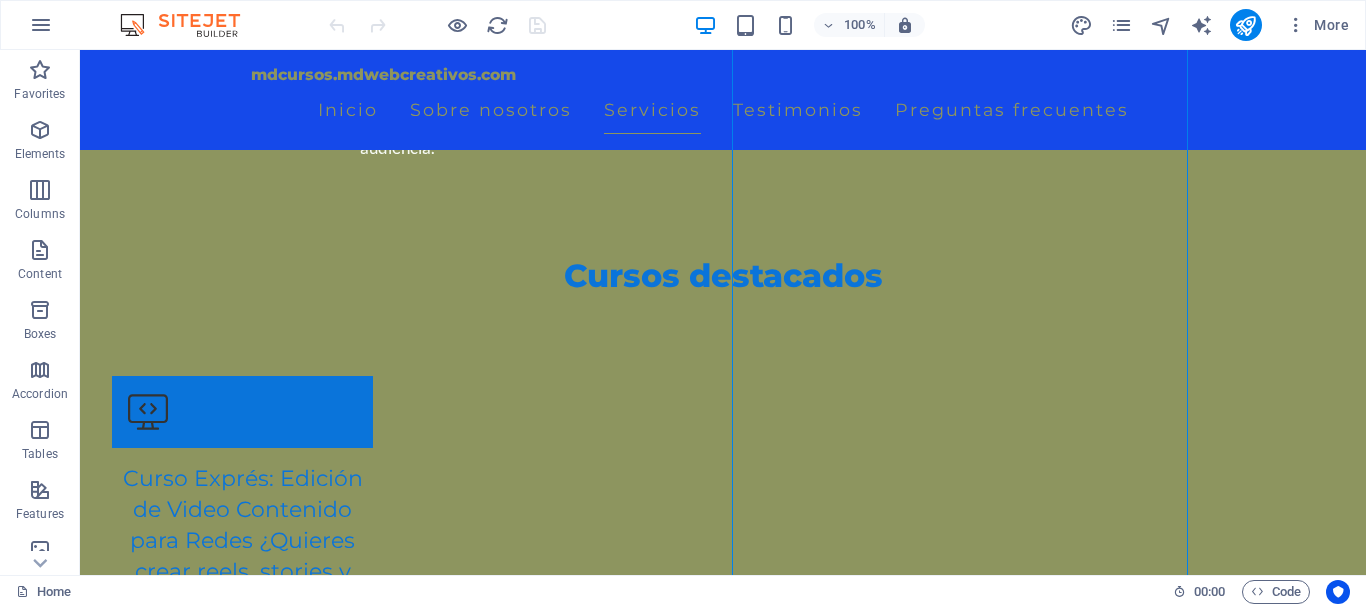 click at bounding box center [568, 4721] 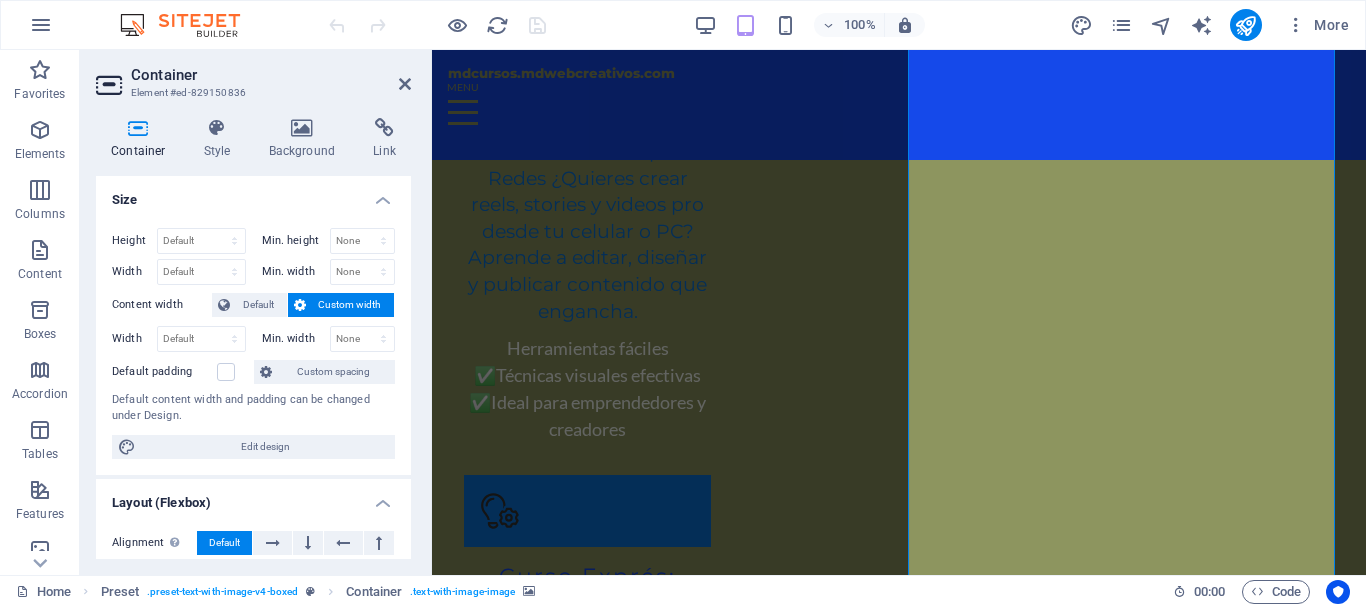 scroll, scrollTop: 5451, scrollLeft: 0, axis: vertical 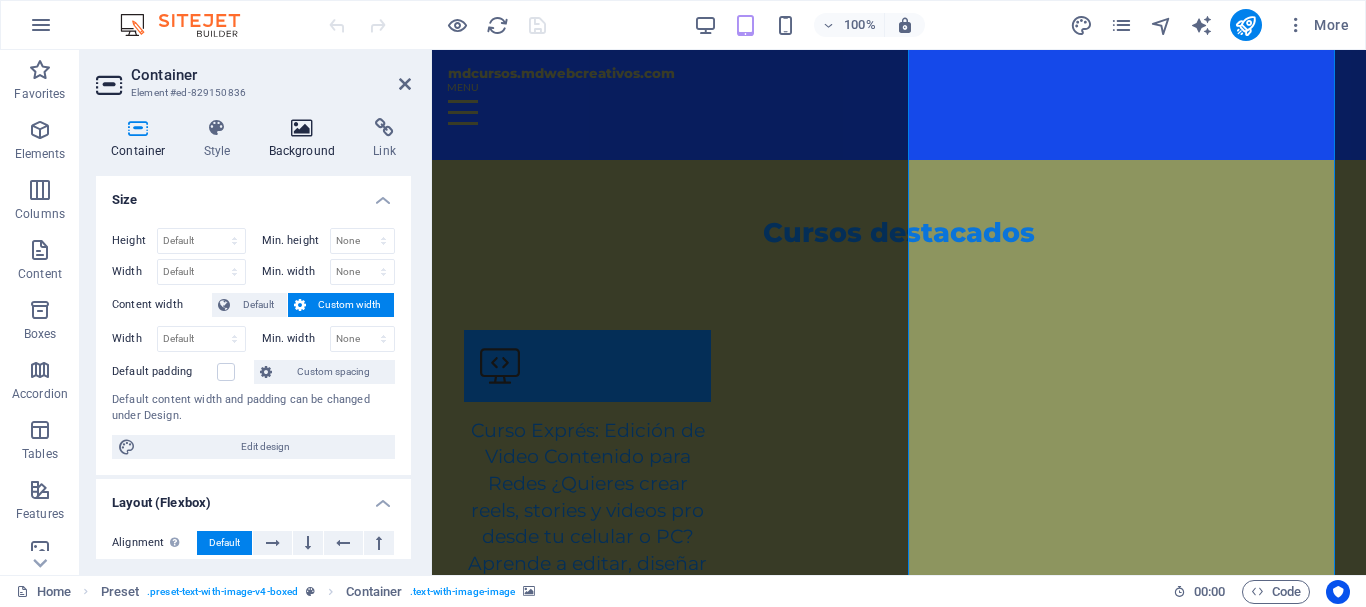 click at bounding box center (302, 128) 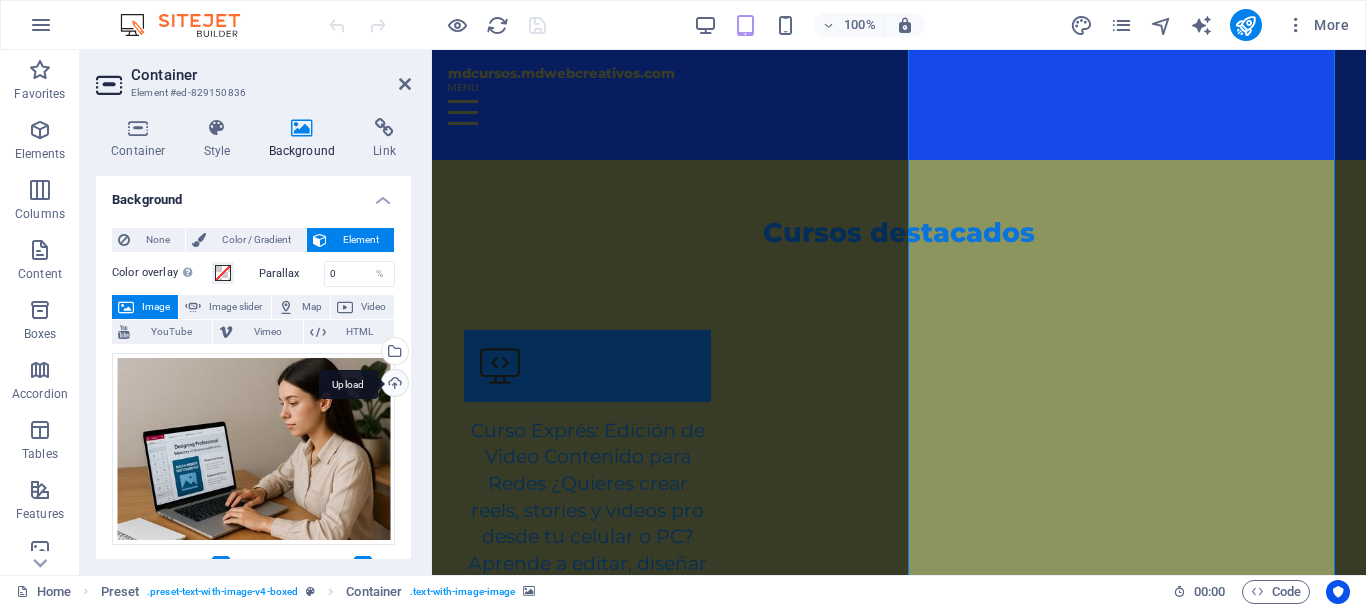 click on "Upload" at bounding box center (393, 385) 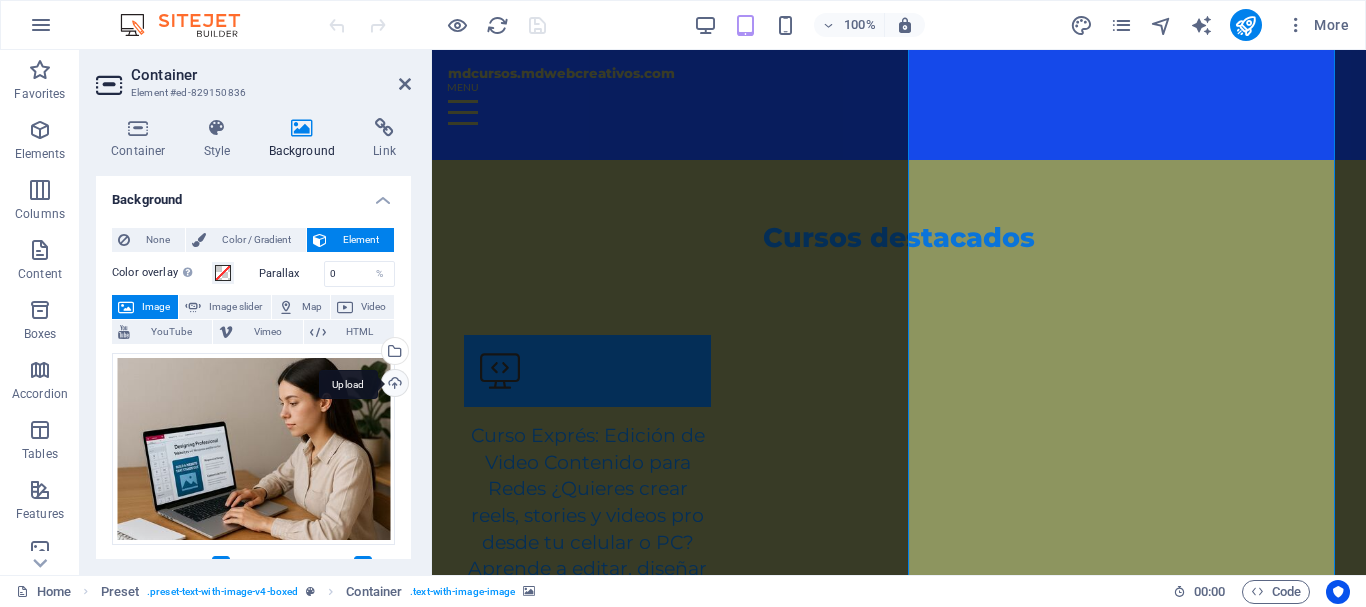 scroll, scrollTop: 5450, scrollLeft: 0, axis: vertical 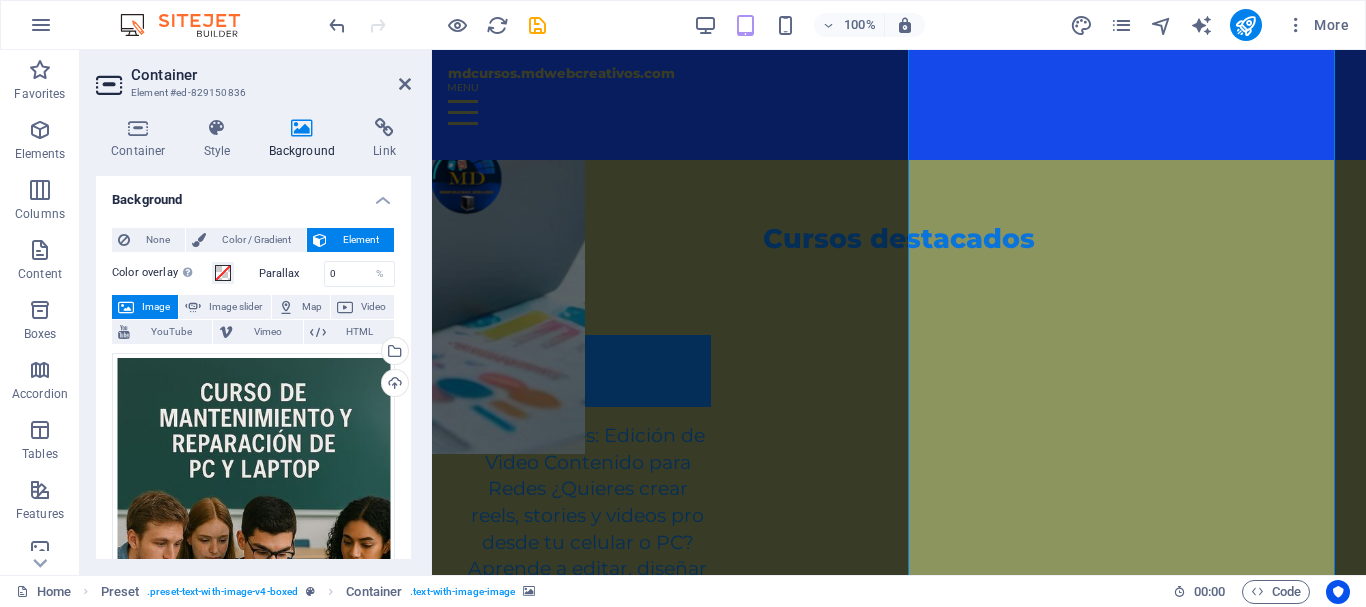 click on "Container Style Background Link Size Height Default px rem % vh vw Min. height None px rem % vh vw Width Default px rem % em vh vw Min. width None px rem % vh vw Content width Default Custom width Width Default px rem % em vh vw Min. width None px rem % vh vw Default padding Custom spacing Default content width and padding can be changed under Design. Edit design Layout (Flexbox) Alignment Determines the flex direction. Default Main axis Determine how elements should behave along the main axis inside this container (justify content). Default Side axis Control the vertical direction of the element inside of the container (align items). Default Wrap Default On Off Fill Controls the distances and direction of elements on the y-axis across several lines (align content). Default Accessibility ARIA helps assistive technologies (like screen readers) to understand the role, state, and behavior of web elements Role The ARIA role defines the purpose of an element.  None Alert Article Banner Comment Fan" at bounding box center (253, 338) 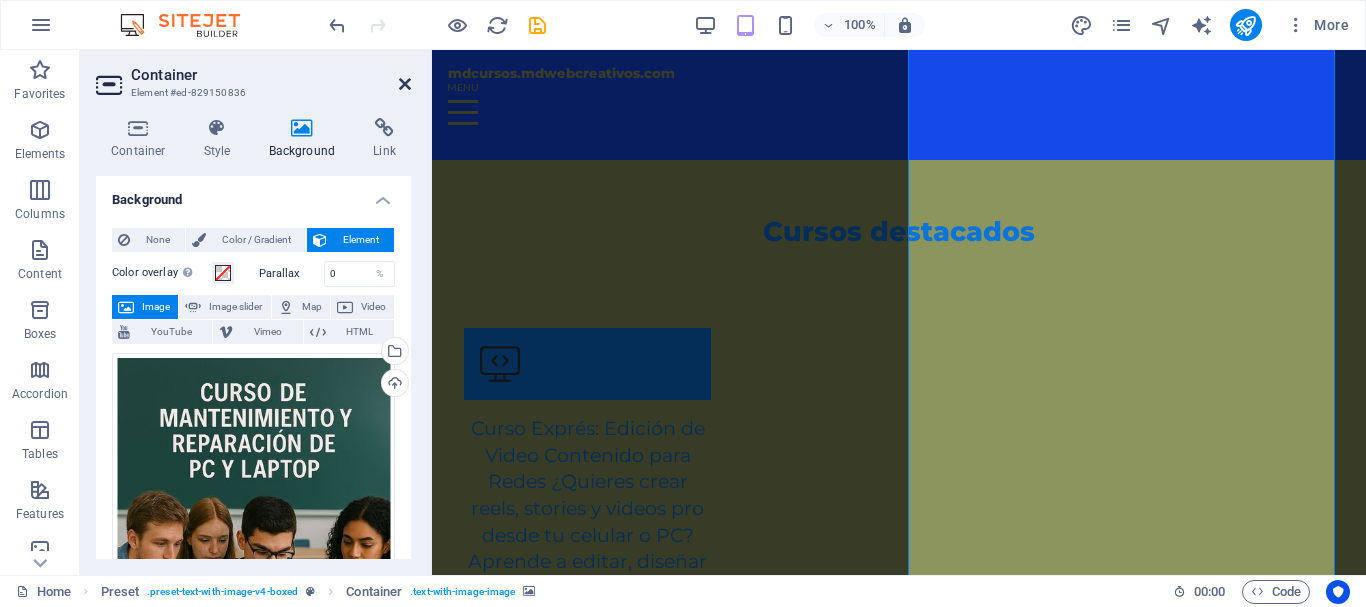 click at bounding box center (405, 84) 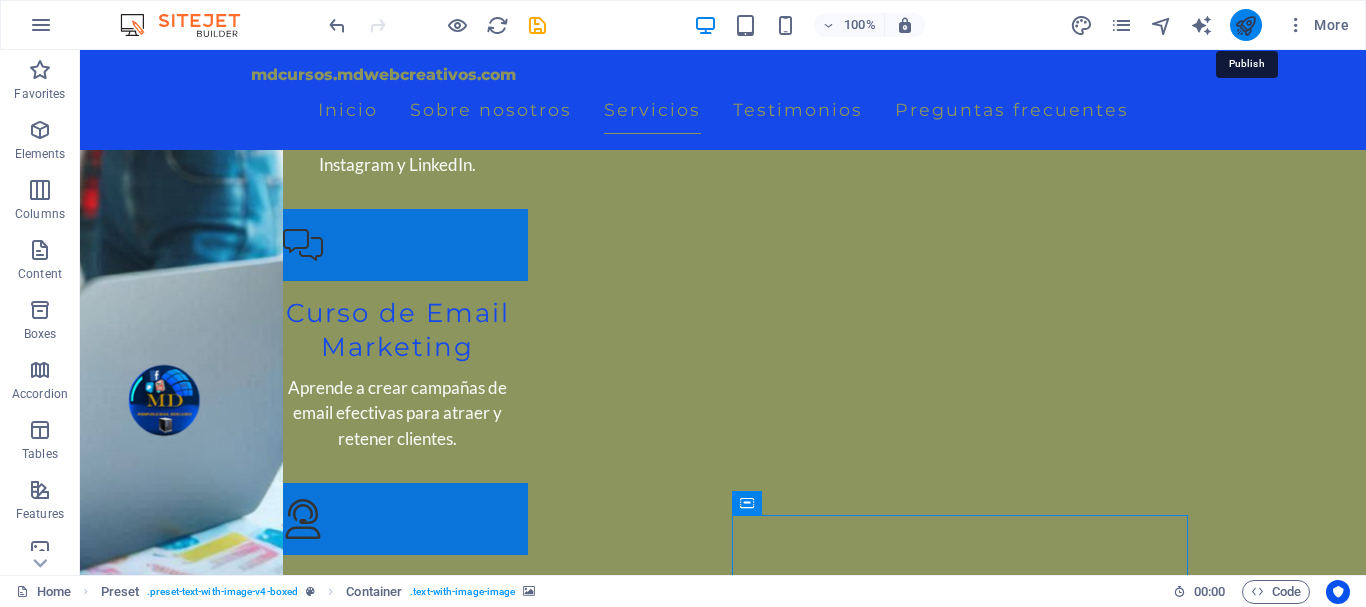 scroll, scrollTop: 5258, scrollLeft: 0, axis: vertical 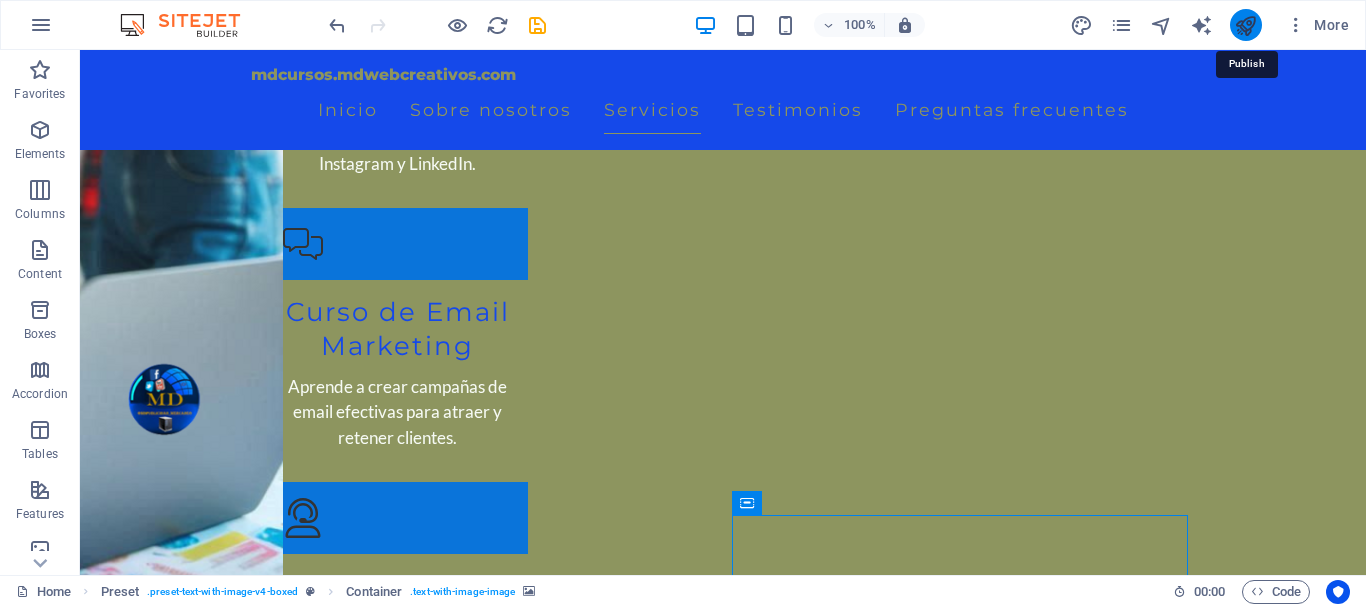 click at bounding box center [1245, 25] 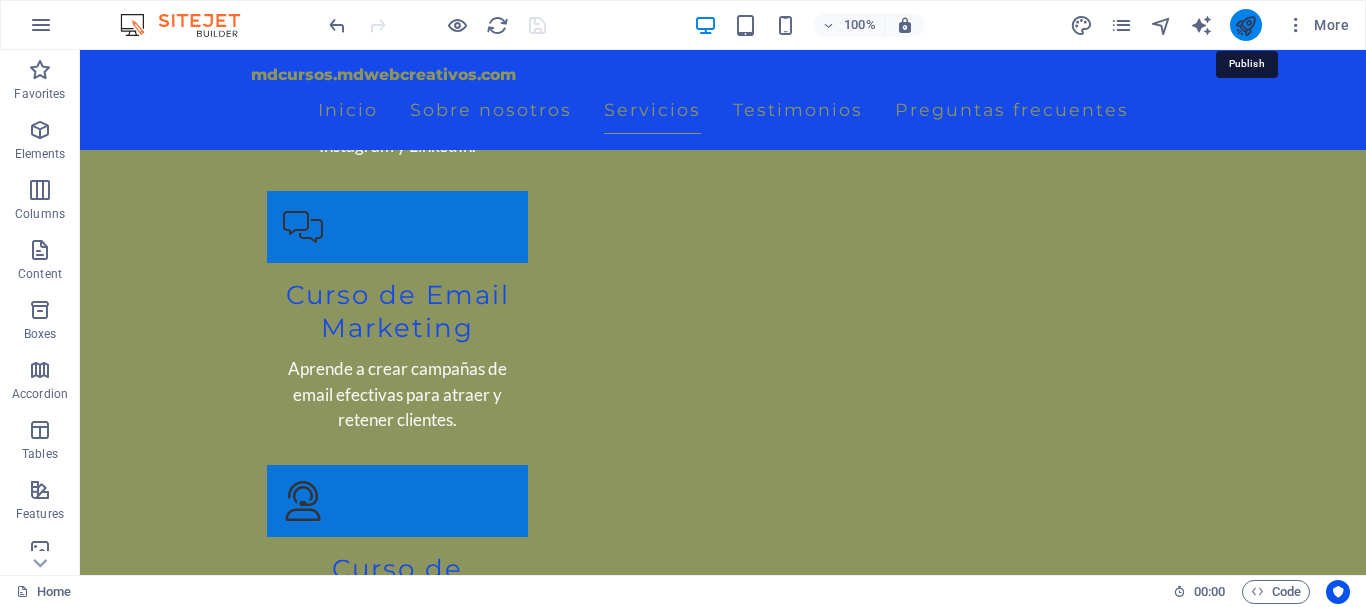 scroll, scrollTop: 5141, scrollLeft: 0, axis: vertical 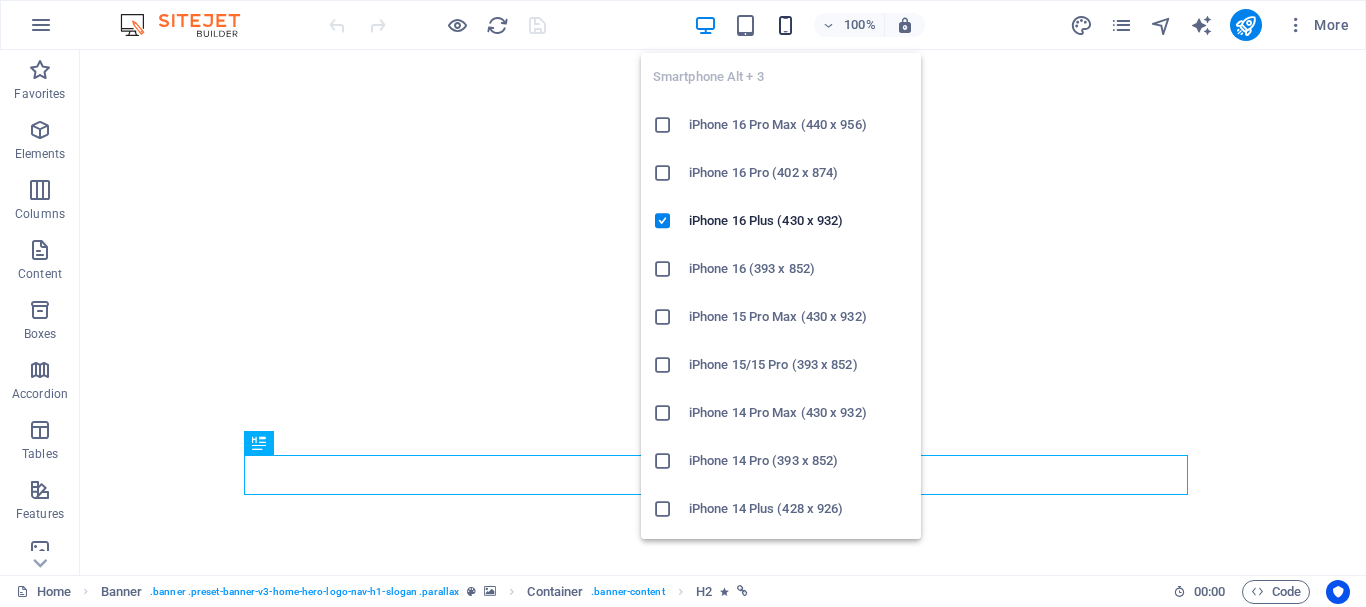 click at bounding box center [785, 25] 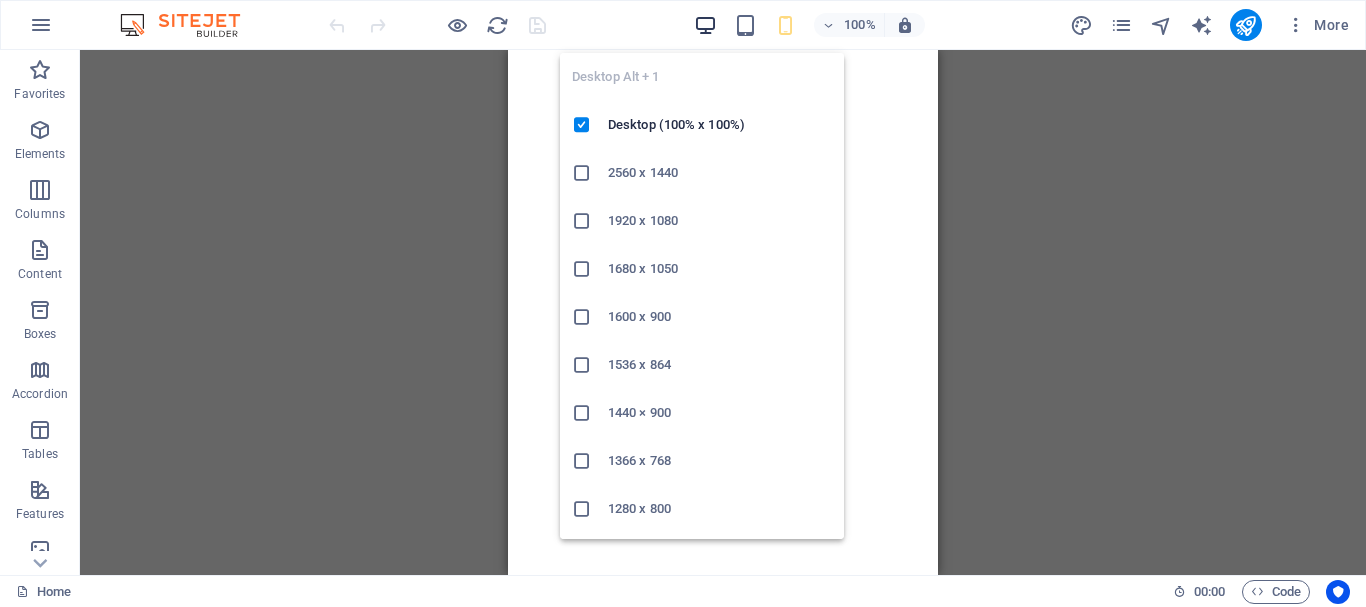 click at bounding box center (705, 25) 